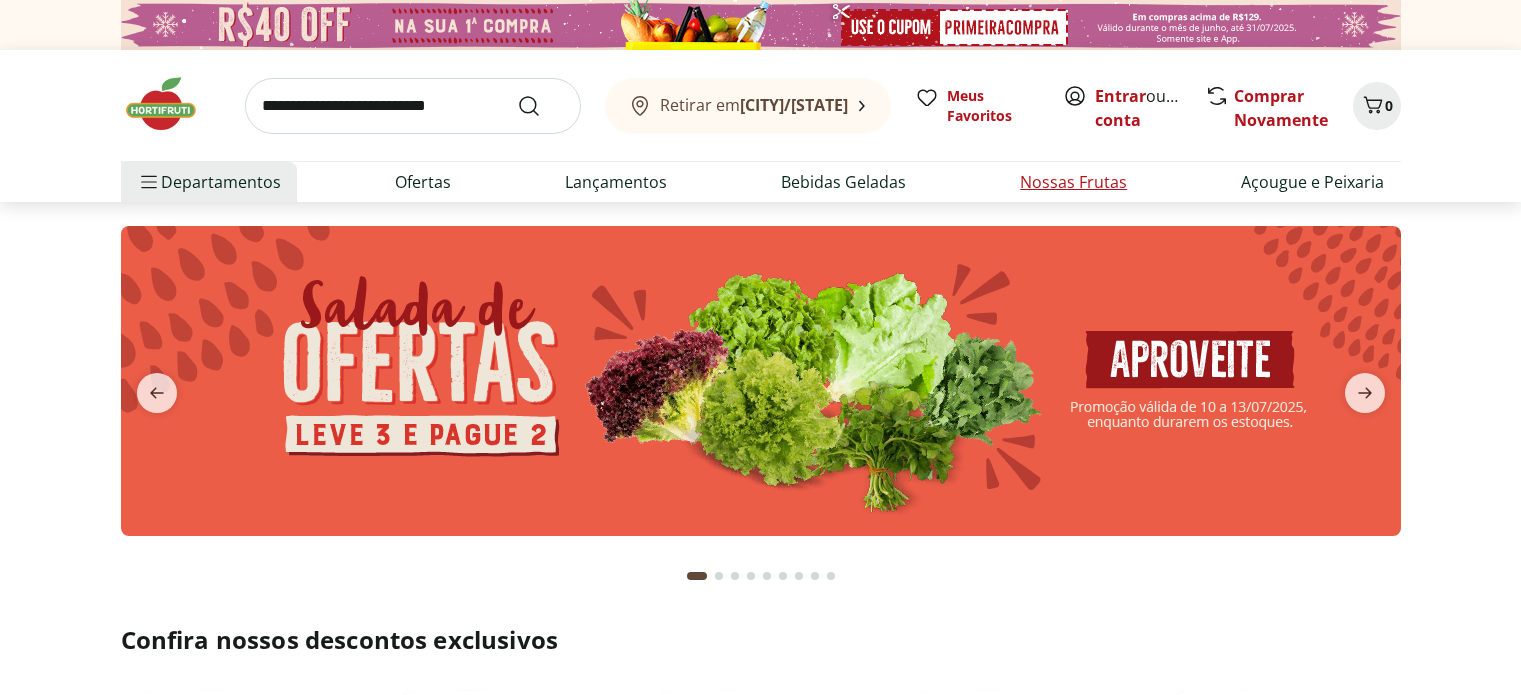 scroll, scrollTop: 0, scrollLeft: 0, axis: both 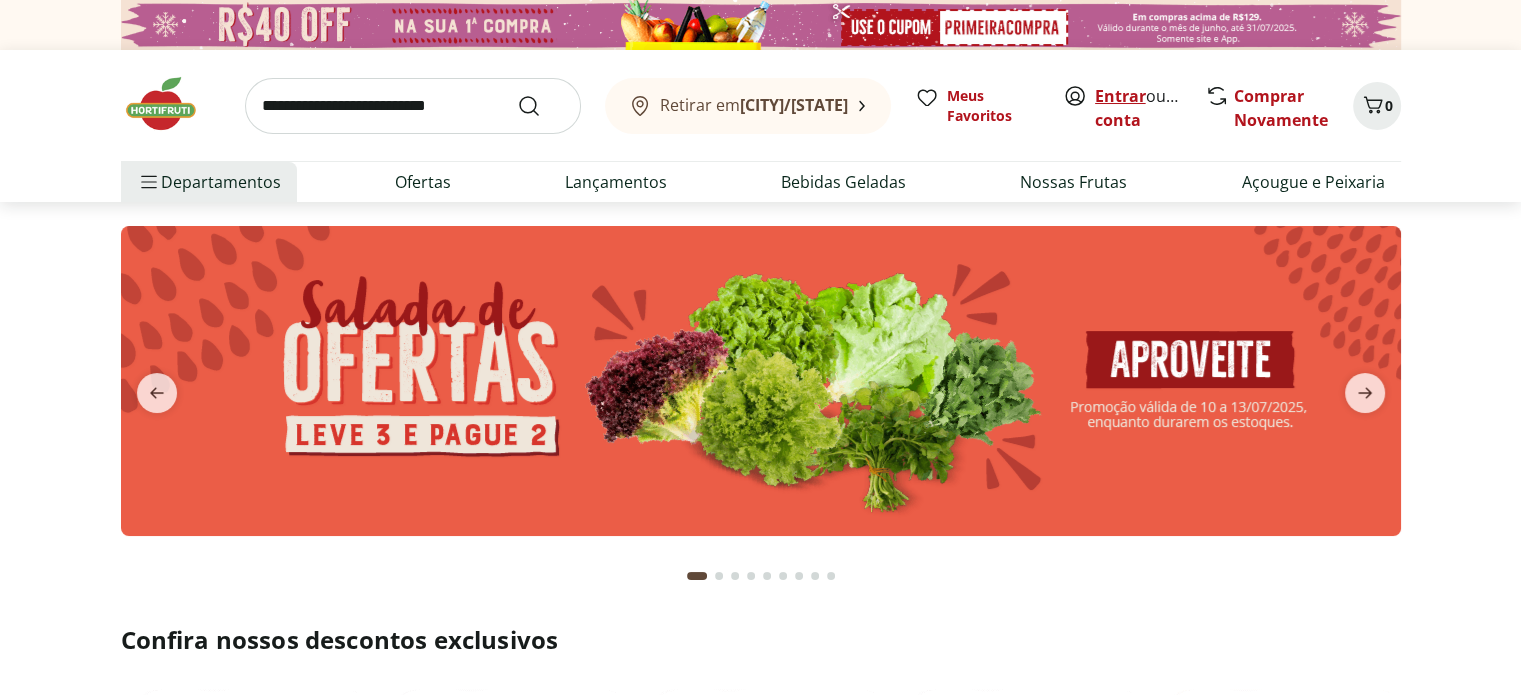 click on "Entrar" at bounding box center (1120, 96) 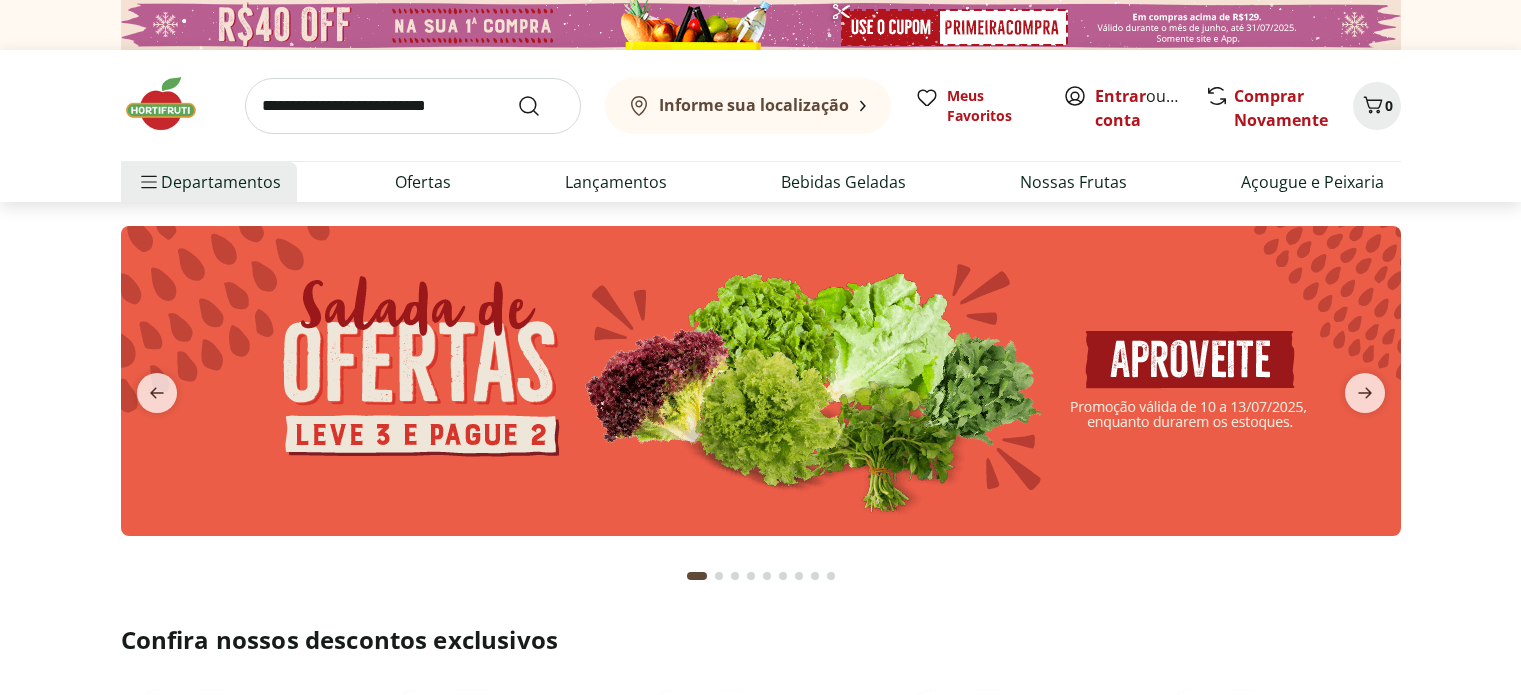 scroll, scrollTop: 0, scrollLeft: 0, axis: both 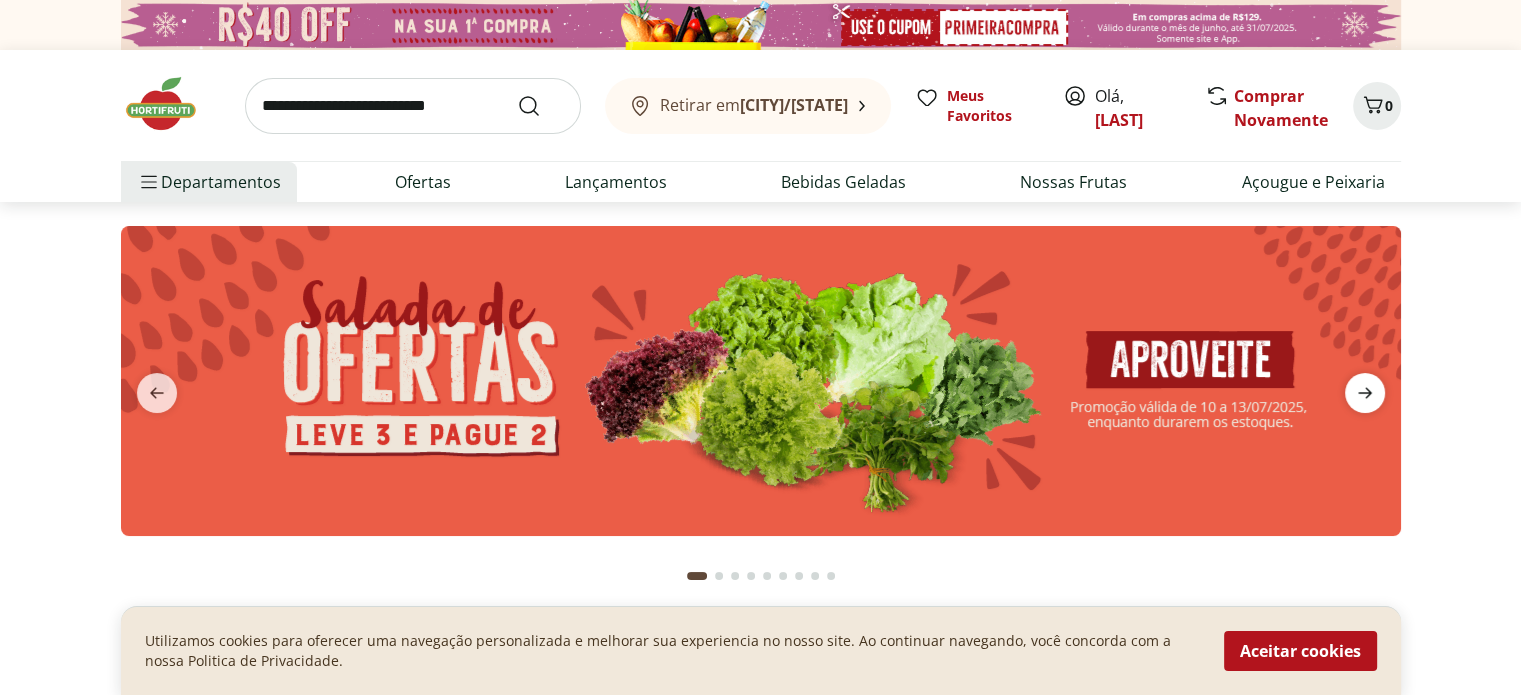 click 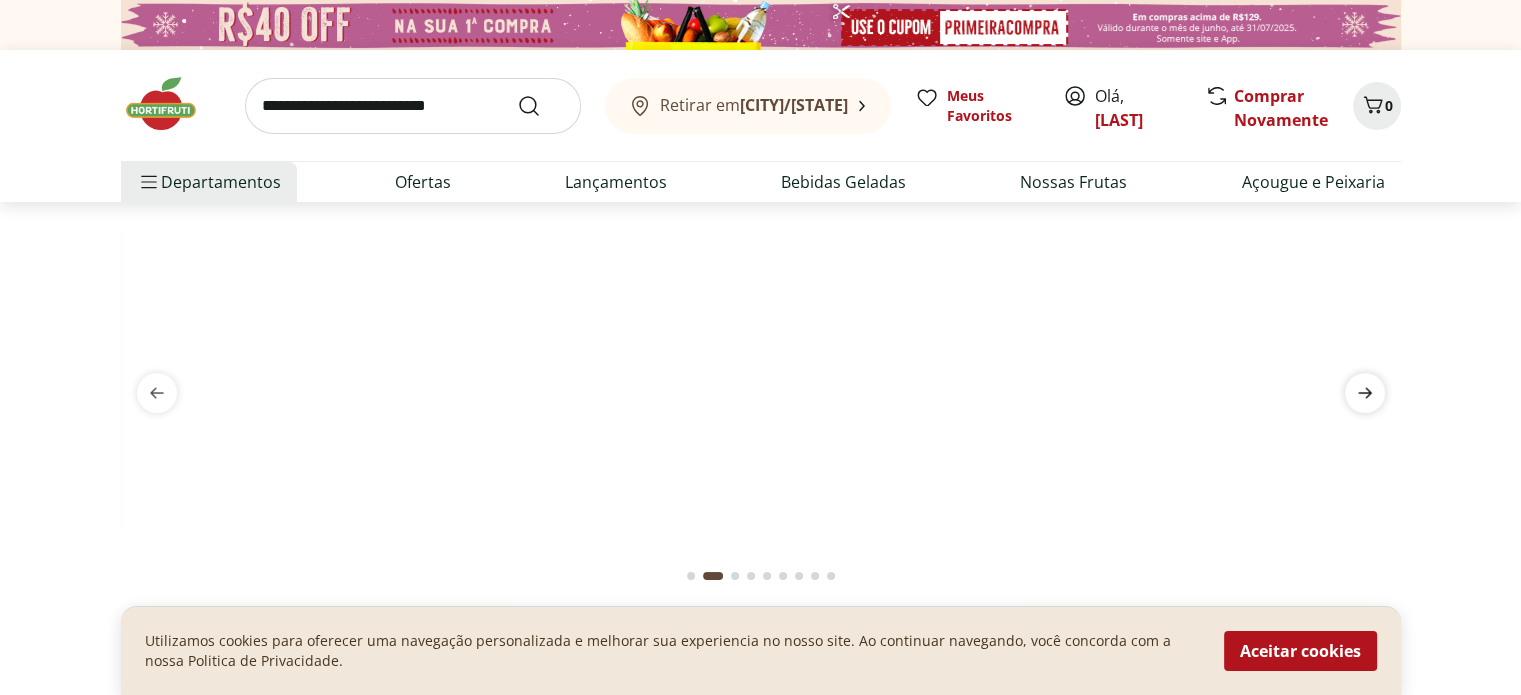 click 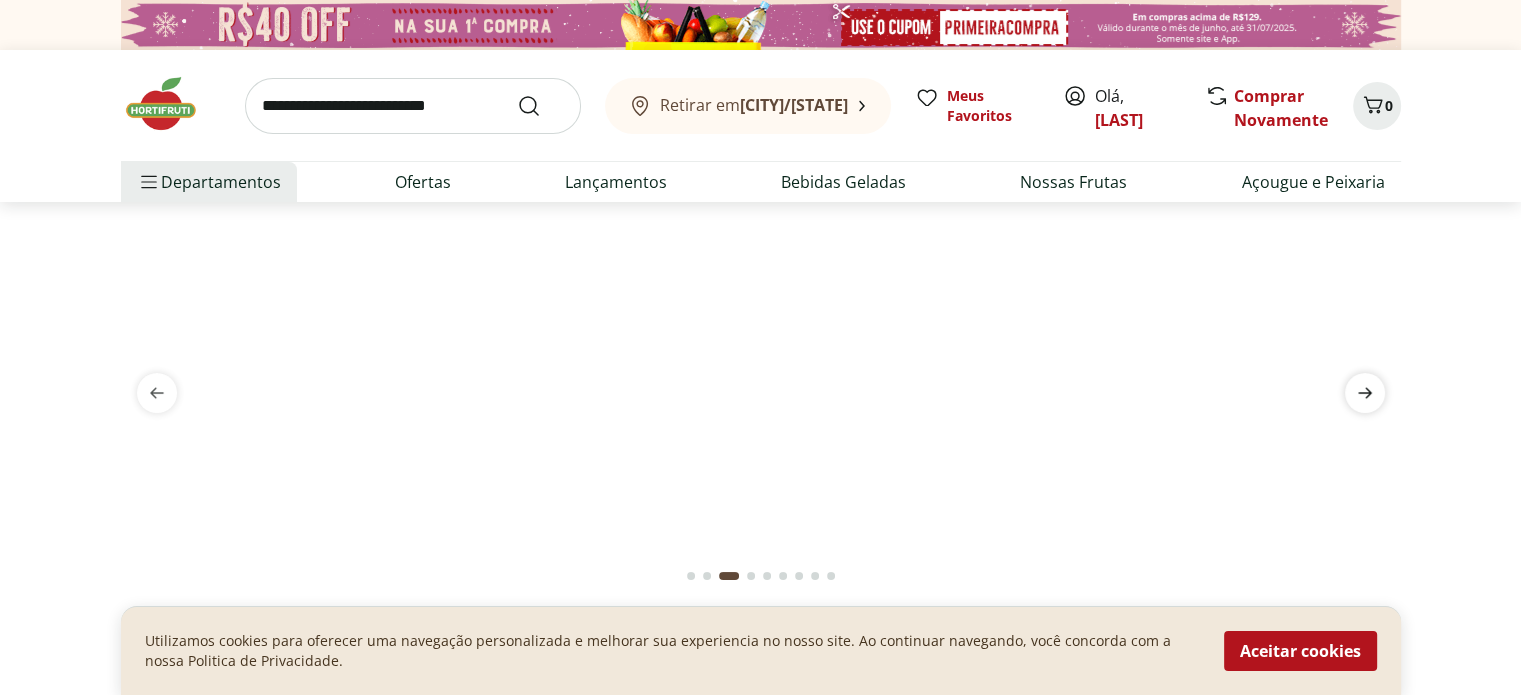 click 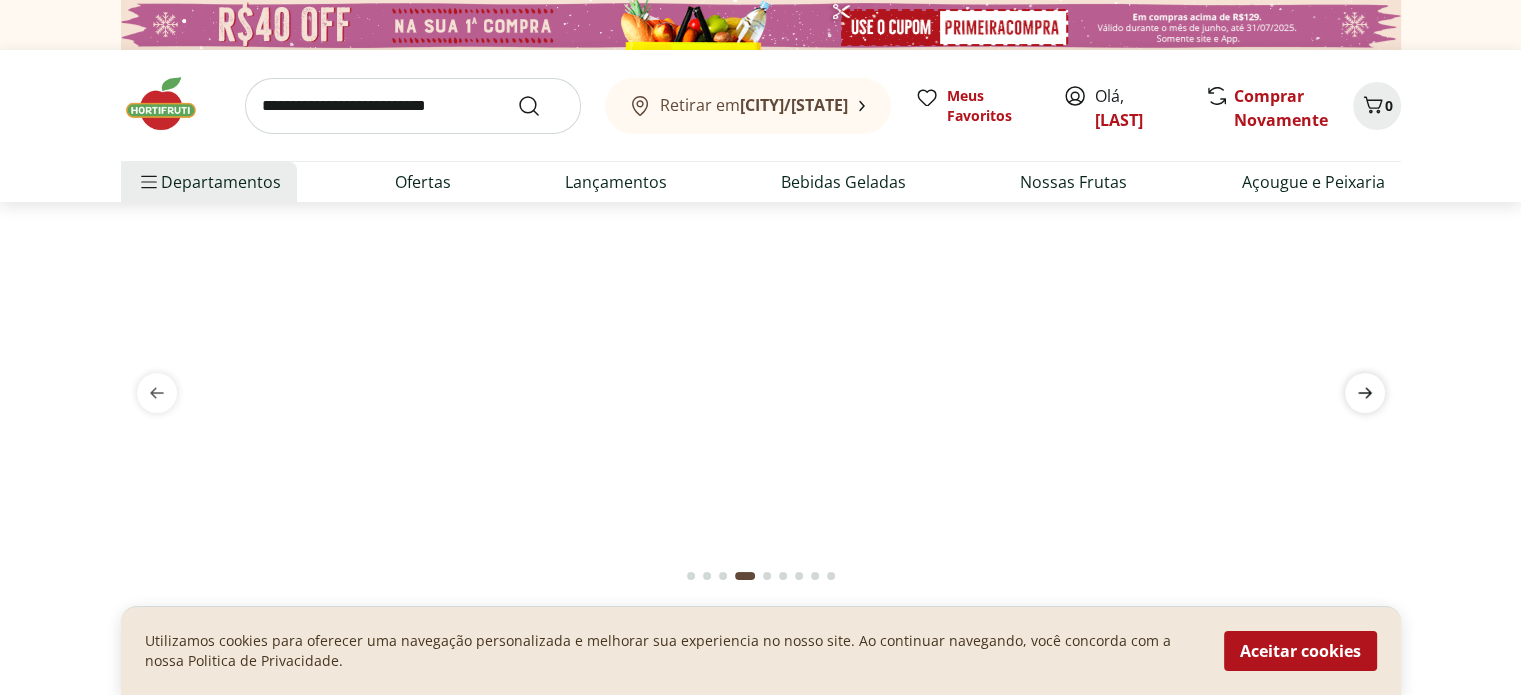 click 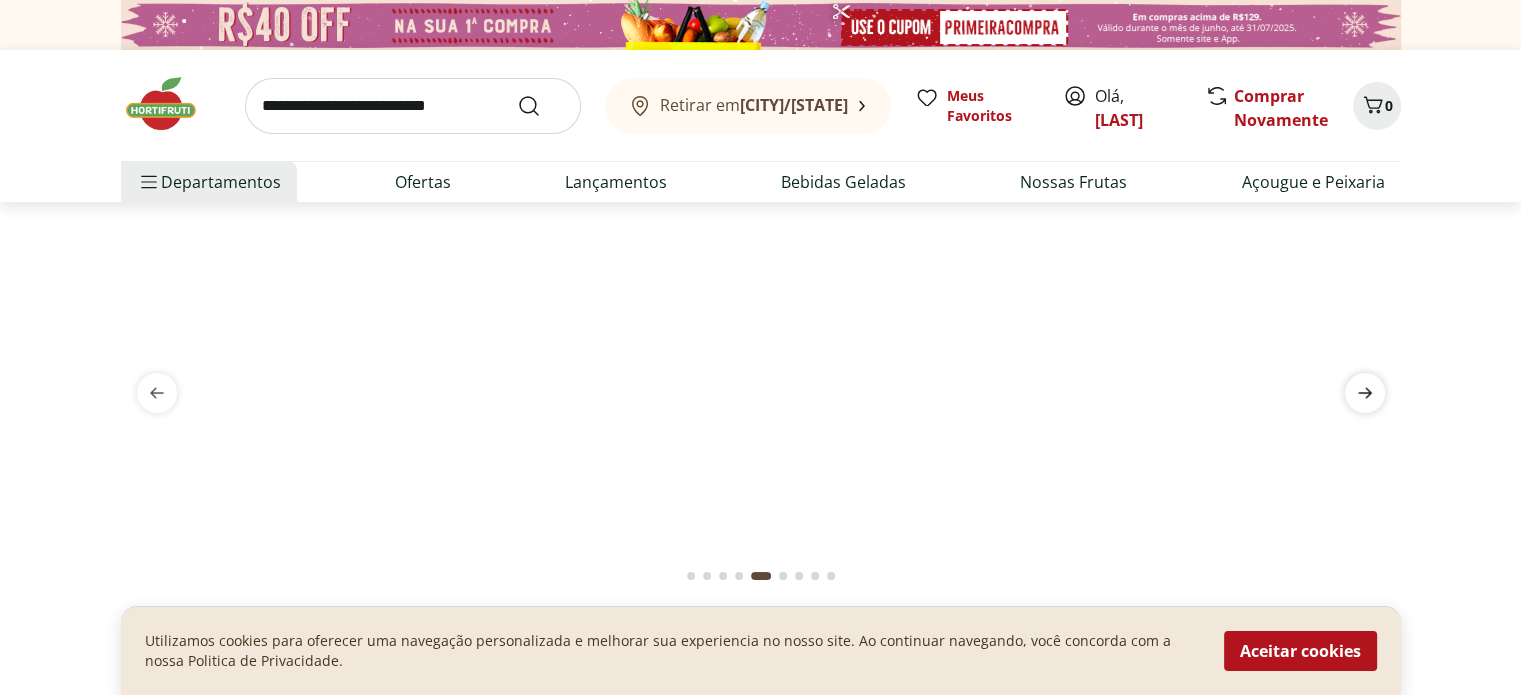 click 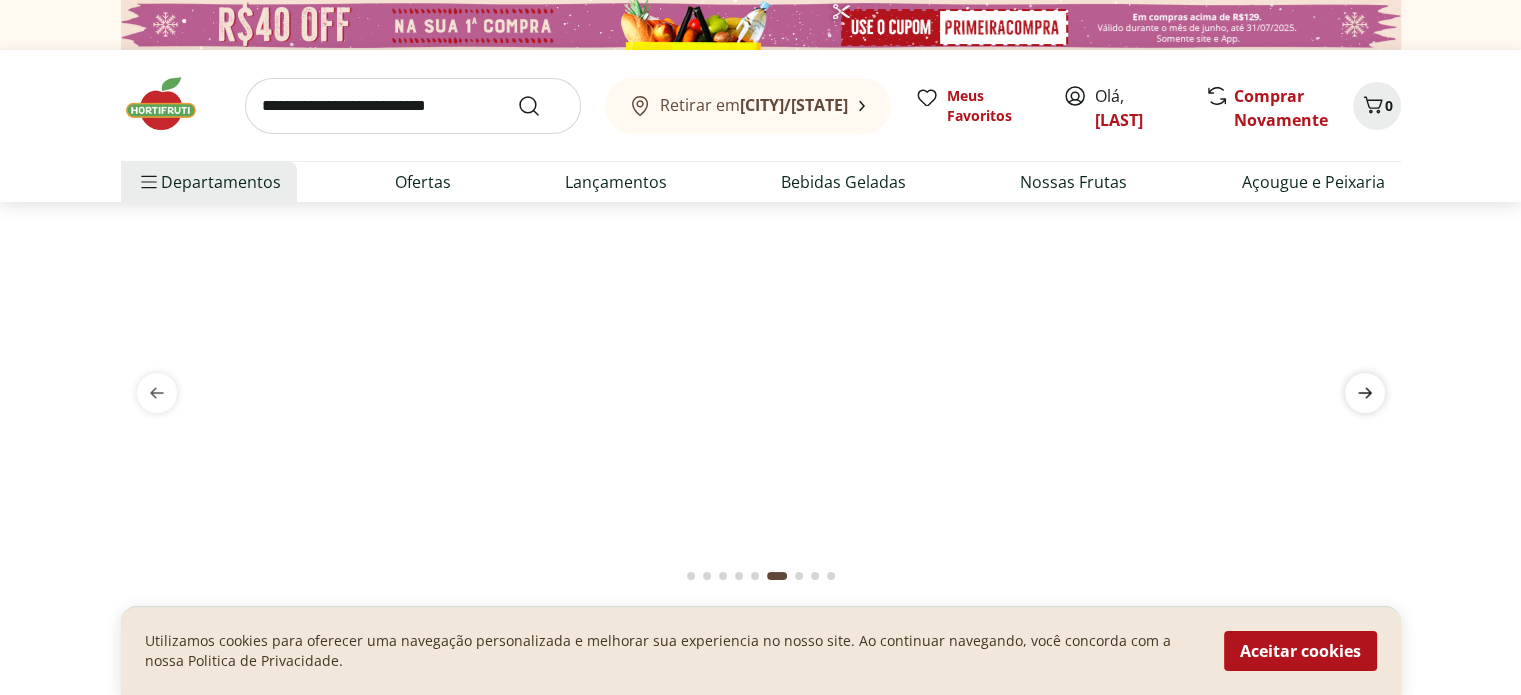 click at bounding box center (1365, 393) 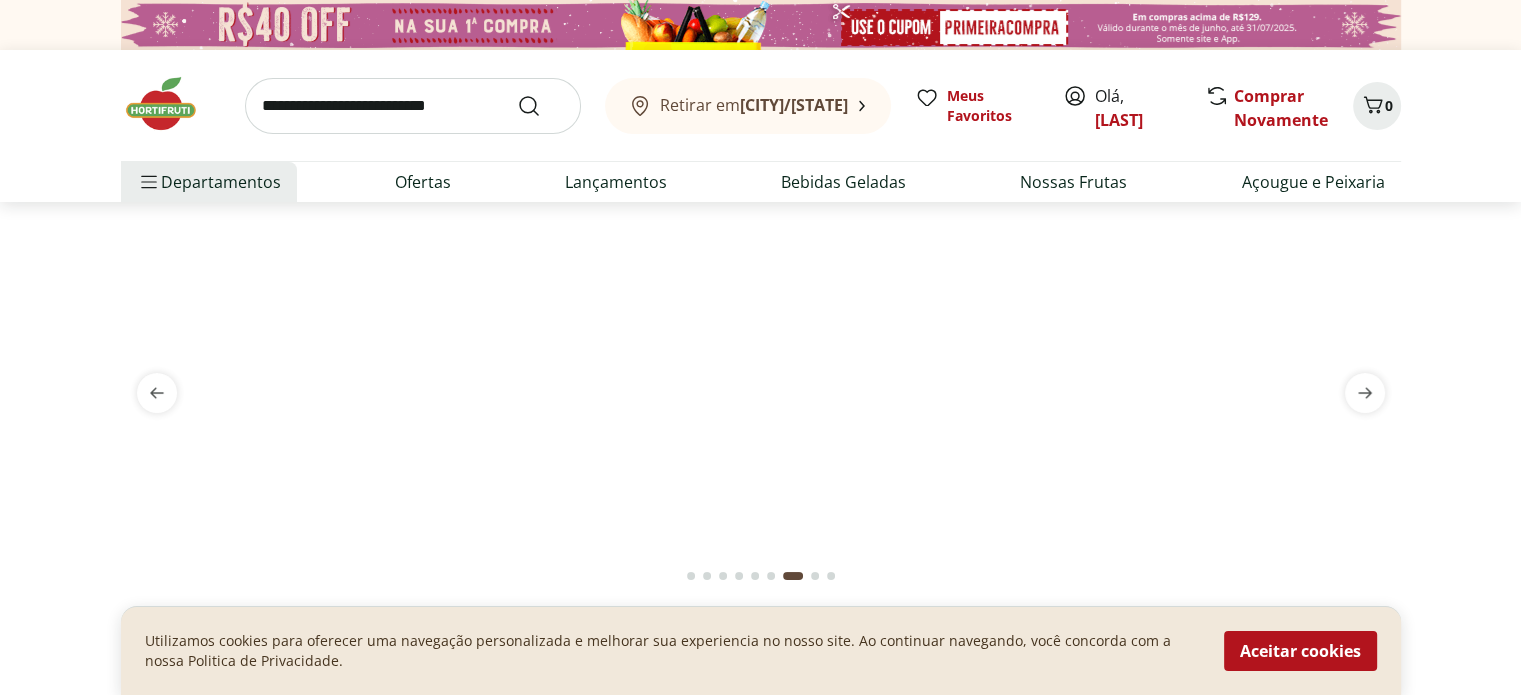 click at bounding box center [1365, 393] 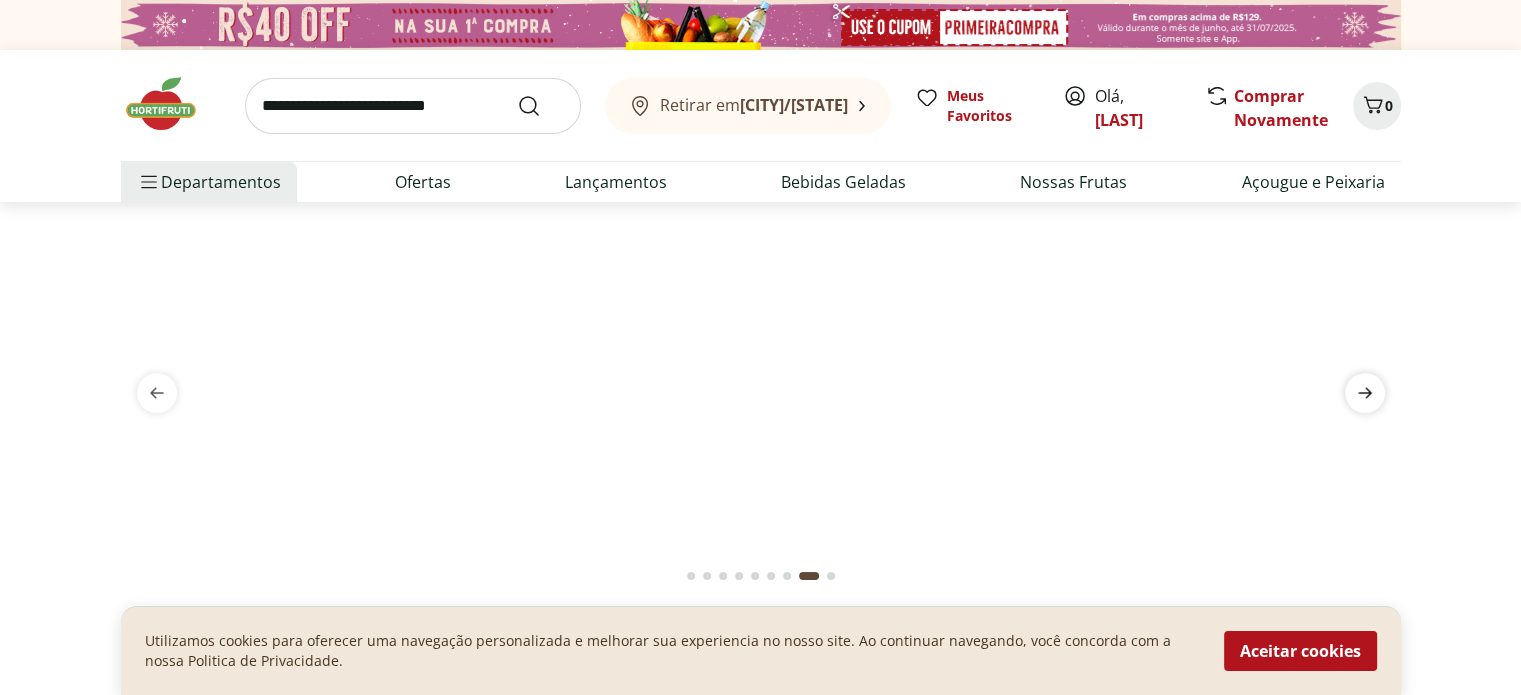 click 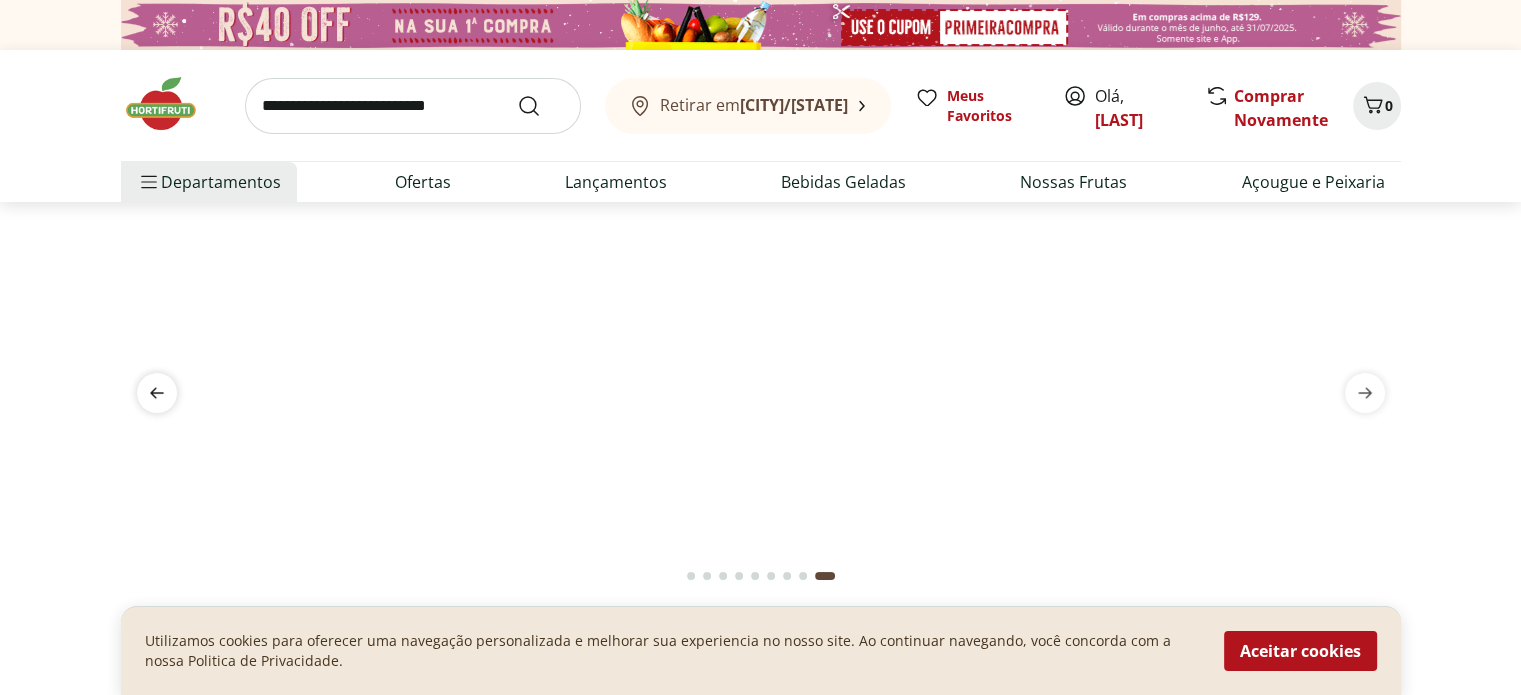 click 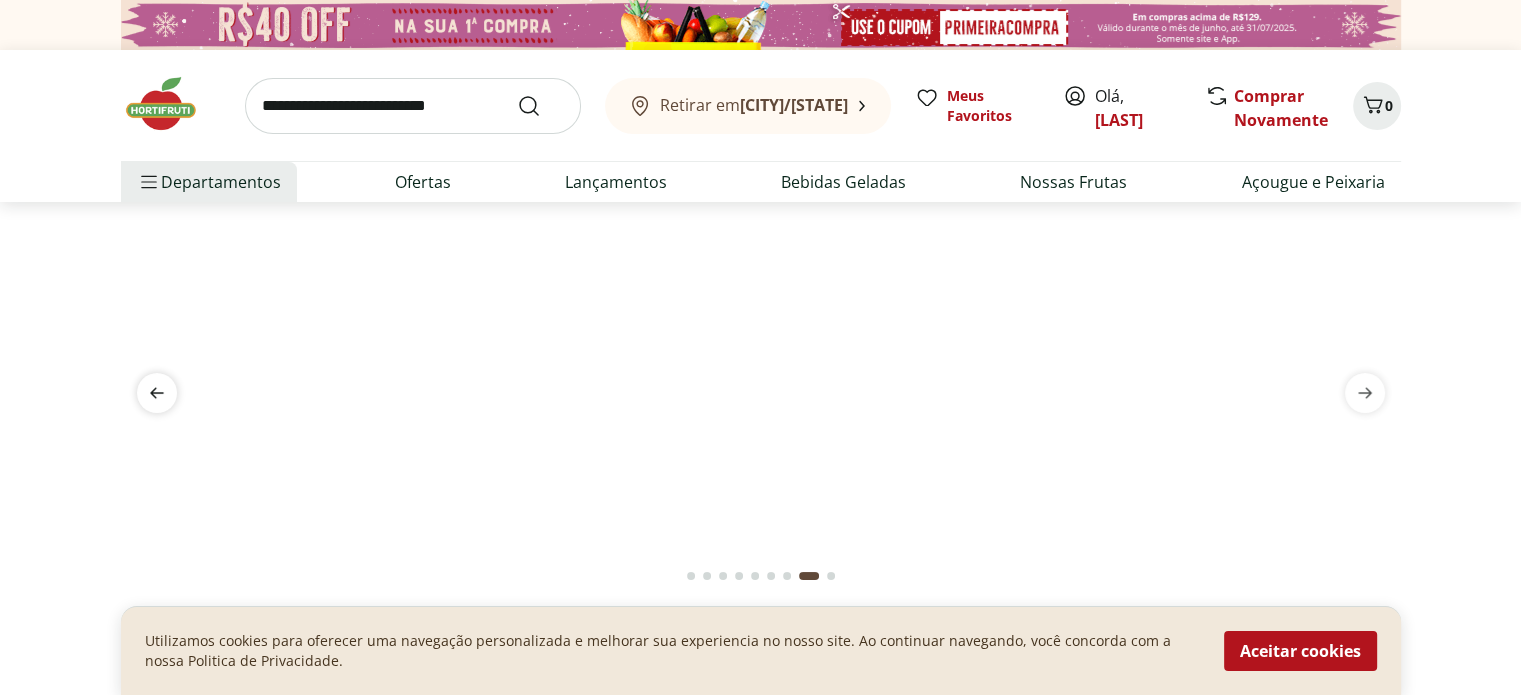 click 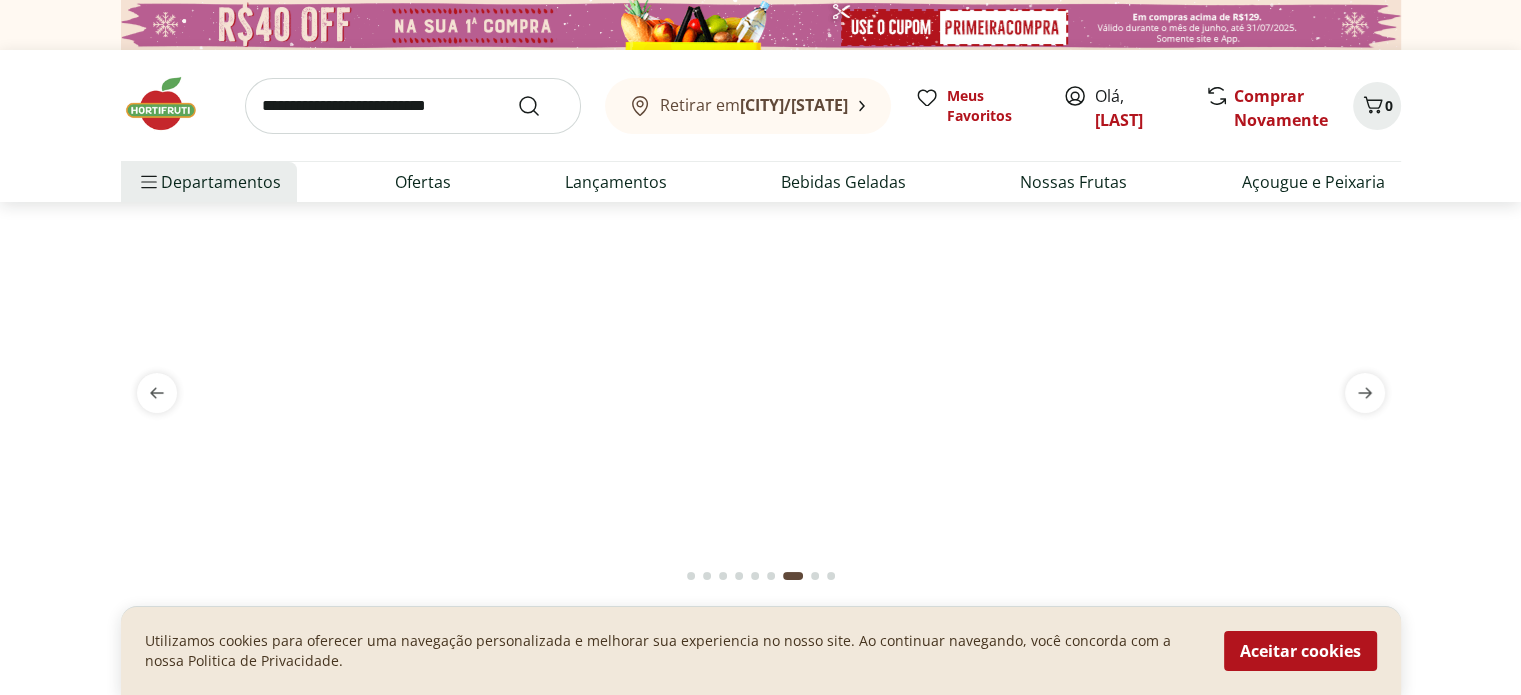click at bounding box center [157, 393] 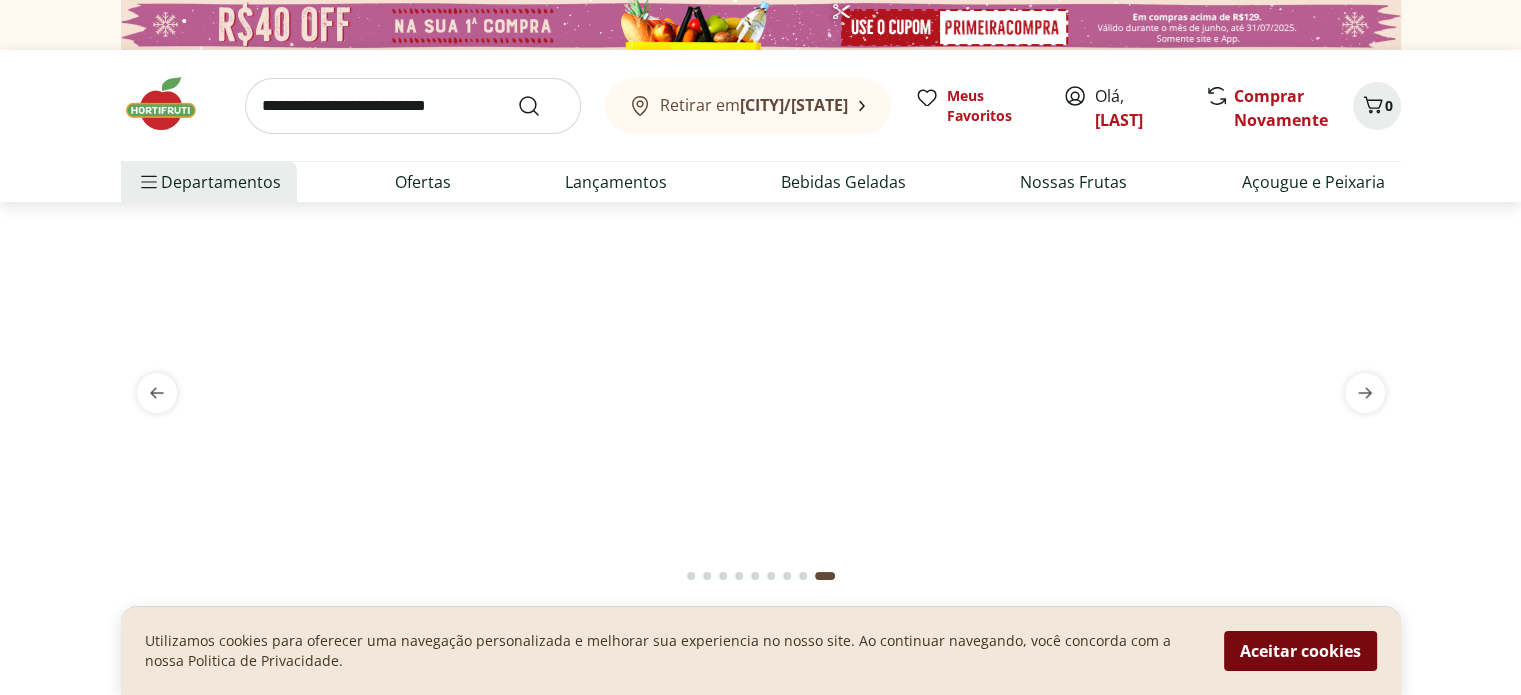 click on "Aceitar cookies" at bounding box center [1300, 651] 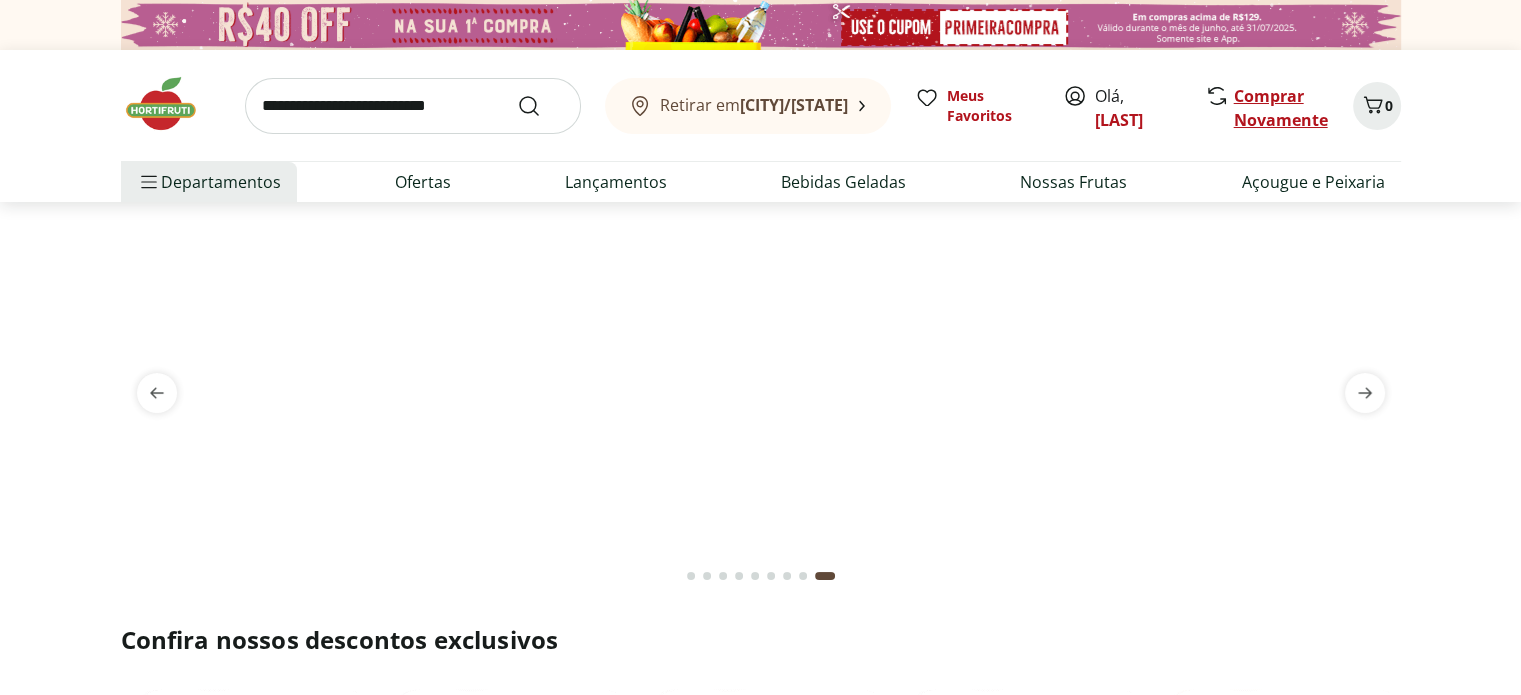 click on "Comprar Novamente" at bounding box center [1281, 108] 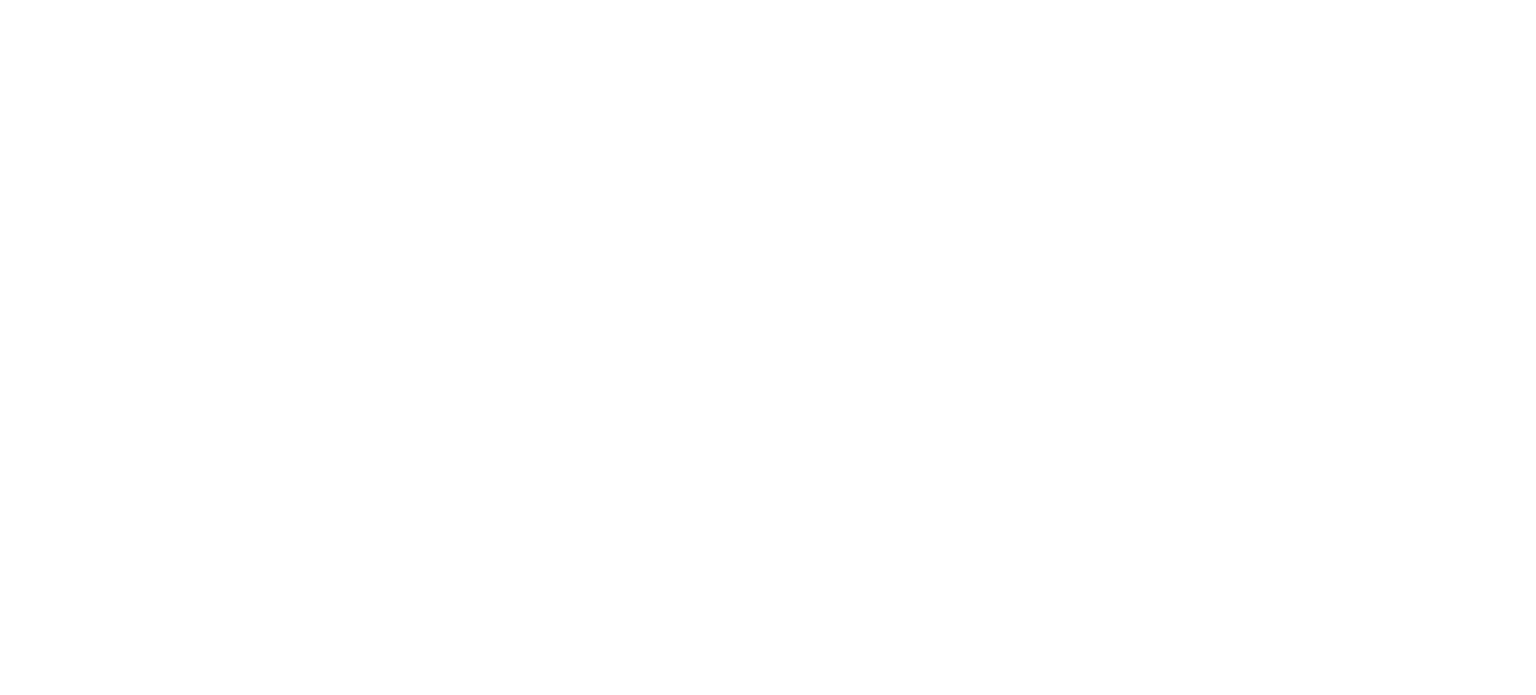 scroll, scrollTop: 0, scrollLeft: 0, axis: both 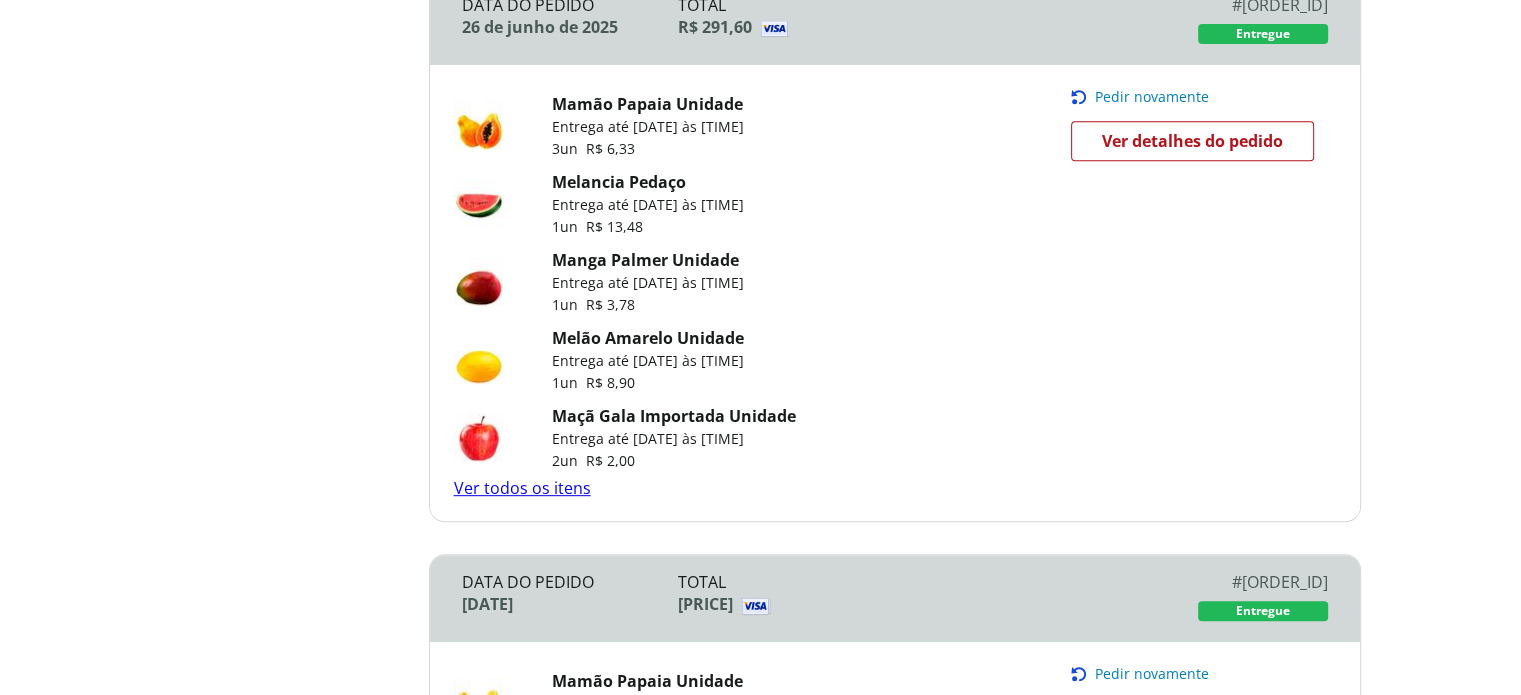 click on "Ver todos os itens" at bounding box center (522, 488) 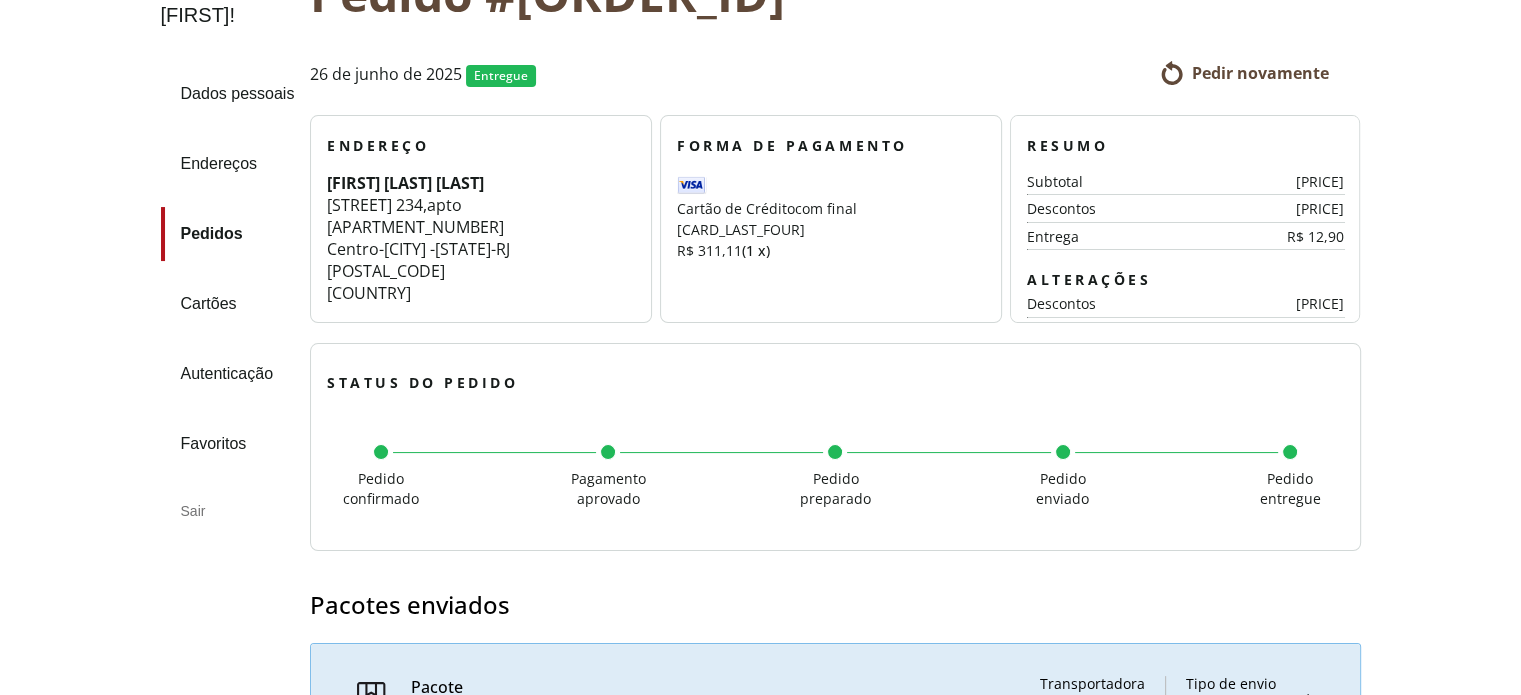 scroll, scrollTop: 183, scrollLeft: 0, axis: vertical 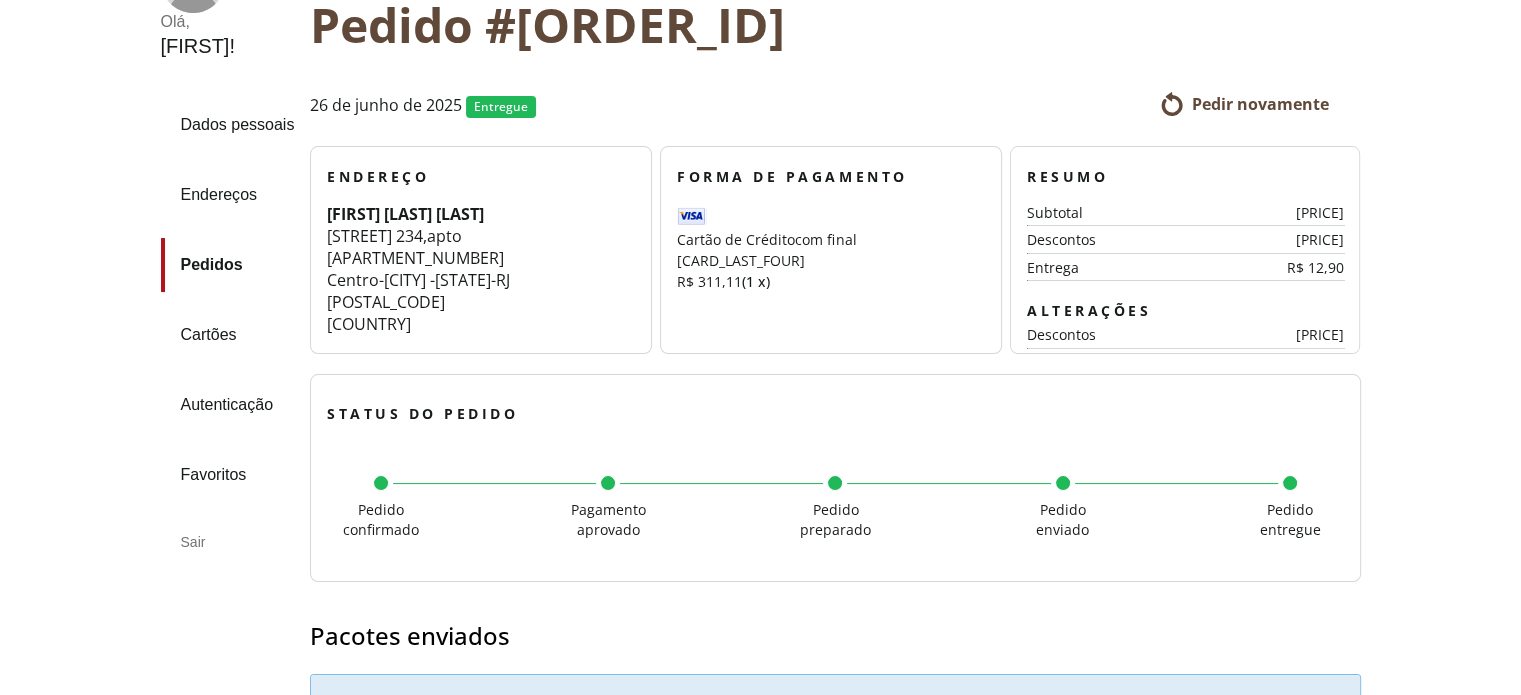 click on "Pedir novamente" at bounding box center [1260, 104] 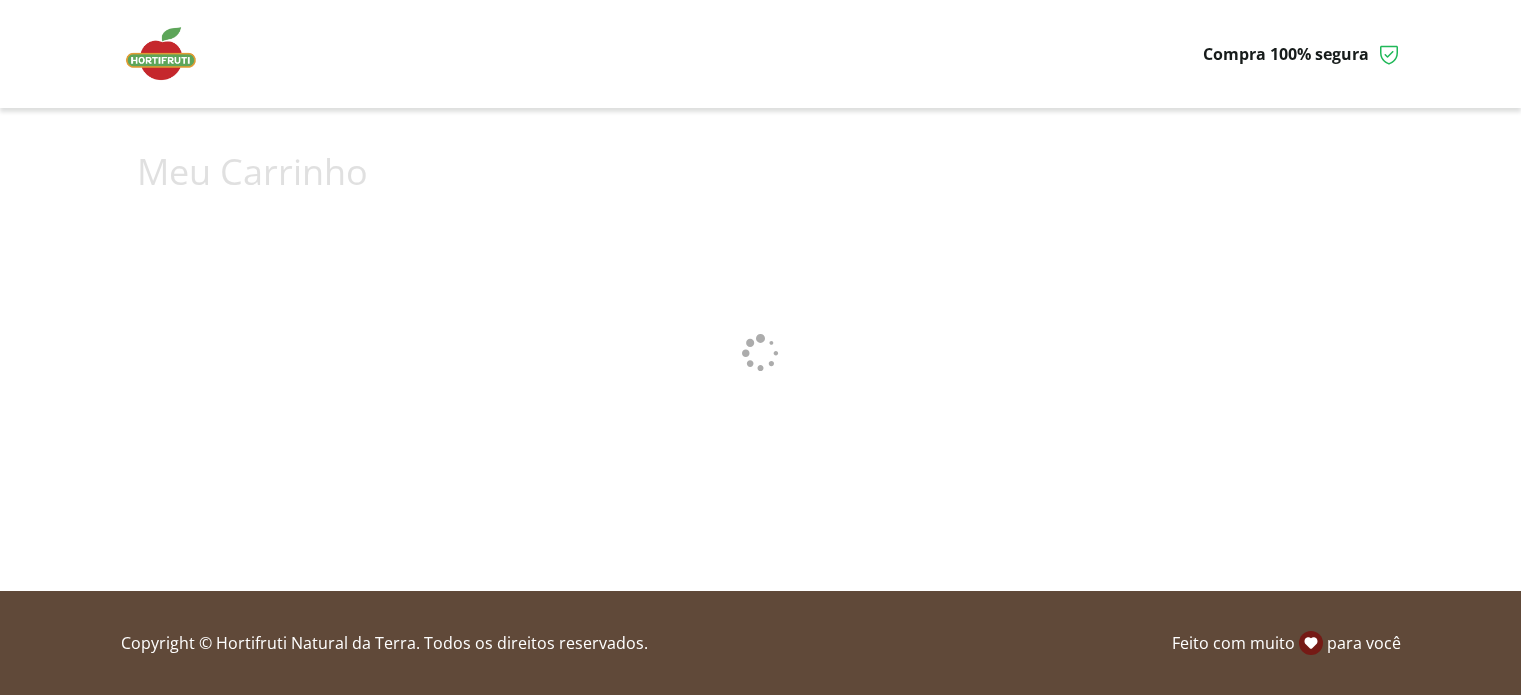 scroll, scrollTop: 0, scrollLeft: 0, axis: both 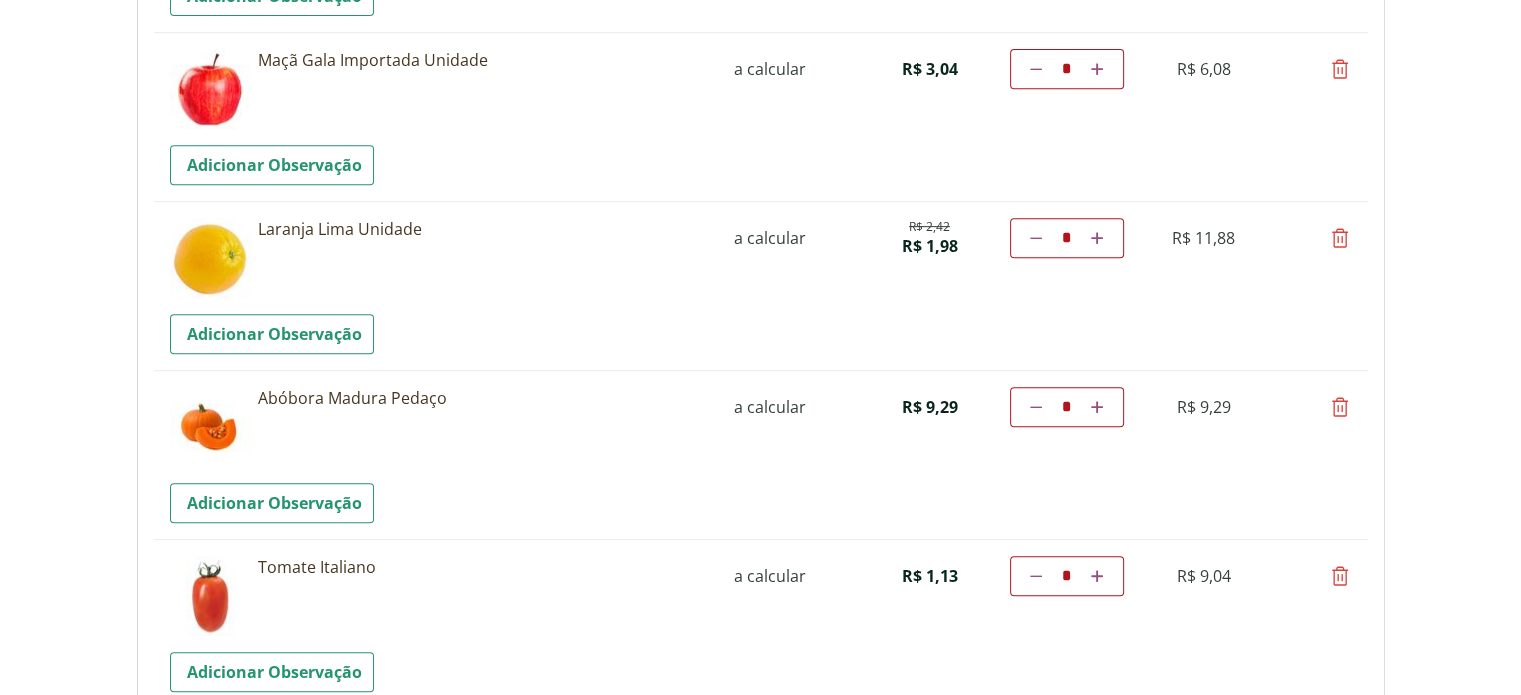 click at bounding box center [1340, 238] 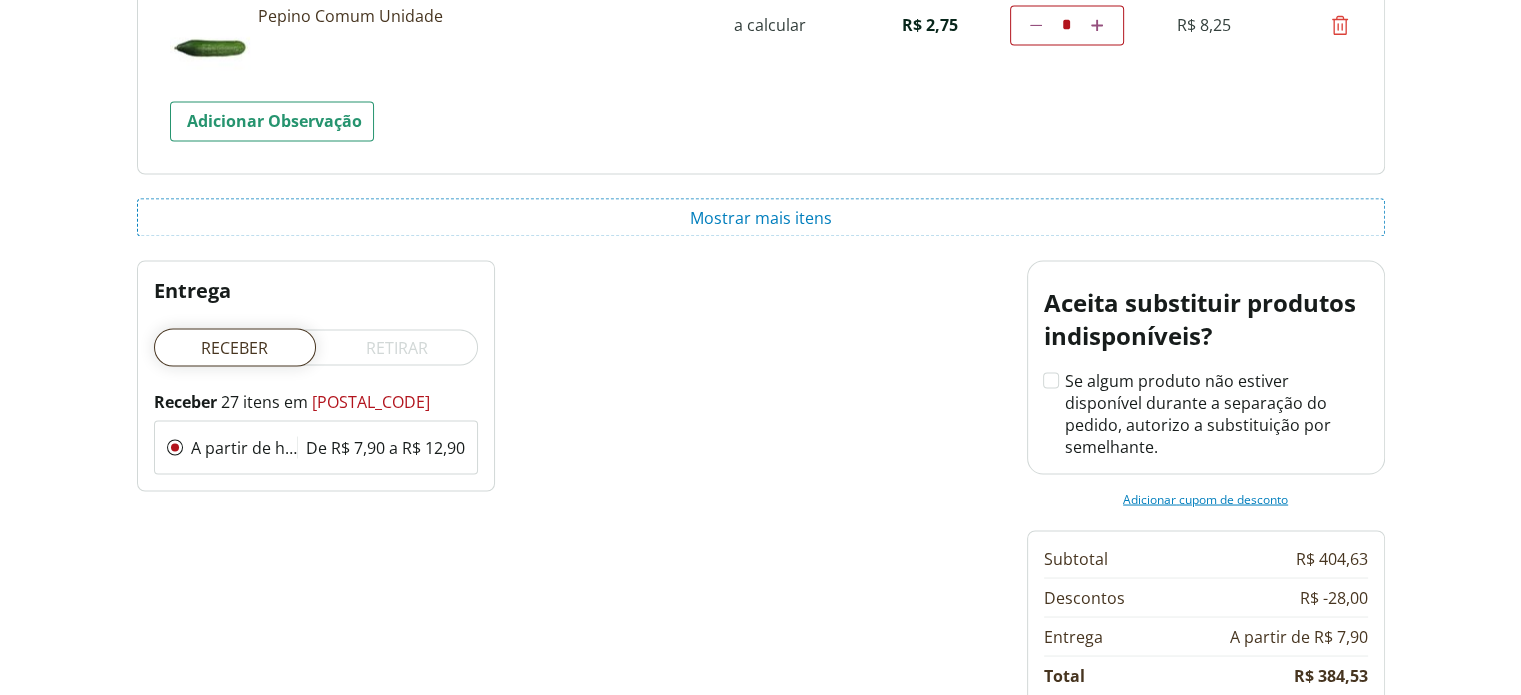 scroll, scrollTop: 3500, scrollLeft: 0, axis: vertical 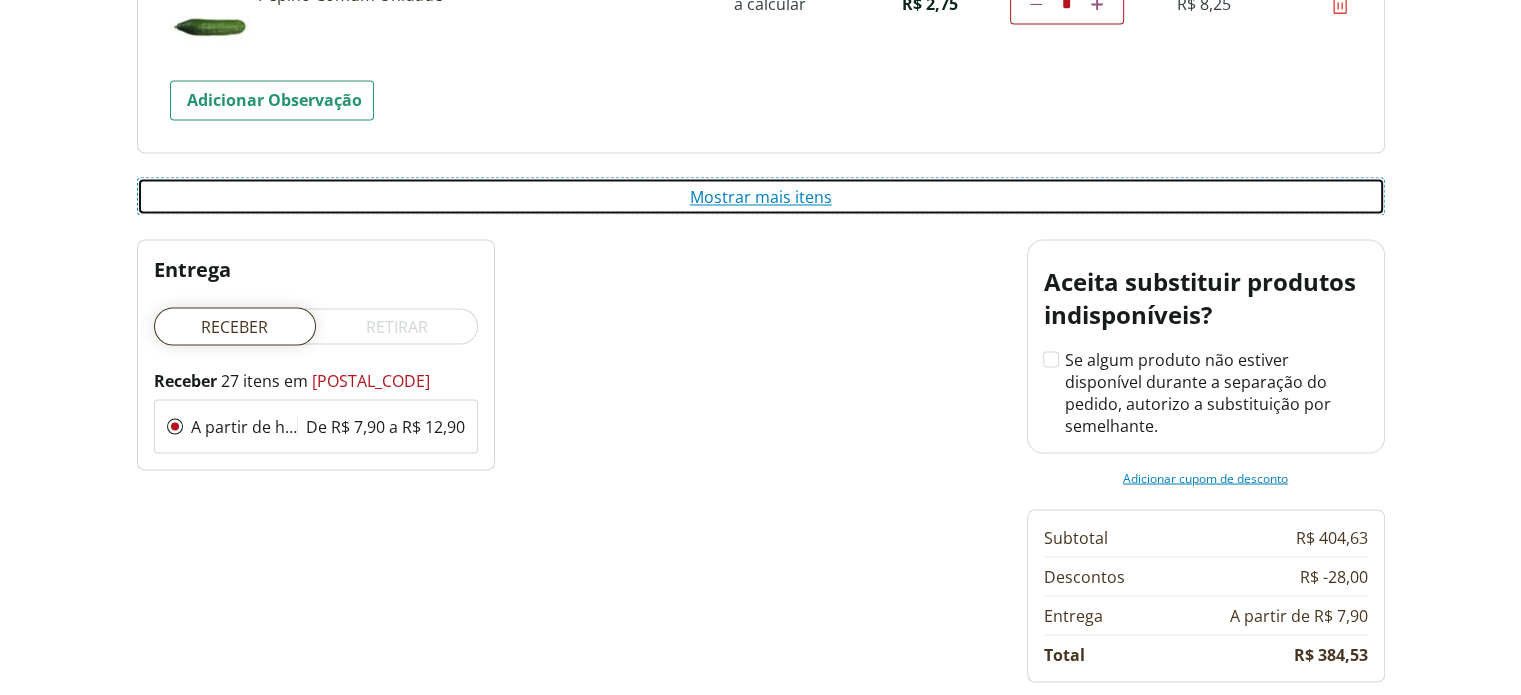 click on "Mostrar mais itens" at bounding box center [761, 196] 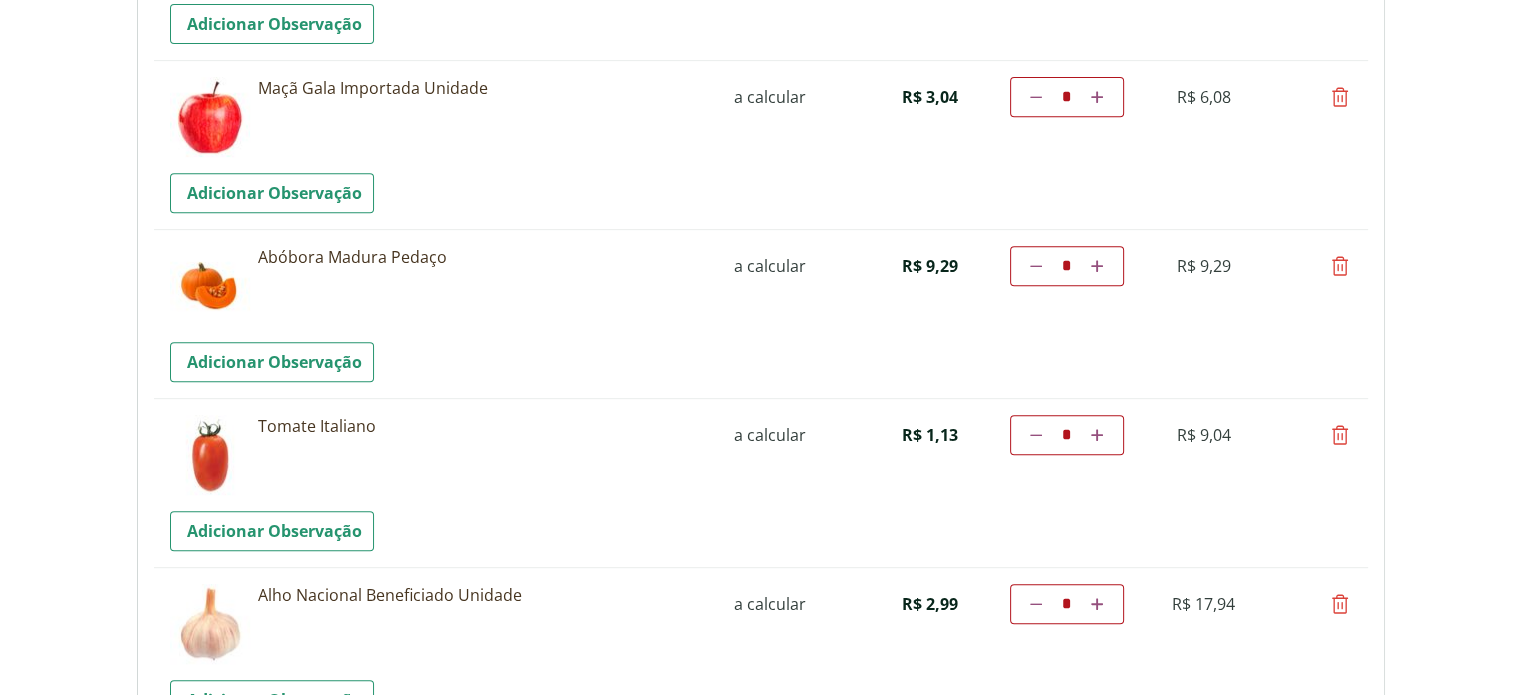 scroll, scrollTop: 900, scrollLeft: 0, axis: vertical 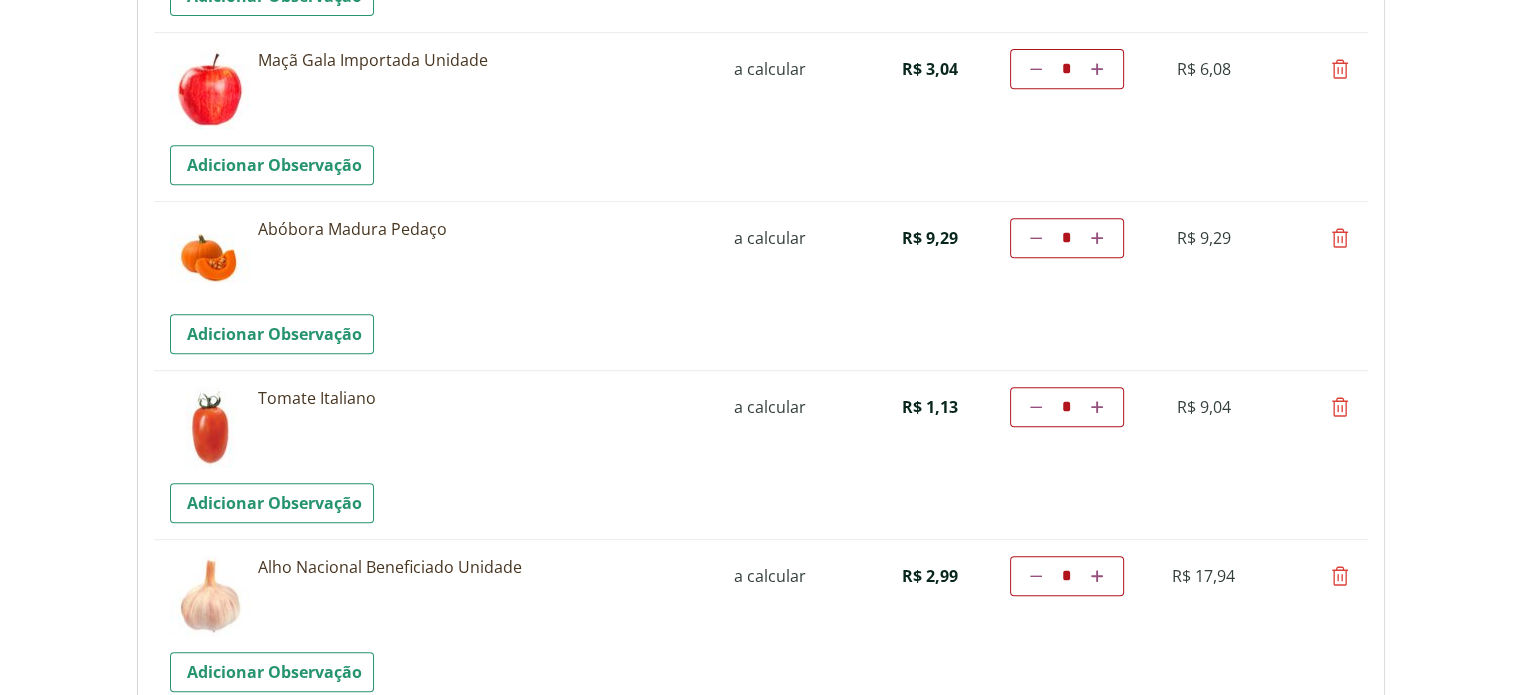 click at bounding box center [1340, 238] 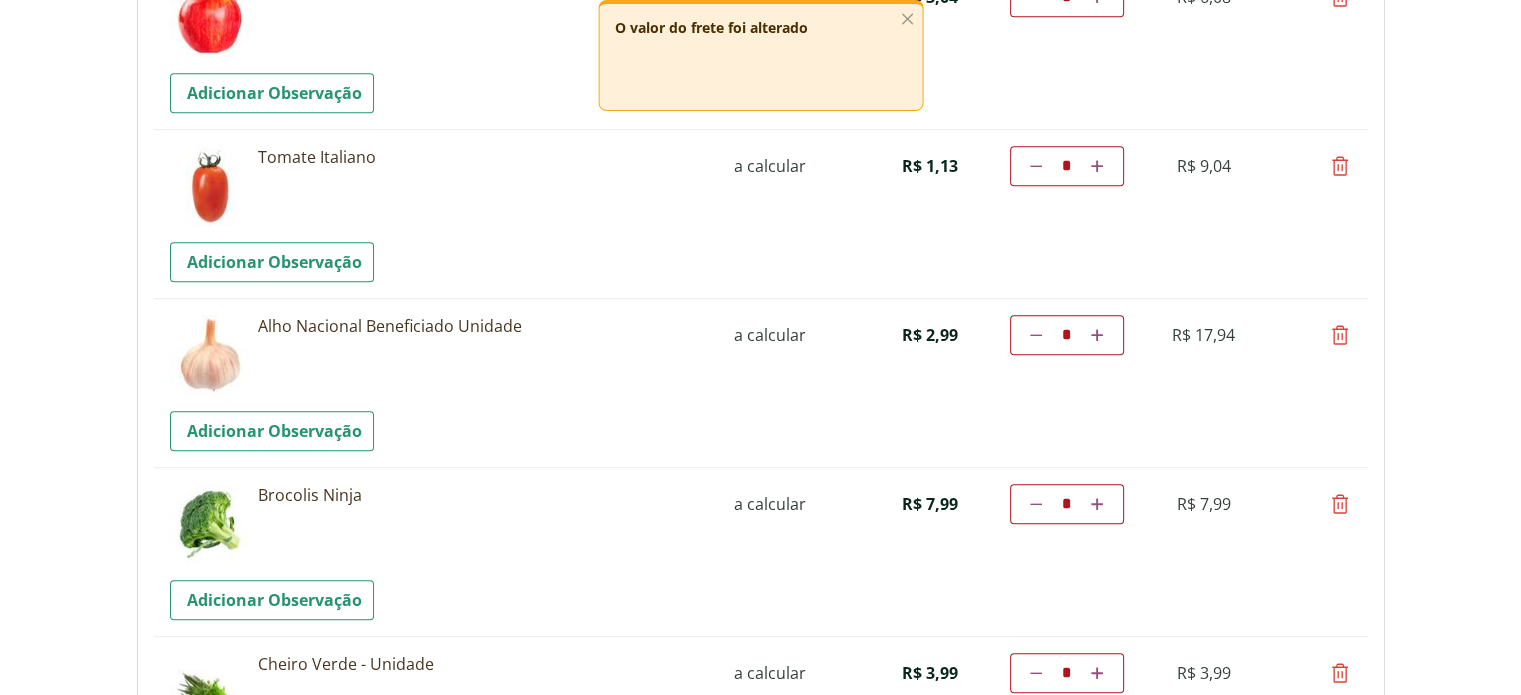 scroll, scrollTop: 1000, scrollLeft: 0, axis: vertical 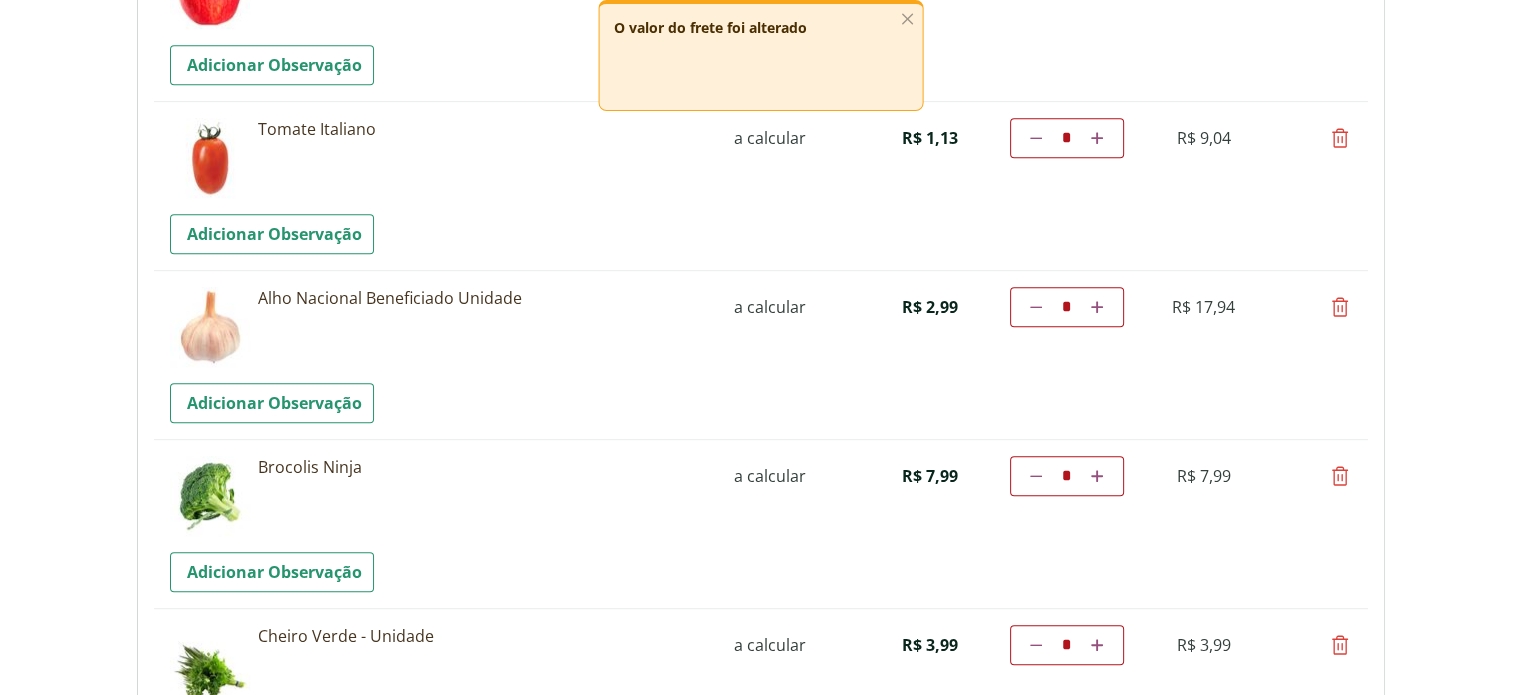 click at bounding box center (1340, 138) 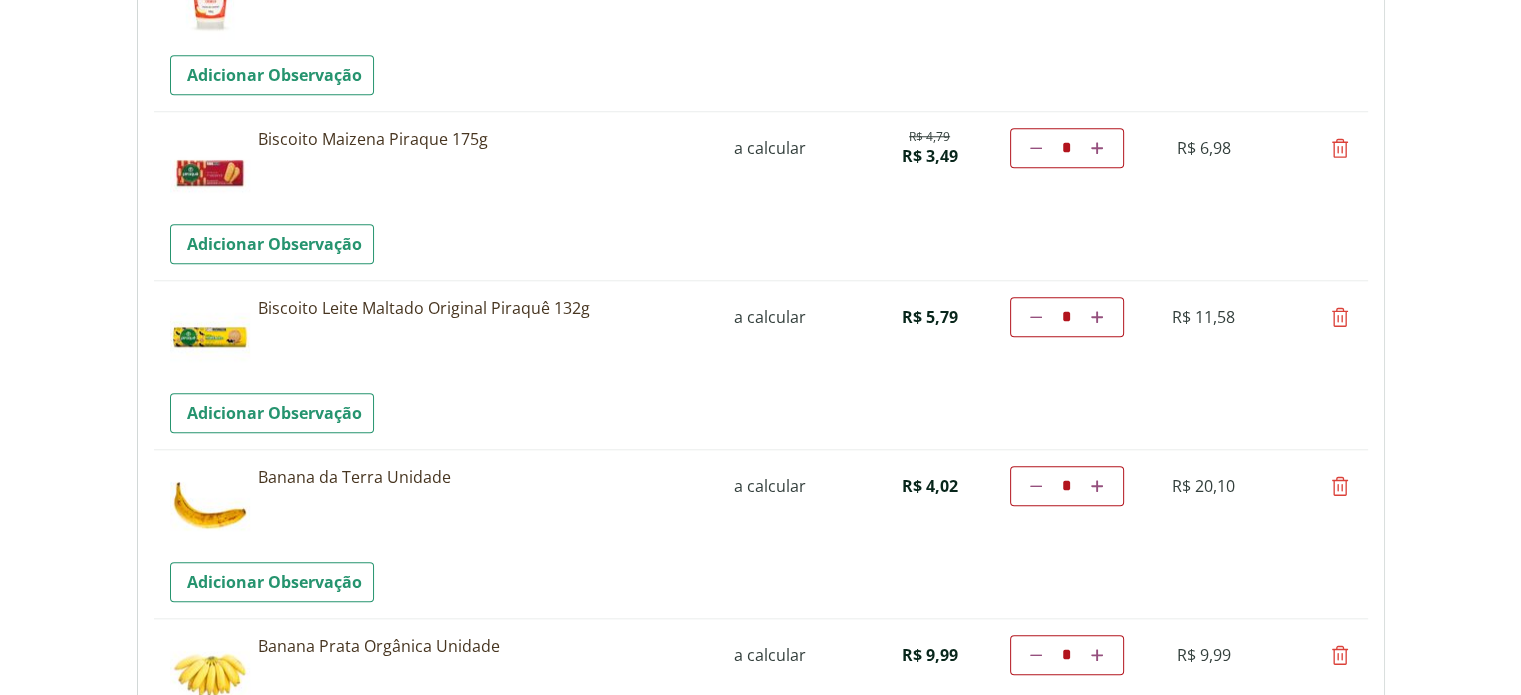 scroll, scrollTop: 1800, scrollLeft: 0, axis: vertical 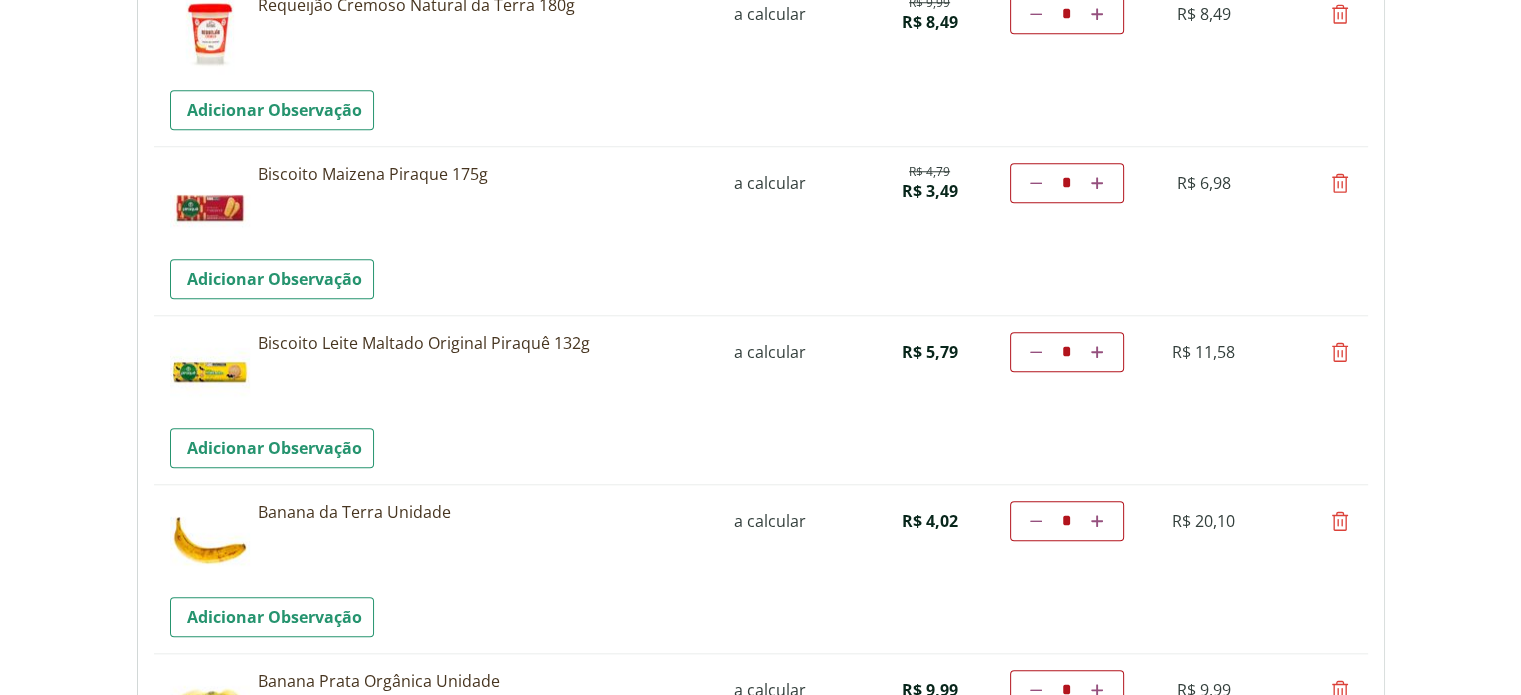 click at bounding box center (1340, 183) 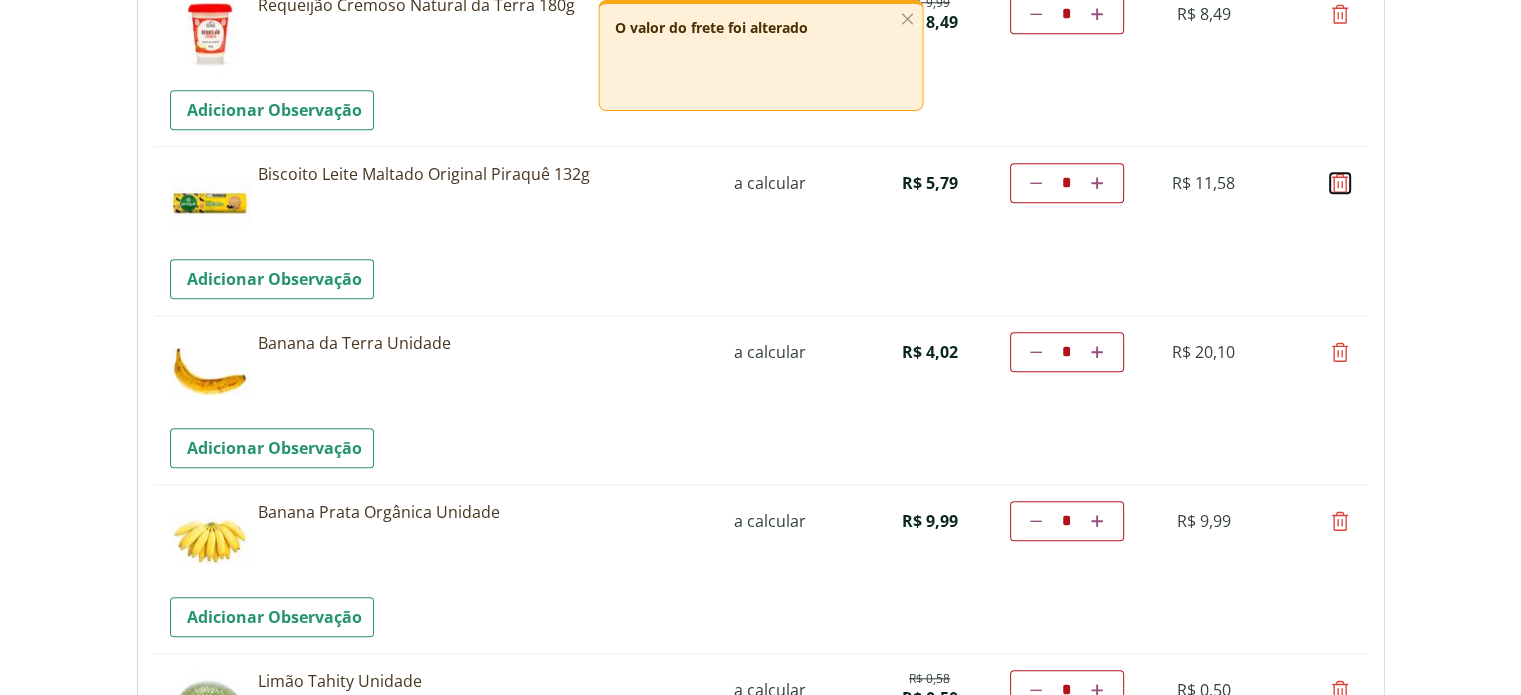 click at bounding box center [1340, 183] 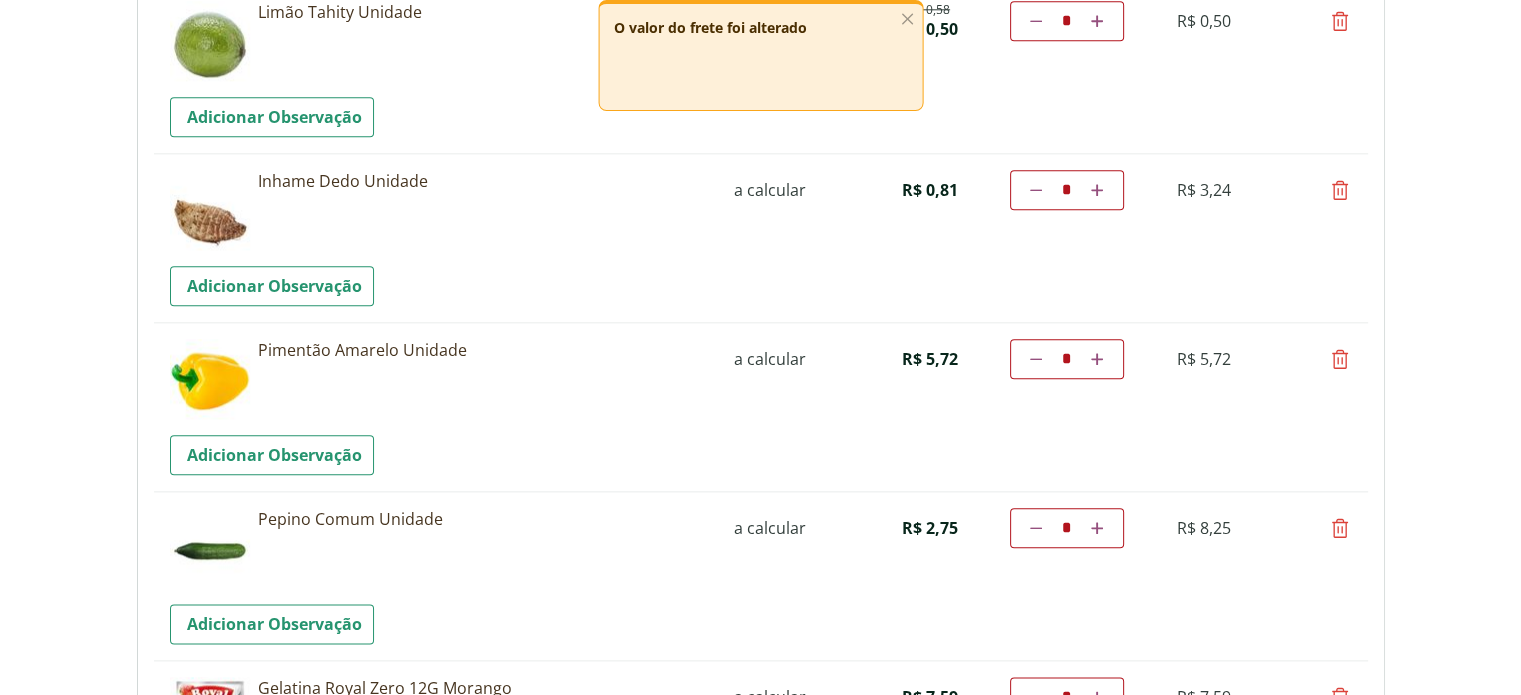 scroll, scrollTop: 2500, scrollLeft: 0, axis: vertical 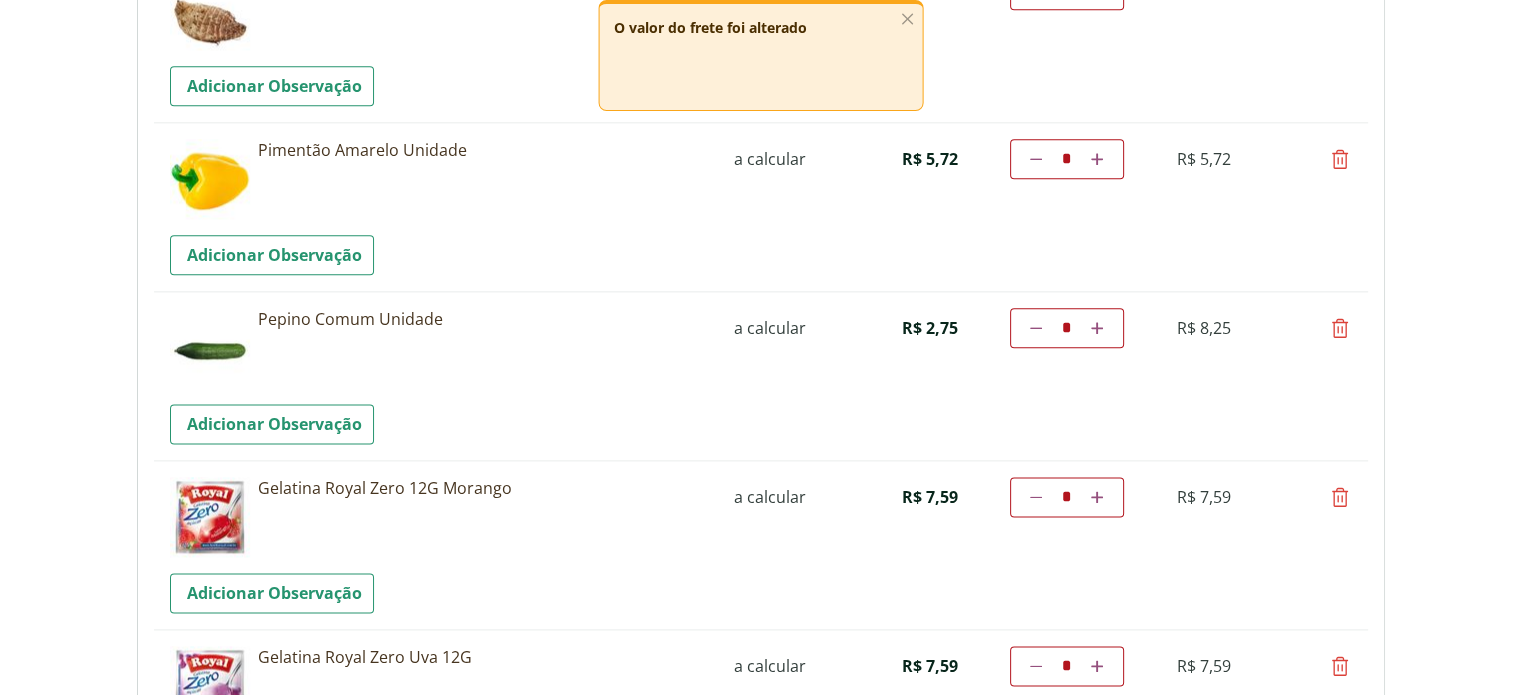 click at bounding box center (1340, 159) 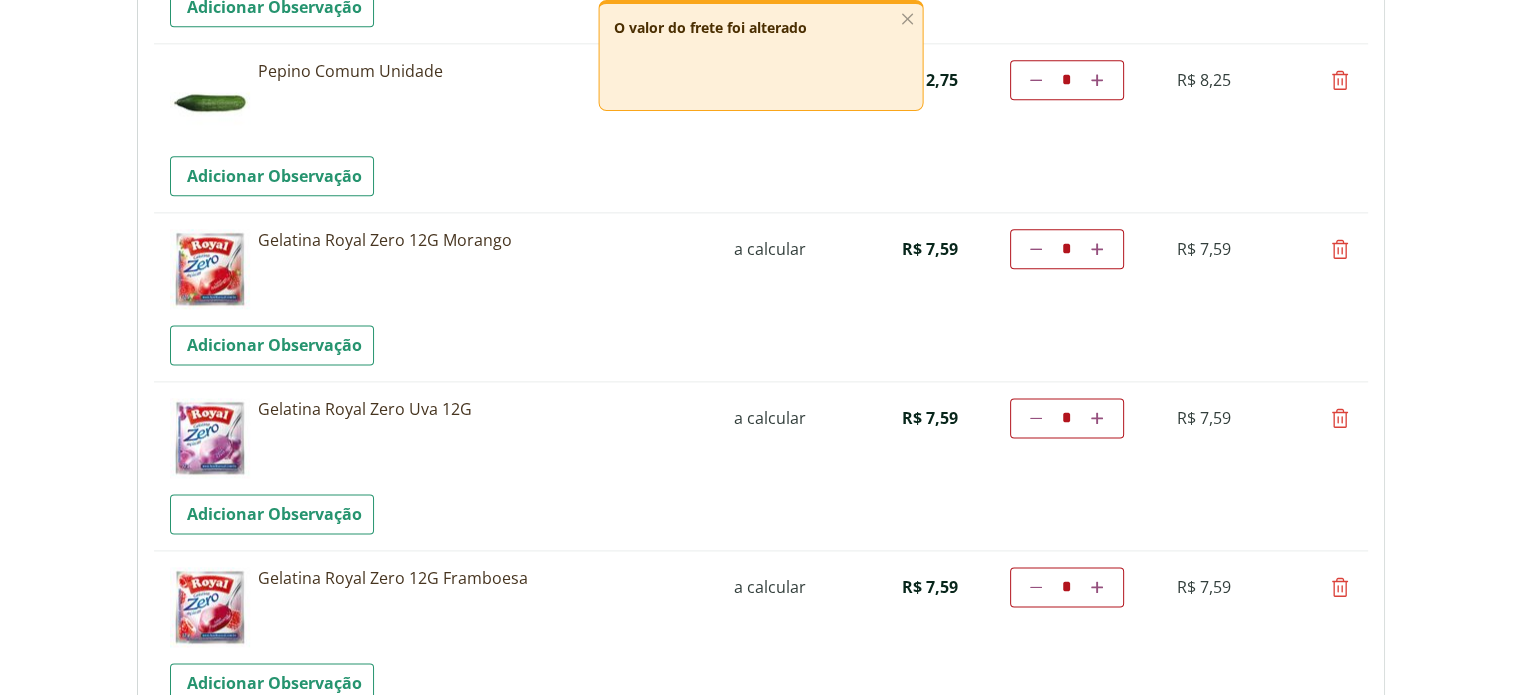 scroll, scrollTop: 2400, scrollLeft: 0, axis: vertical 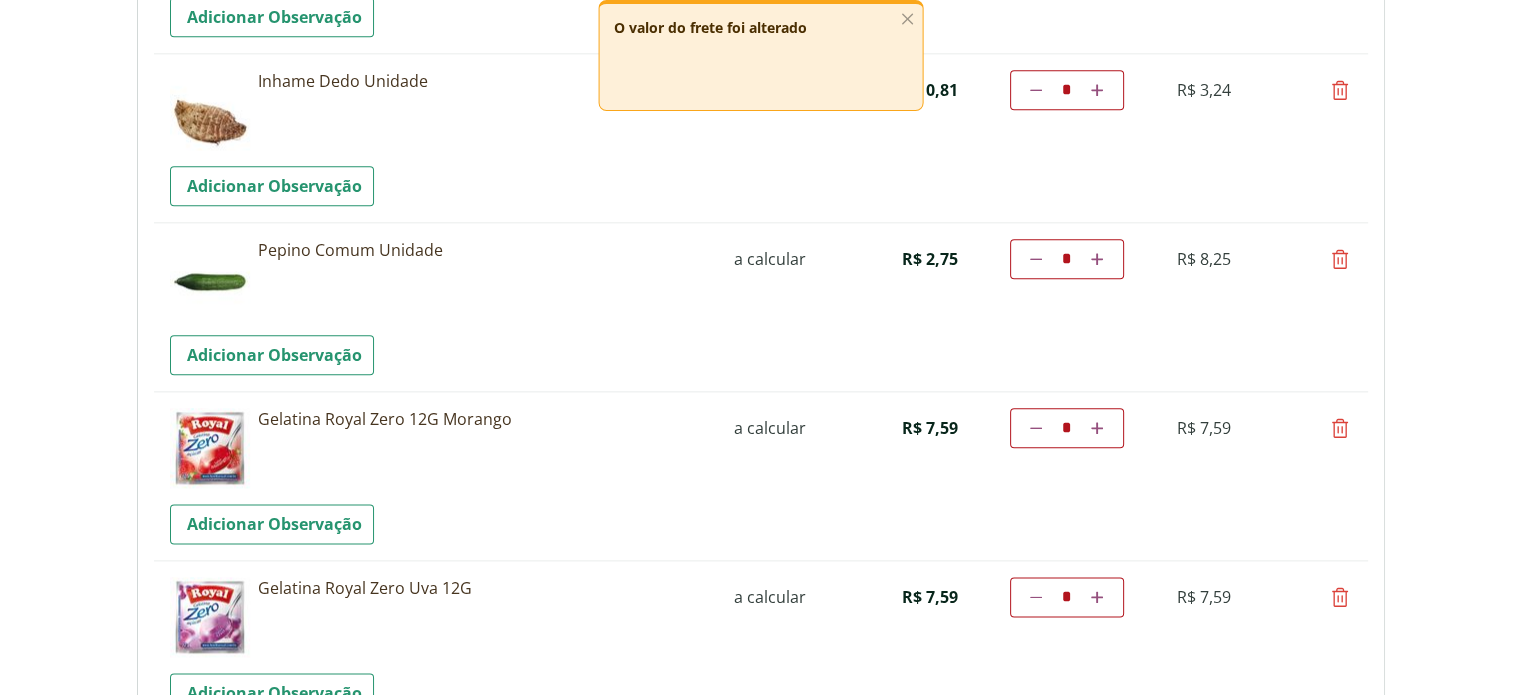 click at bounding box center (1340, 90) 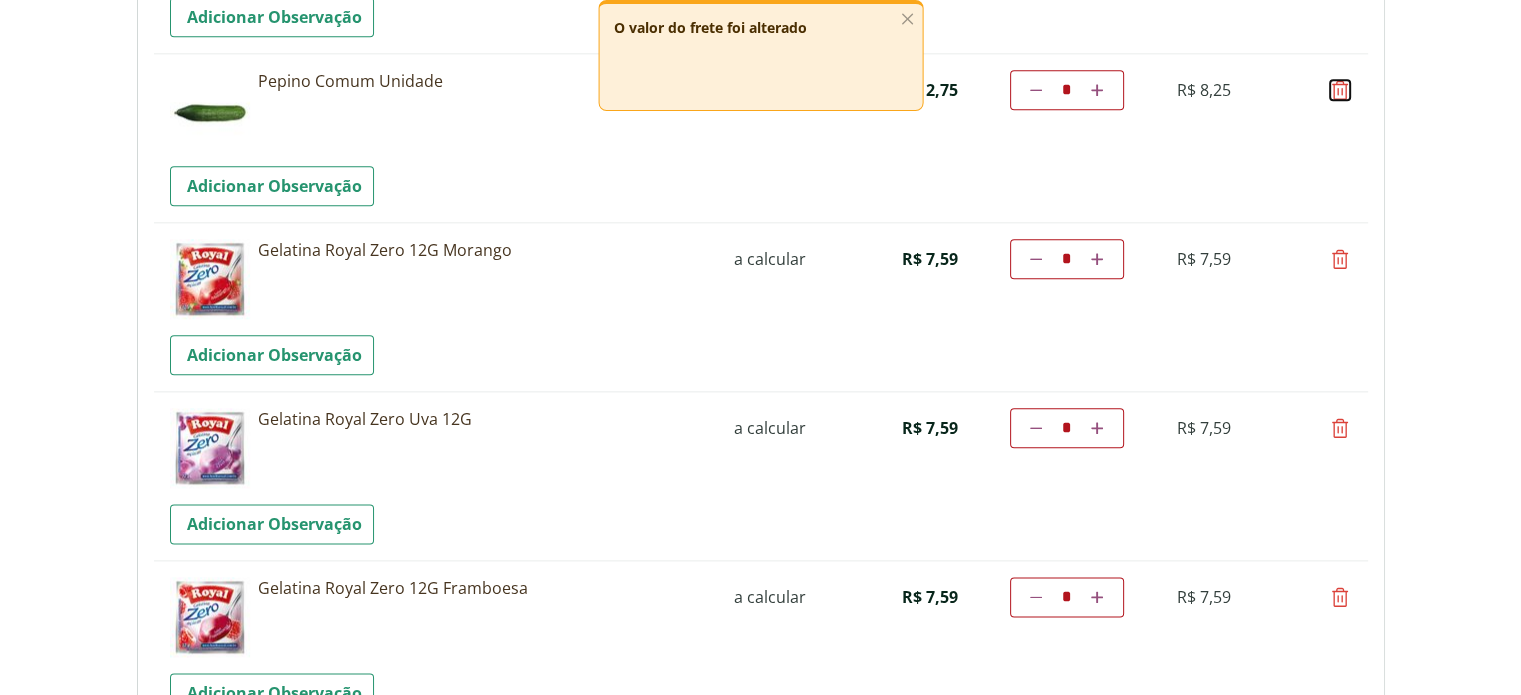 click at bounding box center [1340, 90] 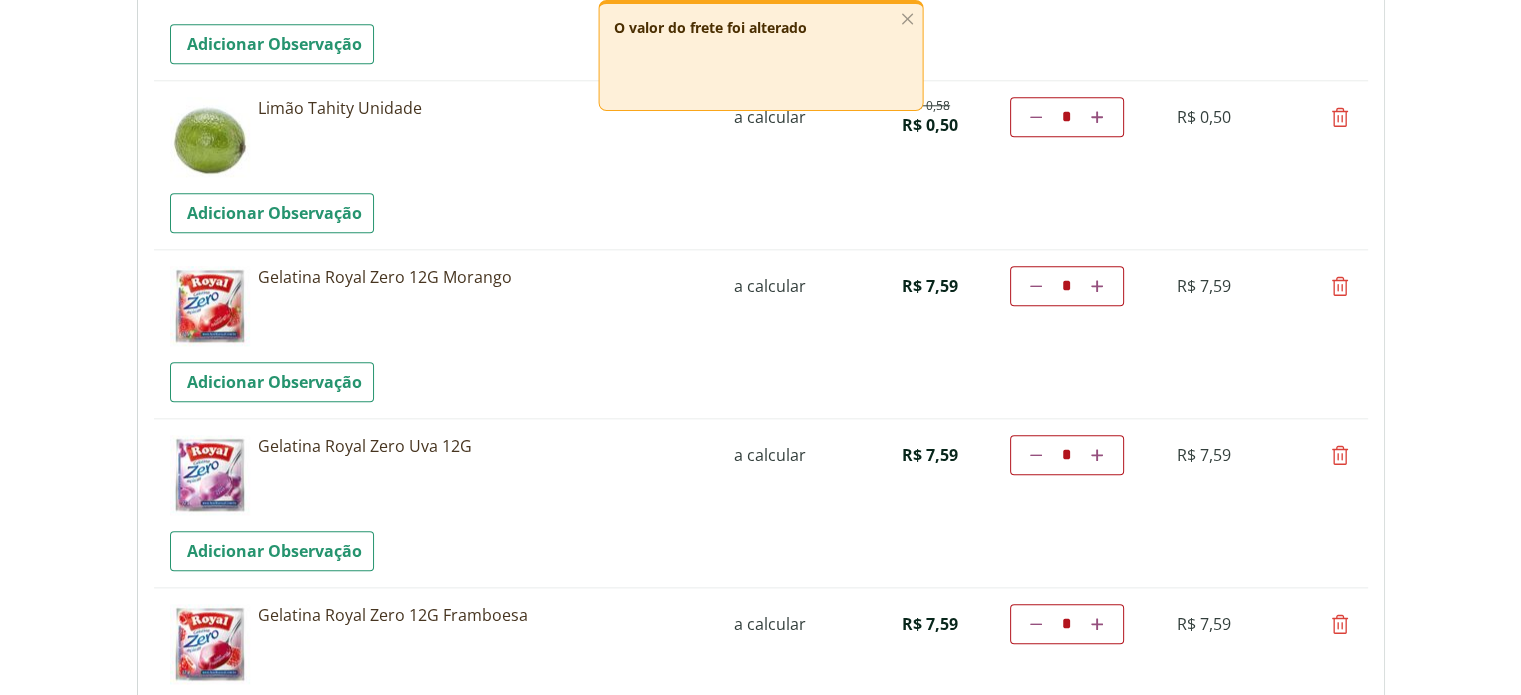 scroll, scrollTop: 2200, scrollLeft: 0, axis: vertical 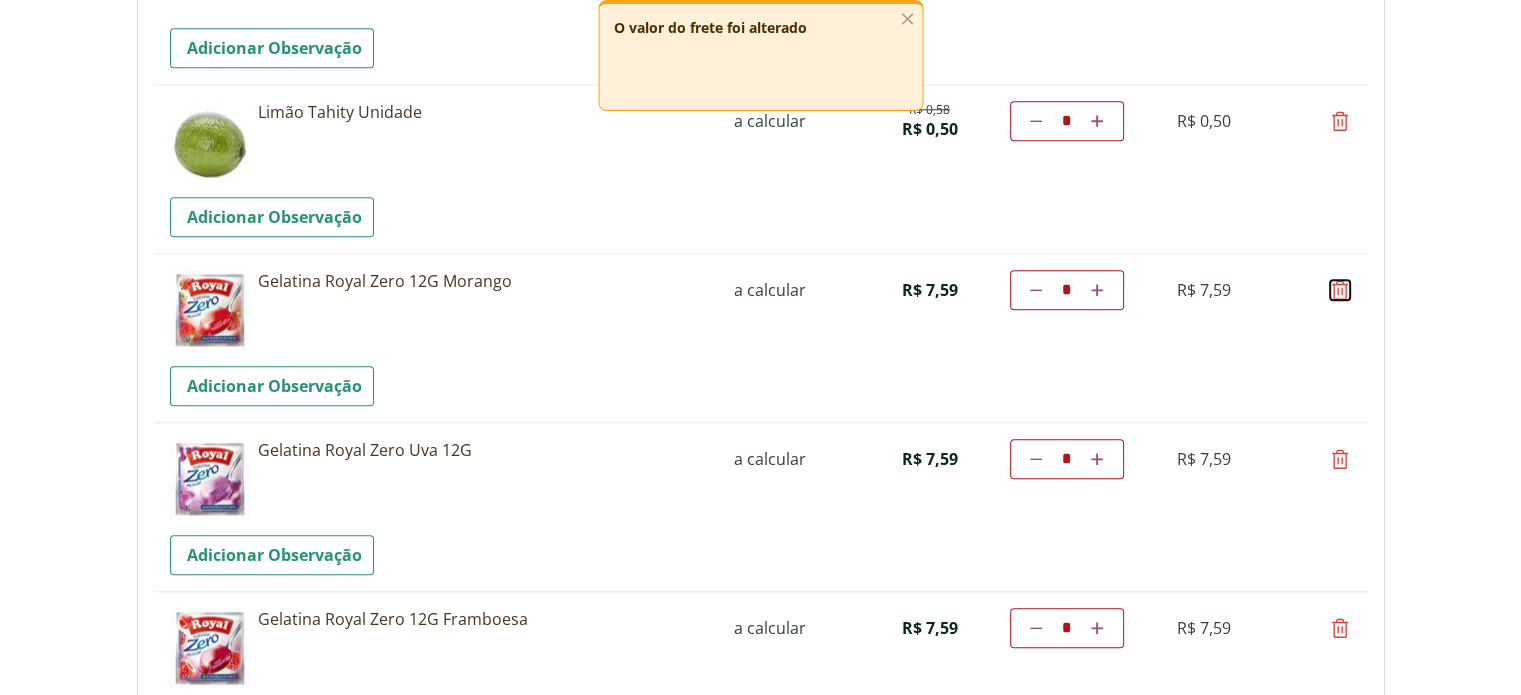 click at bounding box center [1340, 290] 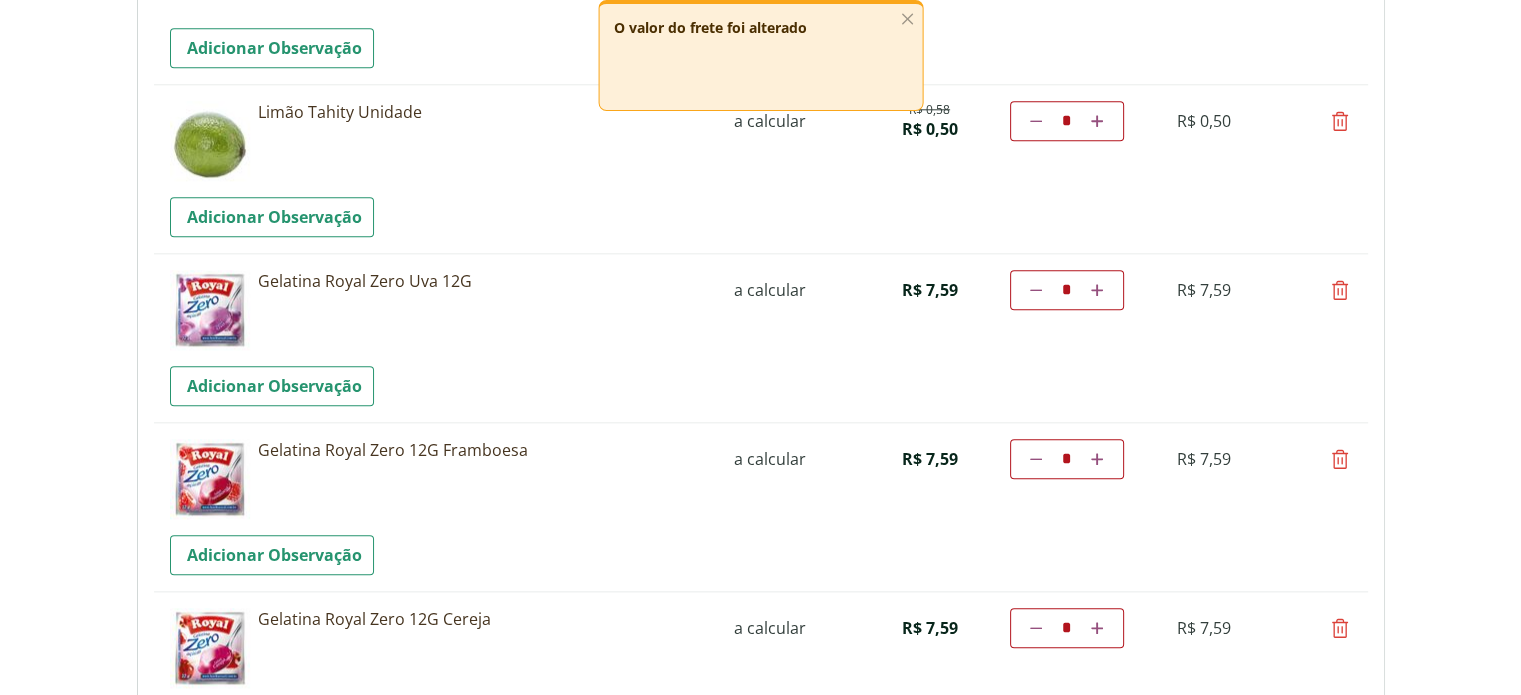 click at bounding box center (1340, 290) 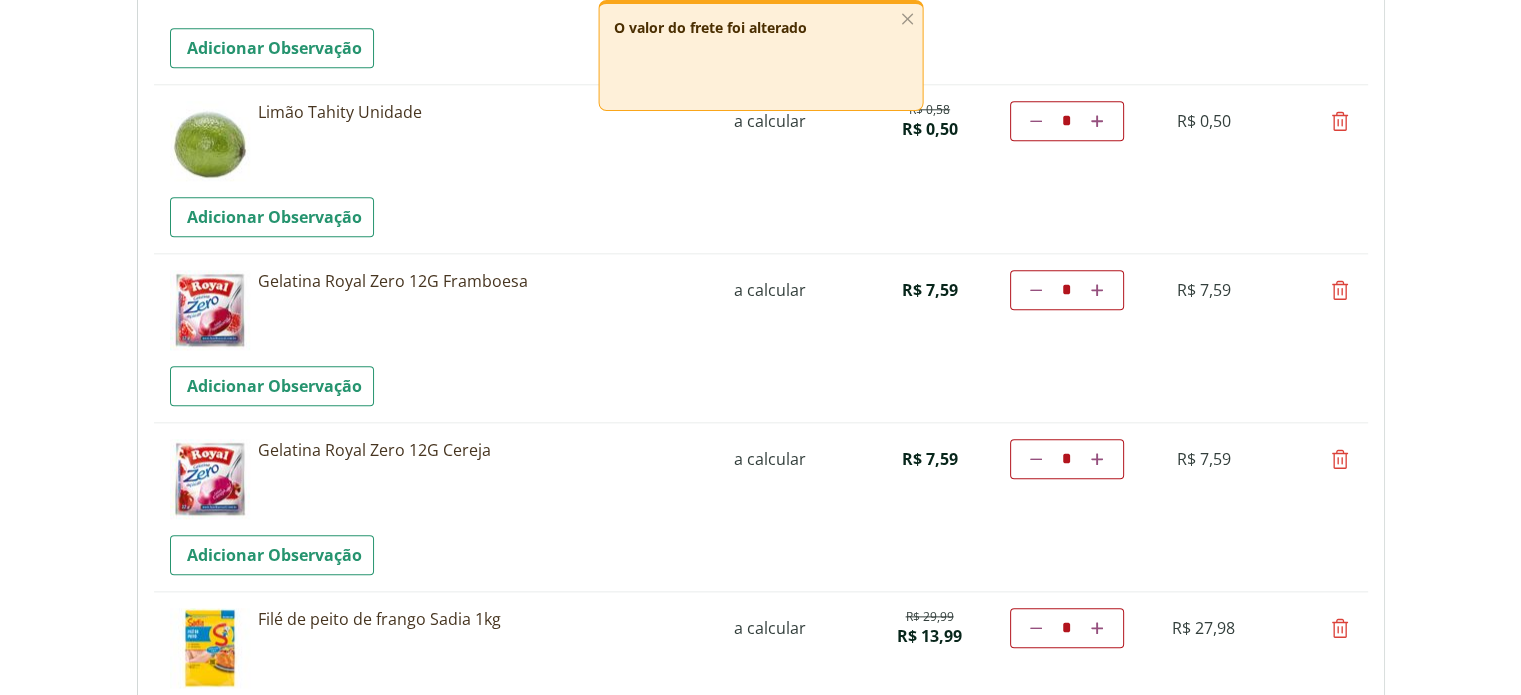 click at bounding box center (1340, 290) 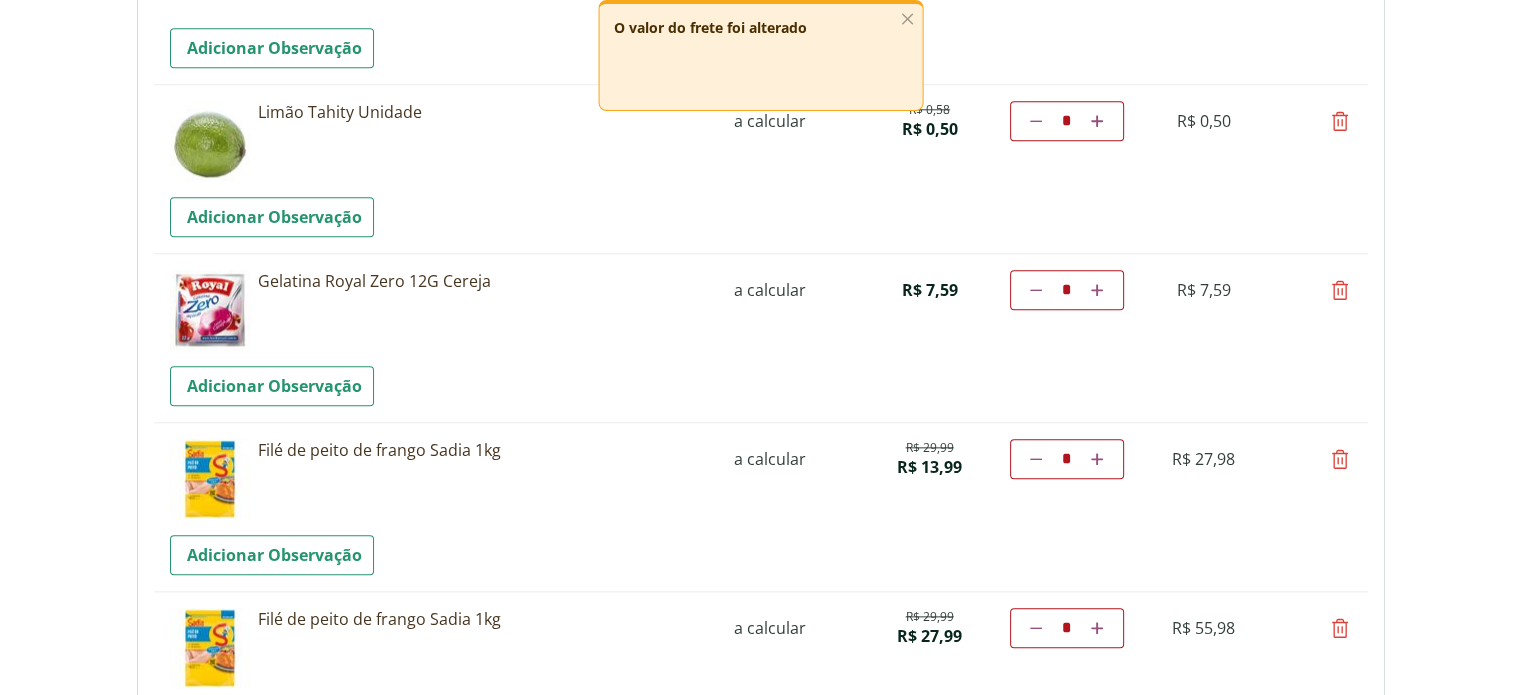 click at bounding box center (1340, 290) 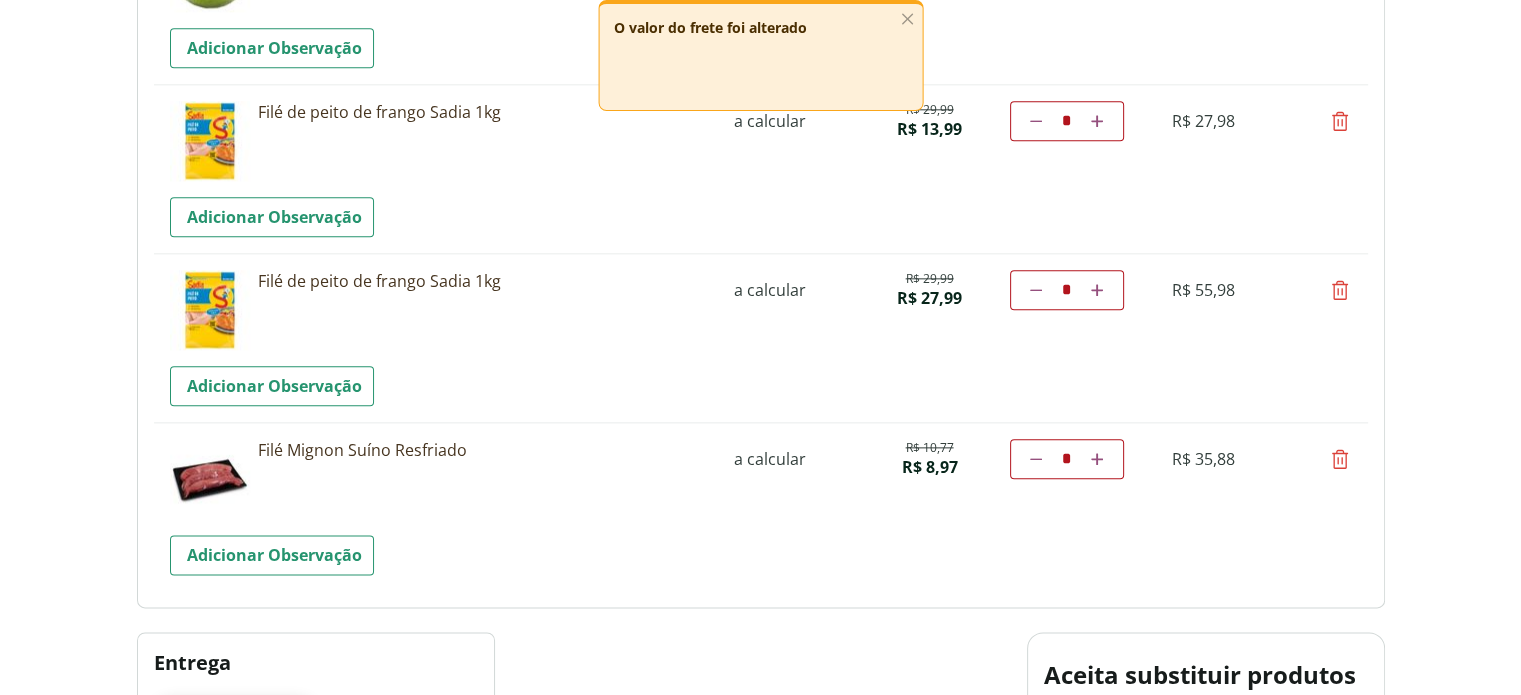 scroll, scrollTop: 2400, scrollLeft: 0, axis: vertical 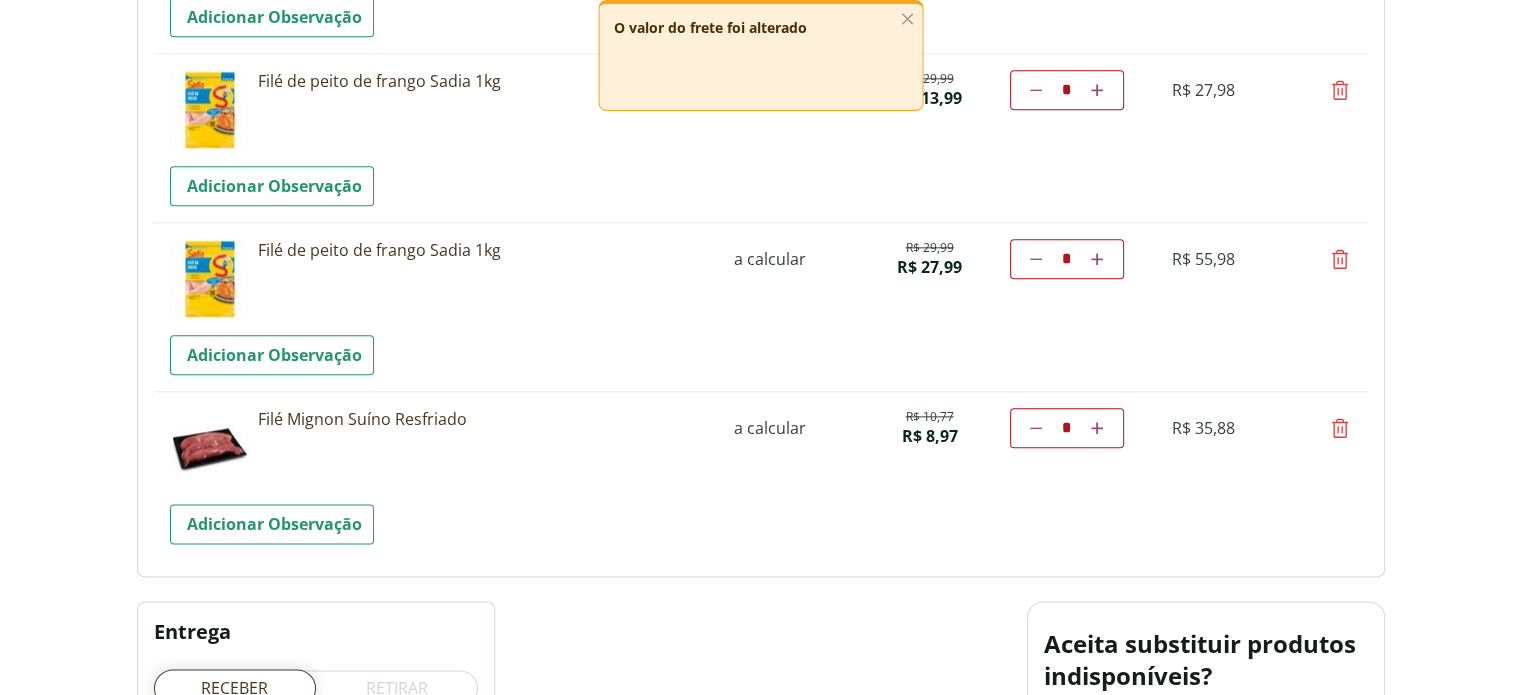 click at bounding box center [1340, 90] 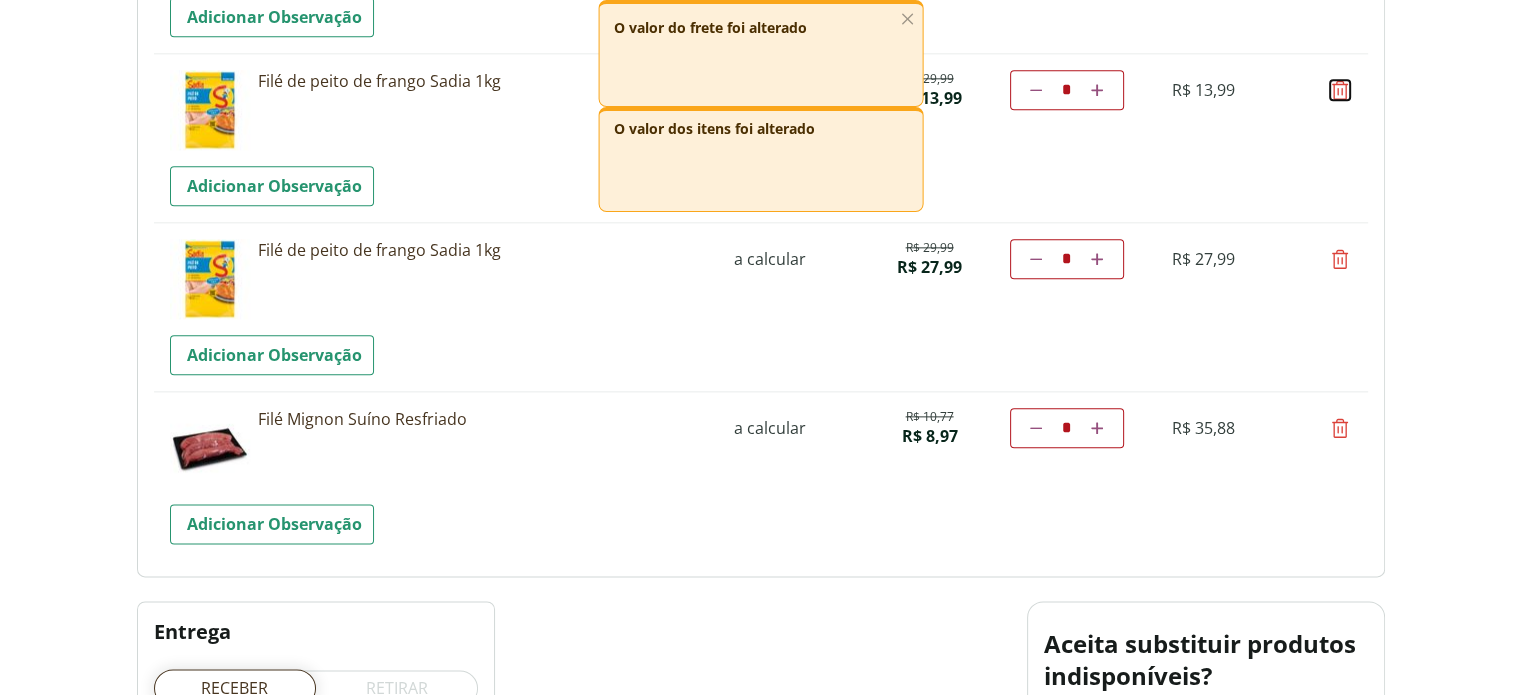 click at bounding box center (1340, 90) 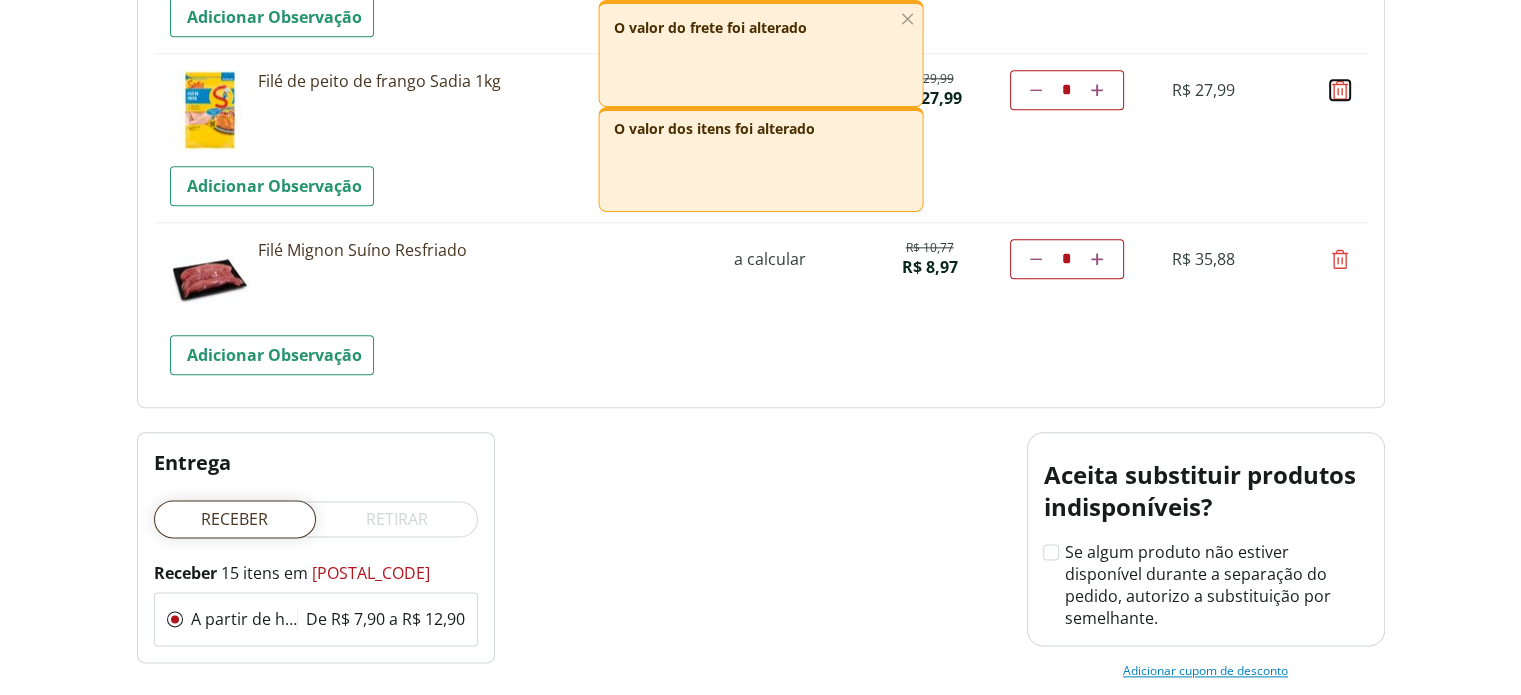 click at bounding box center [1340, 90] 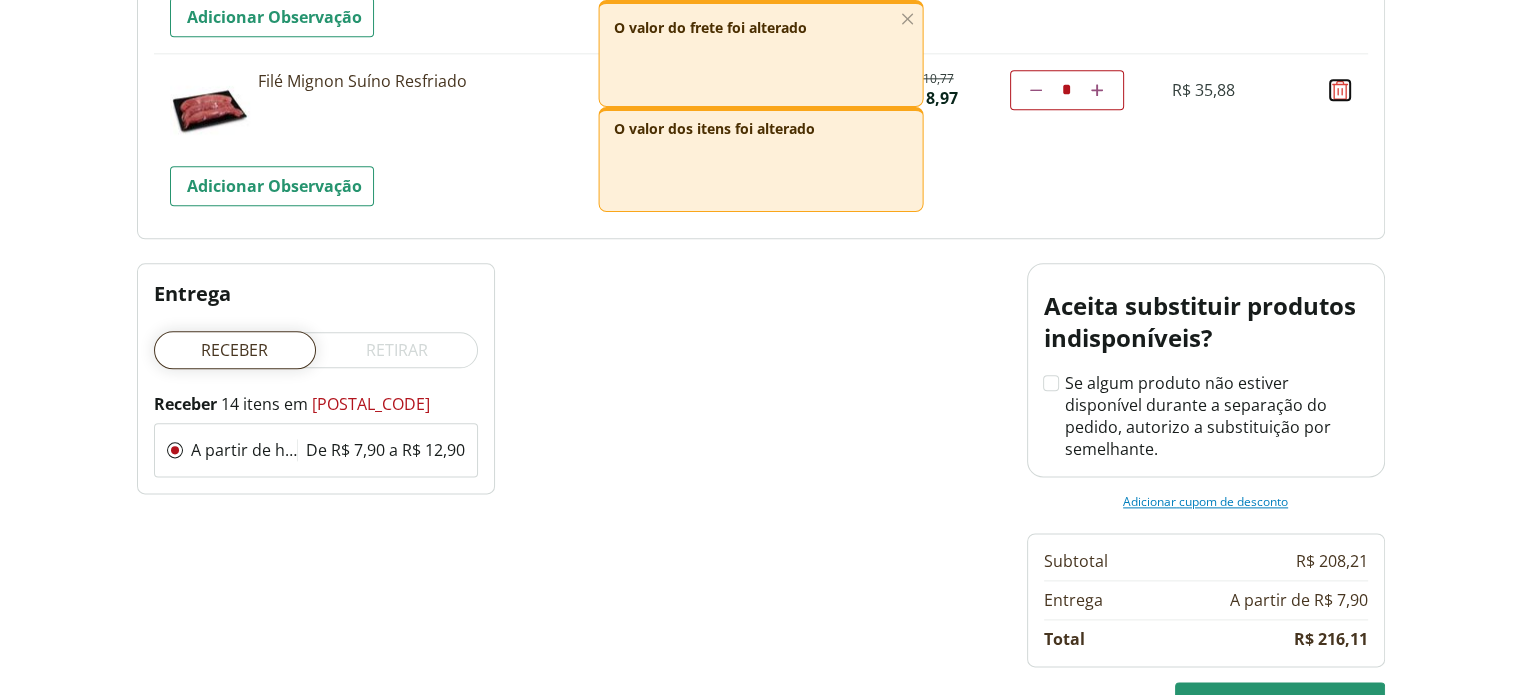 click at bounding box center [1340, 90] 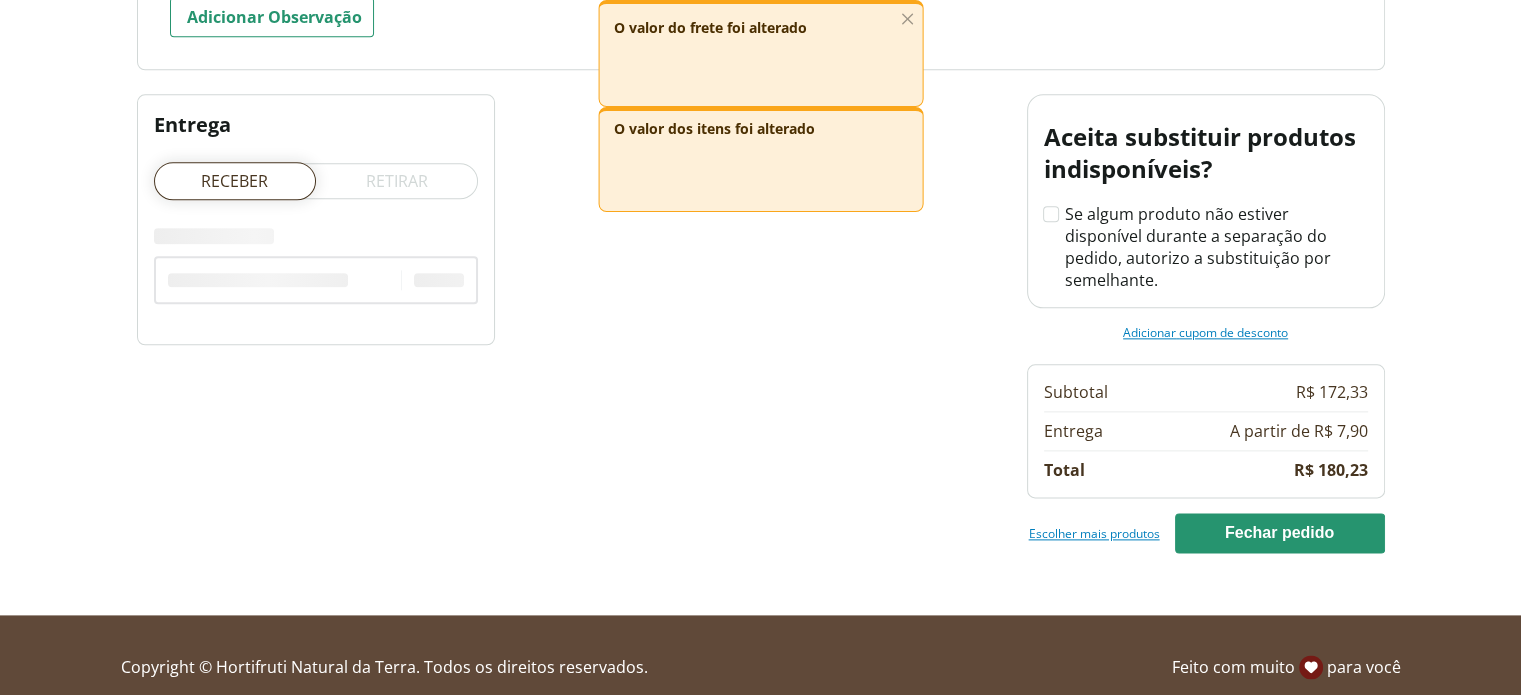 scroll, scrollTop: 2397, scrollLeft: 0, axis: vertical 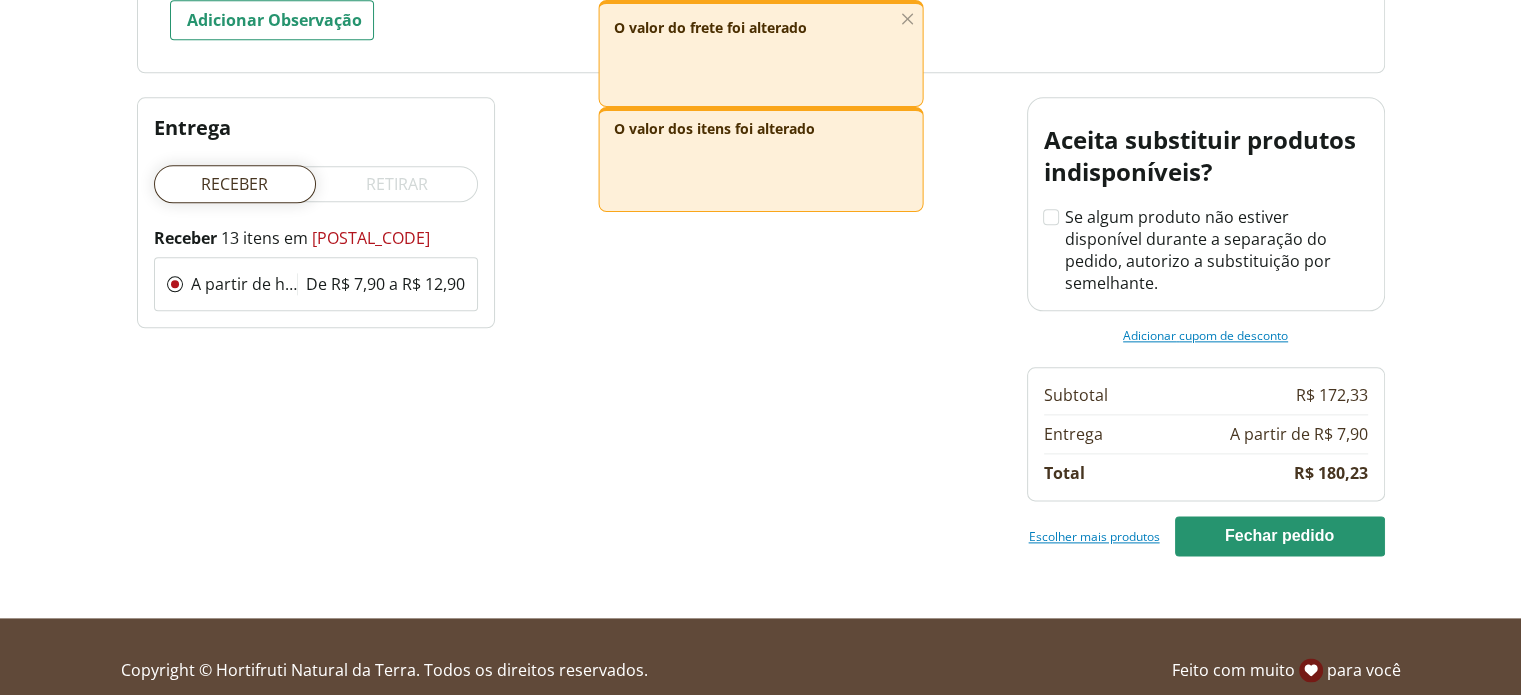 click on "Escolher mais produtos" at bounding box center [1094, 536] 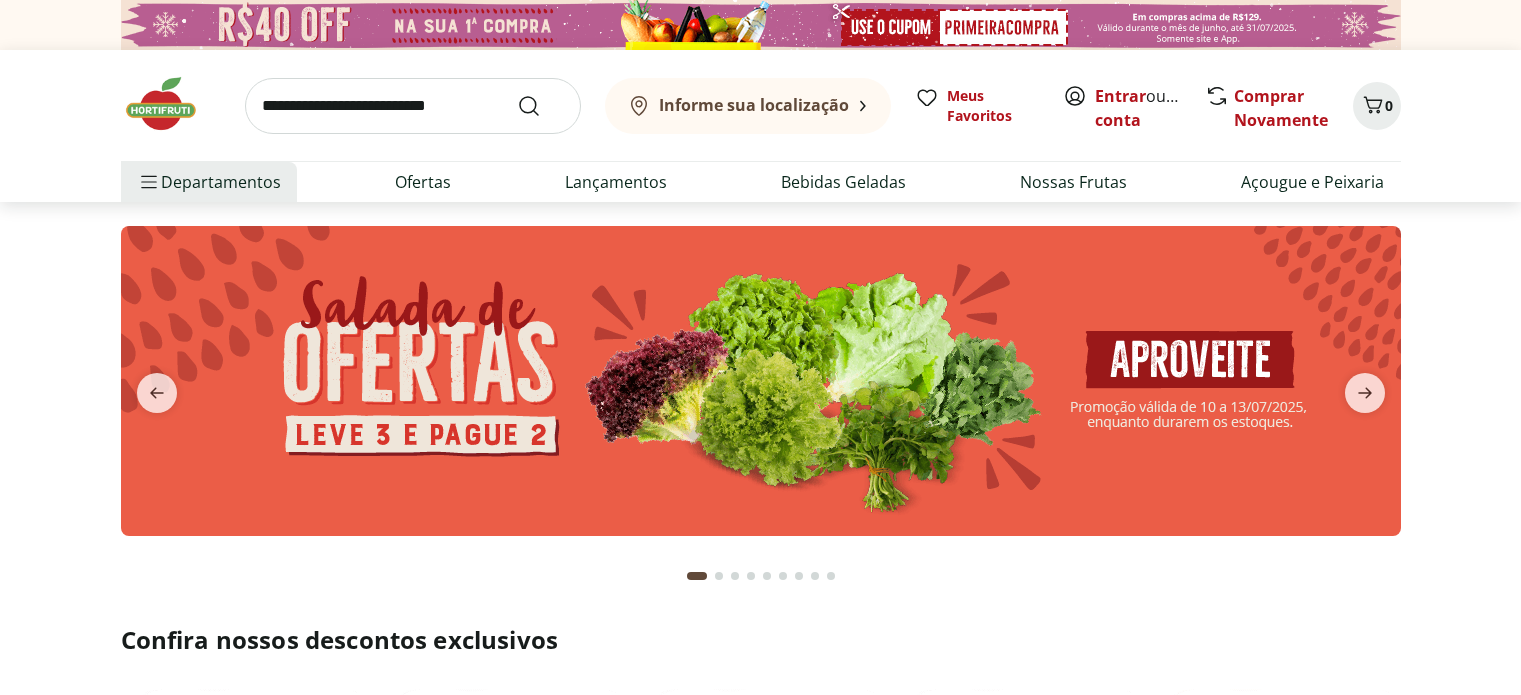scroll, scrollTop: 0, scrollLeft: 0, axis: both 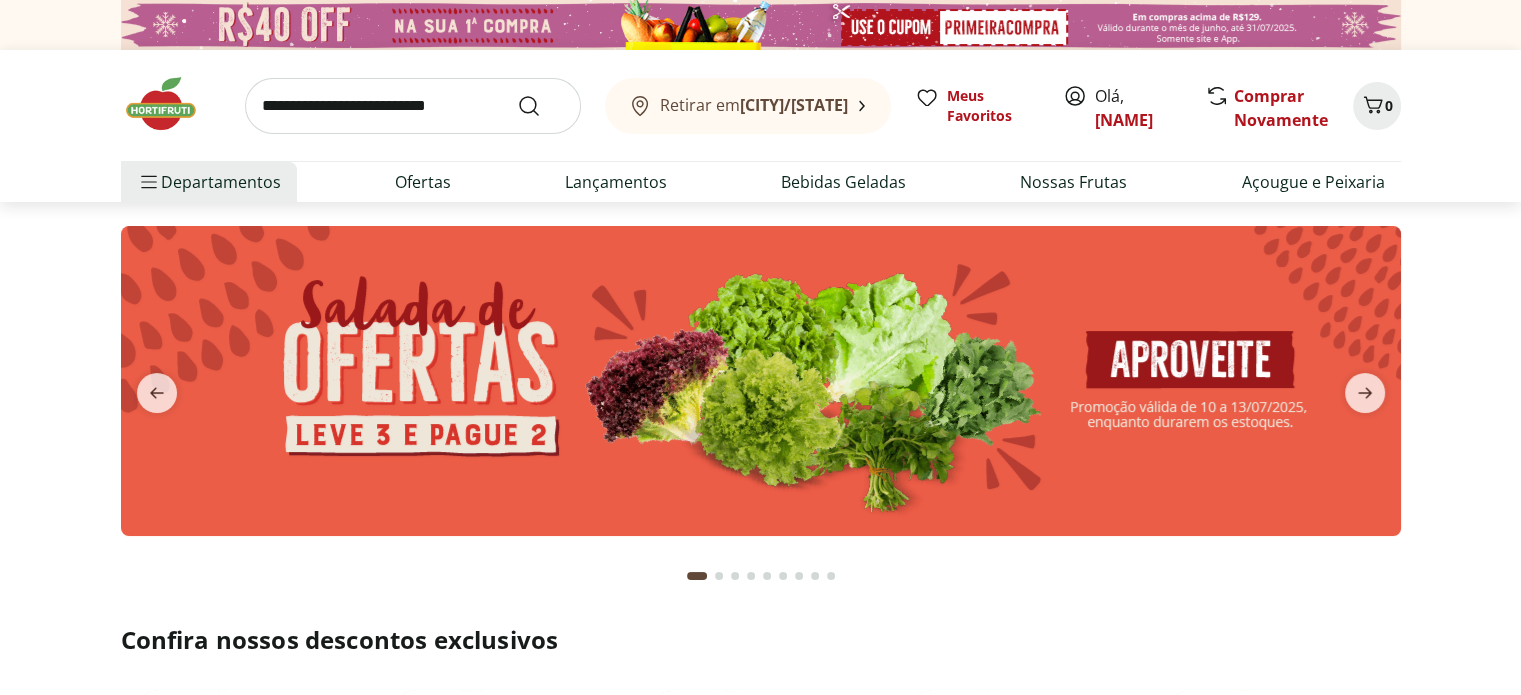 click at bounding box center (413, 106) 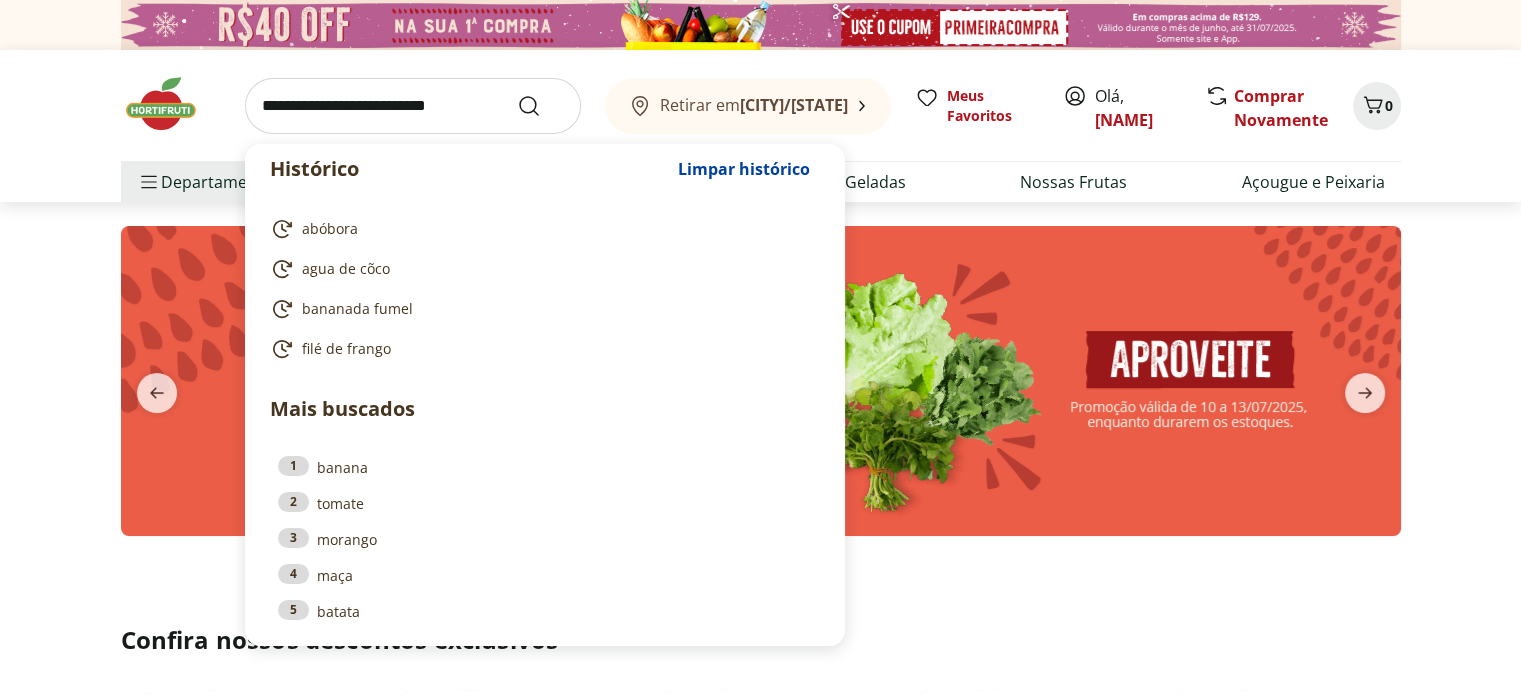 click at bounding box center [413, 106] 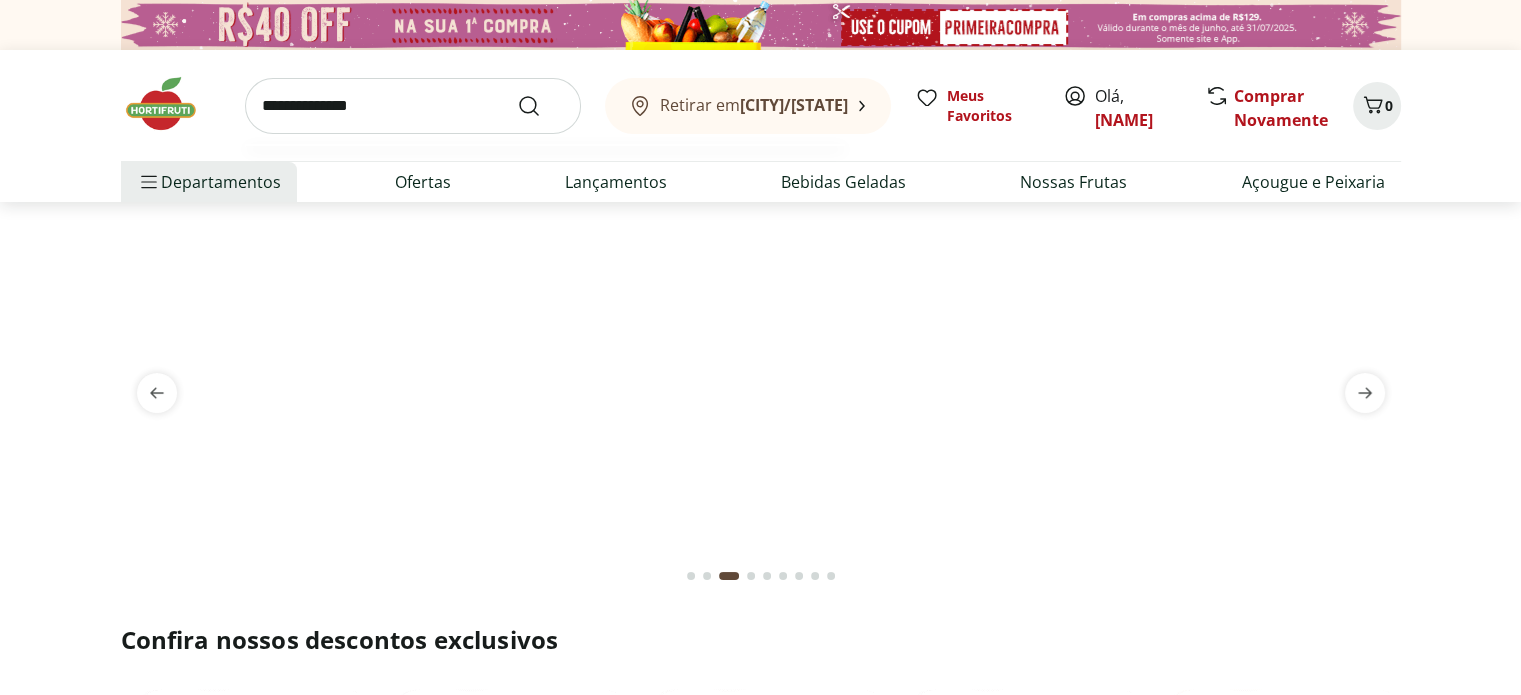 type on "**********" 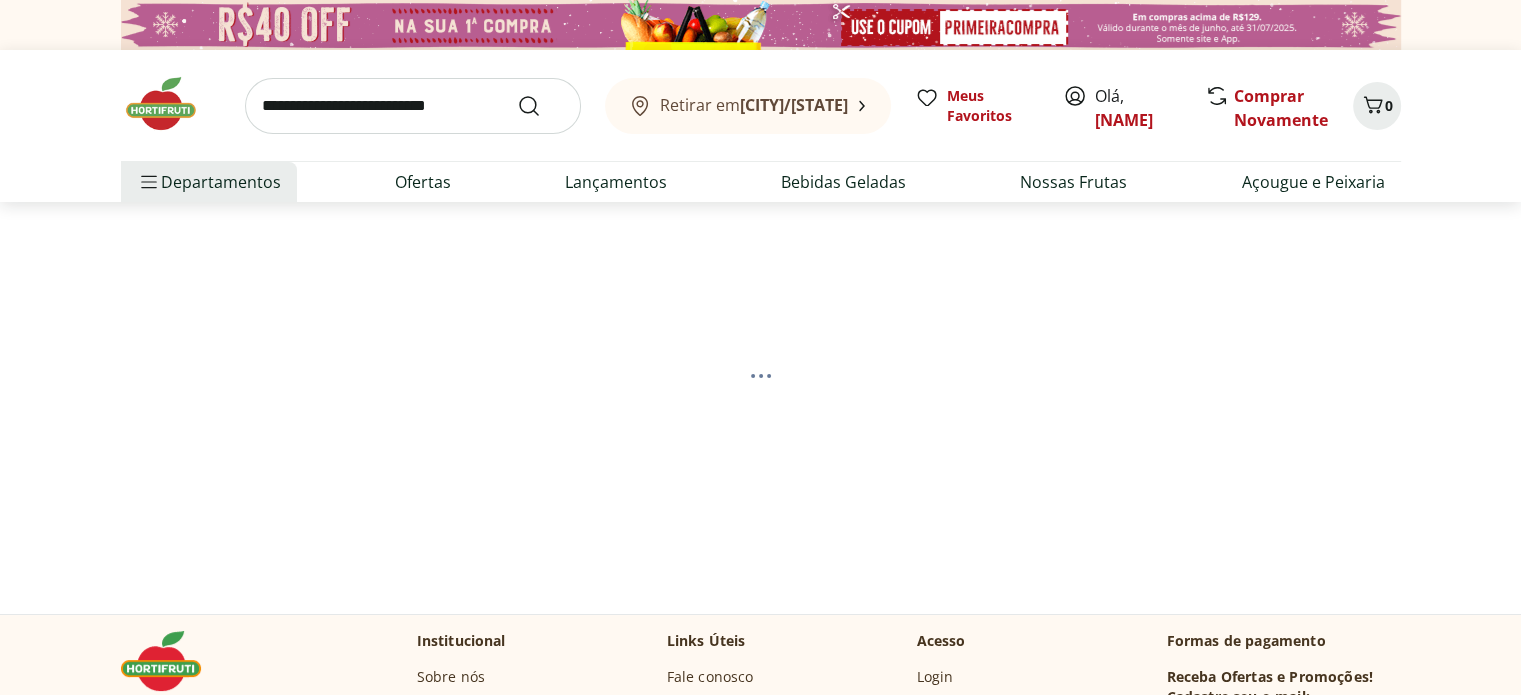 select on "**********" 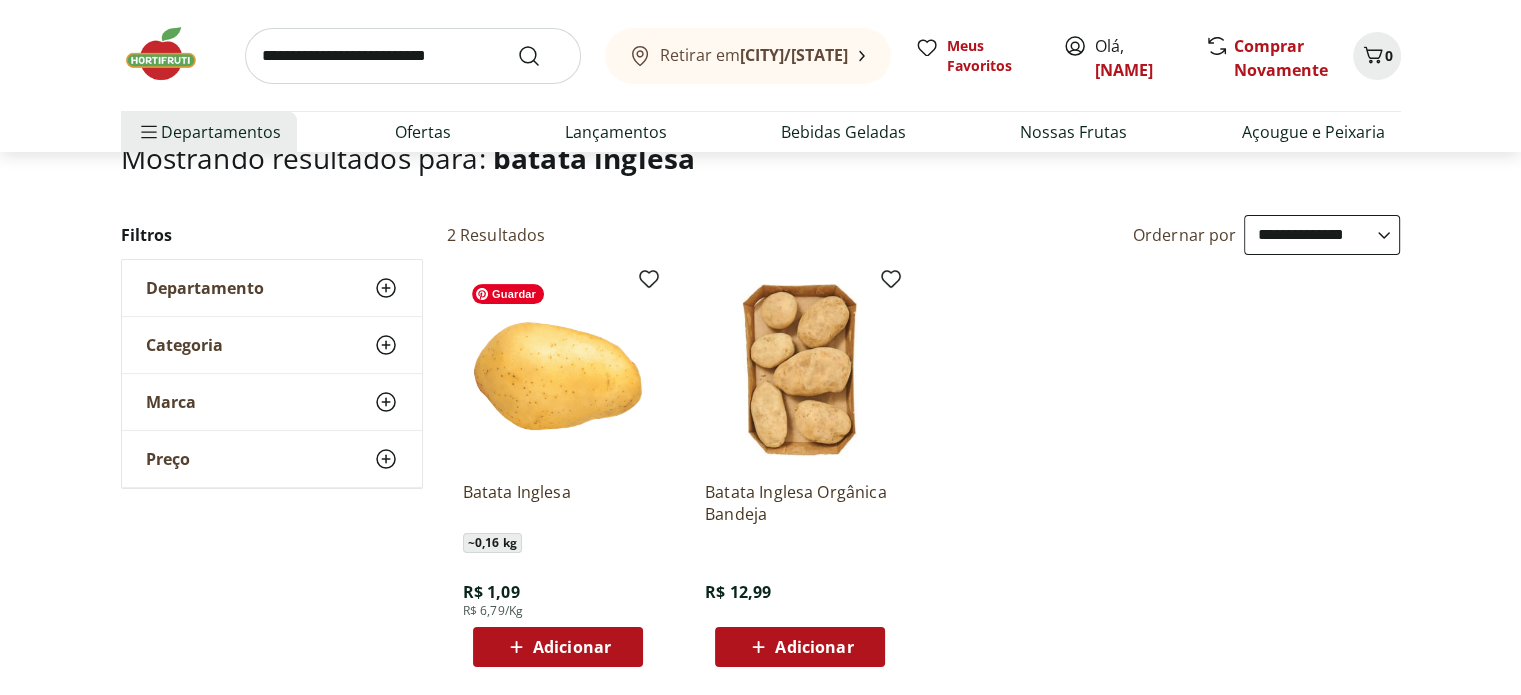 scroll, scrollTop: 300, scrollLeft: 0, axis: vertical 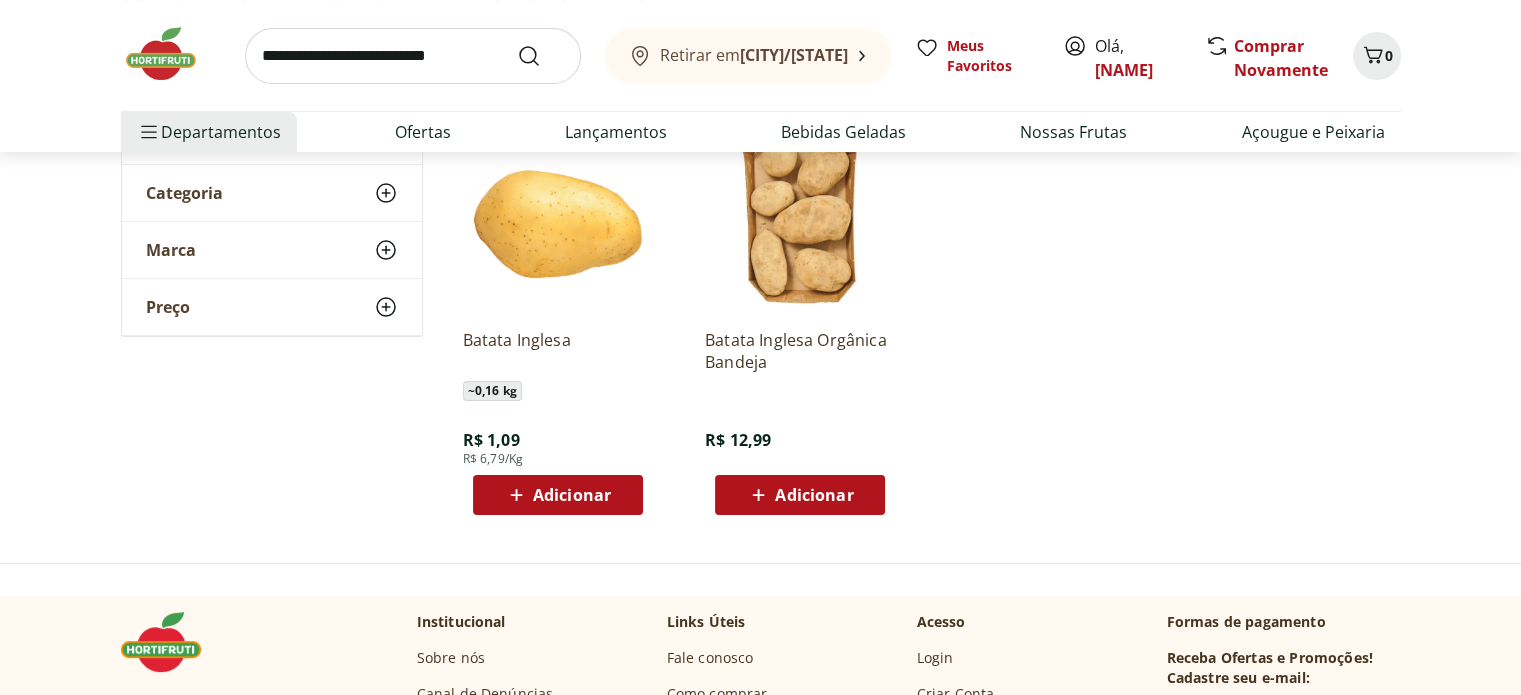 click 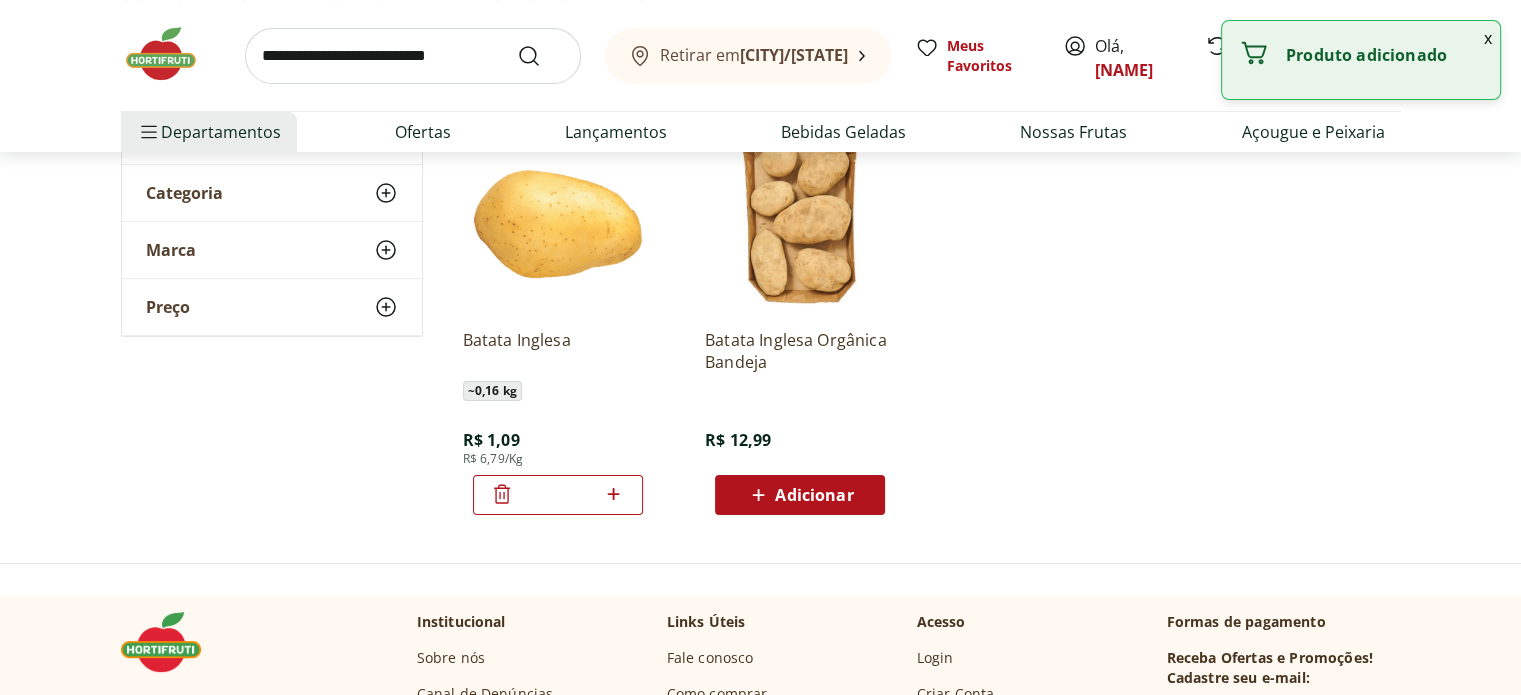 click 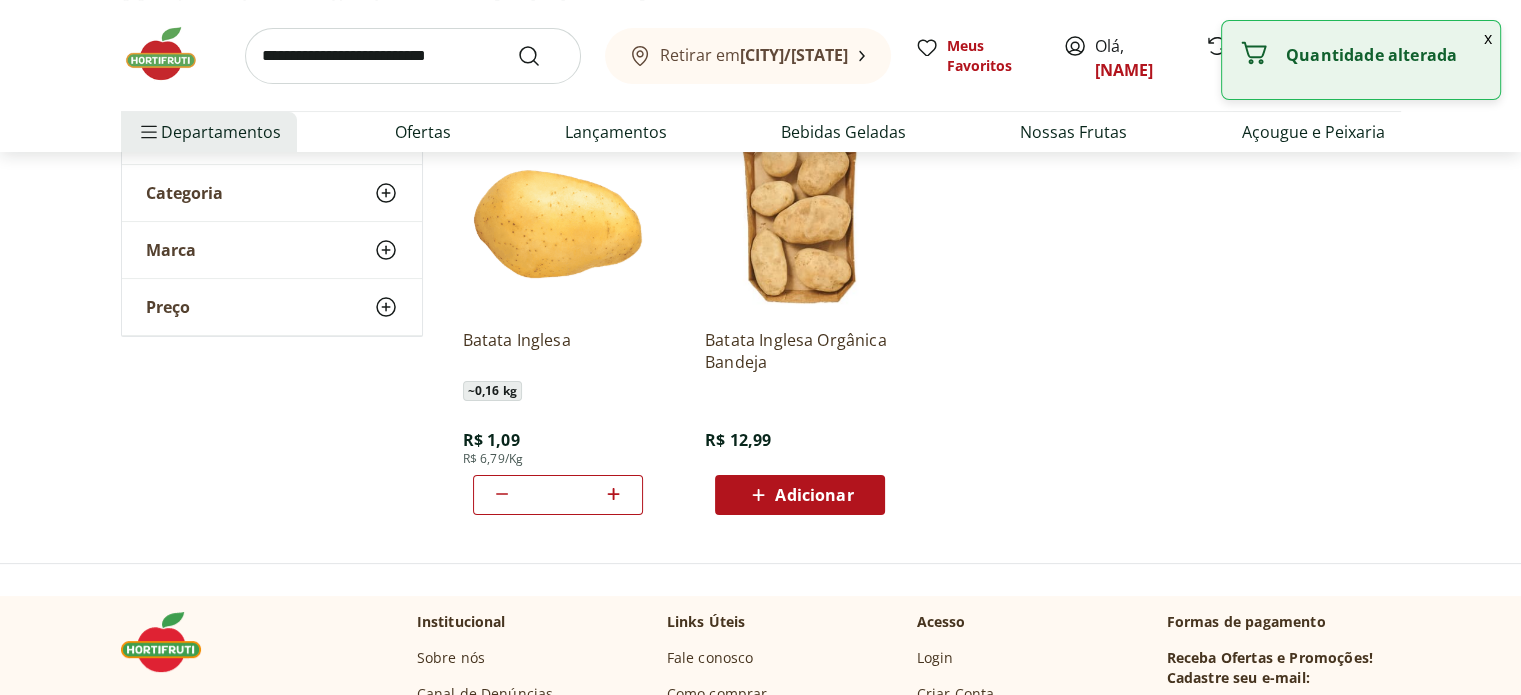 click 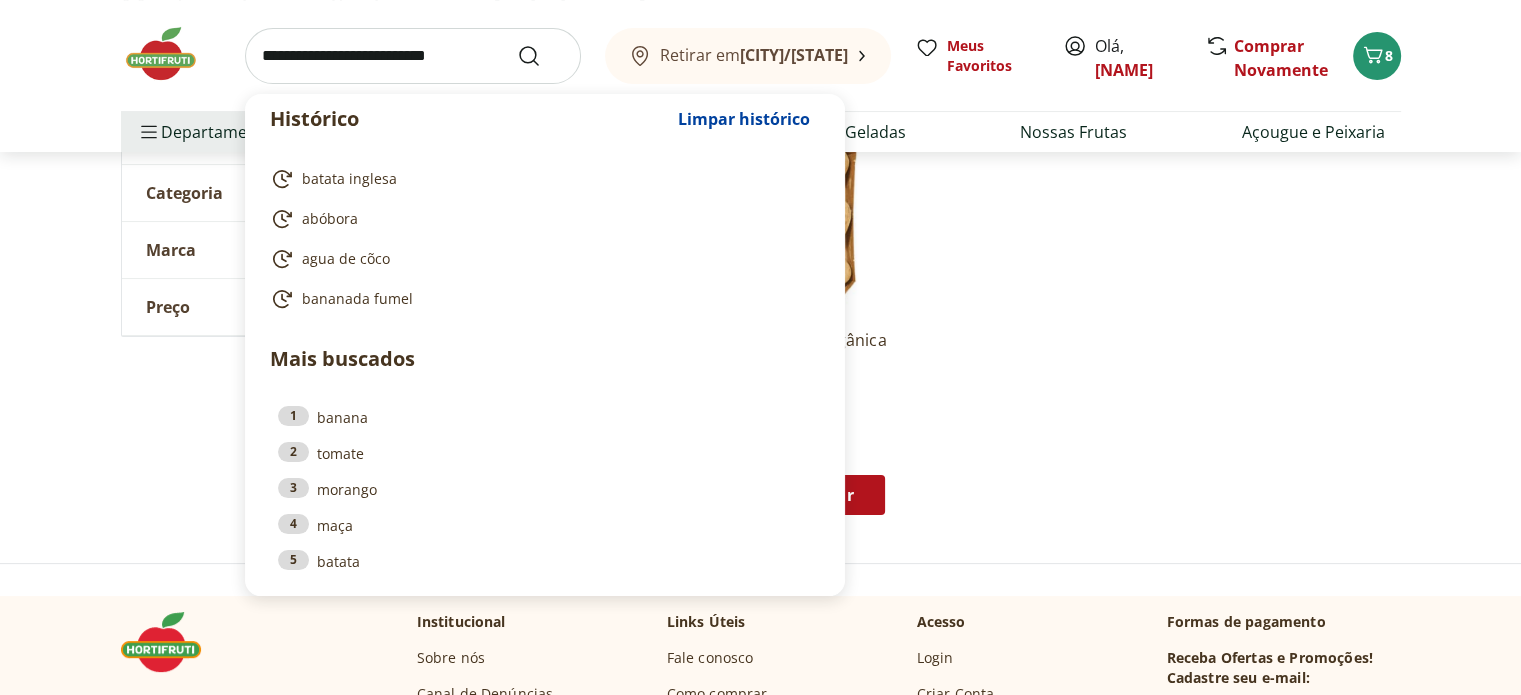 click at bounding box center (413, 56) 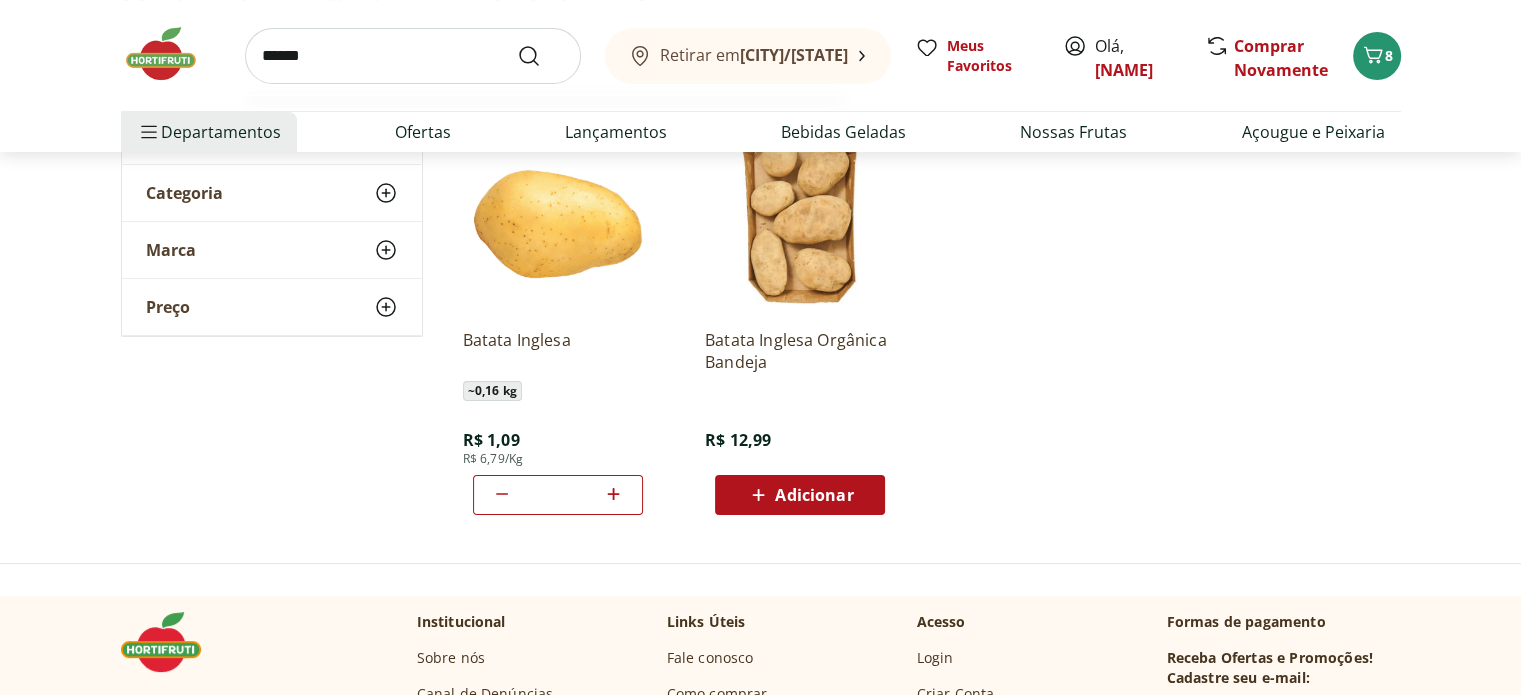 type on "******" 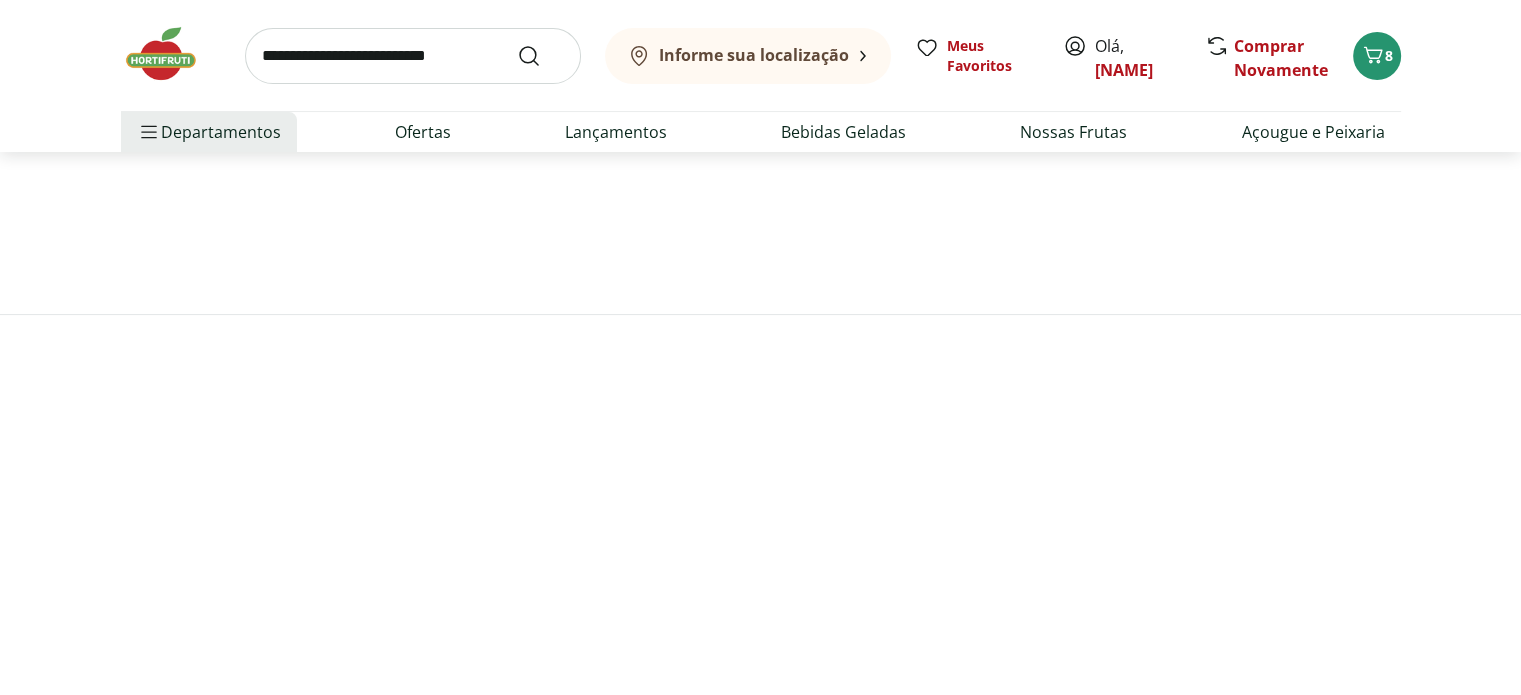 scroll, scrollTop: 0, scrollLeft: 0, axis: both 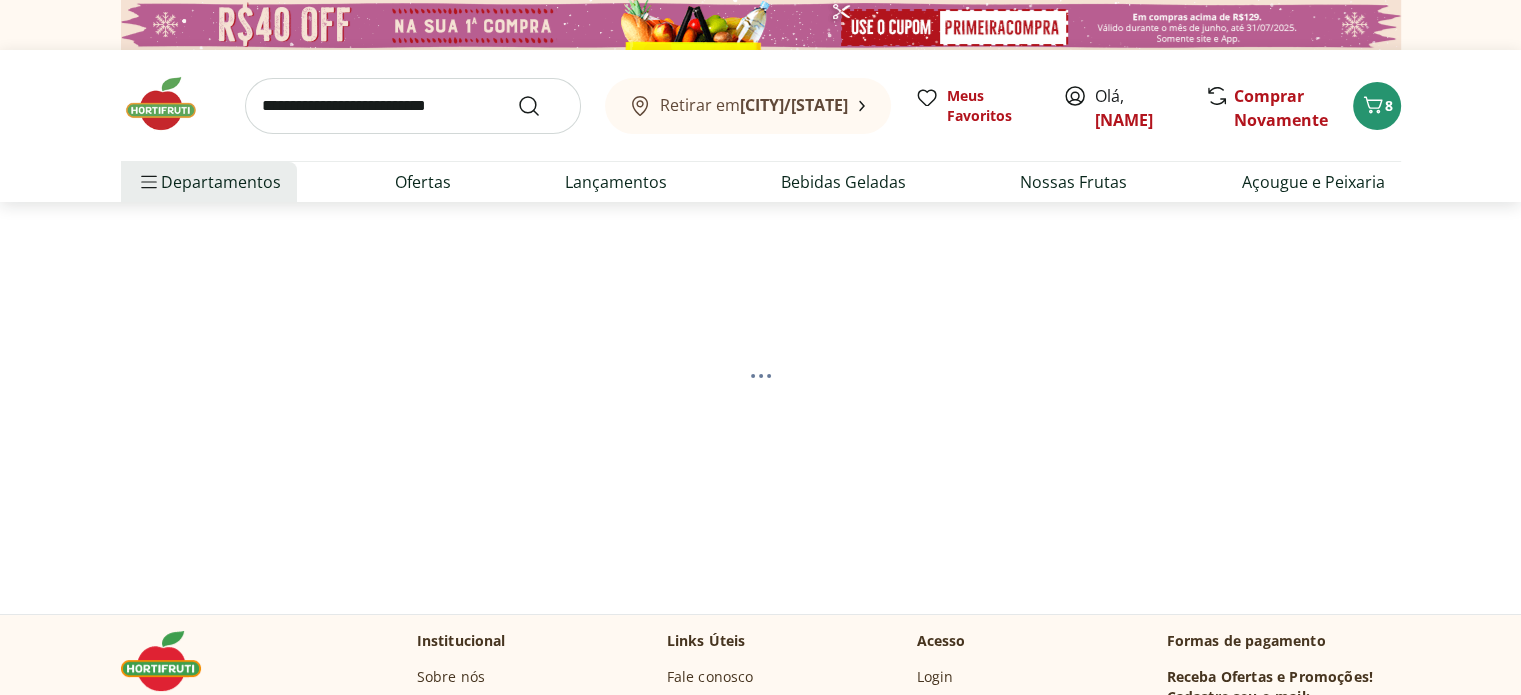 select on "**********" 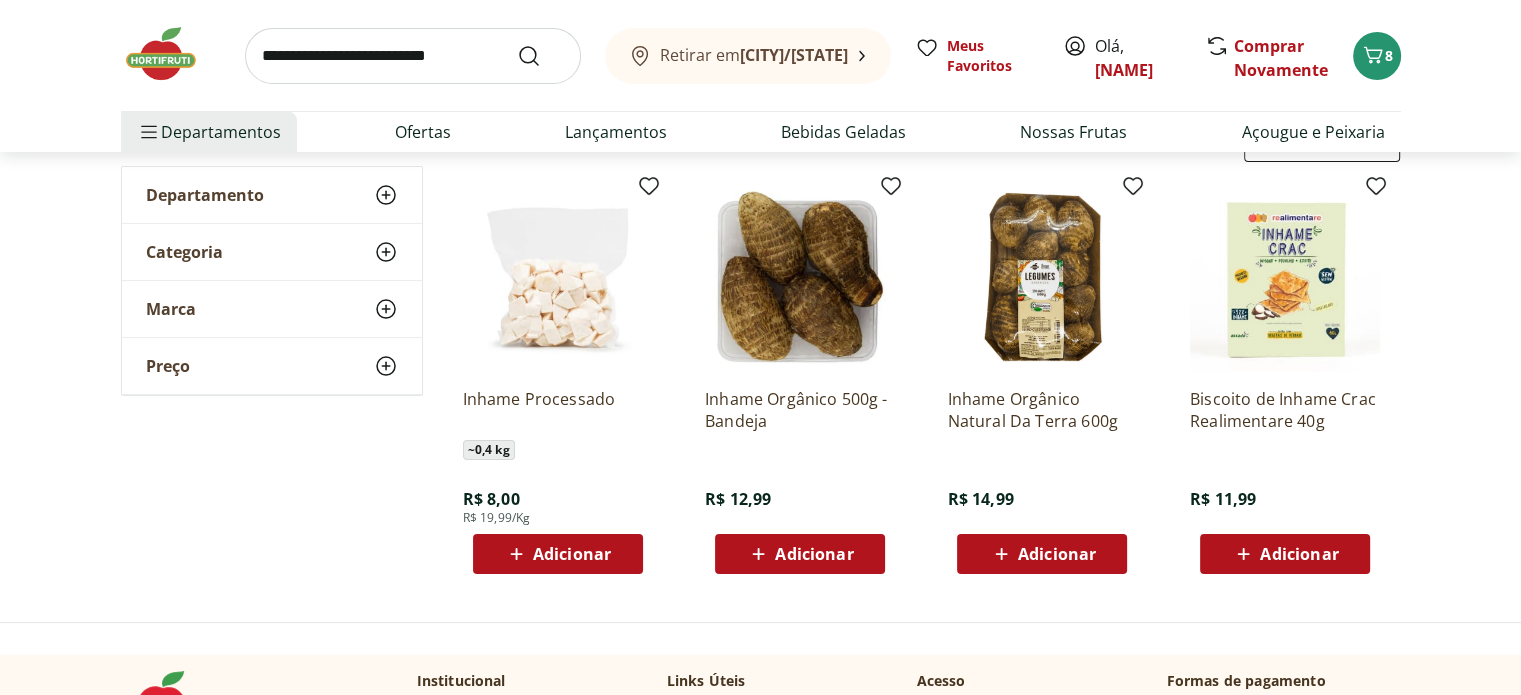 scroll, scrollTop: 200, scrollLeft: 0, axis: vertical 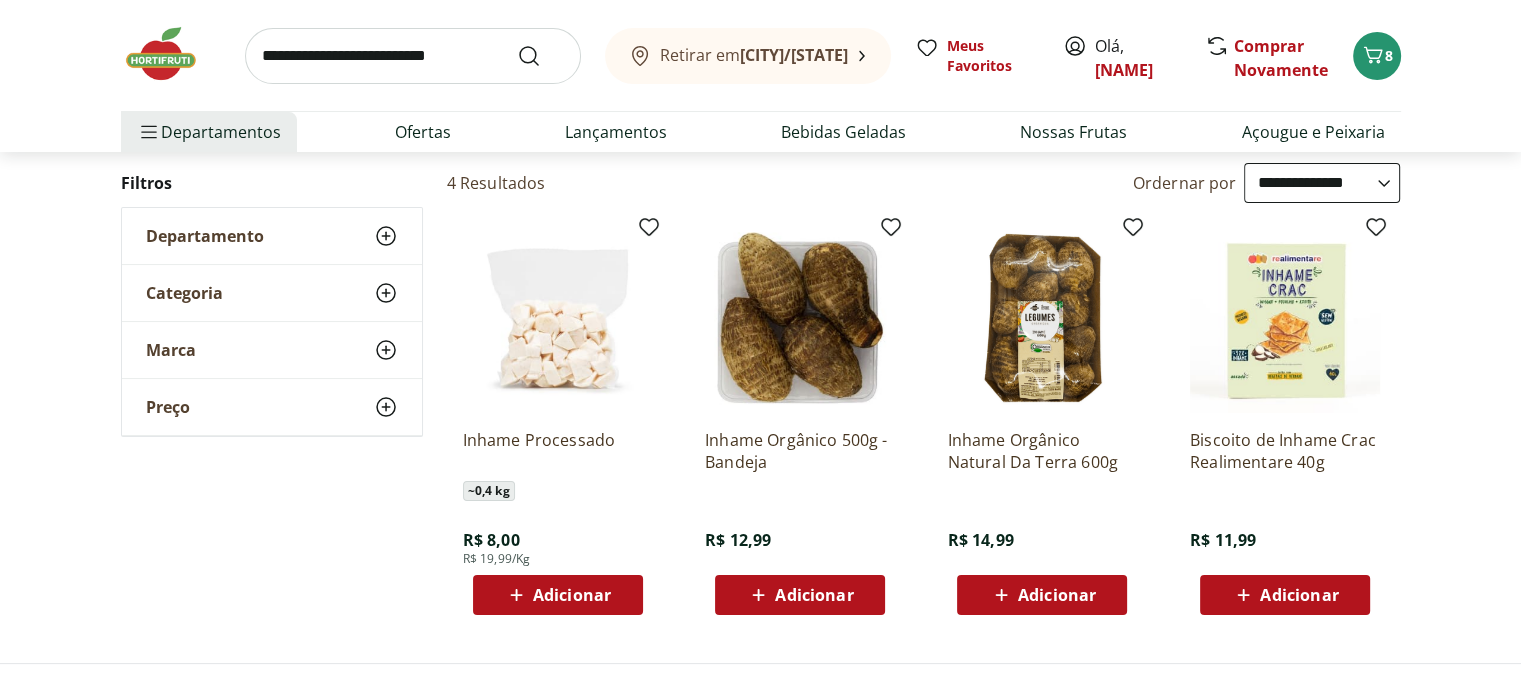 click on "Adicionar" at bounding box center [814, 595] 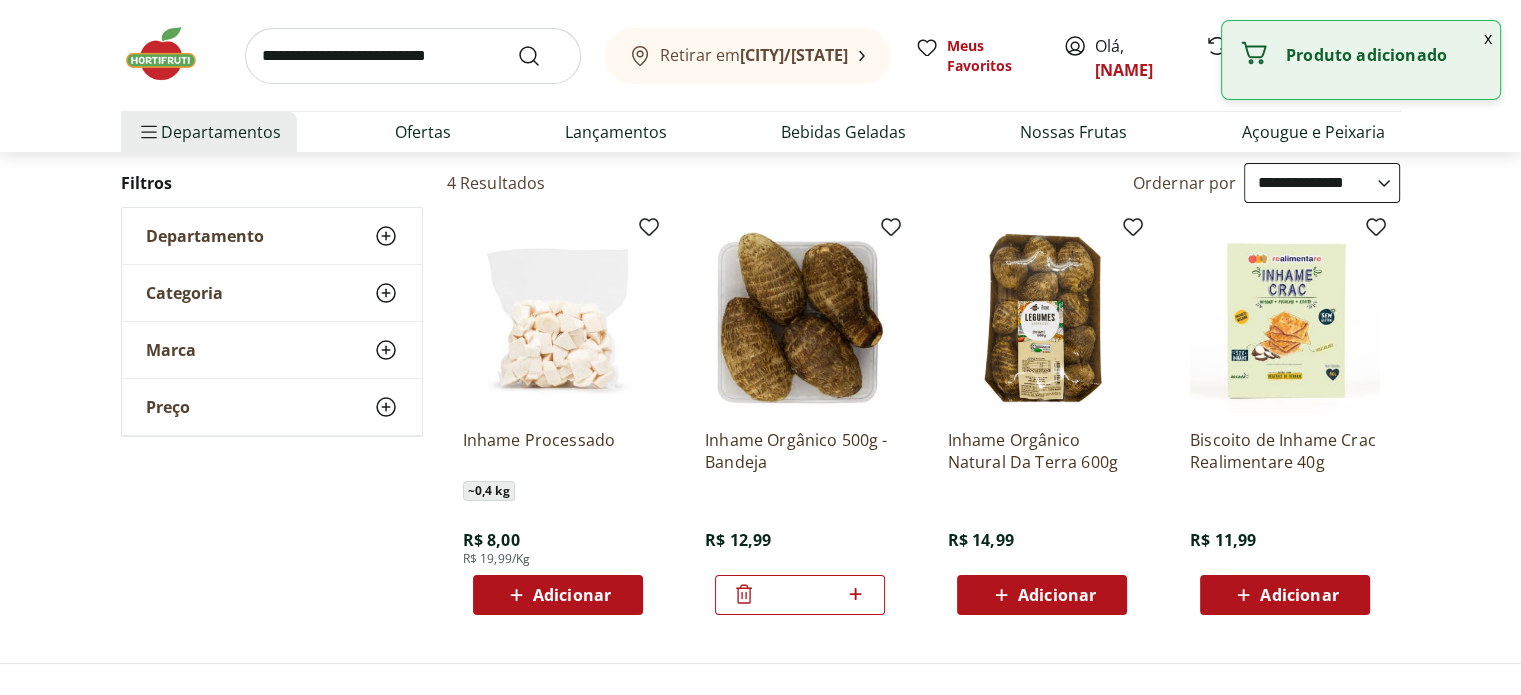 click at bounding box center [413, 56] 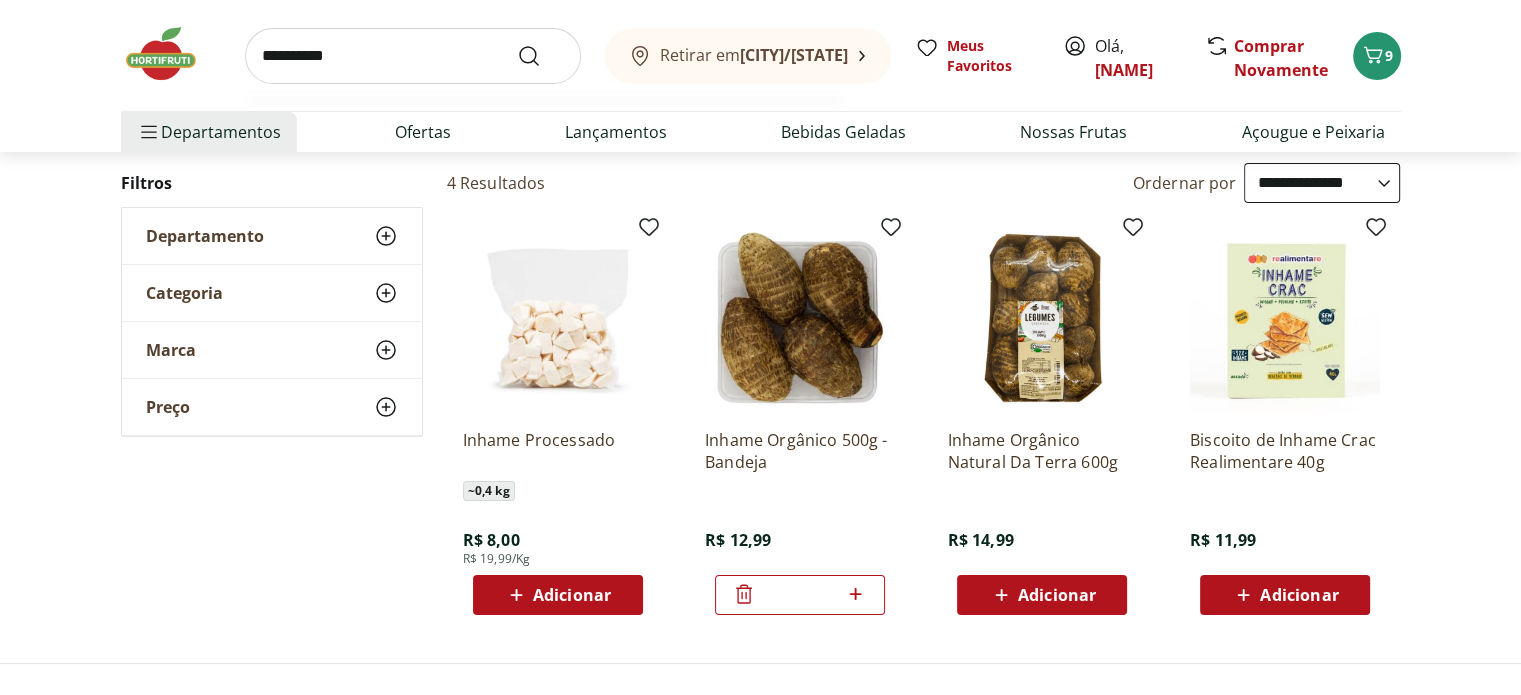 type on "**********" 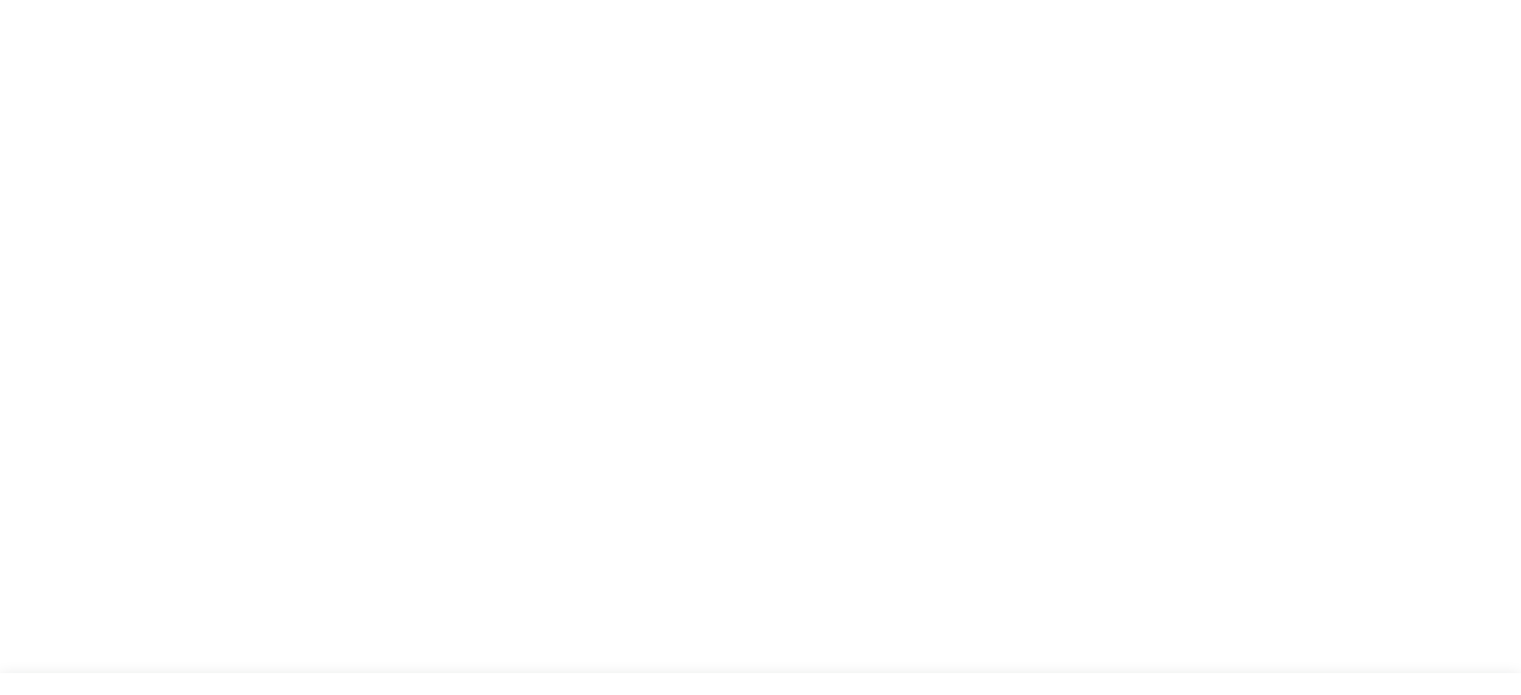 scroll, scrollTop: 0, scrollLeft: 0, axis: both 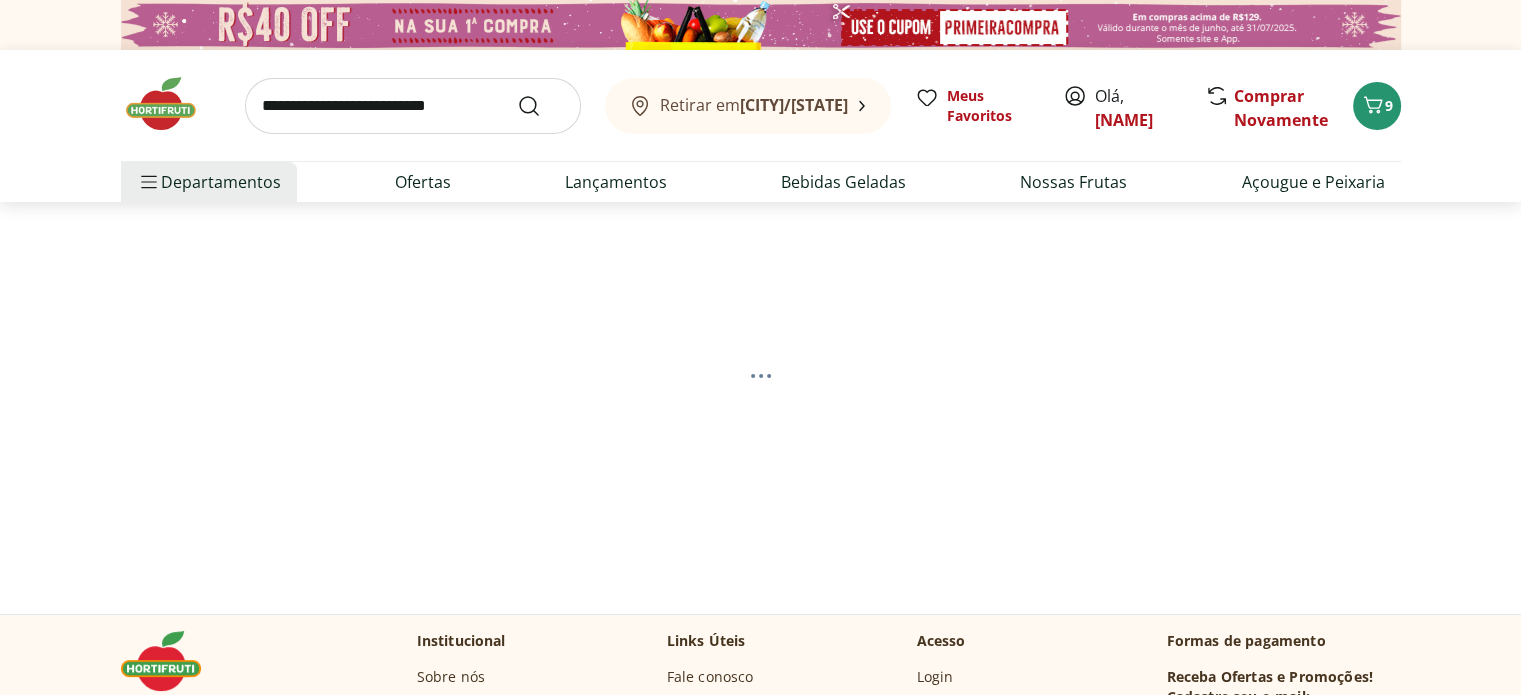 select on "**********" 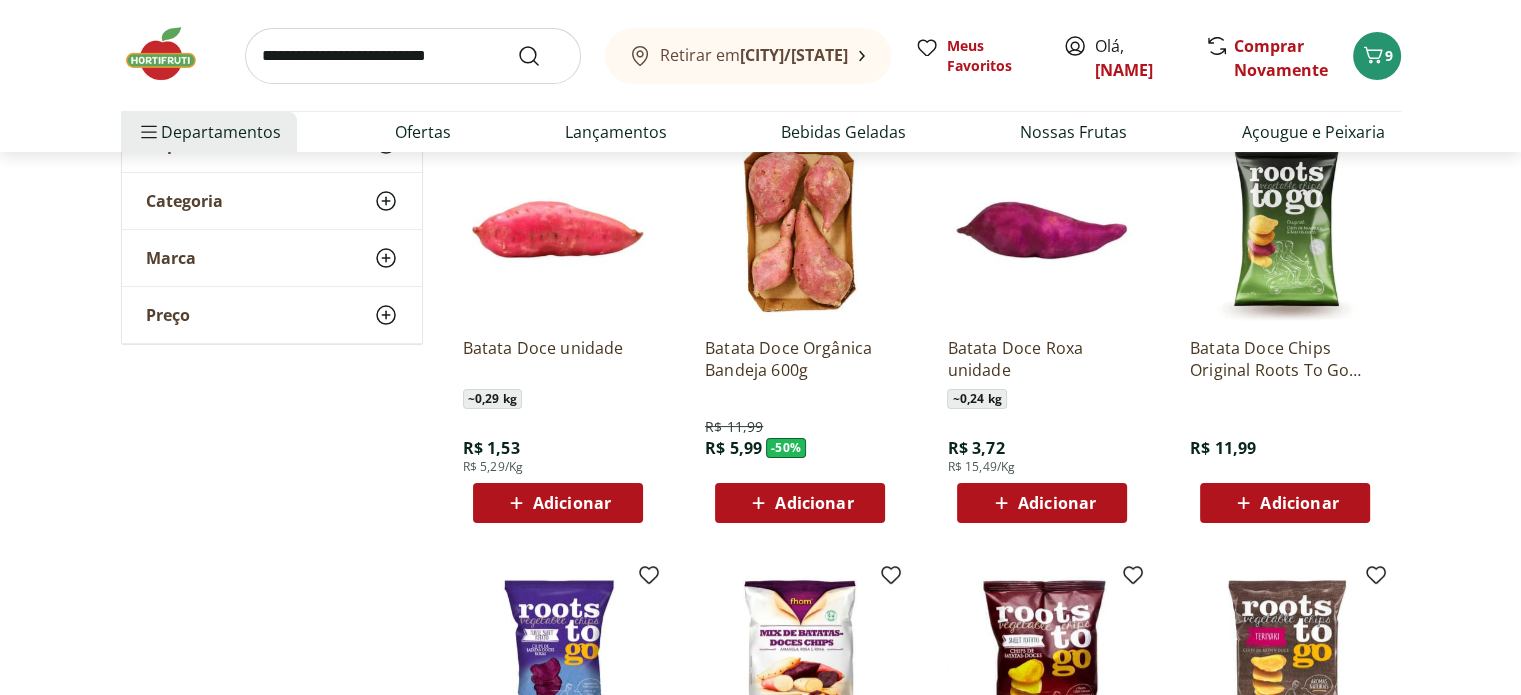 scroll, scrollTop: 300, scrollLeft: 0, axis: vertical 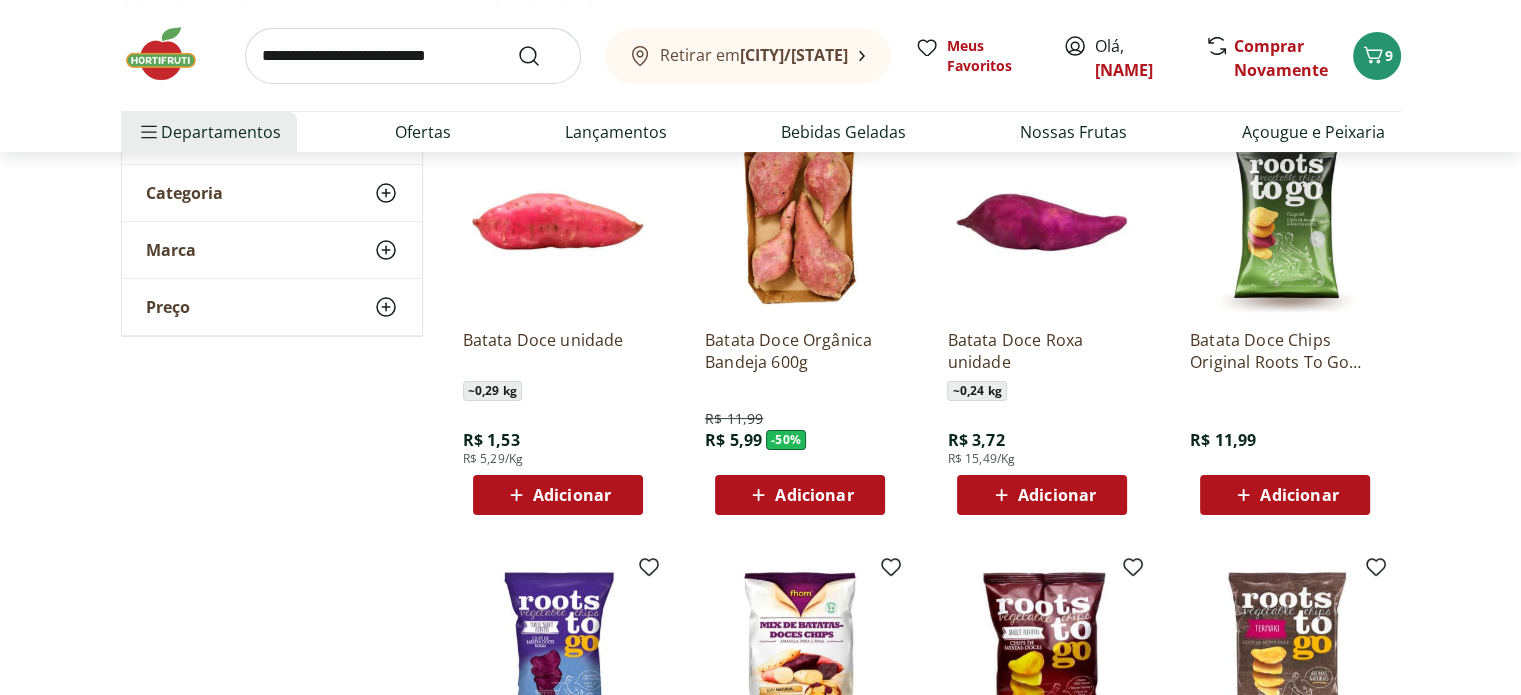 click on "Adicionar" at bounding box center [572, 495] 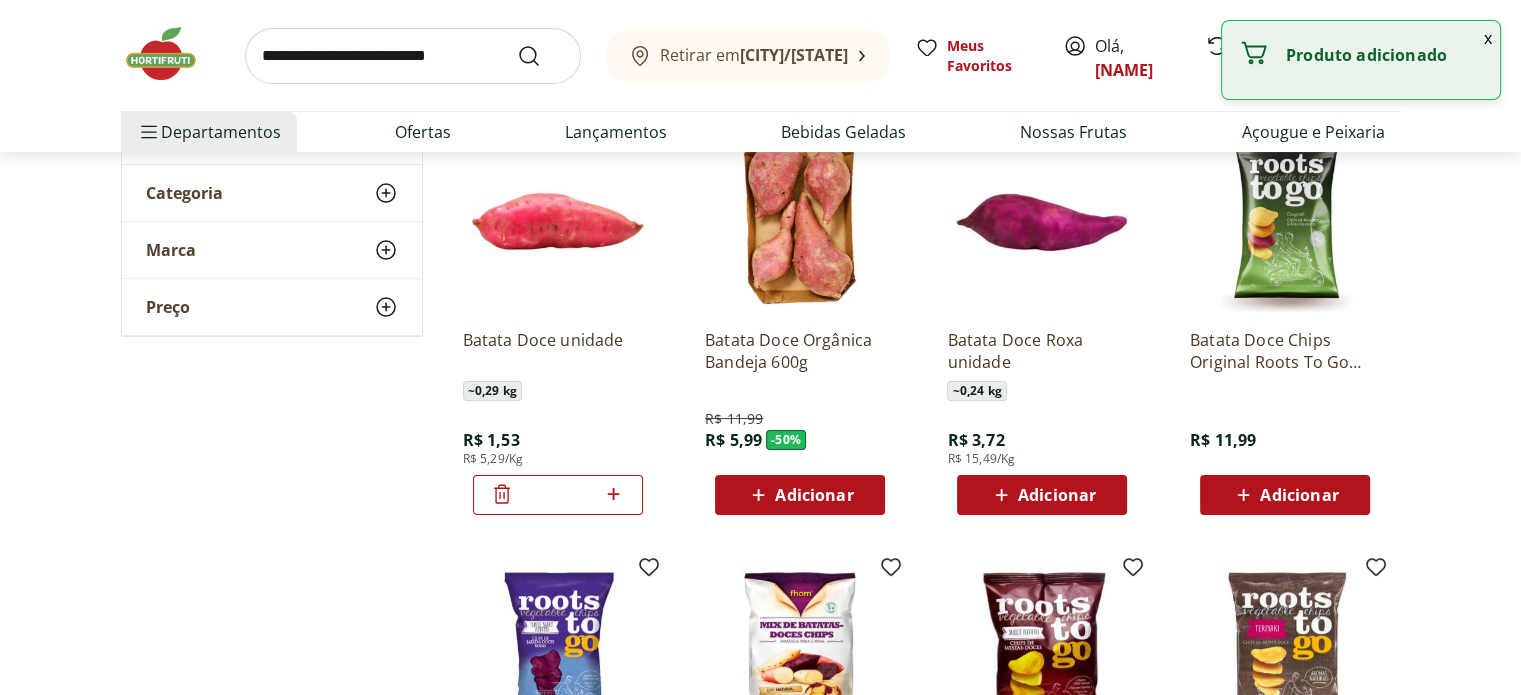 click 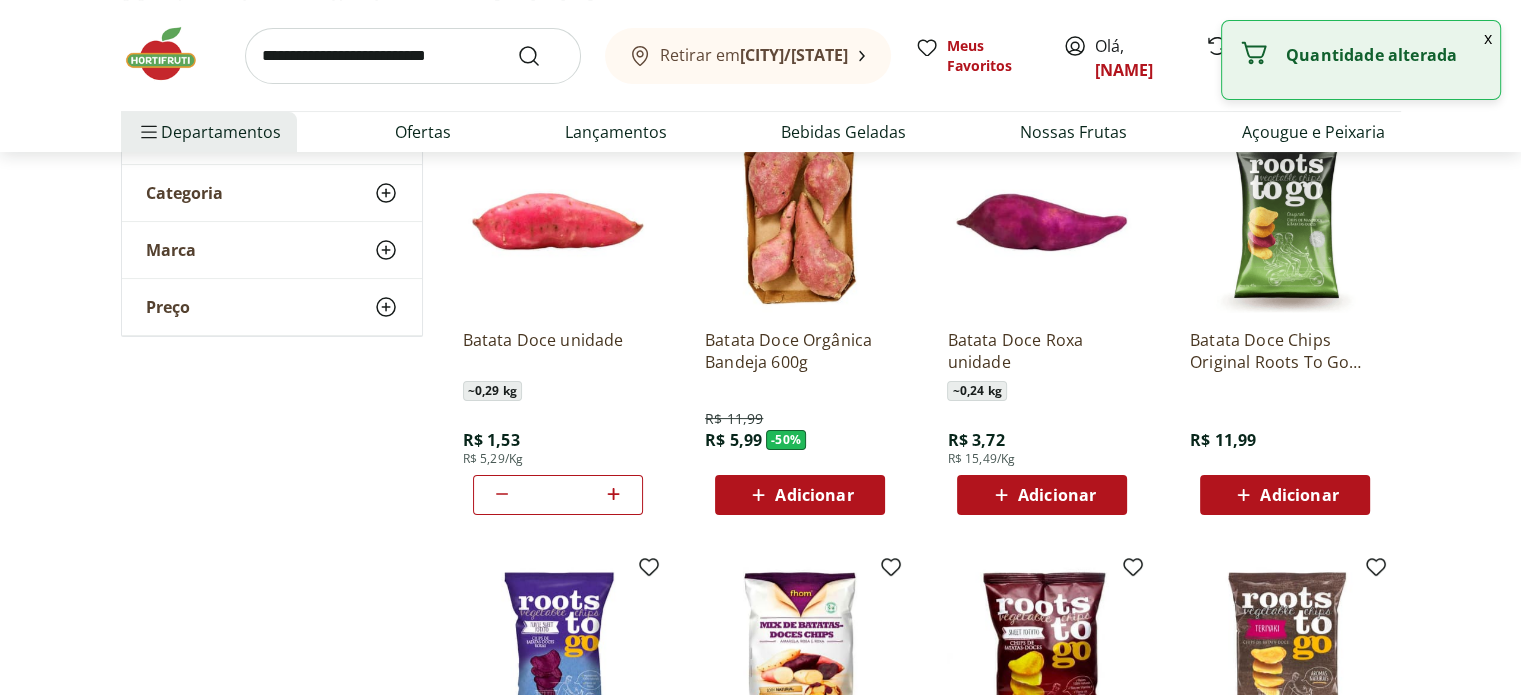 click 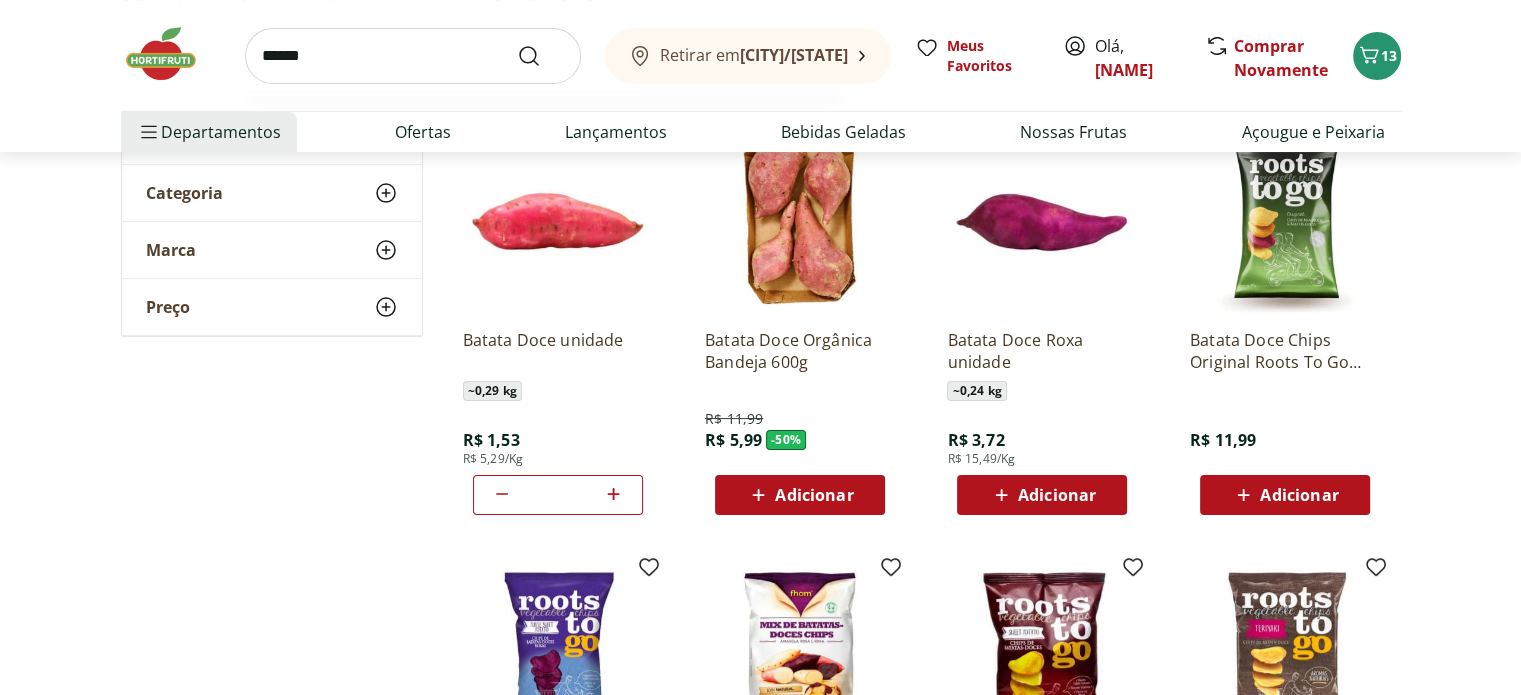 type on "*******" 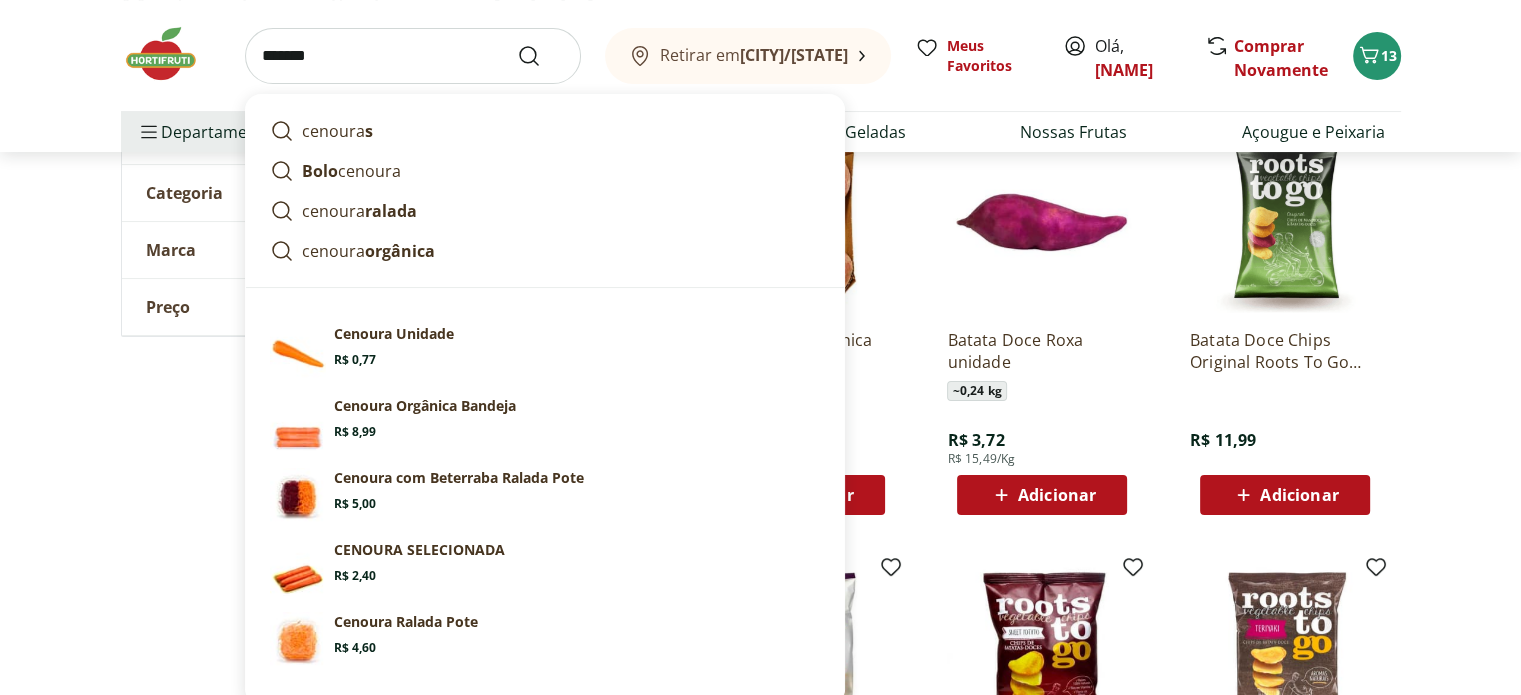 click at bounding box center (541, 56) 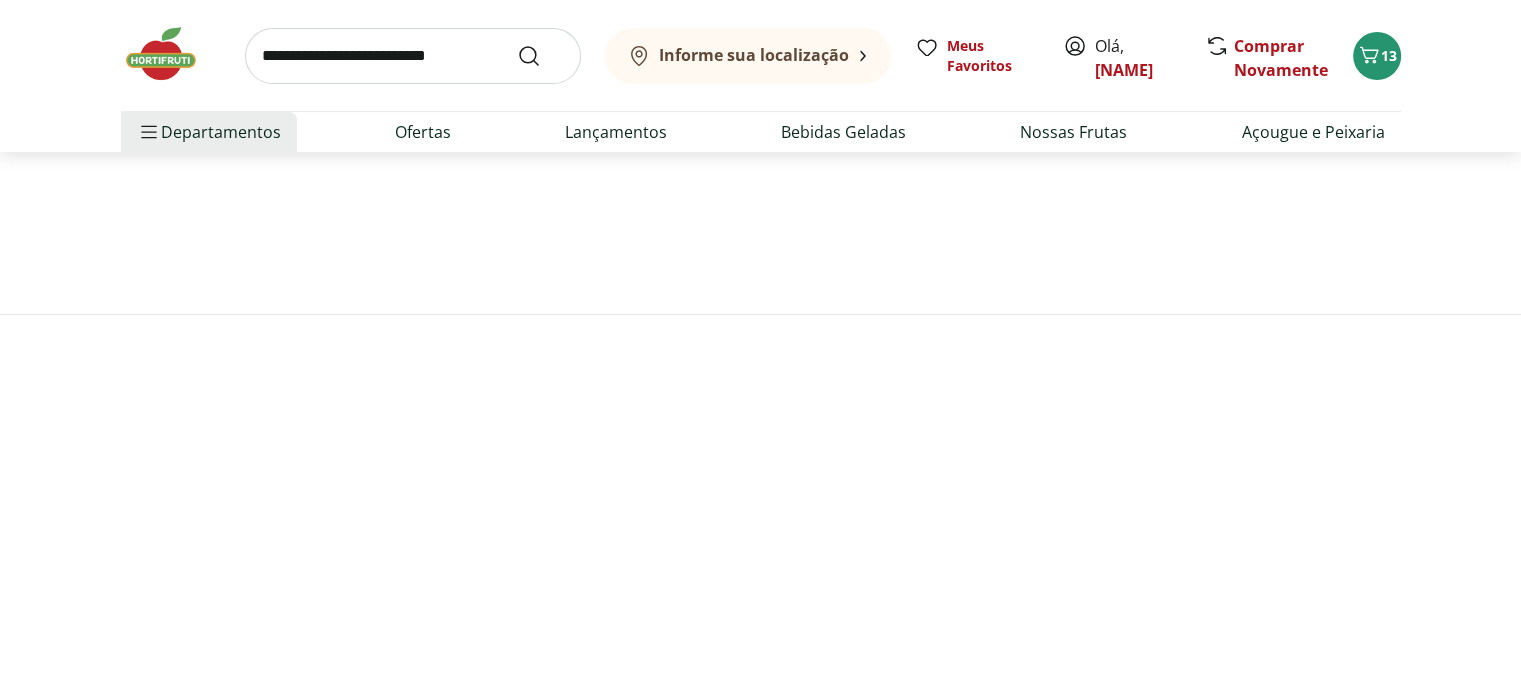 scroll, scrollTop: 0, scrollLeft: 0, axis: both 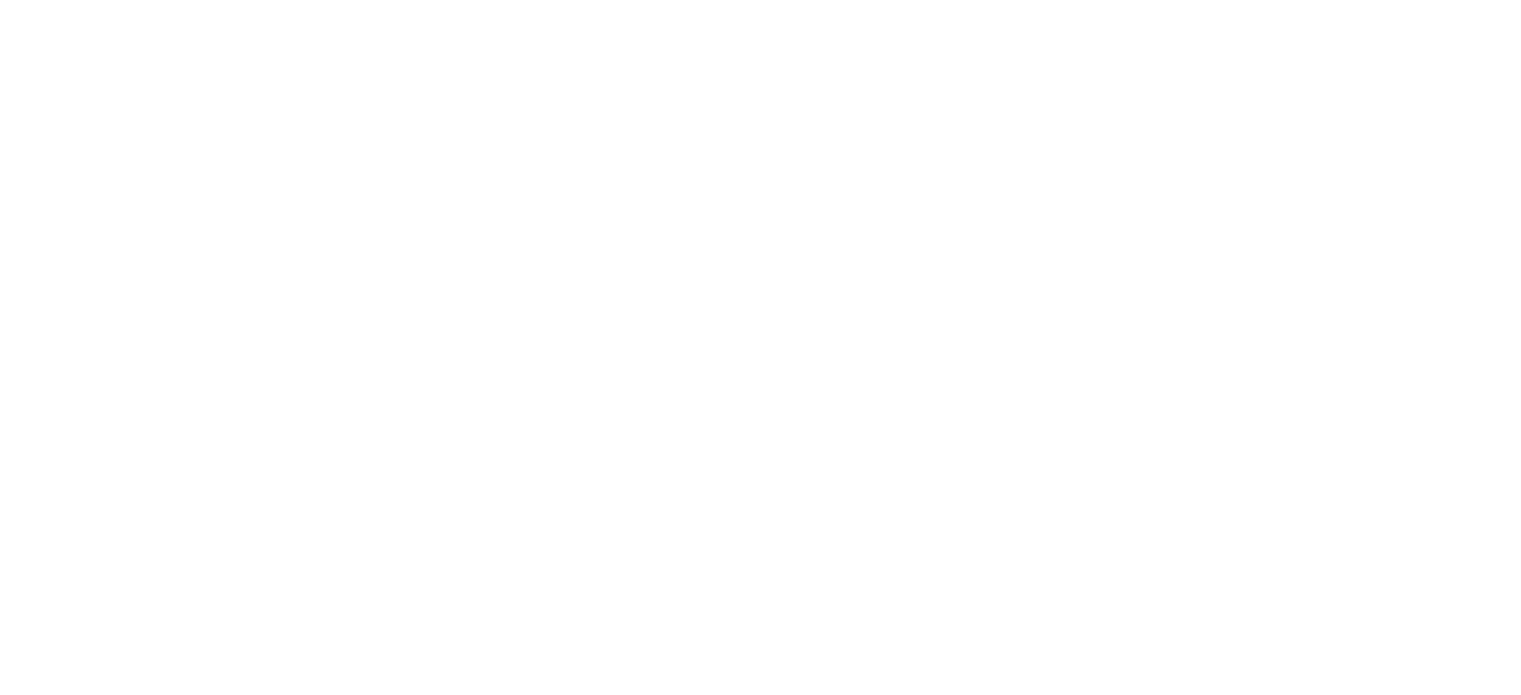 select on "**********" 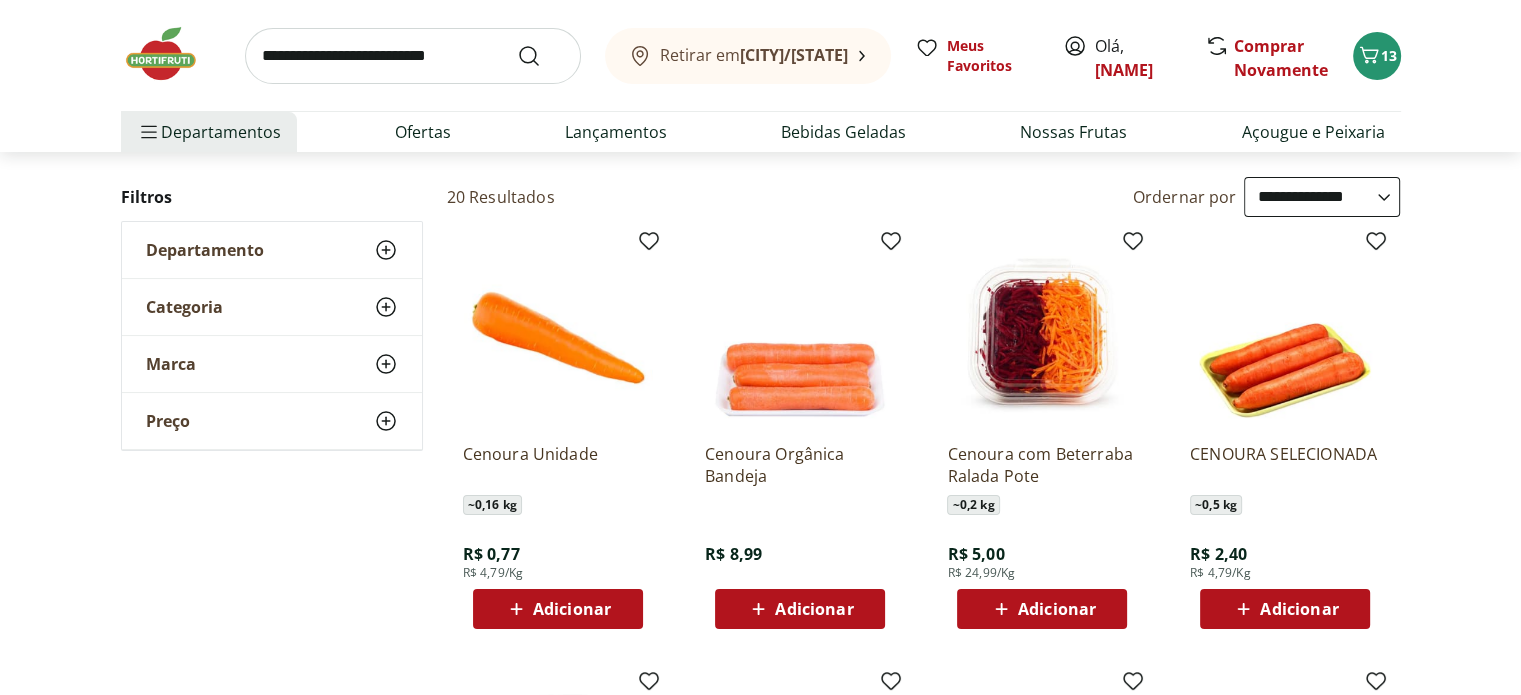 scroll, scrollTop: 200, scrollLeft: 0, axis: vertical 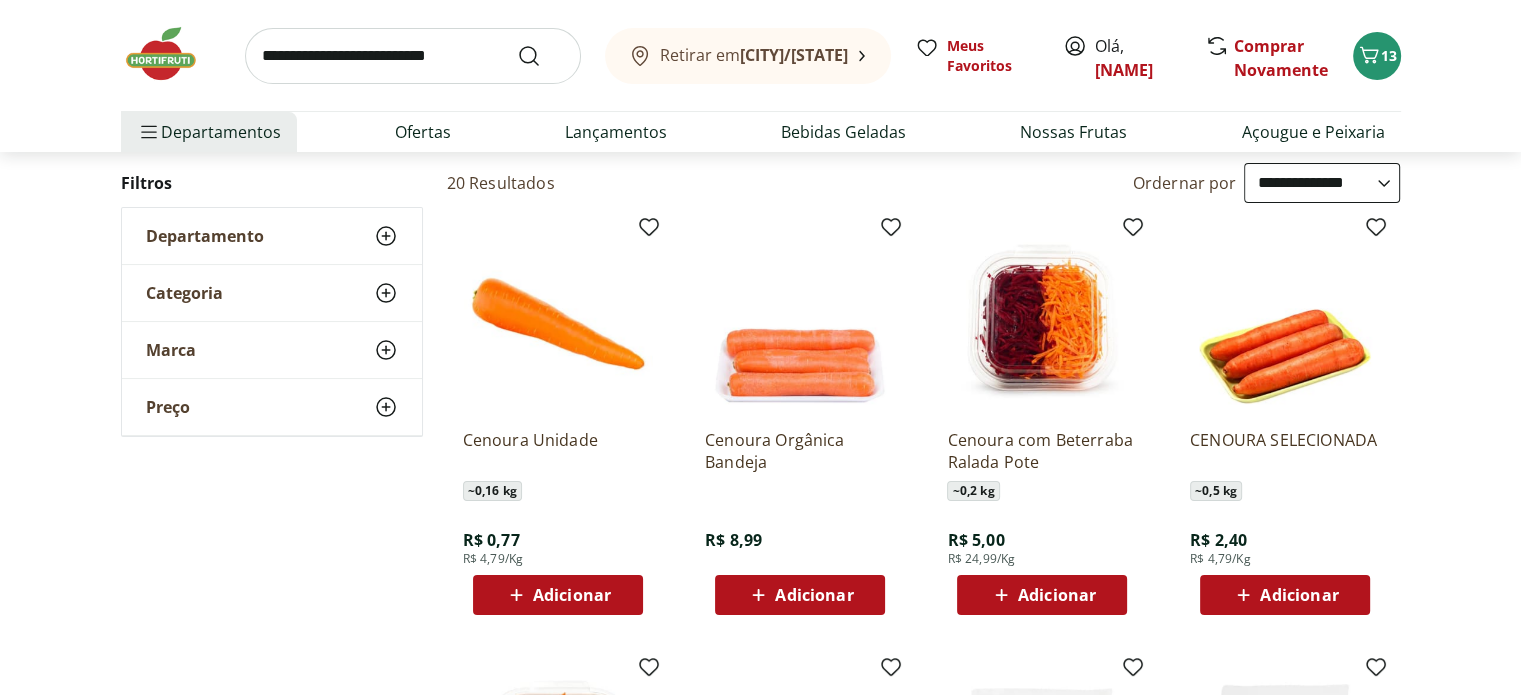 click on "Adicionar" at bounding box center (572, 595) 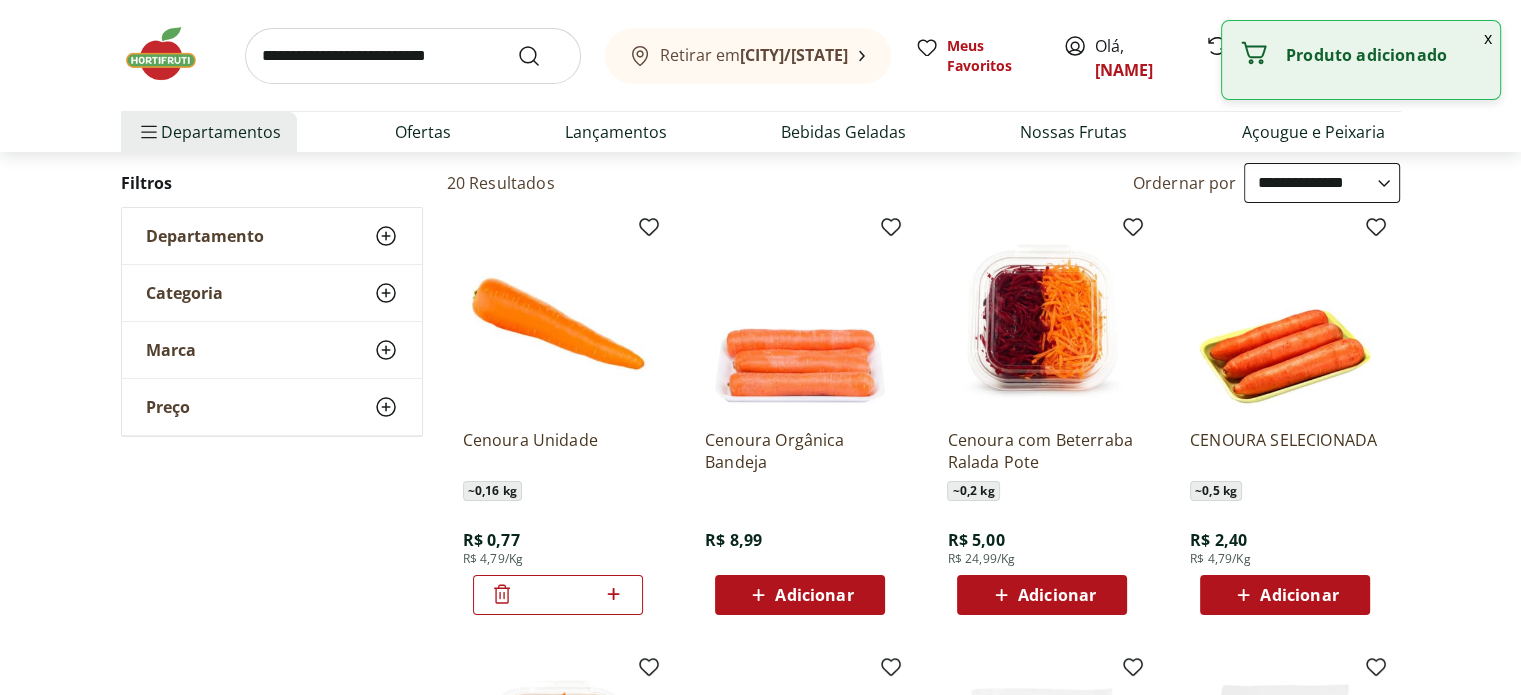 click 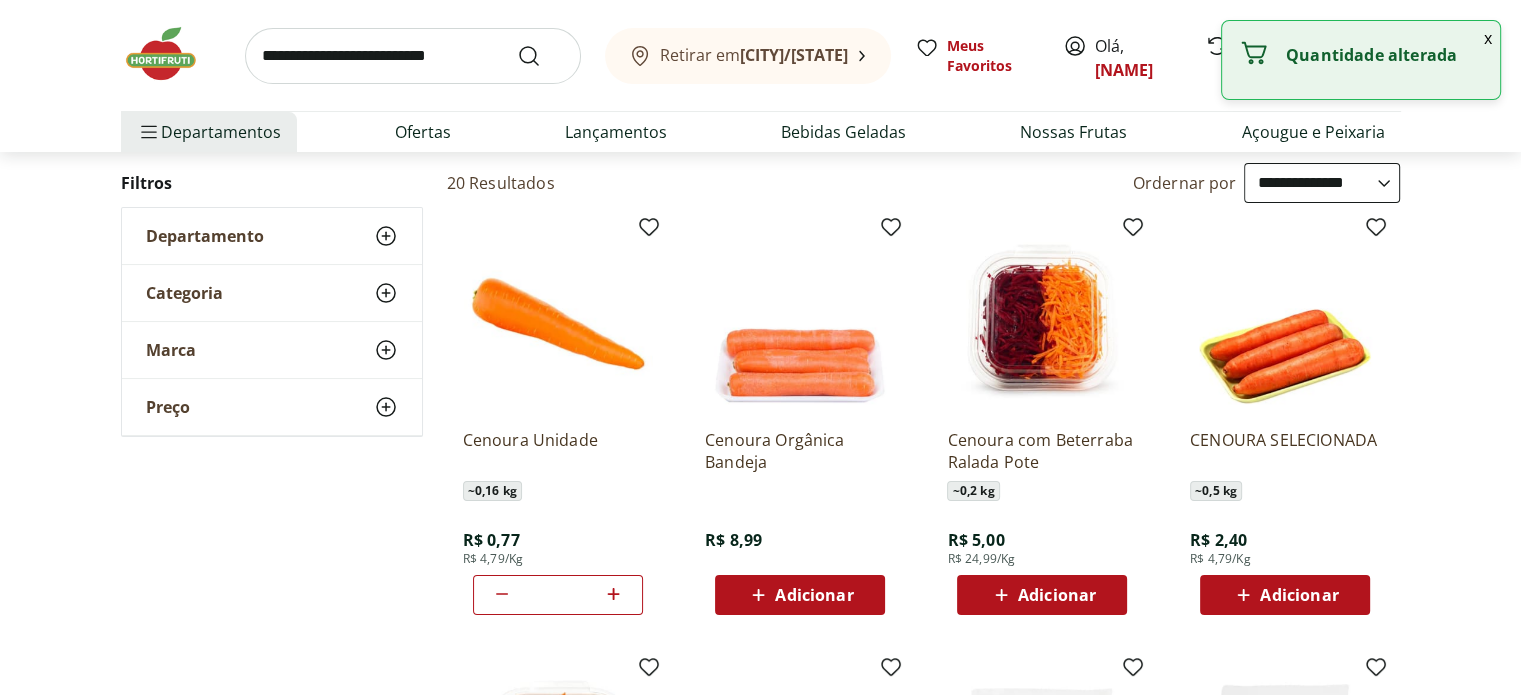 click 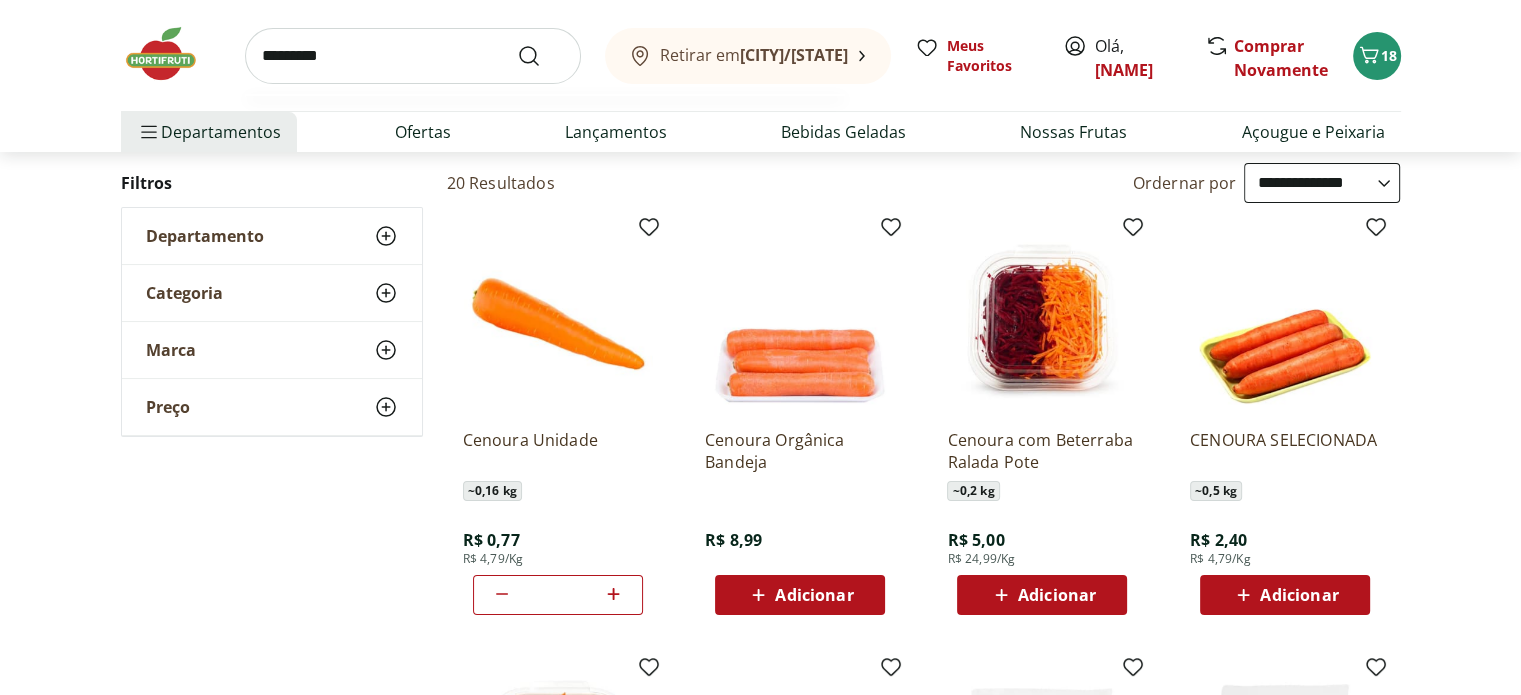 type on "**********" 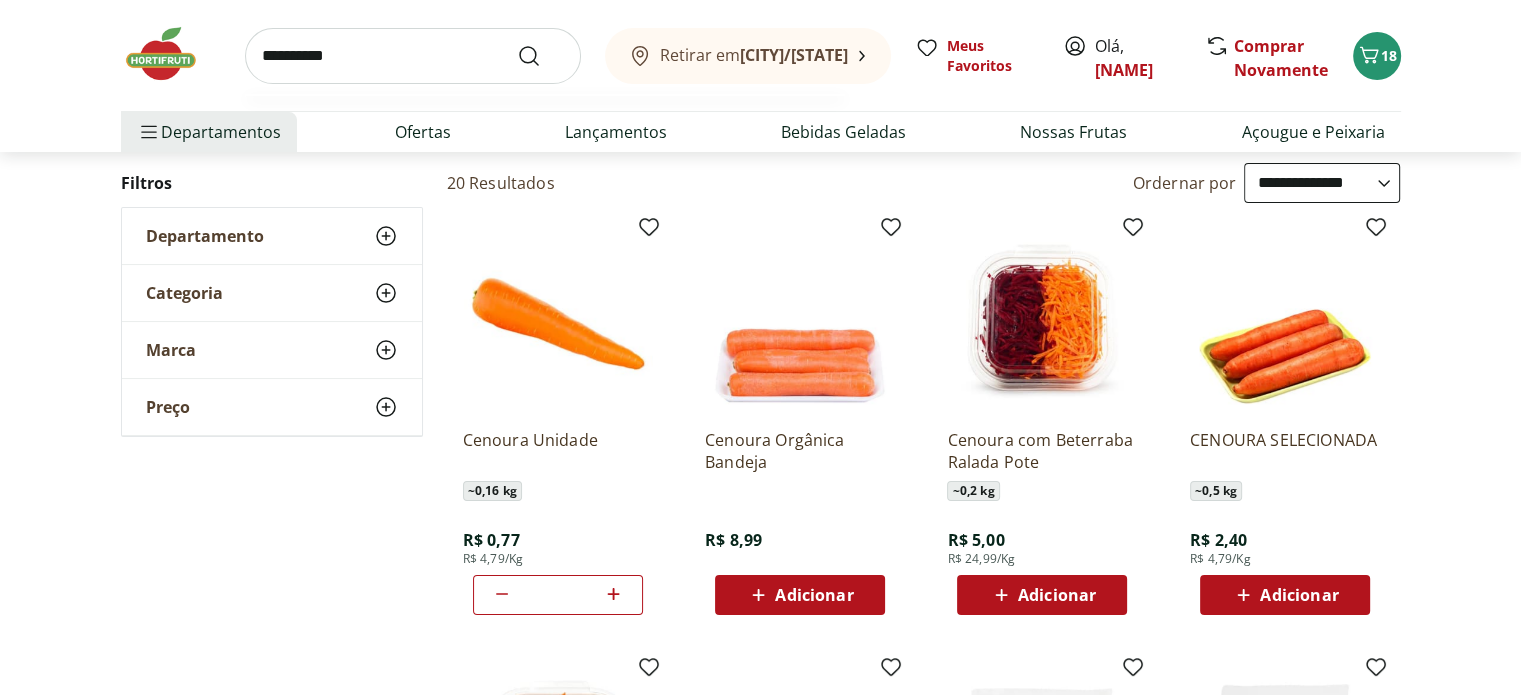 click at bounding box center (541, 56) 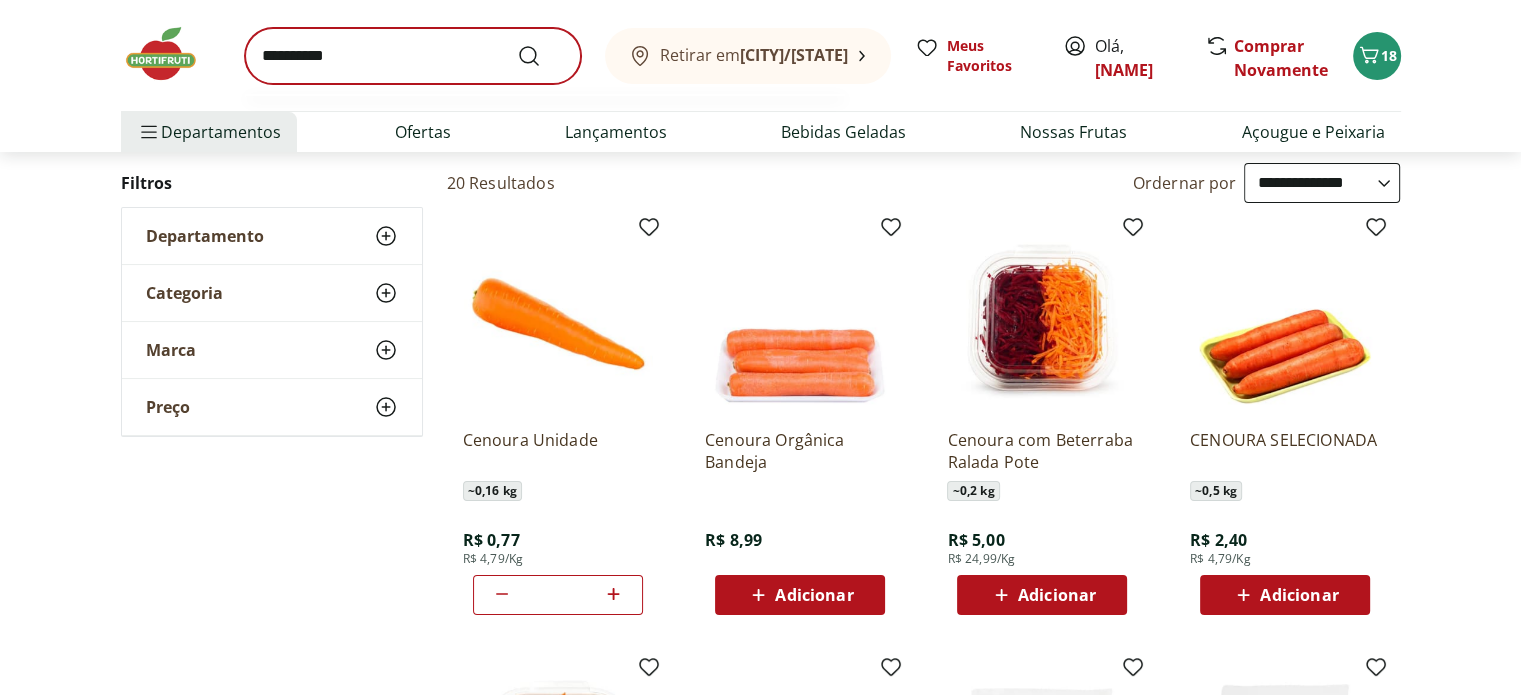 scroll, scrollTop: 0, scrollLeft: 0, axis: both 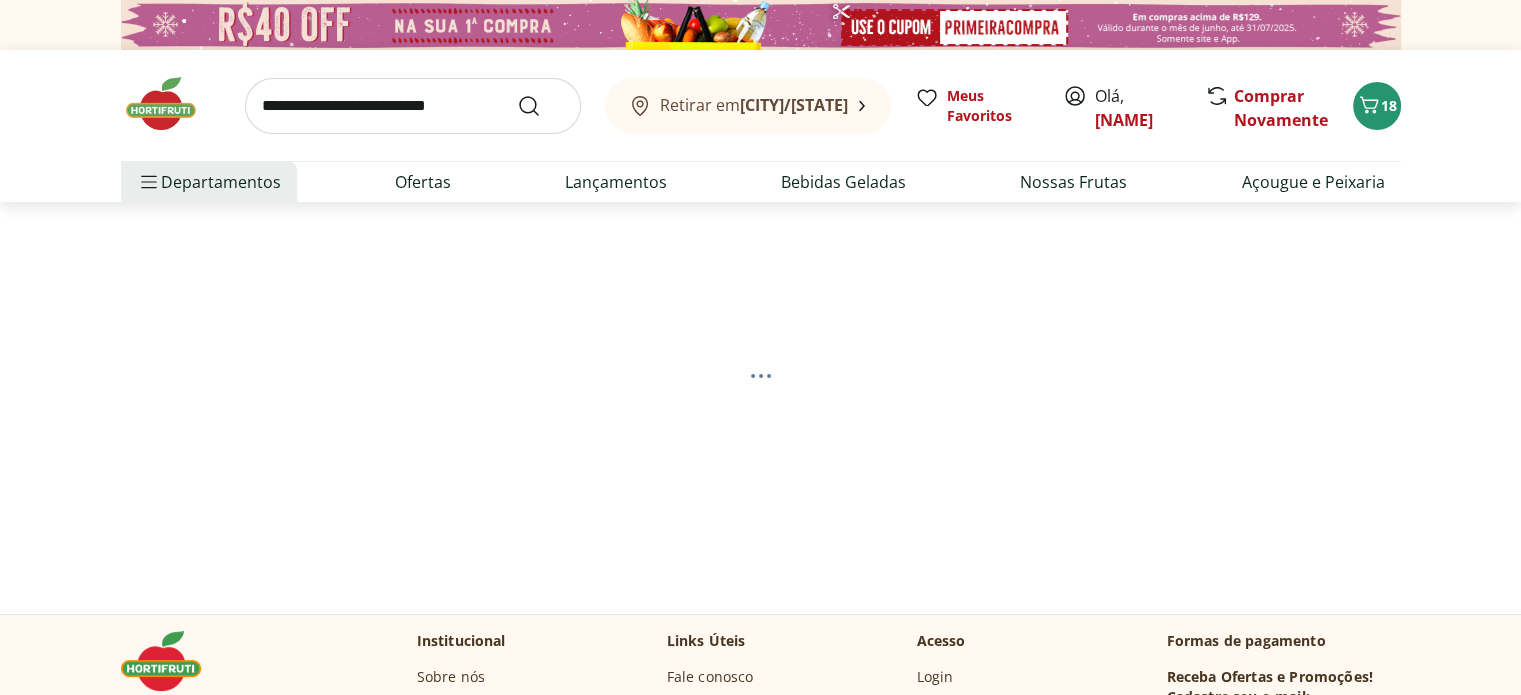 select on "**********" 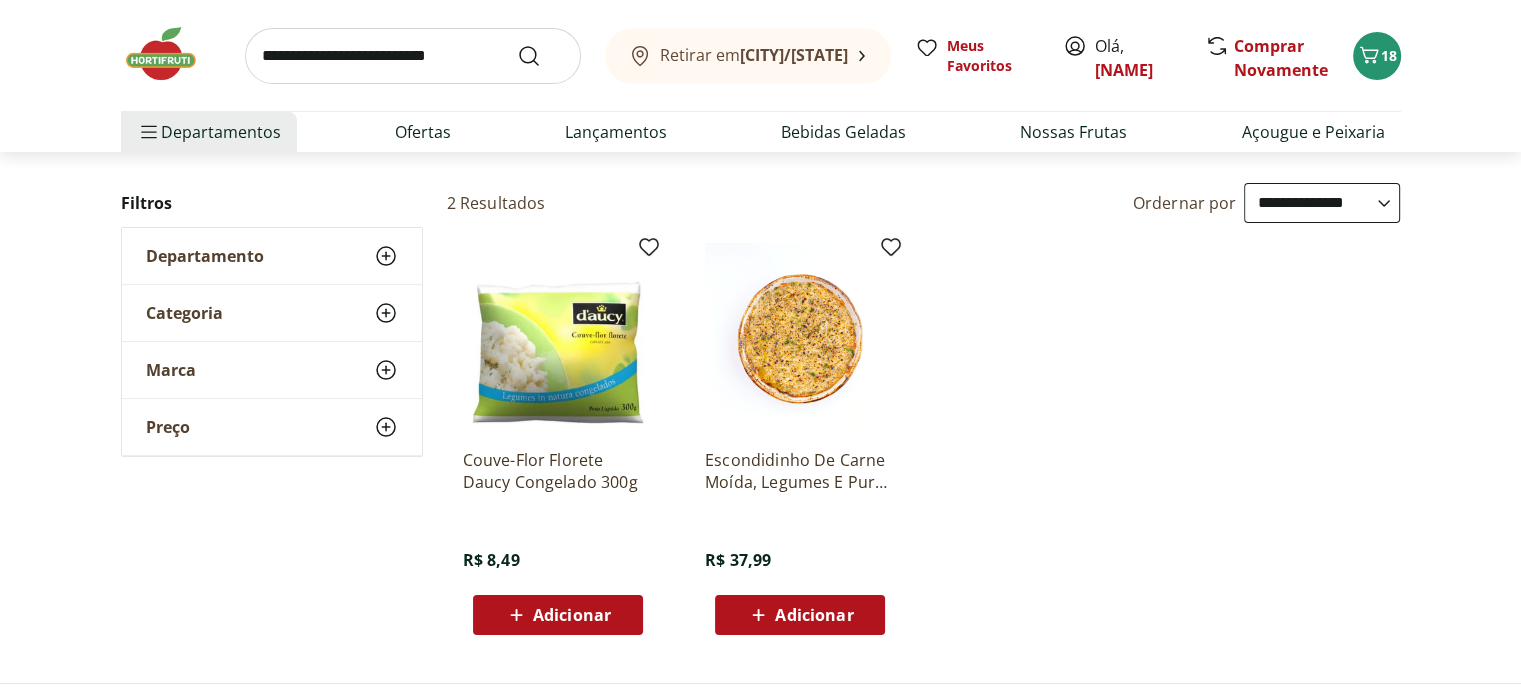 scroll, scrollTop: 200, scrollLeft: 0, axis: vertical 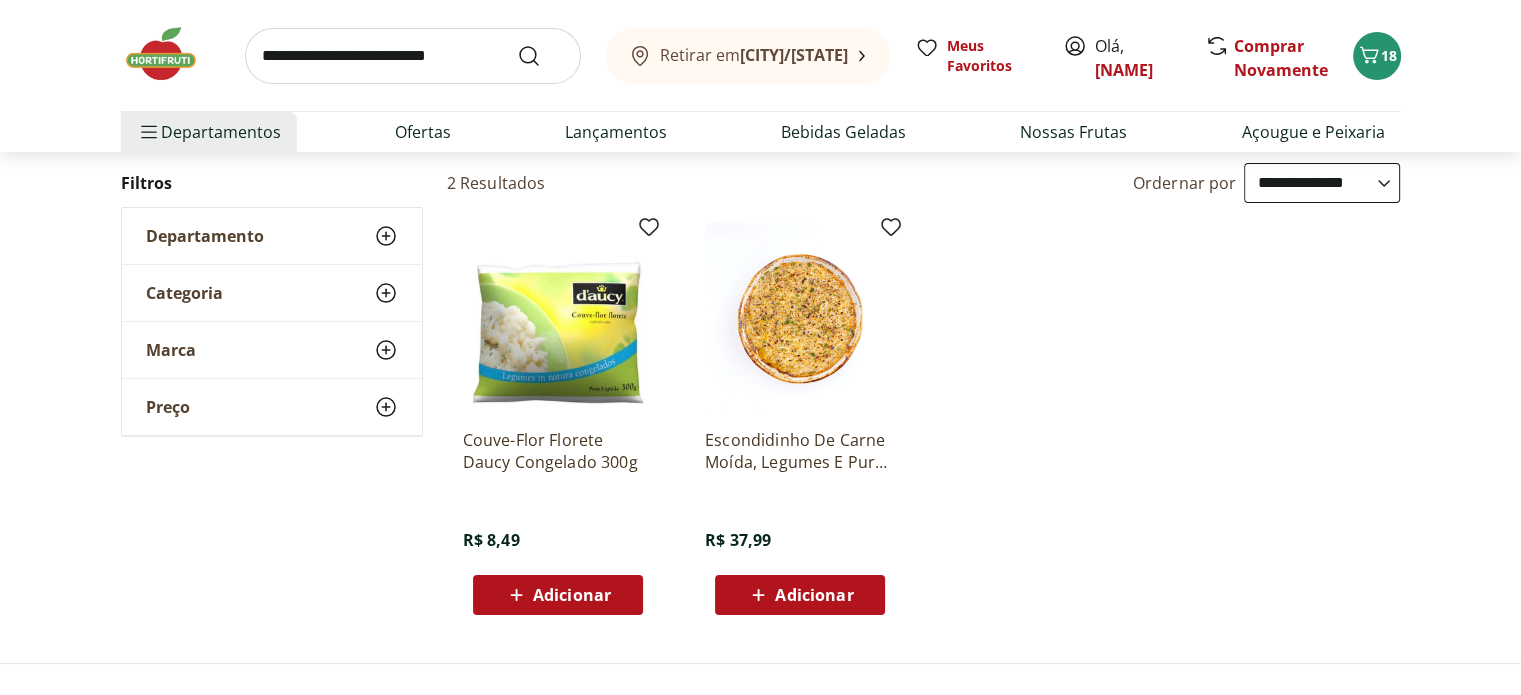 click at bounding box center [413, 56] 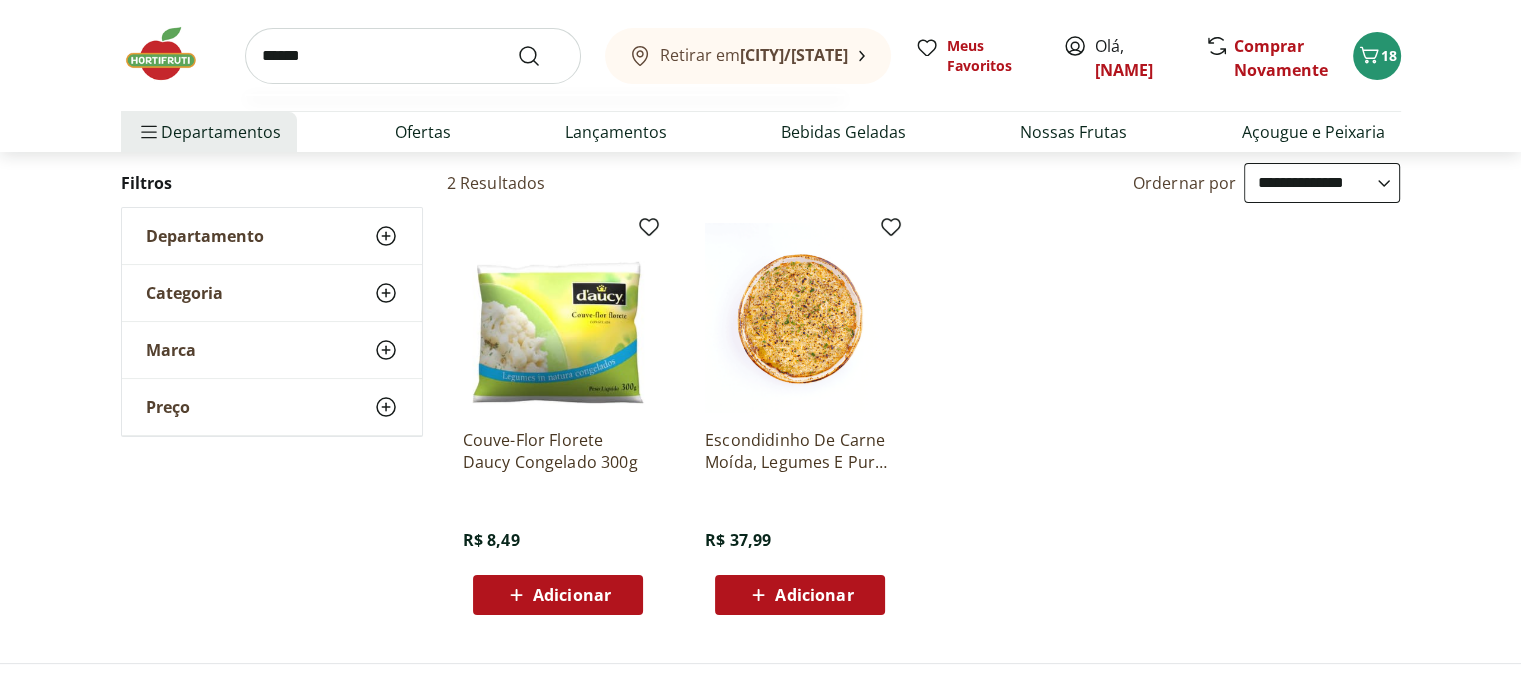 type on "******" 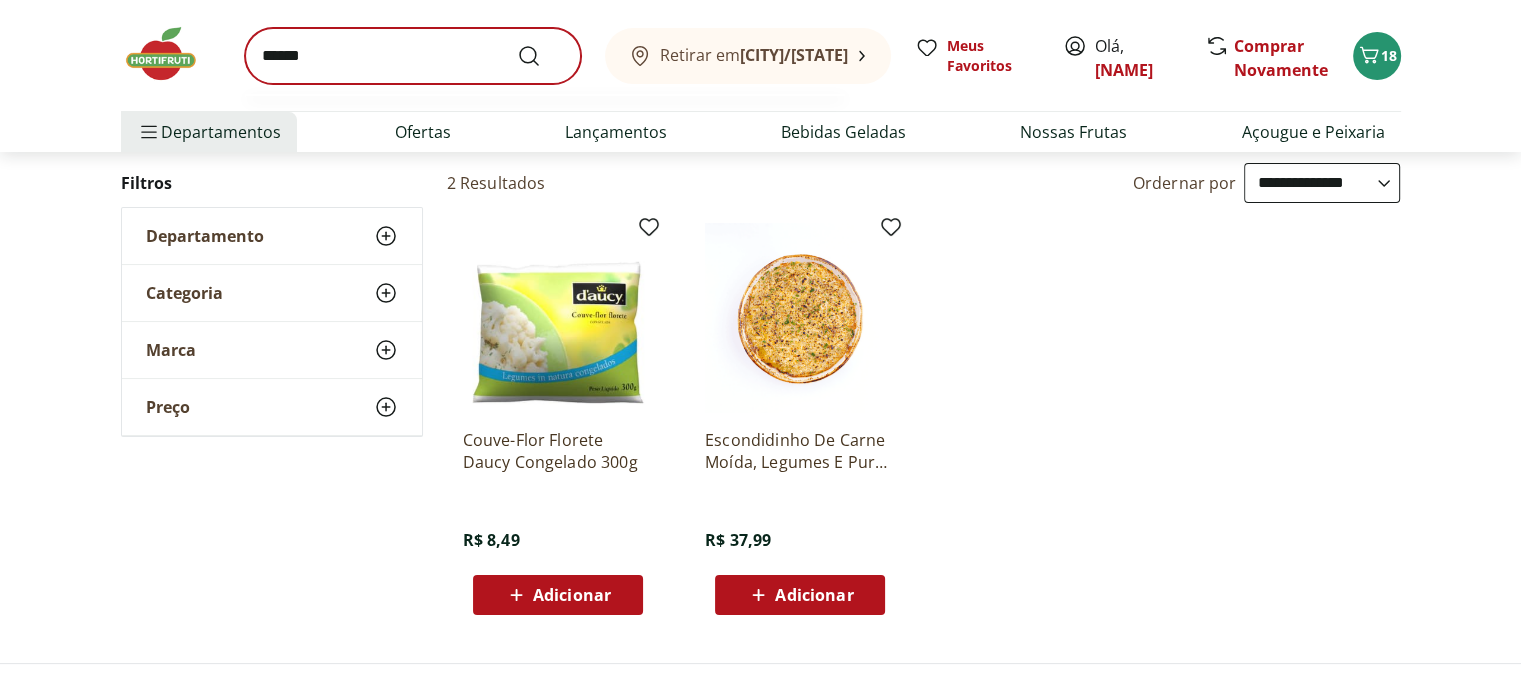 scroll, scrollTop: 0, scrollLeft: 0, axis: both 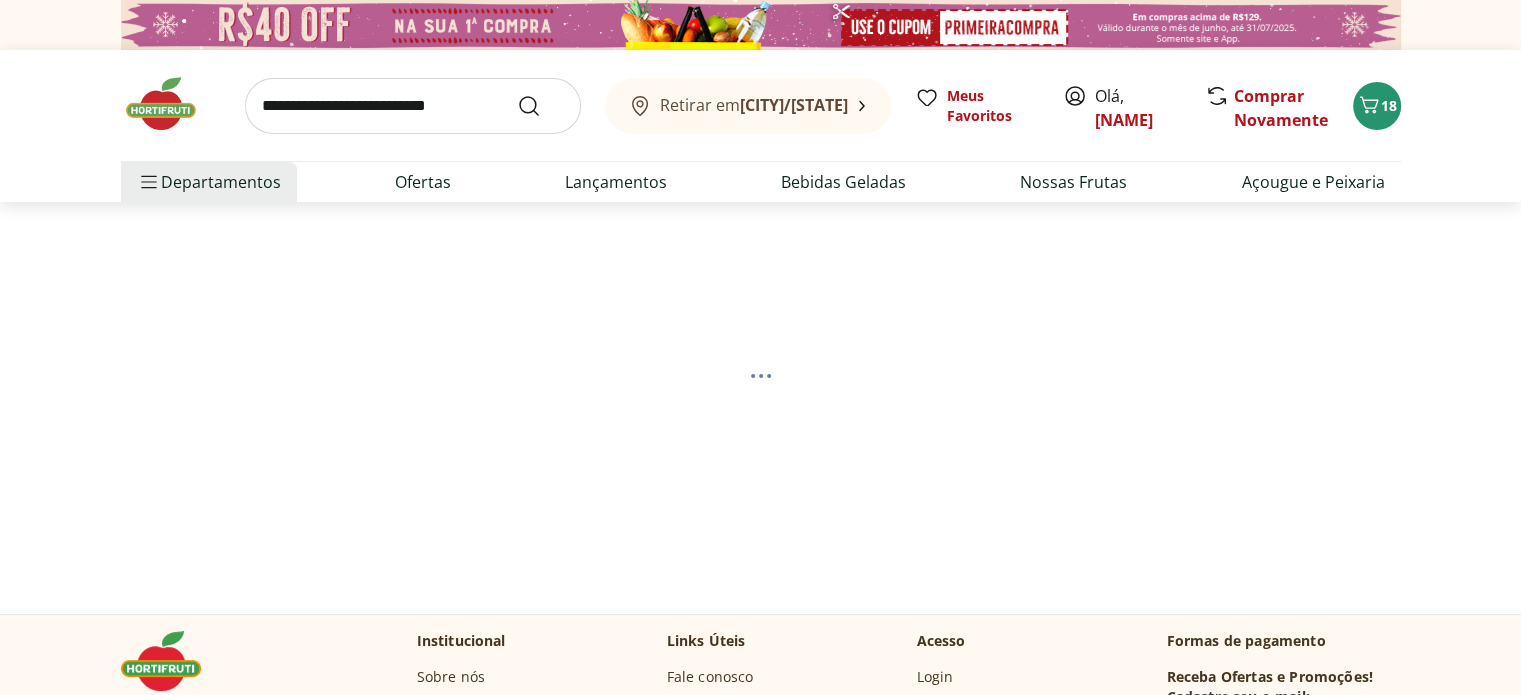 select on "**********" 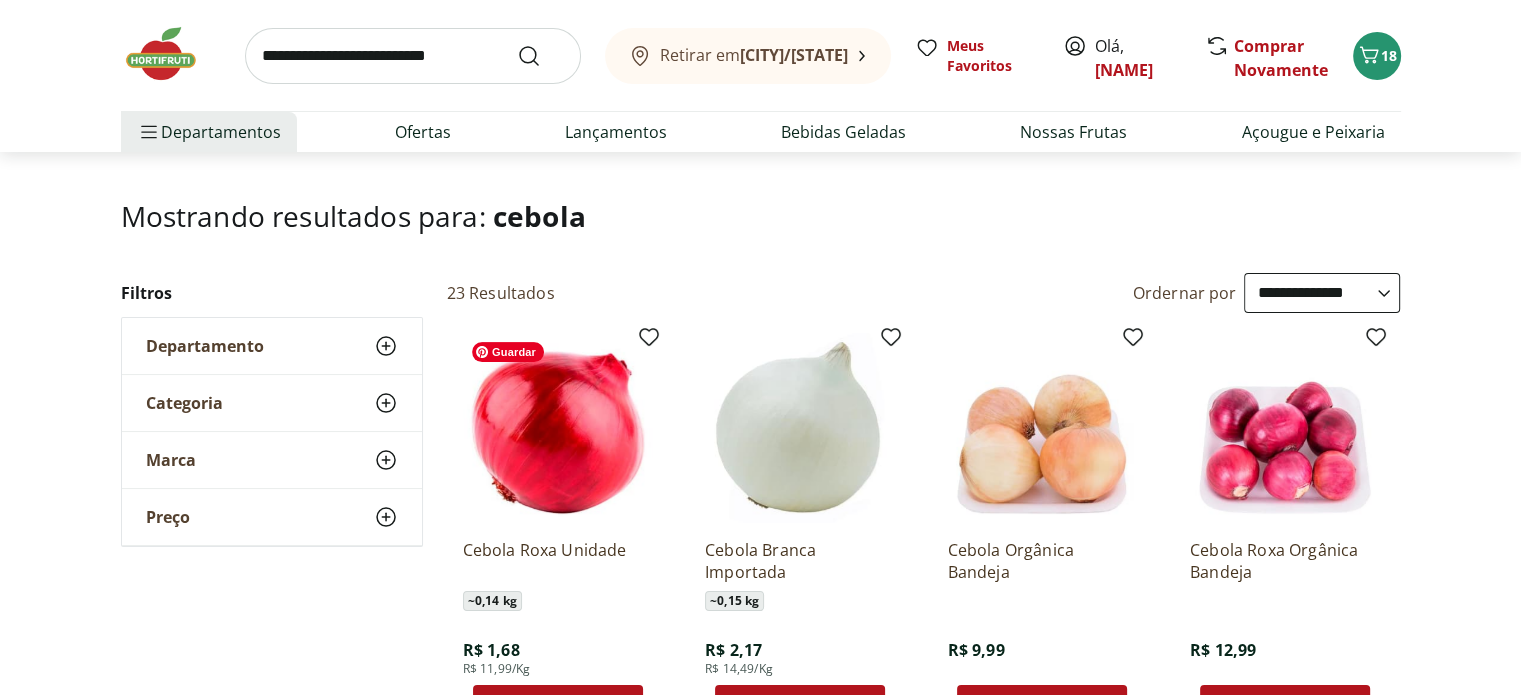 scroll, scrollTop: 300, scrollLeft: 0, axis: vertical 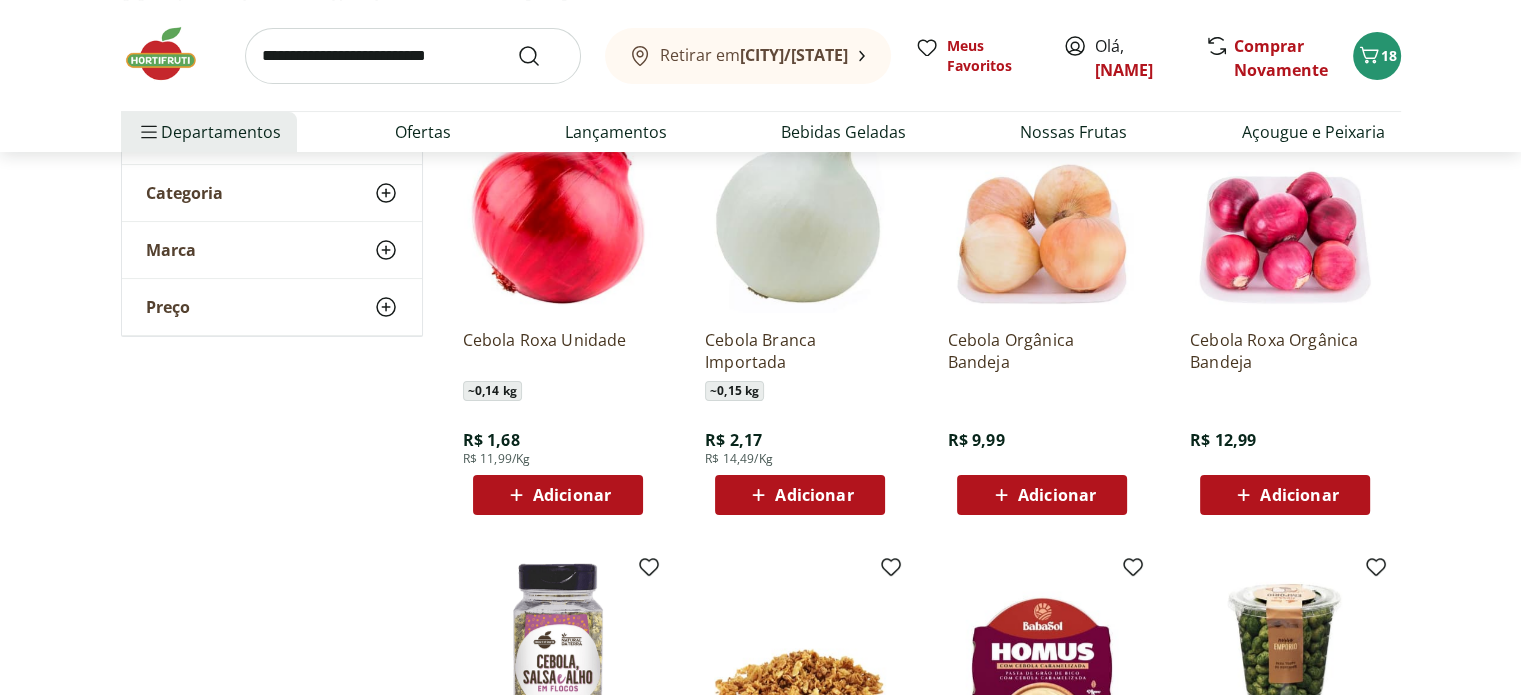 click on "Adicionar" at bounding box center (572, 495) 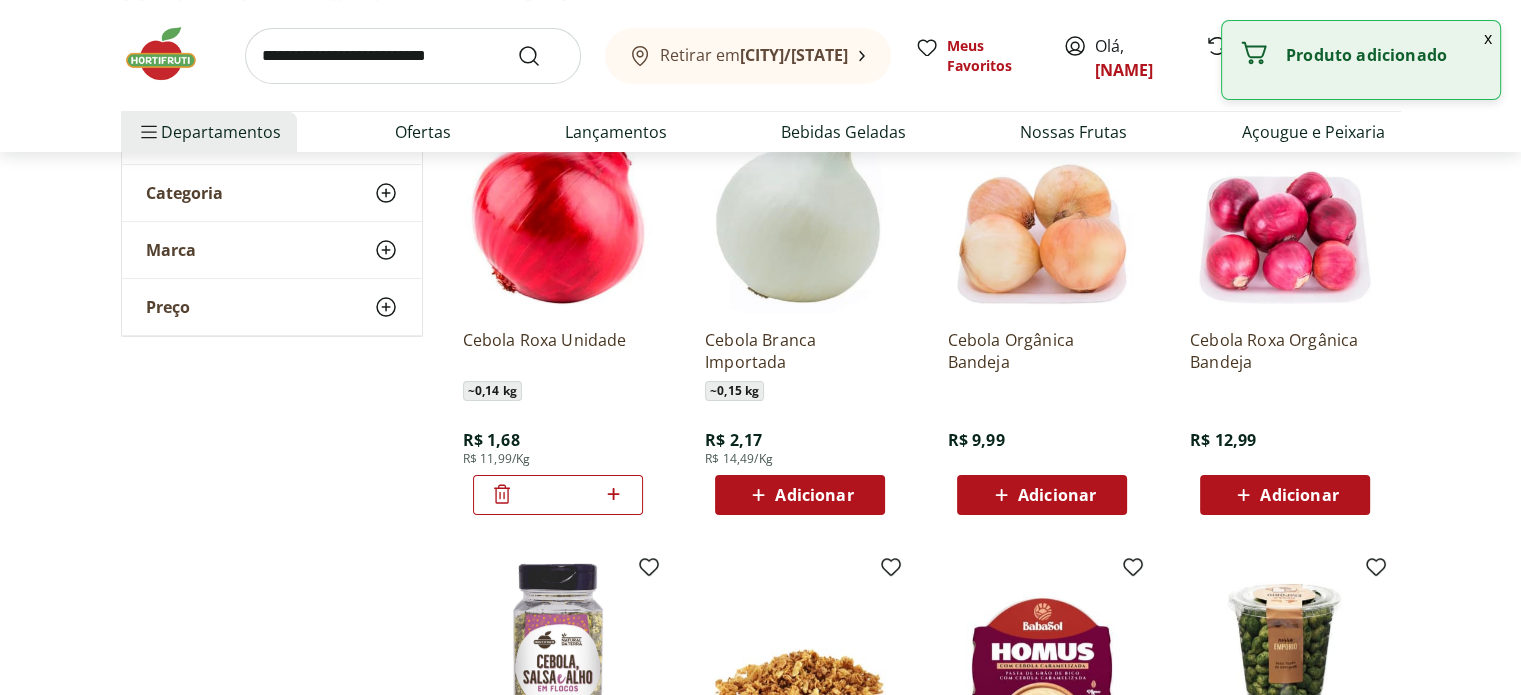 click 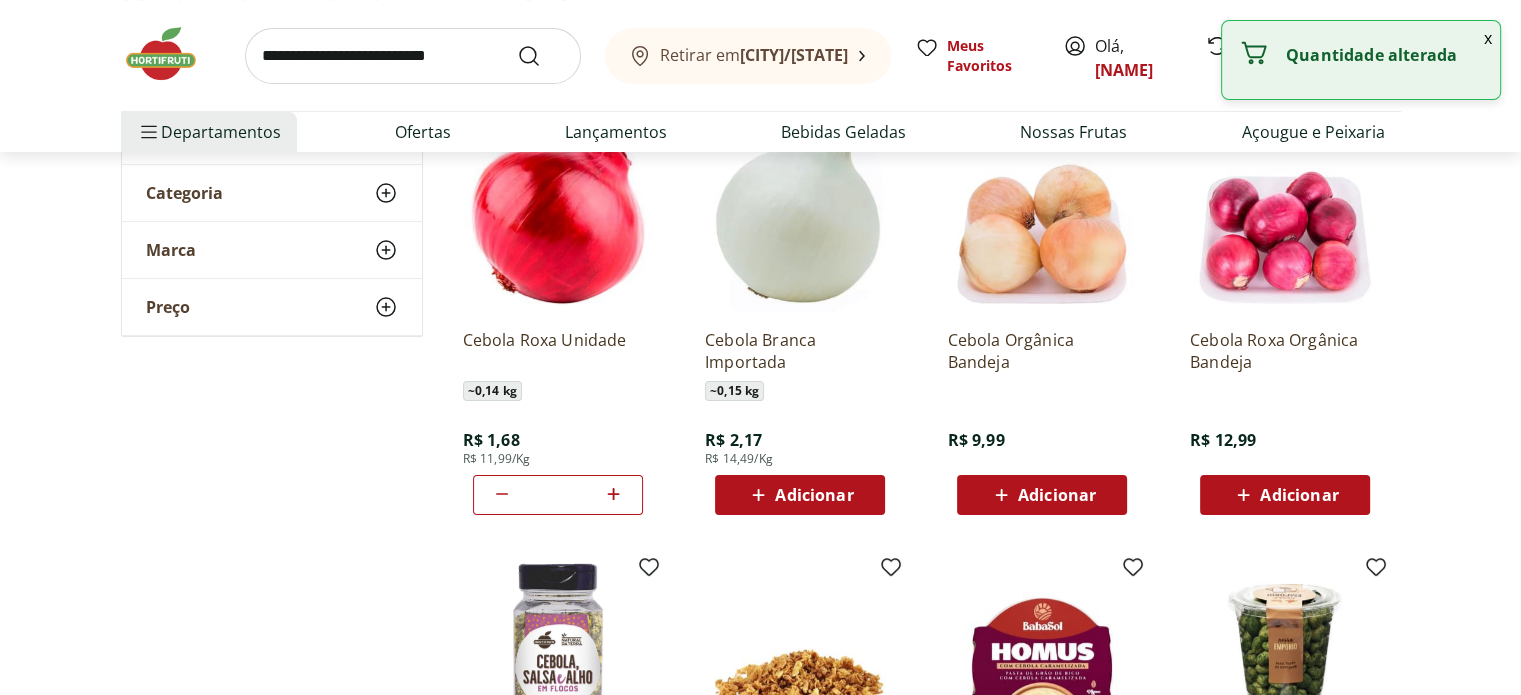 click 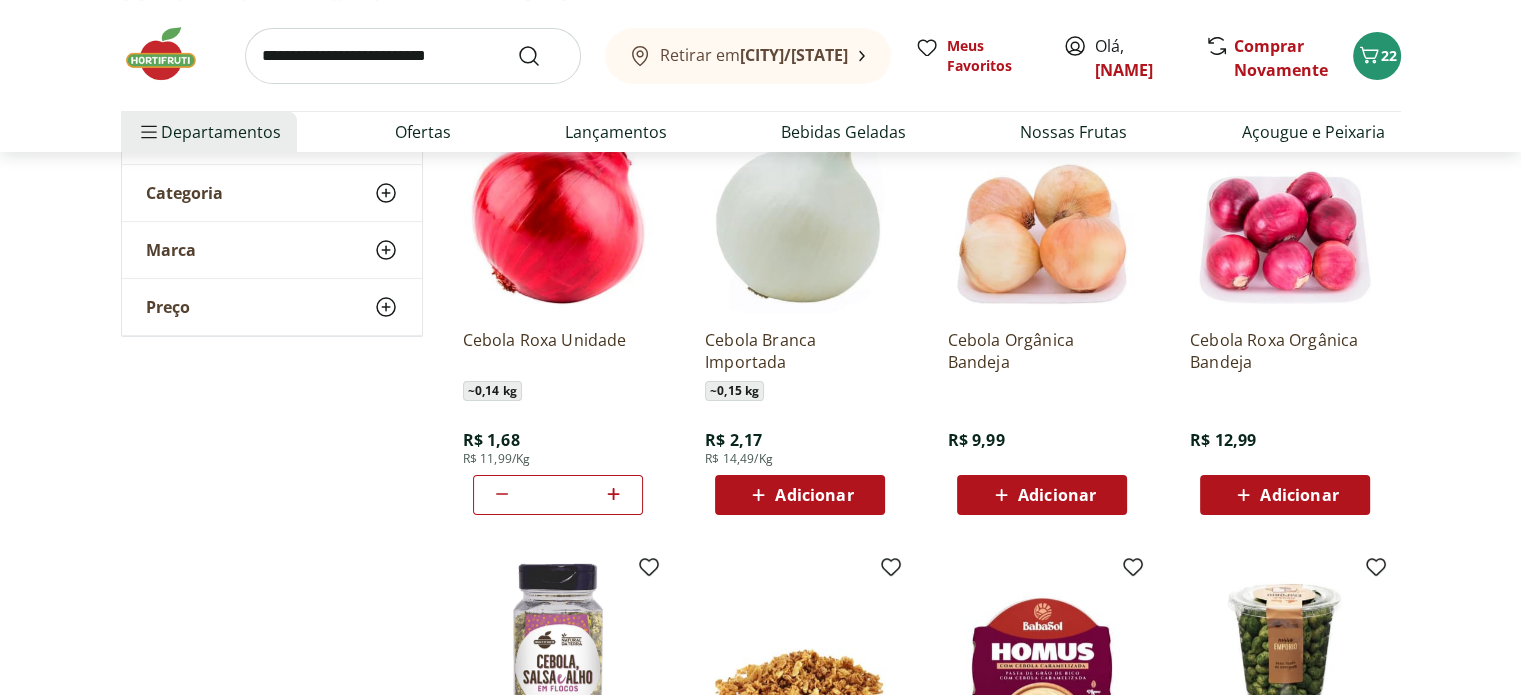 click at bounding box center (413, 56) 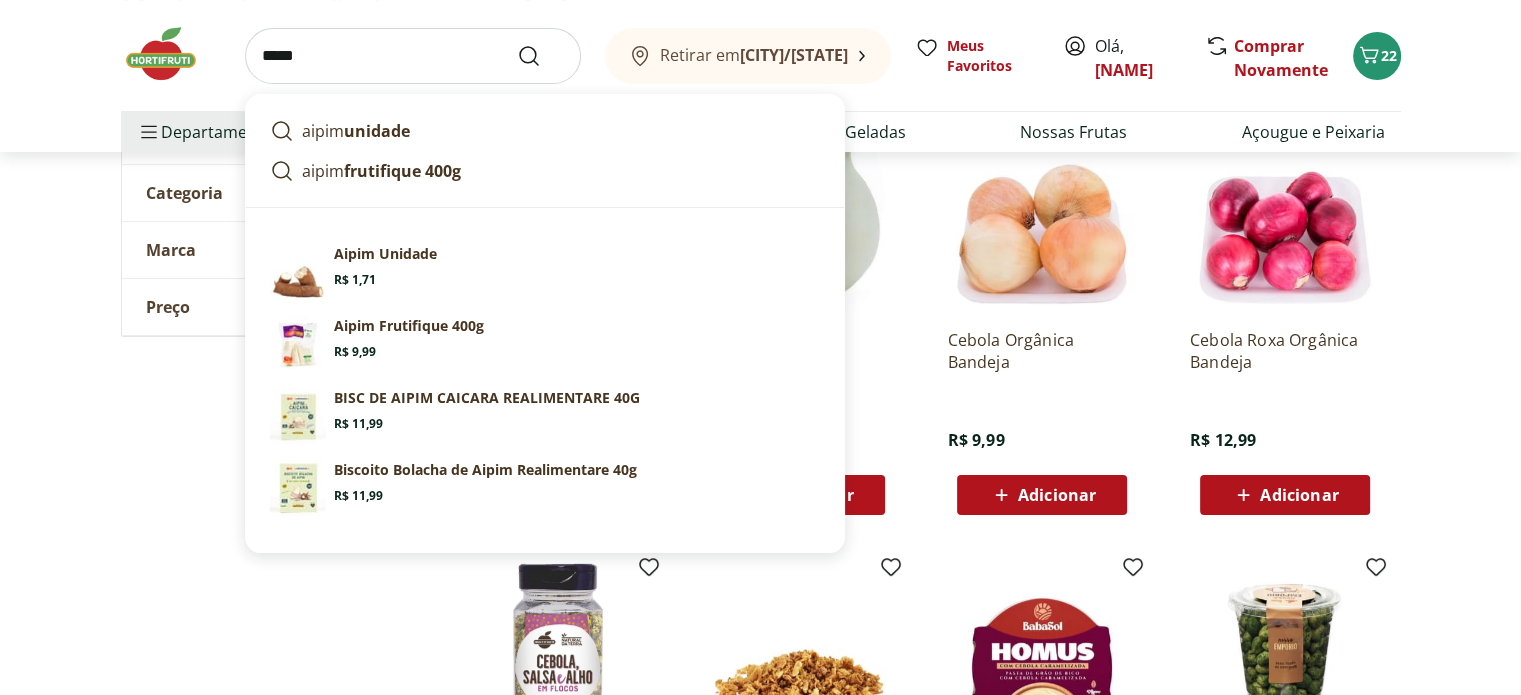 type on "*****" 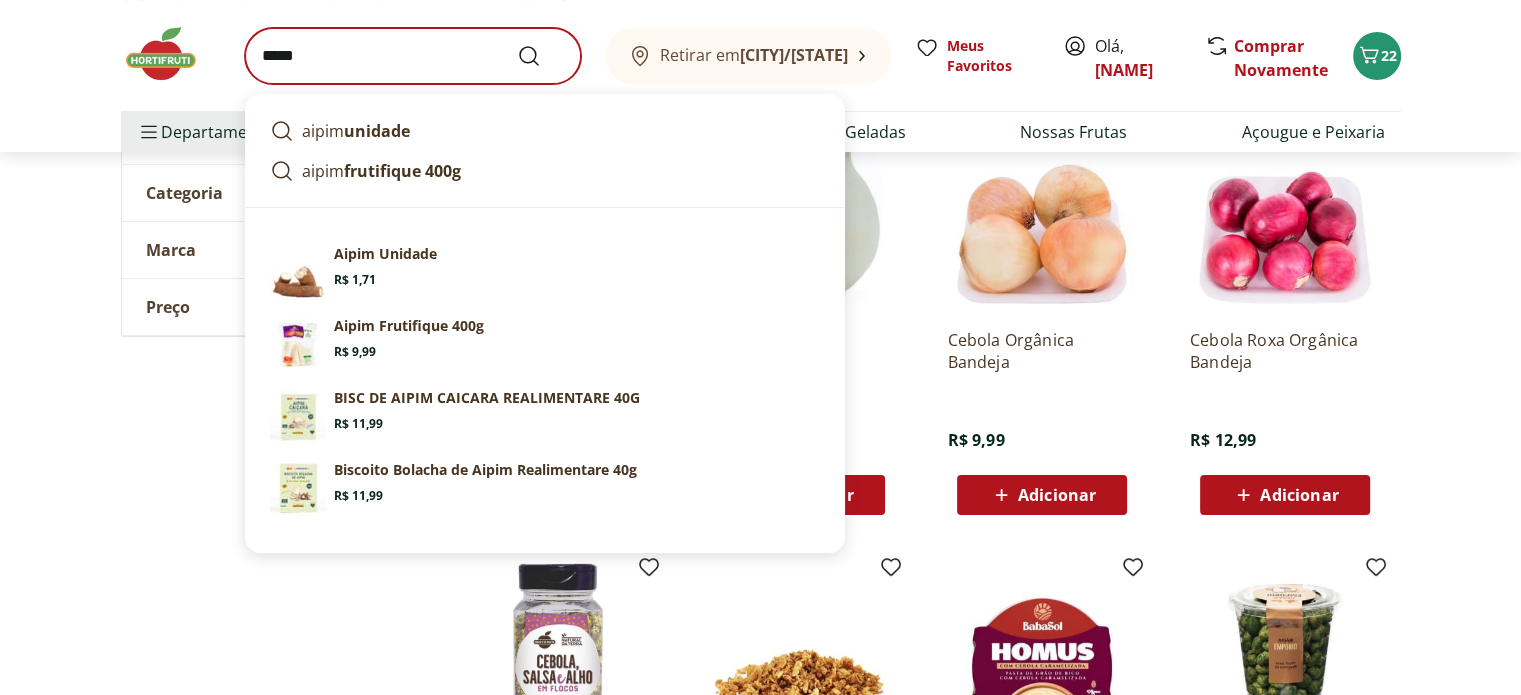 scroll, scrollTop: 0, scrollLeft: 0, axis: both 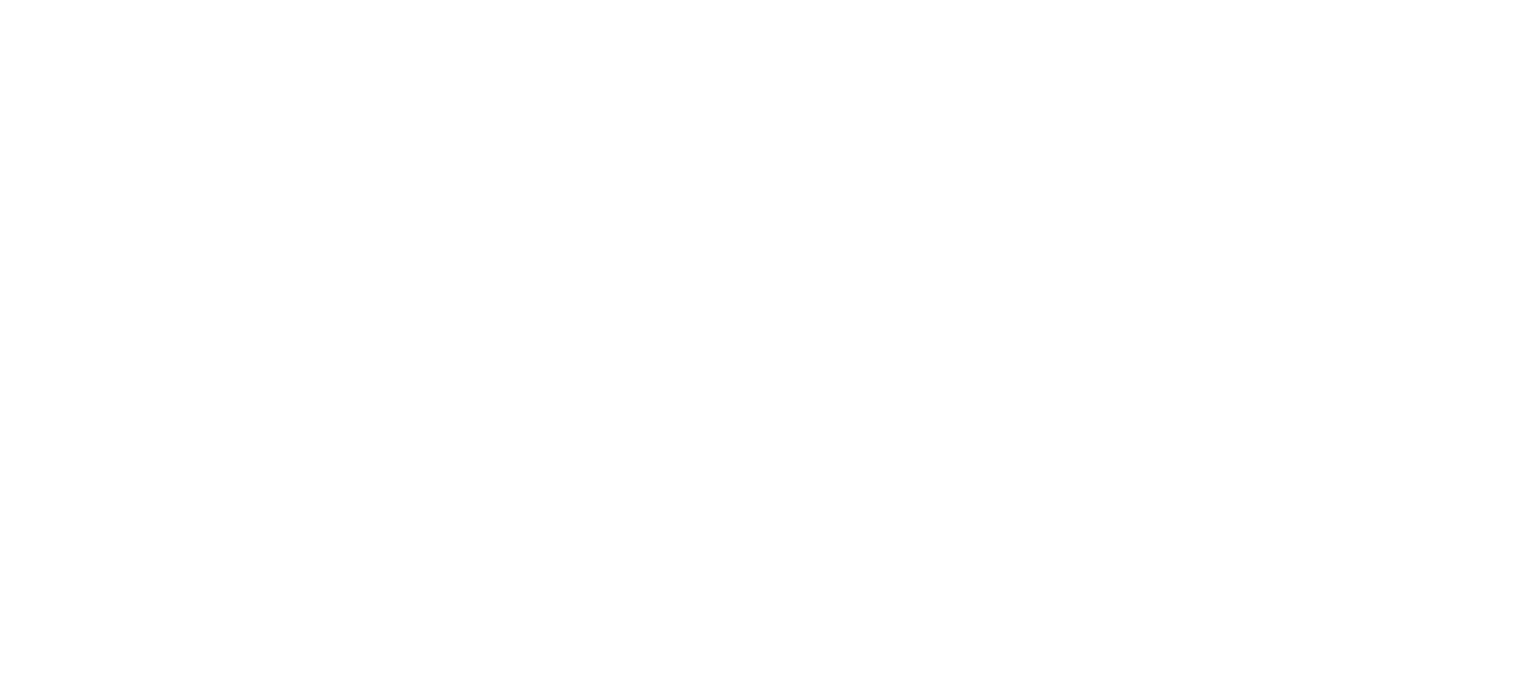select on "**********" 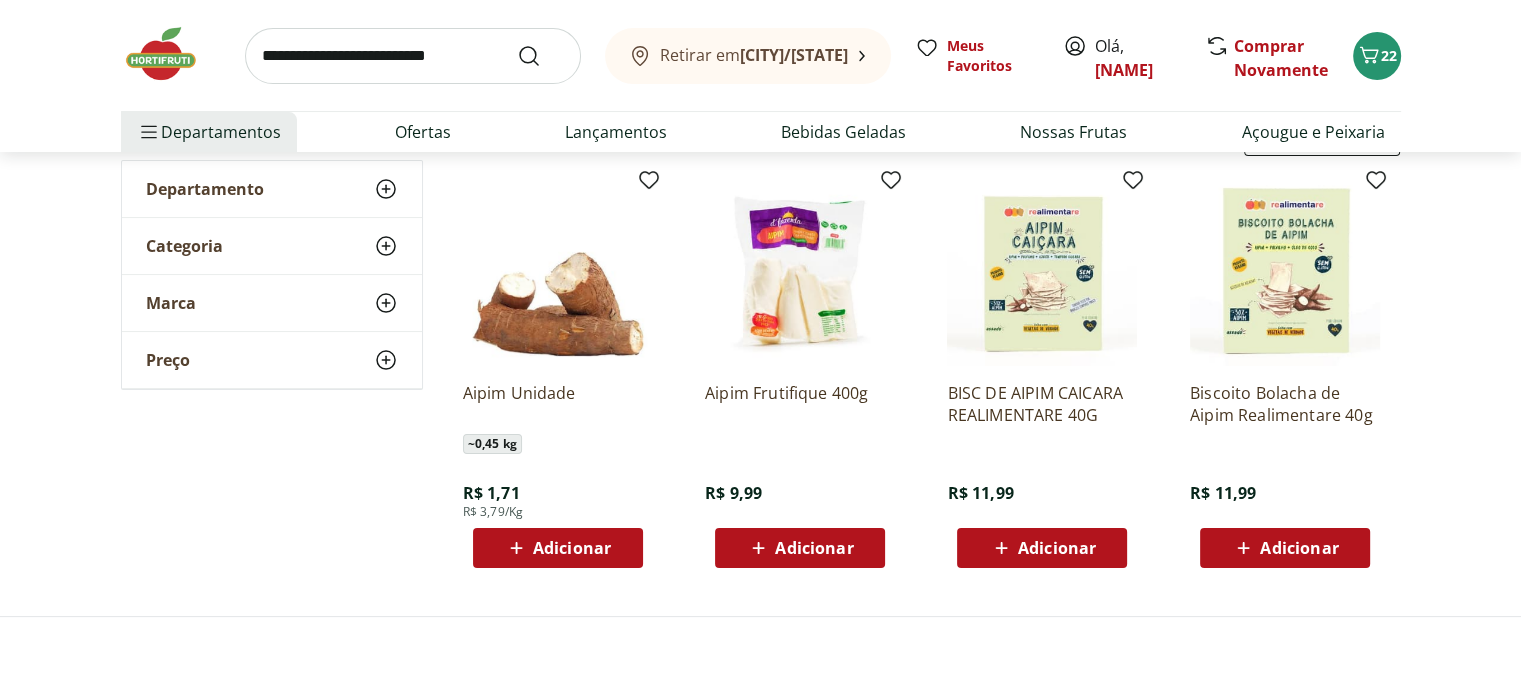 scroll, scrollTop: 300, scrollLeft: 0, axis: vertical 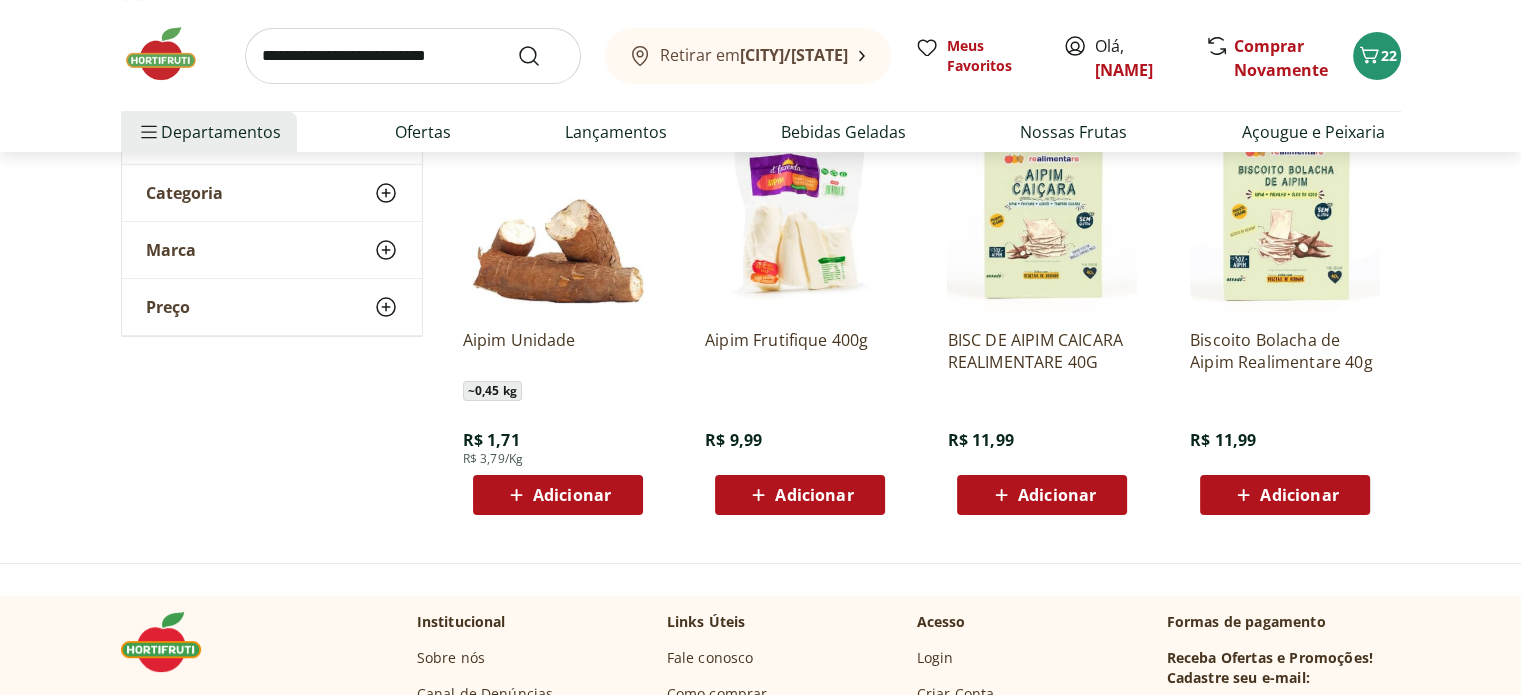click on "Adicionar" at bounding box center [572, 495] 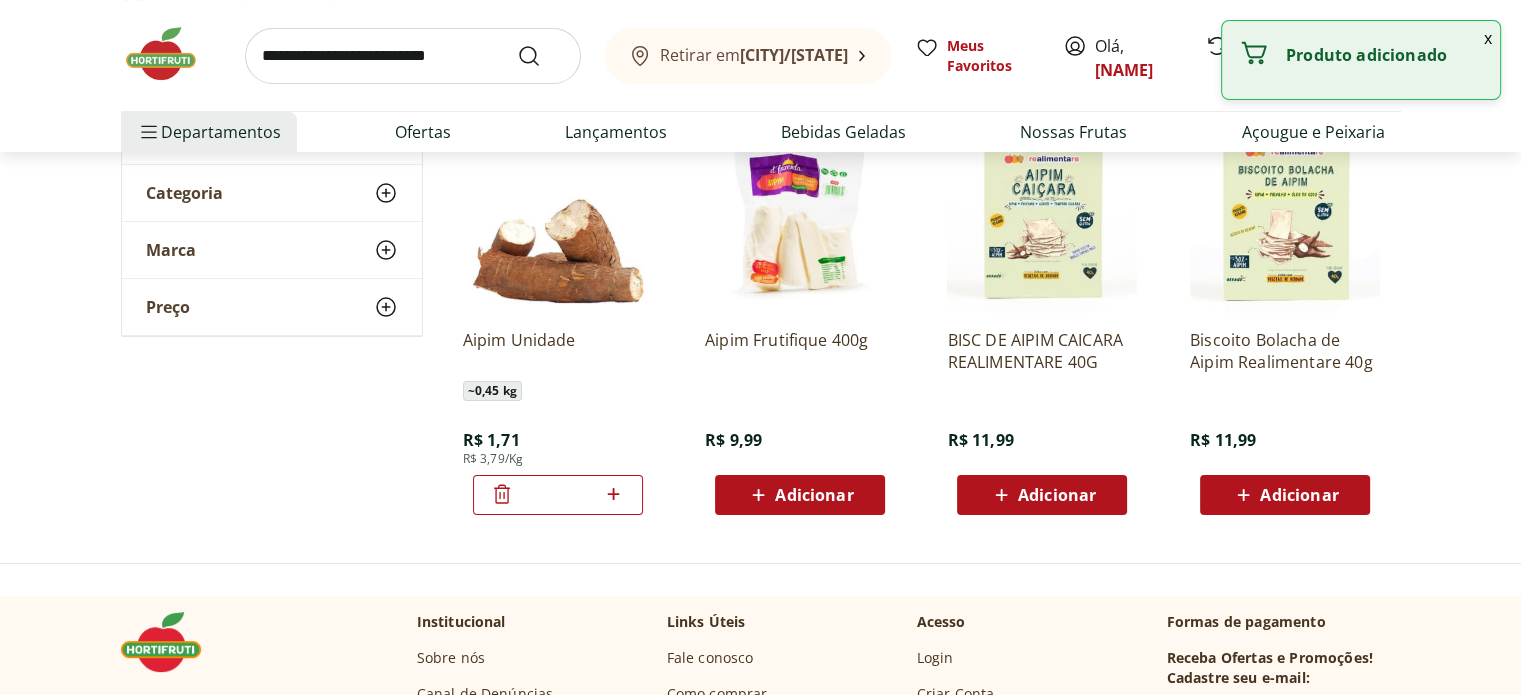 click 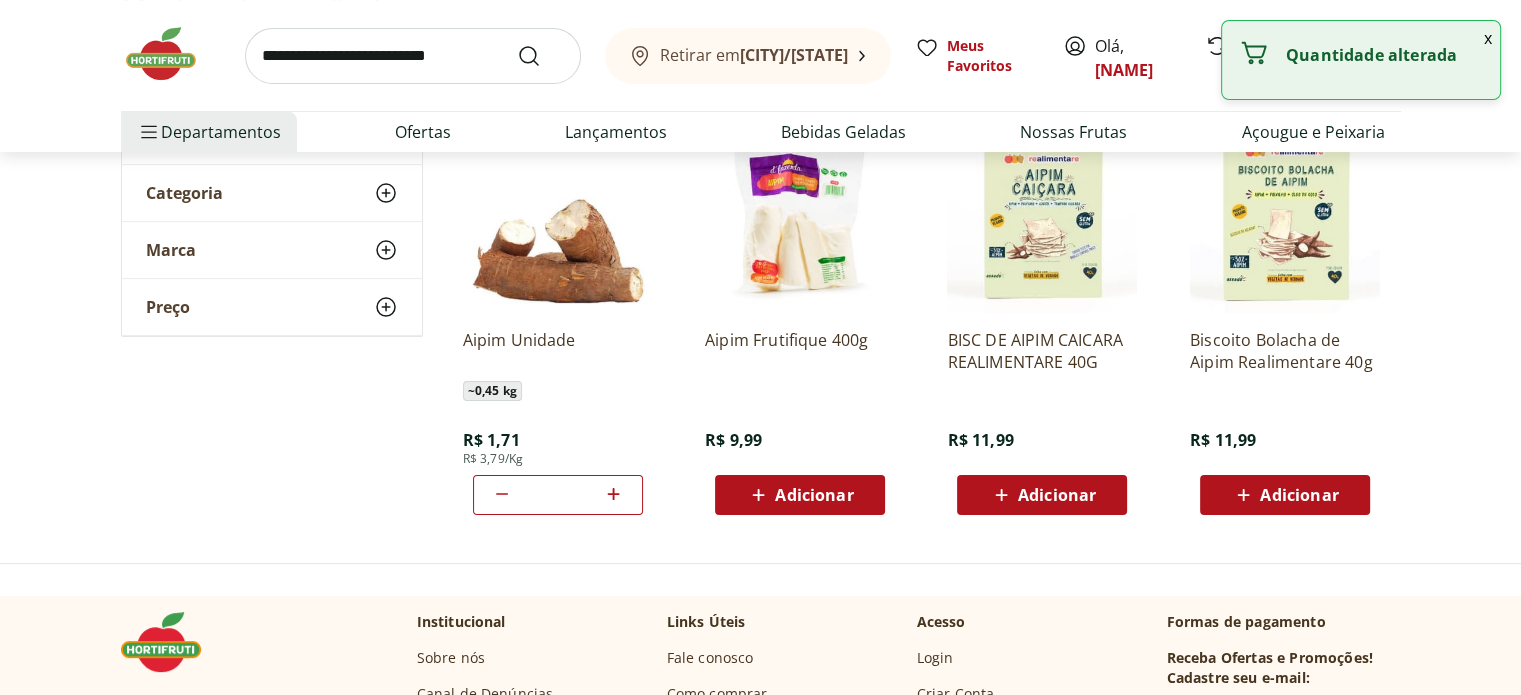 click 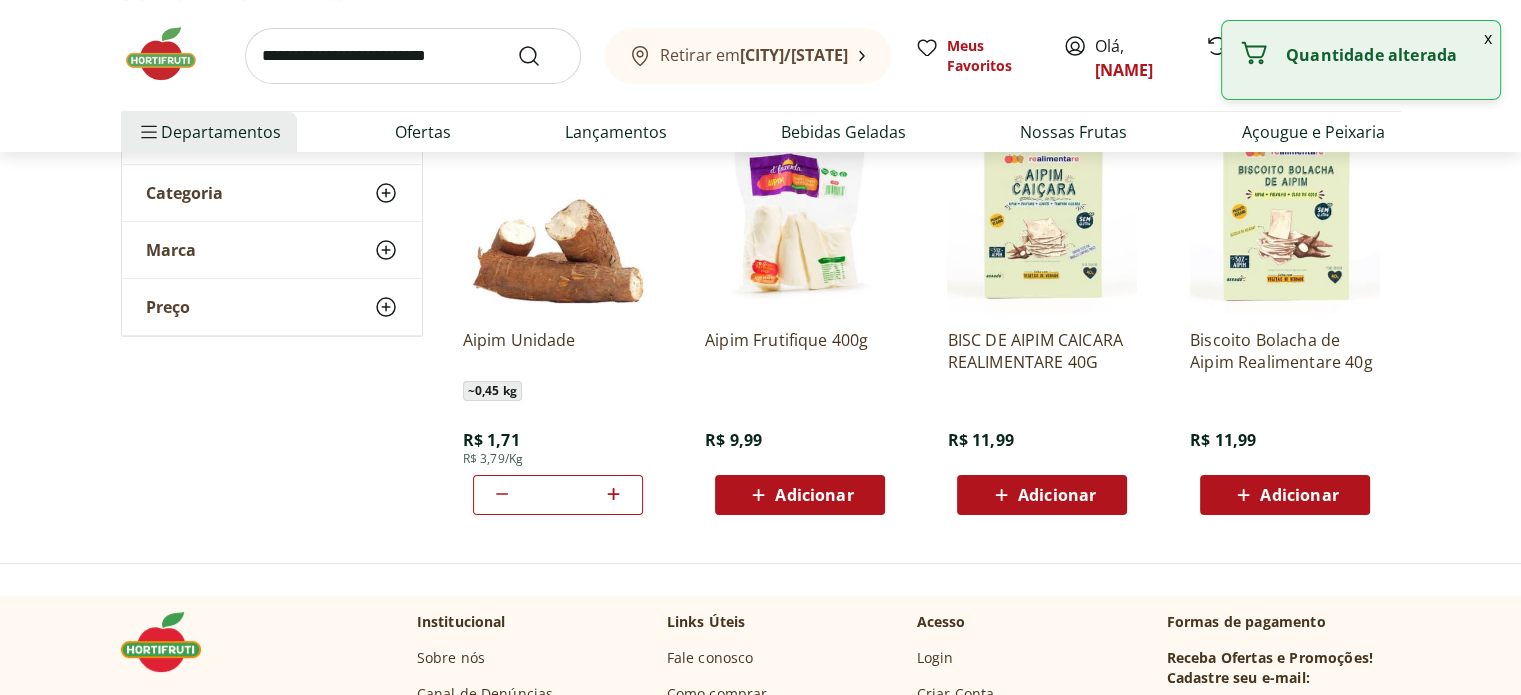 click 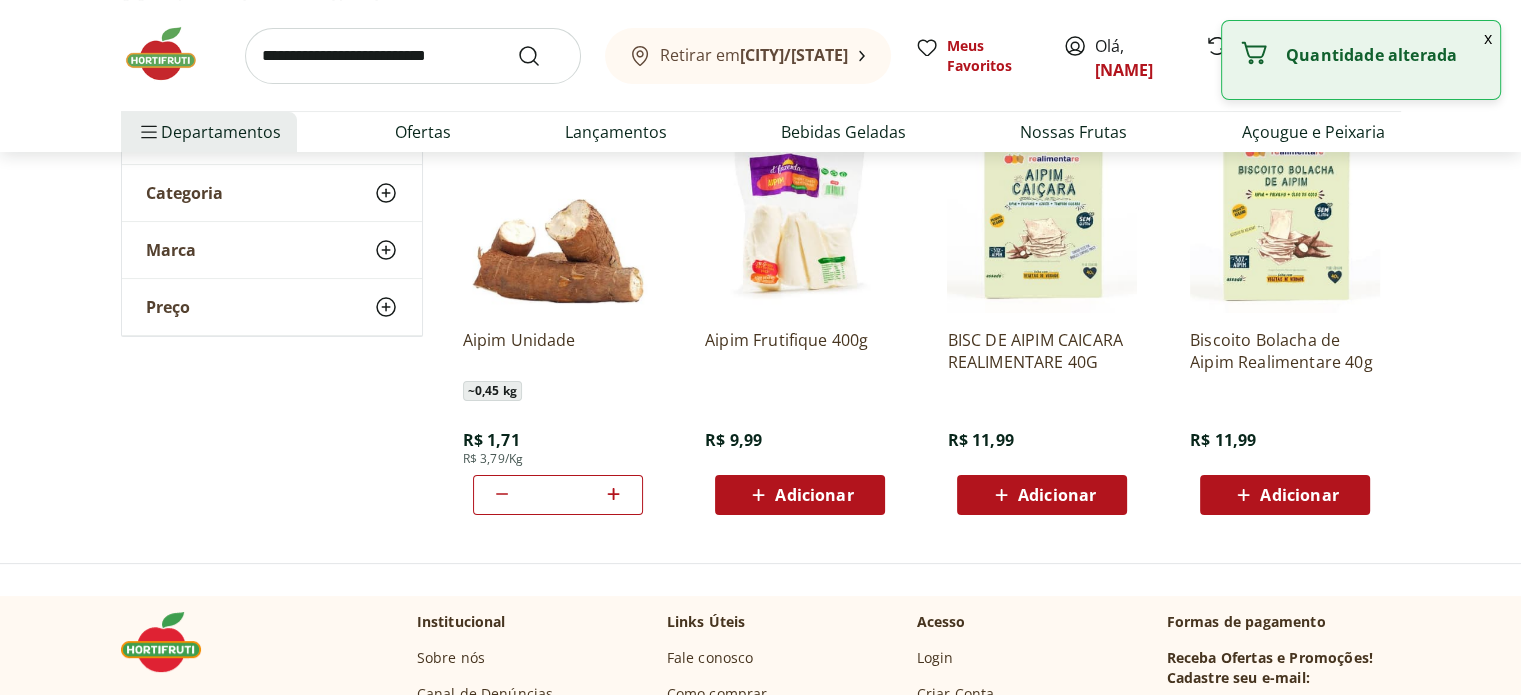 click 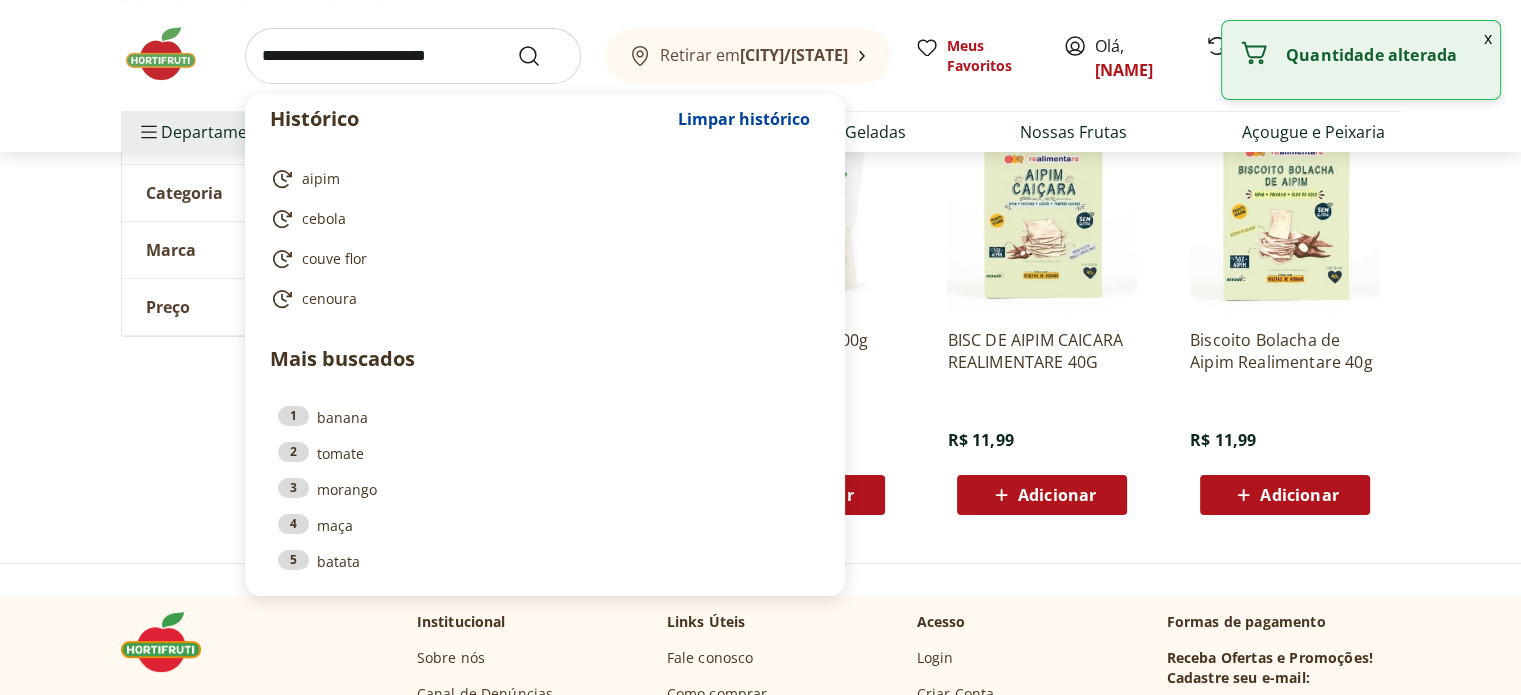 click at bounding box center (413, 56) 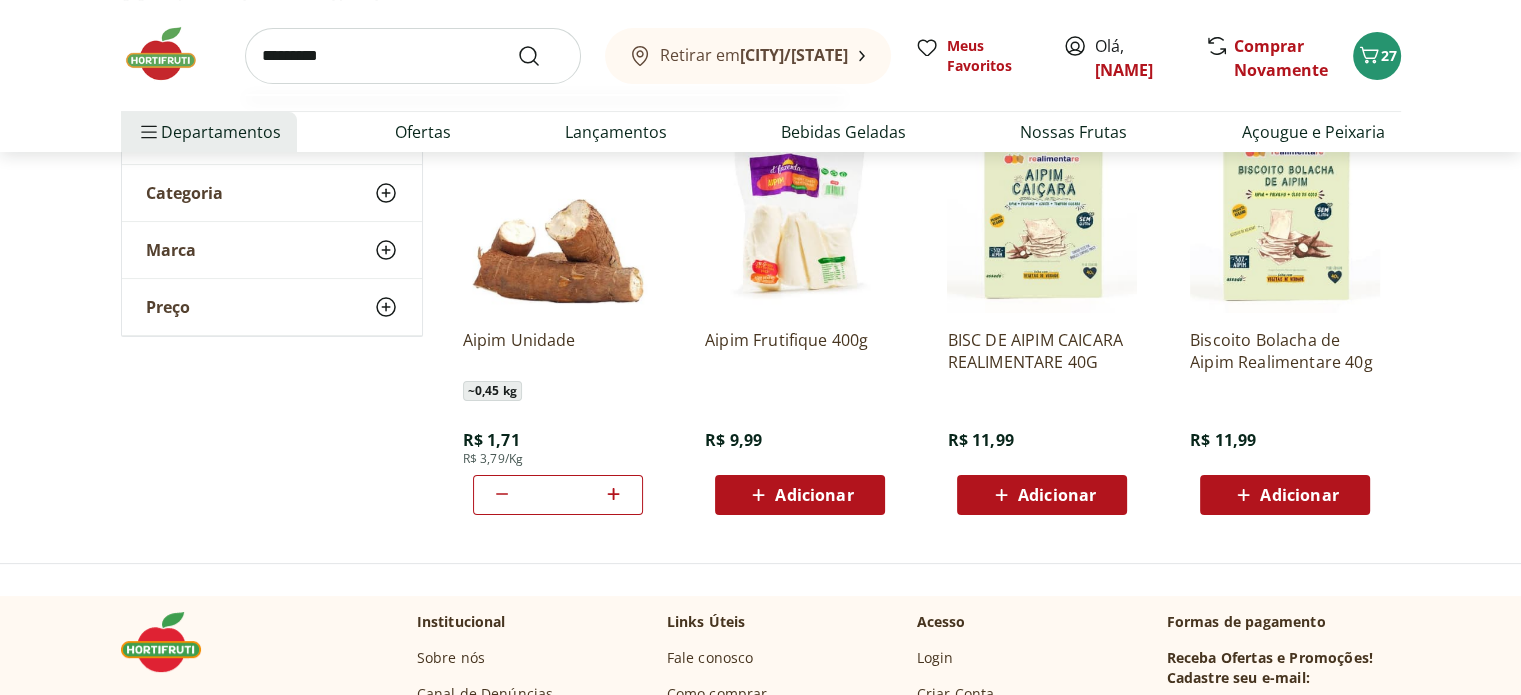 type on "*********" 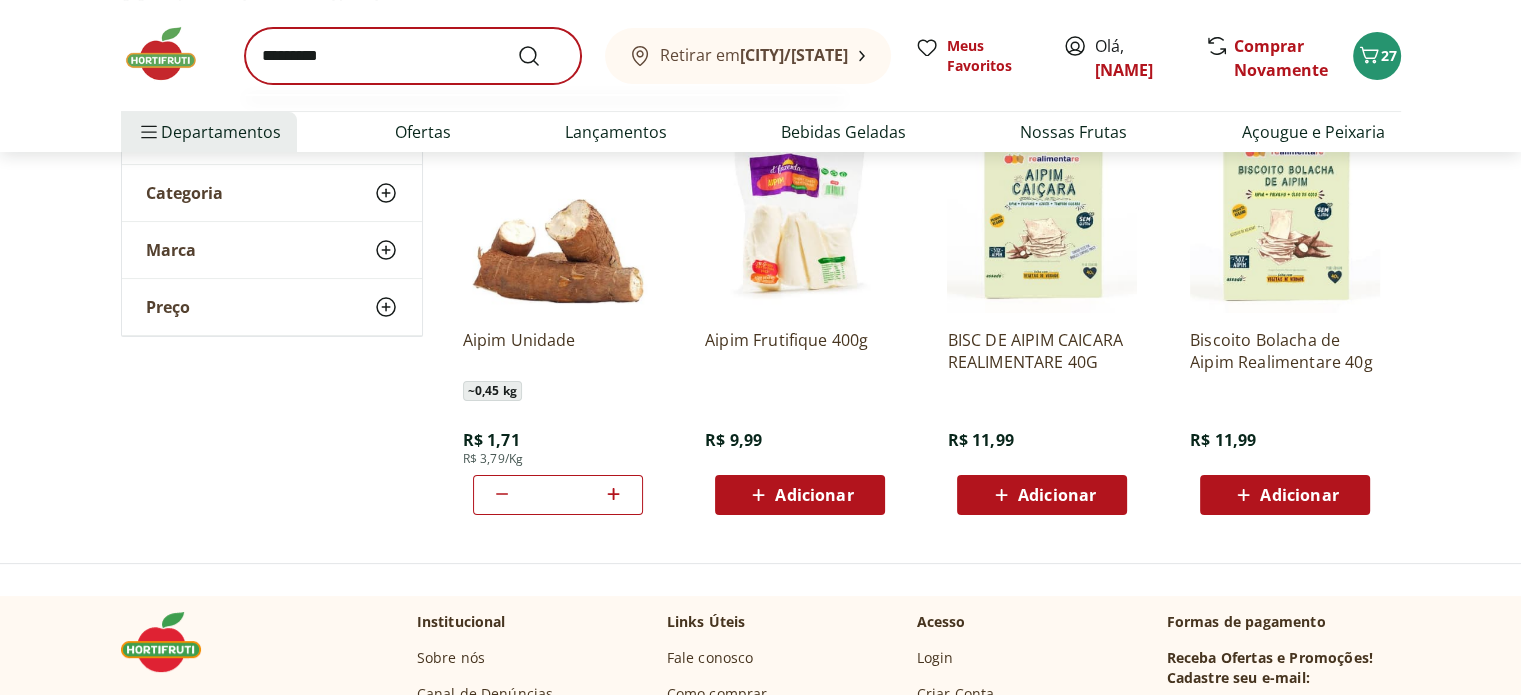 scroll, scrollTop: 0, scrollLeft: 0, axis: both 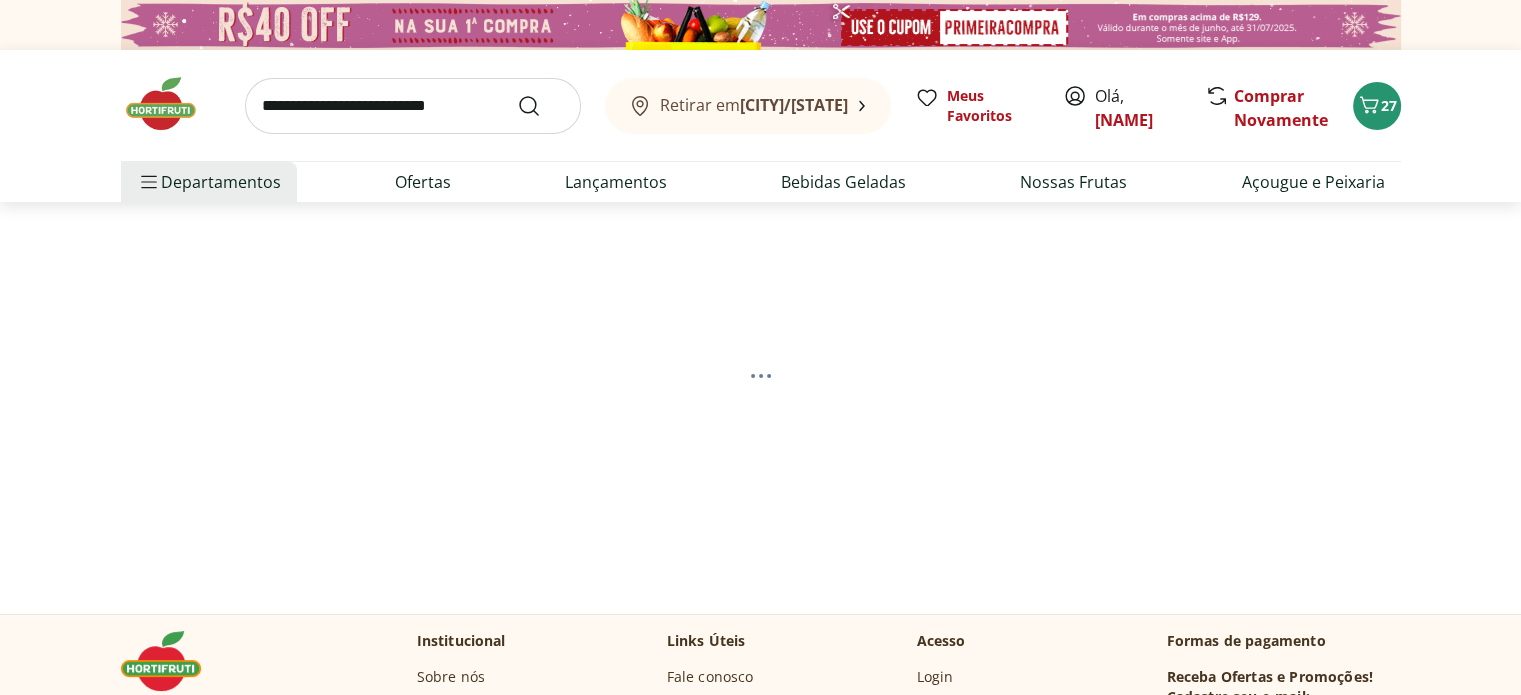 select on "**********" 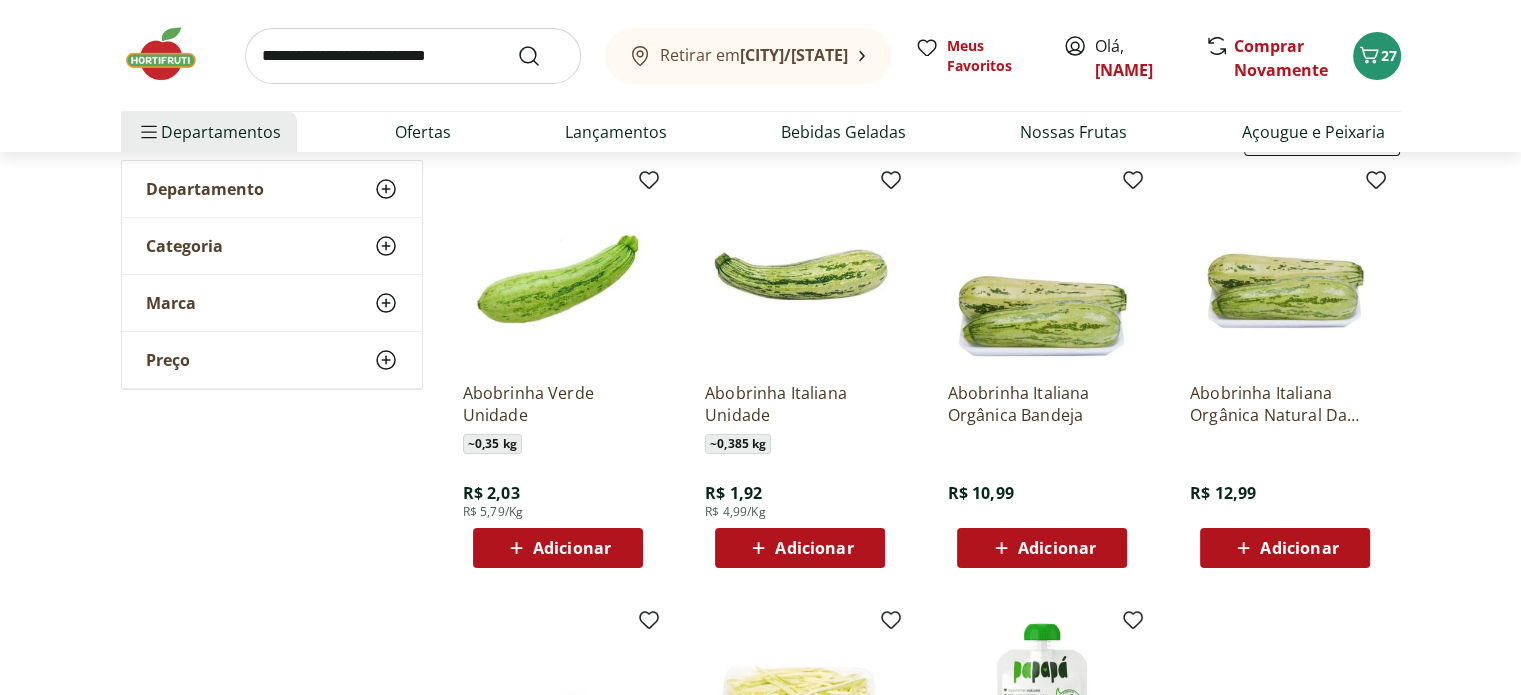 scroll, scrollTop: 300, scrollLeft: 0, axis: vertical 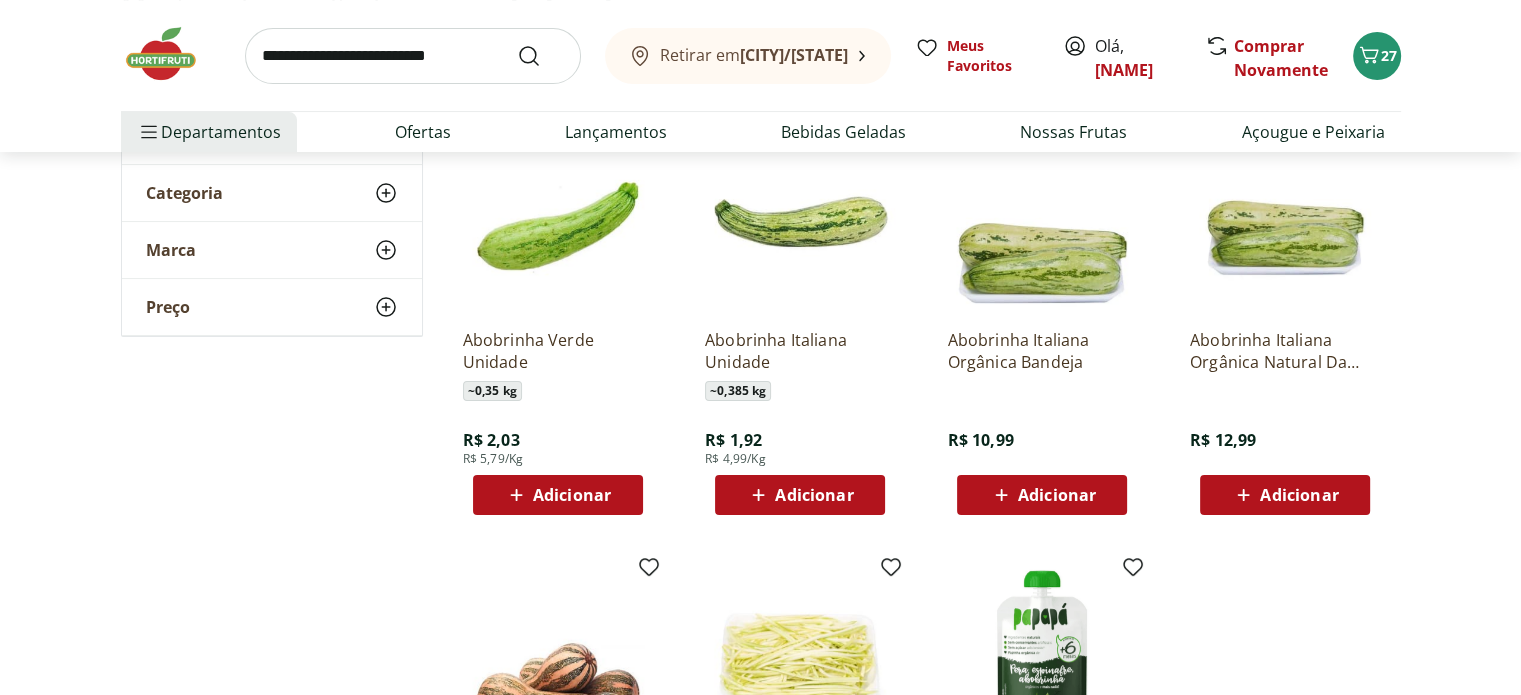 click on "Adicionar" at bounding box center (814, 495) 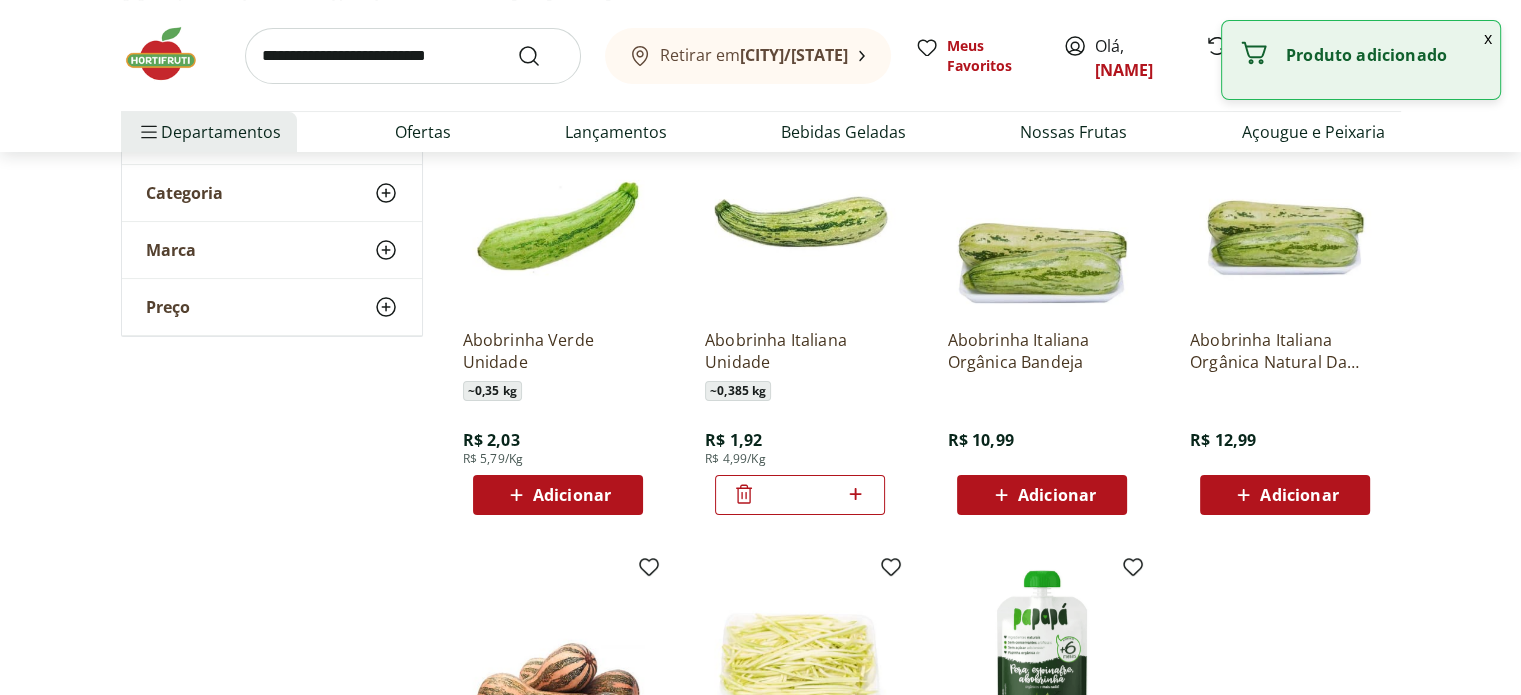 click 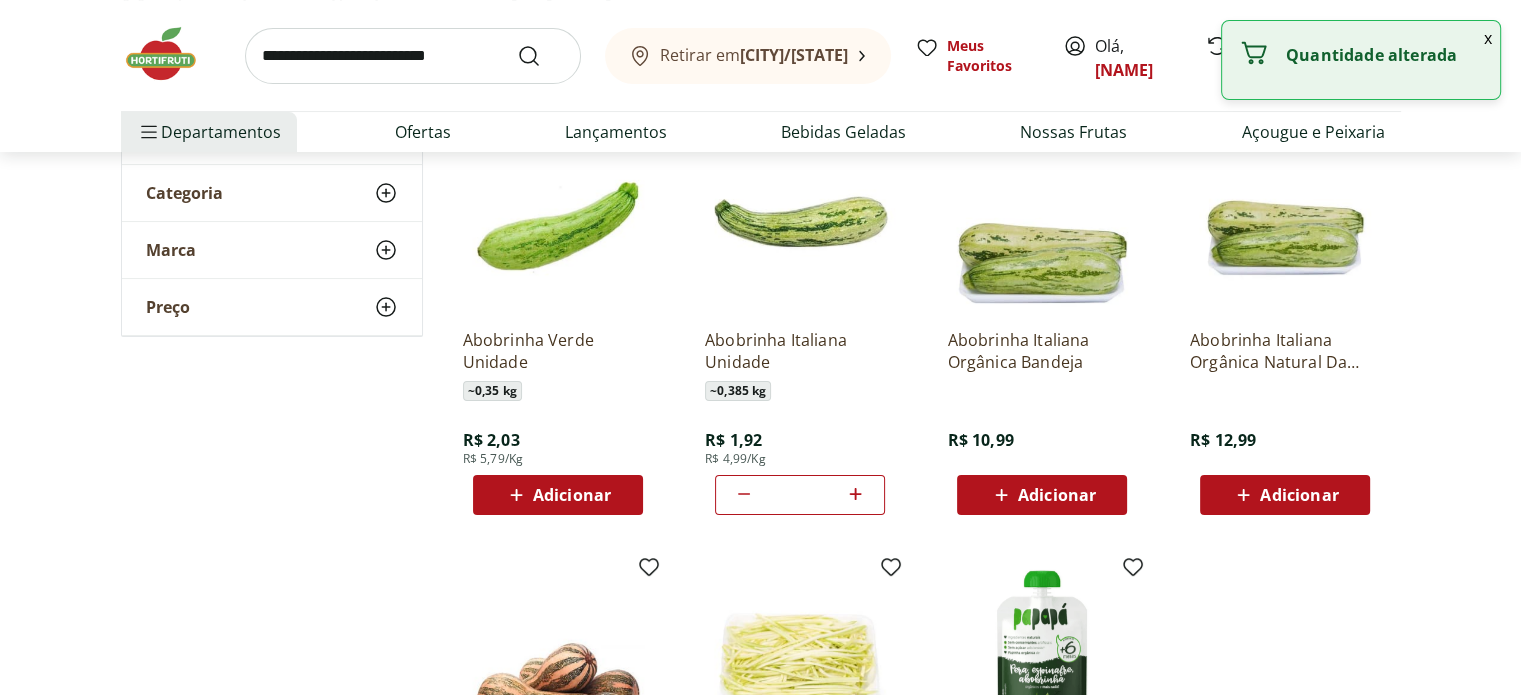 click 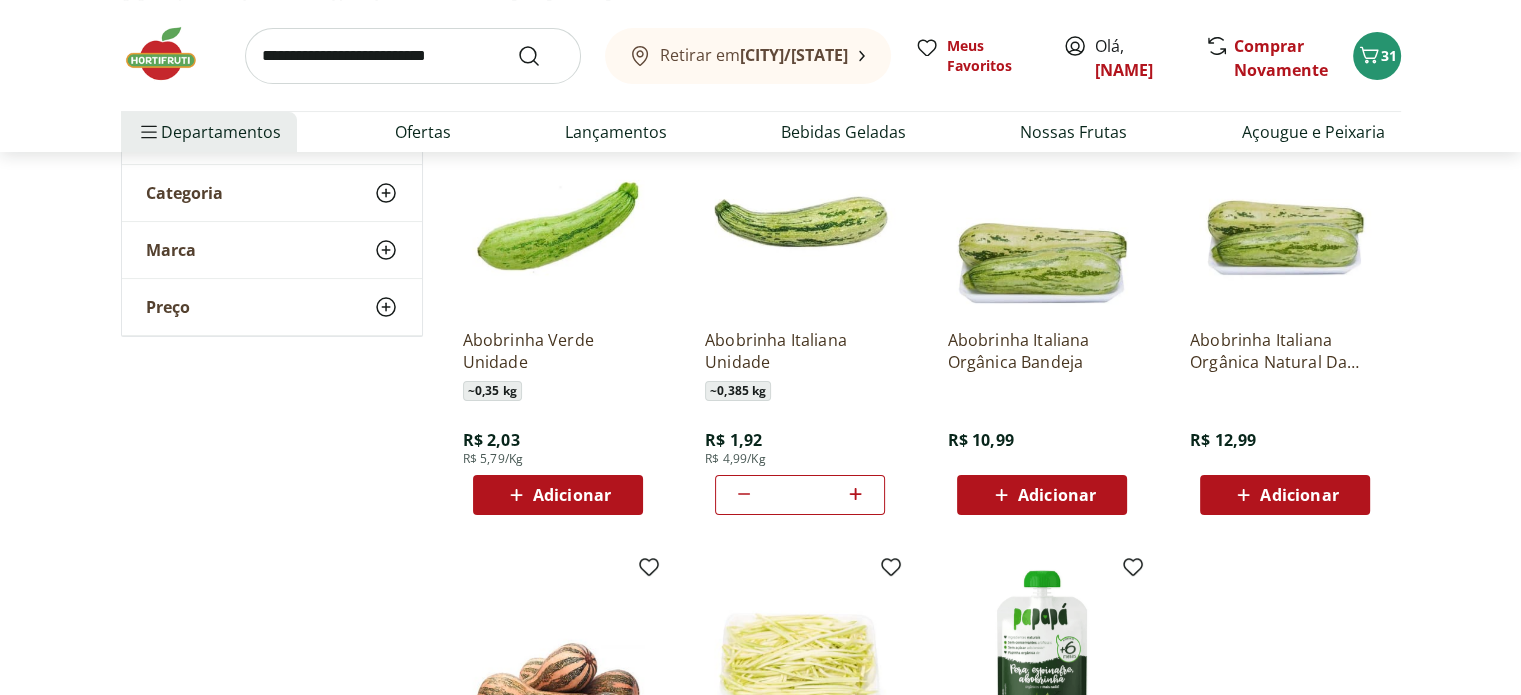 click at bounding box center [413, 56] 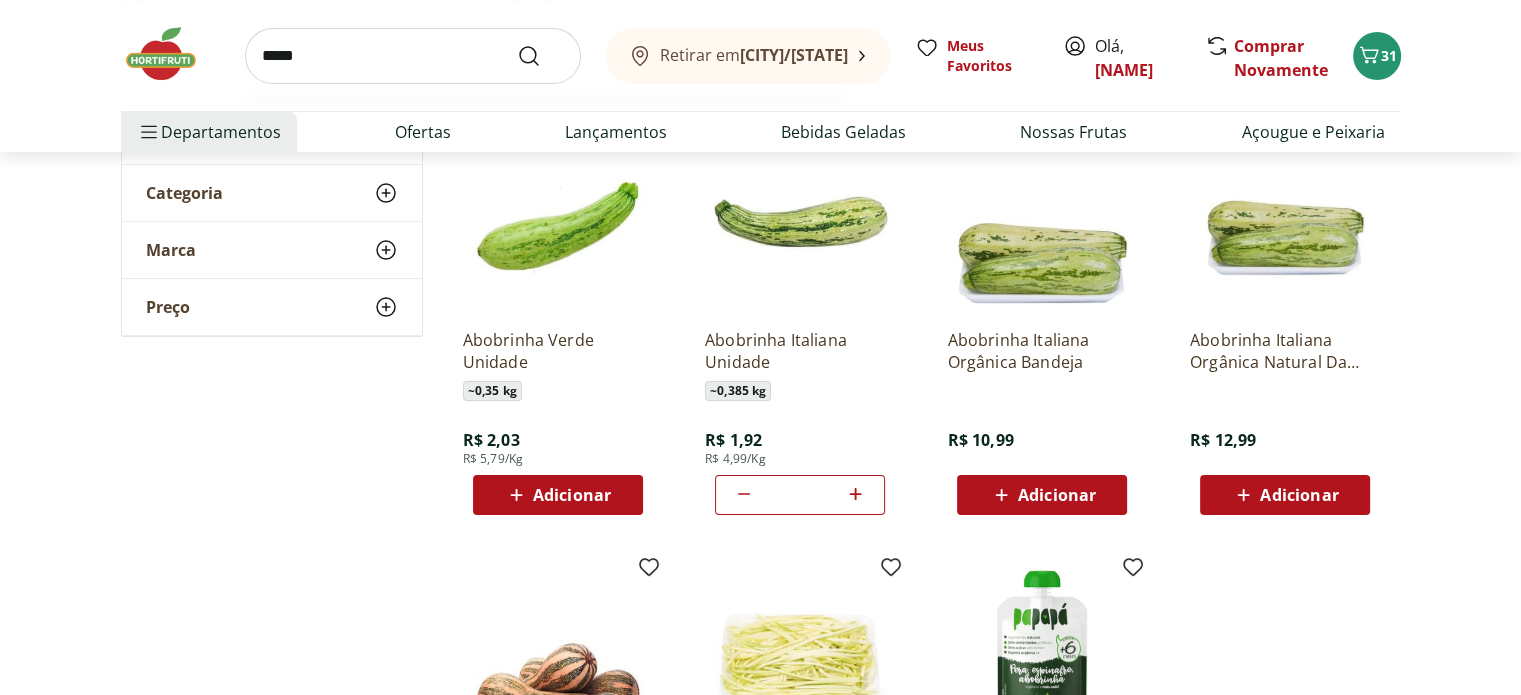 type on "*****" 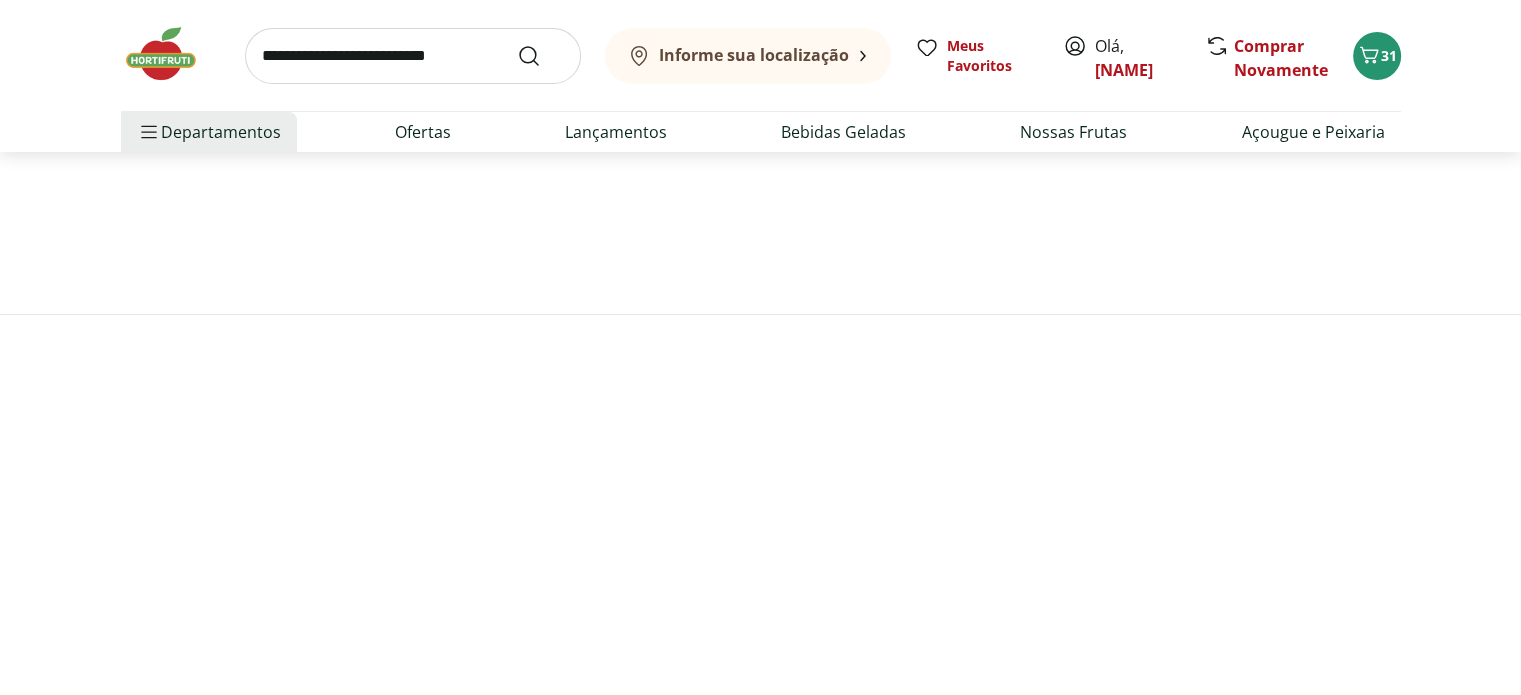 scroll, scrollTop: 0, scrollLeft: 0, axis: both 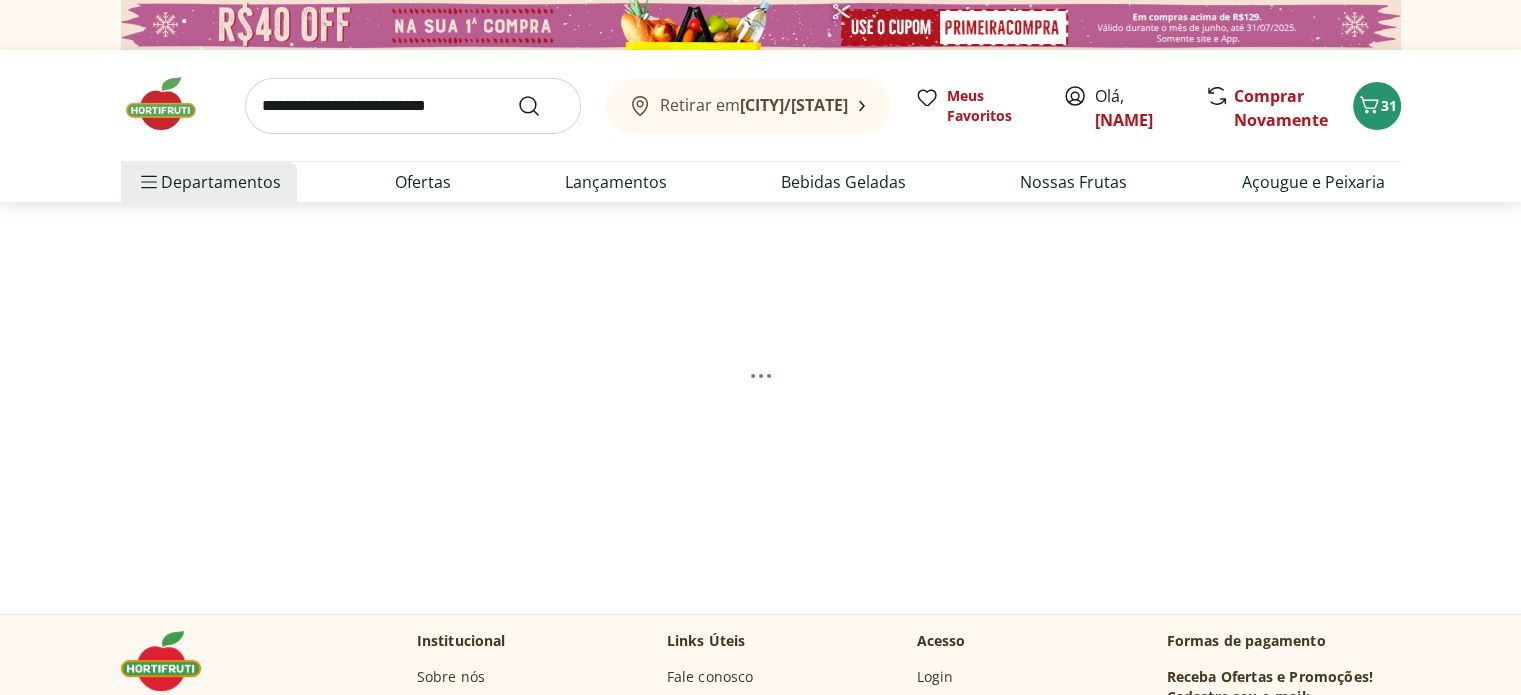 select on "**********" 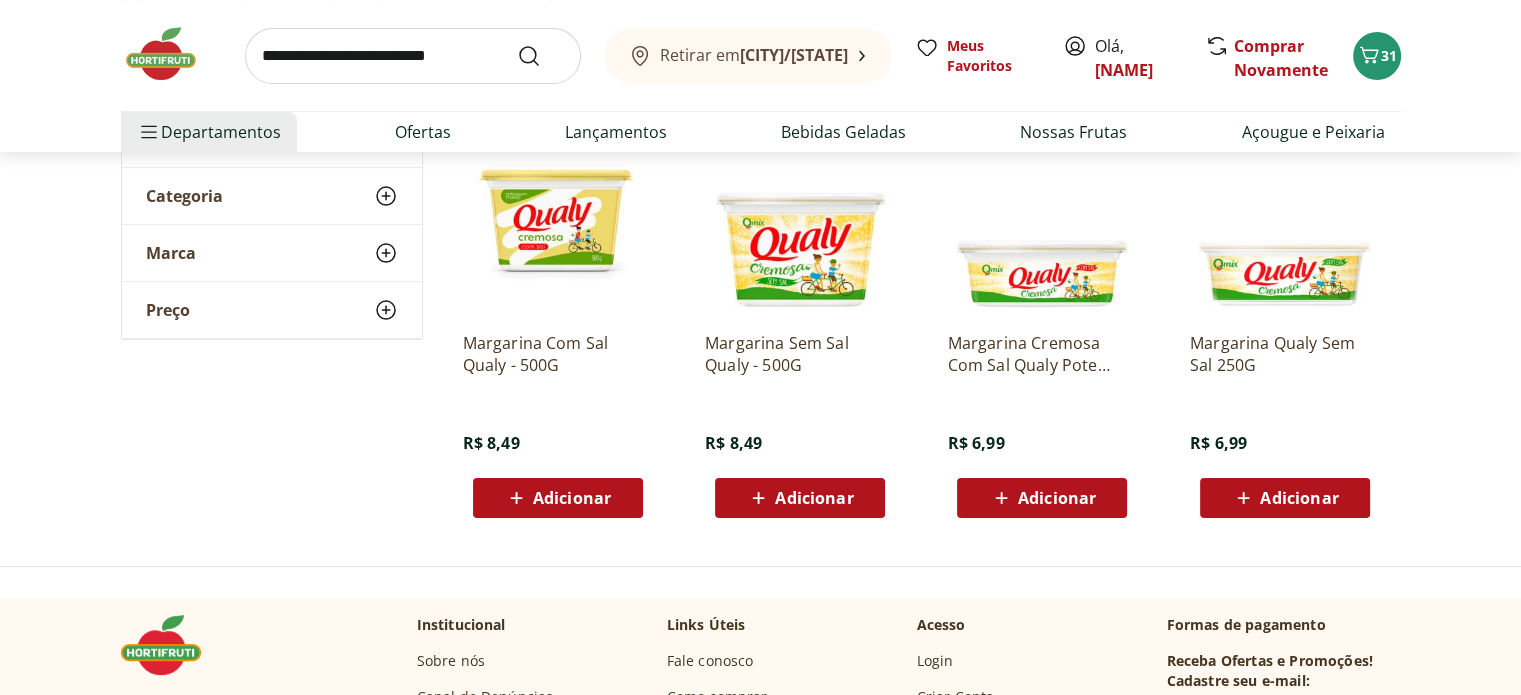 scroll, scrollTop: 300, scrollLeft: 0, axis: vertical 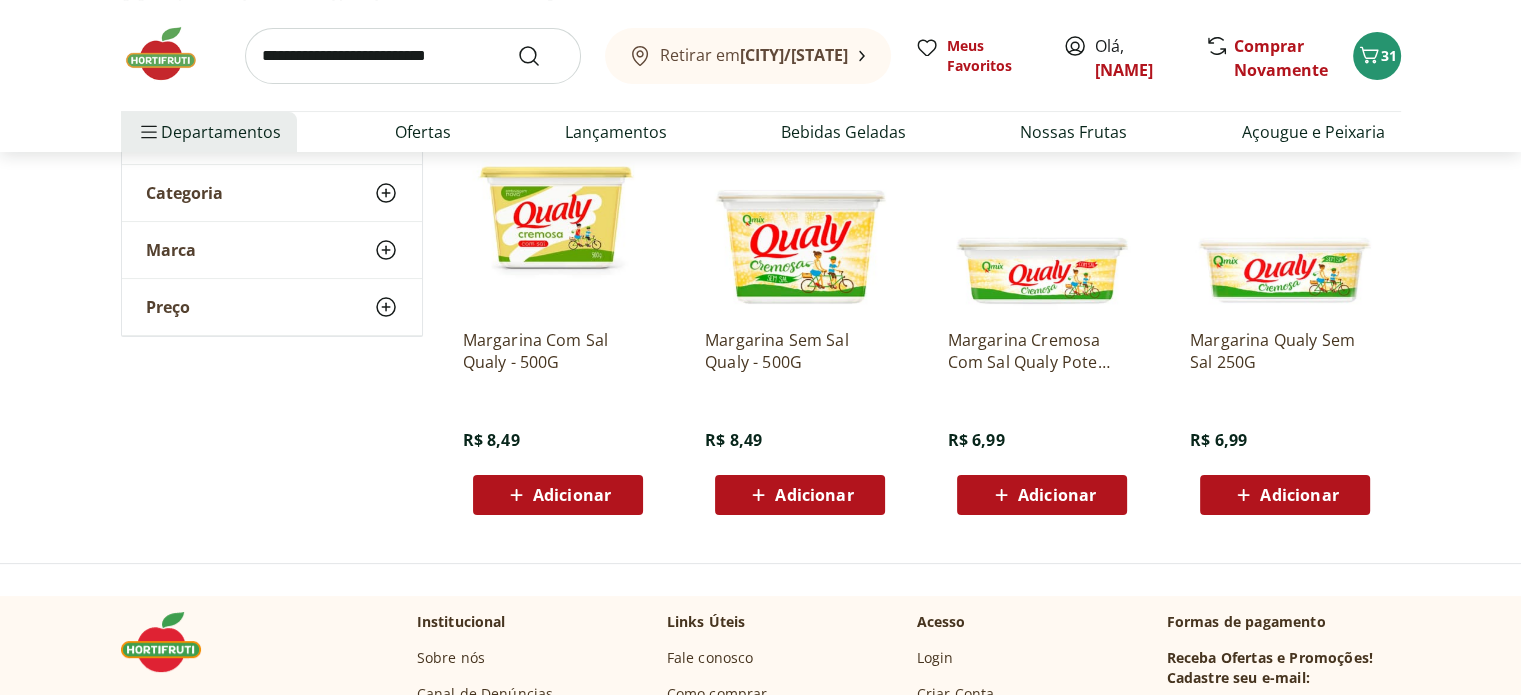 click 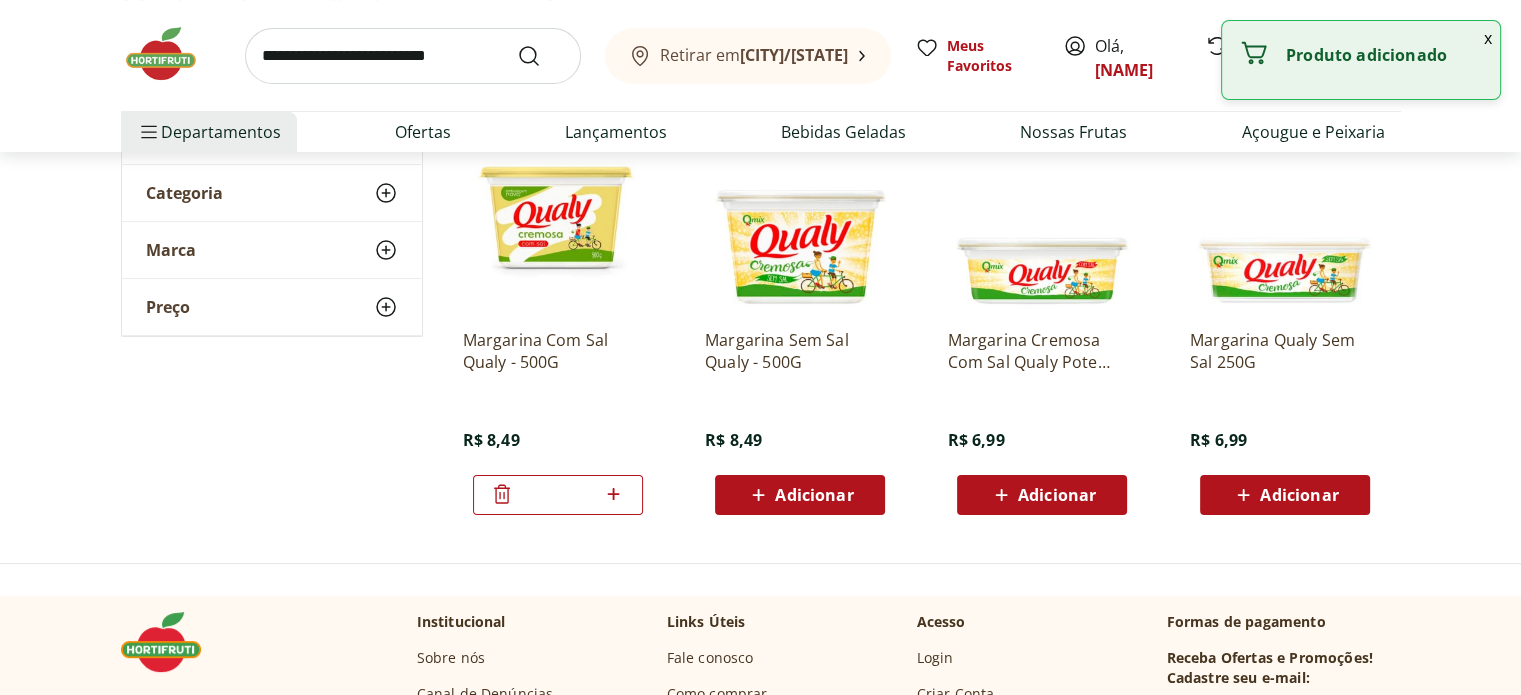 click at bounding box center (413, 56) 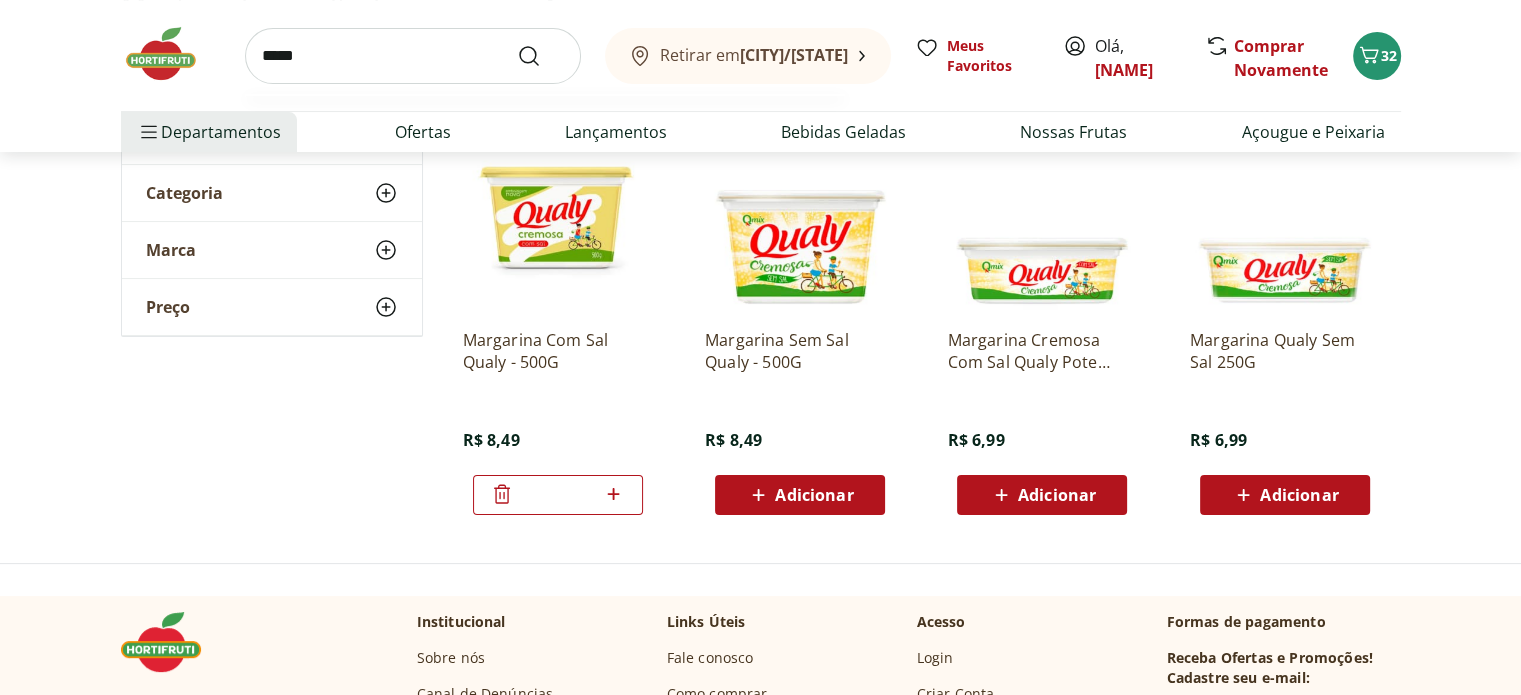 type on "*****" 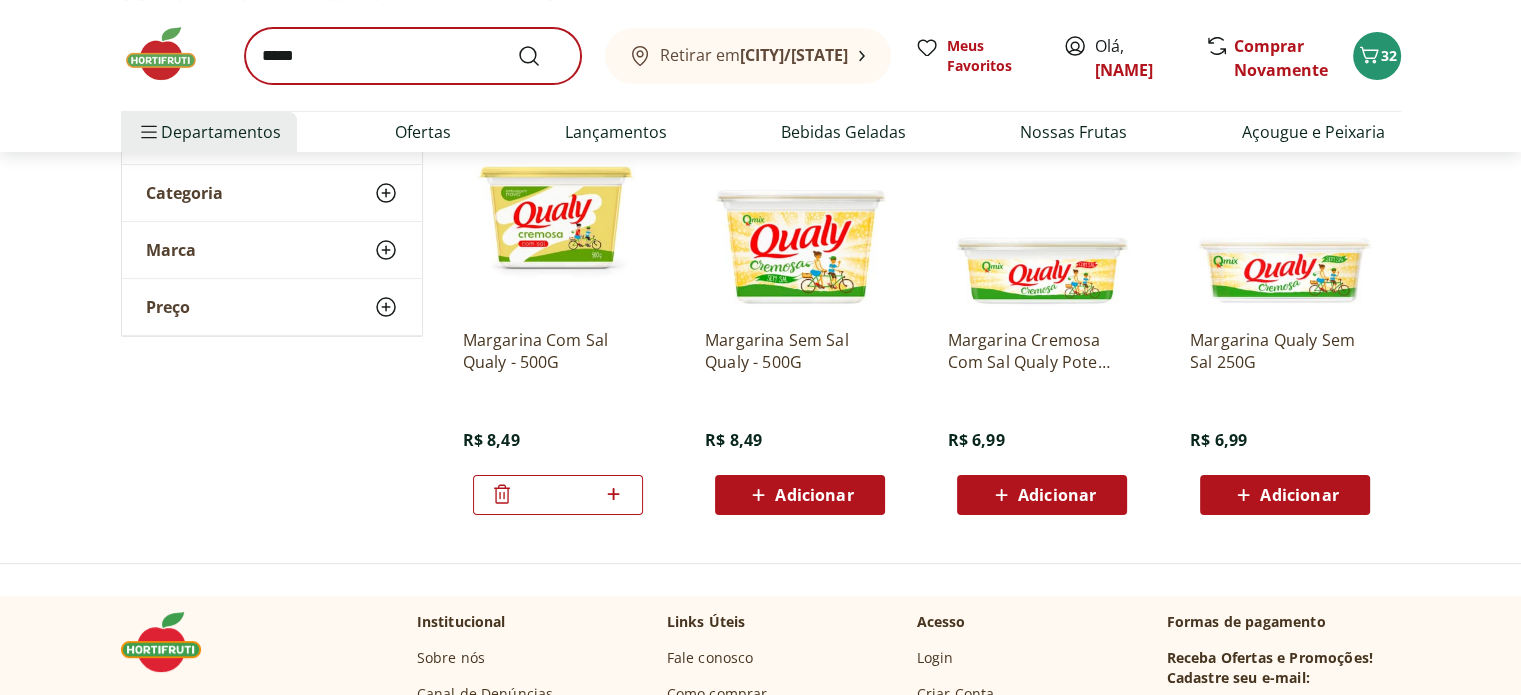 scroll, scrollTop: 0, scrollLeft: 0, axis: both 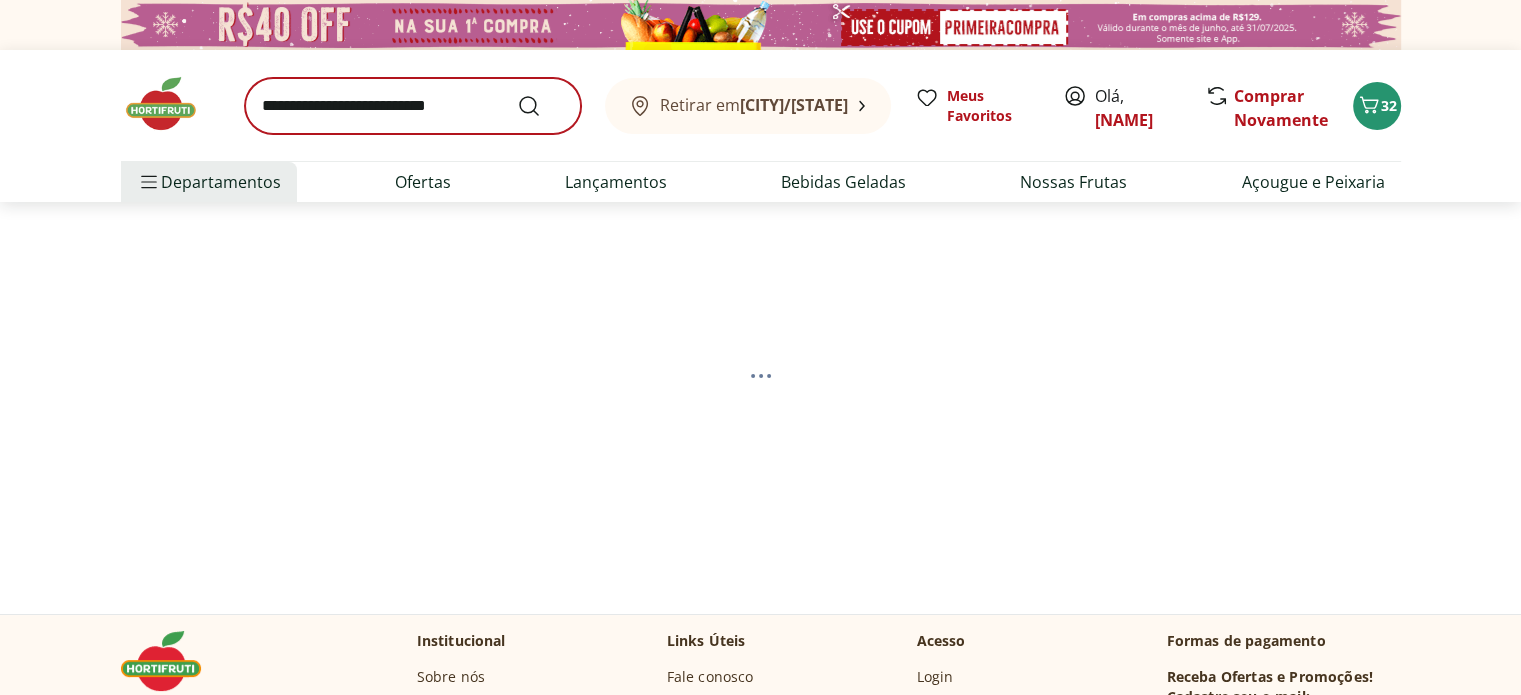 select on "**********" 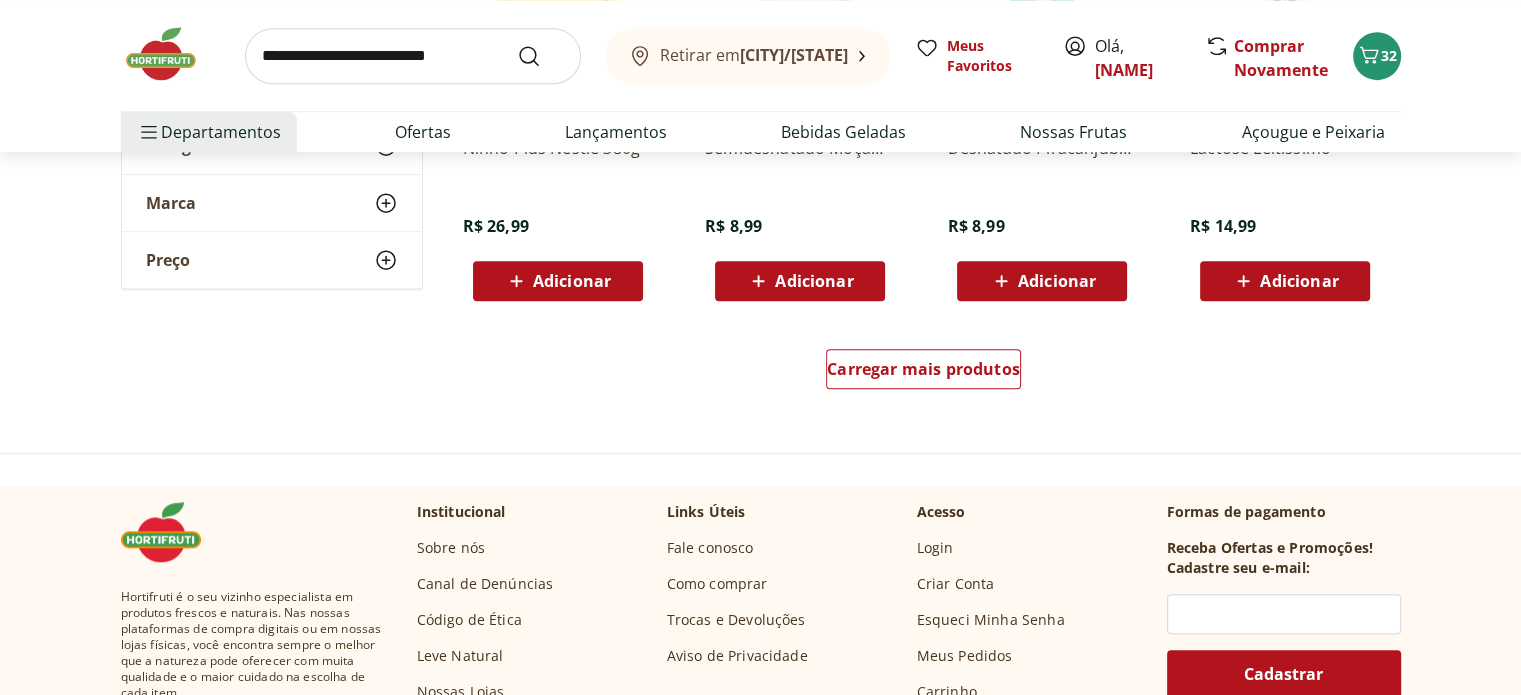 scroll, scrollTop: 1400, scrollLeft: 0, axis: vertical 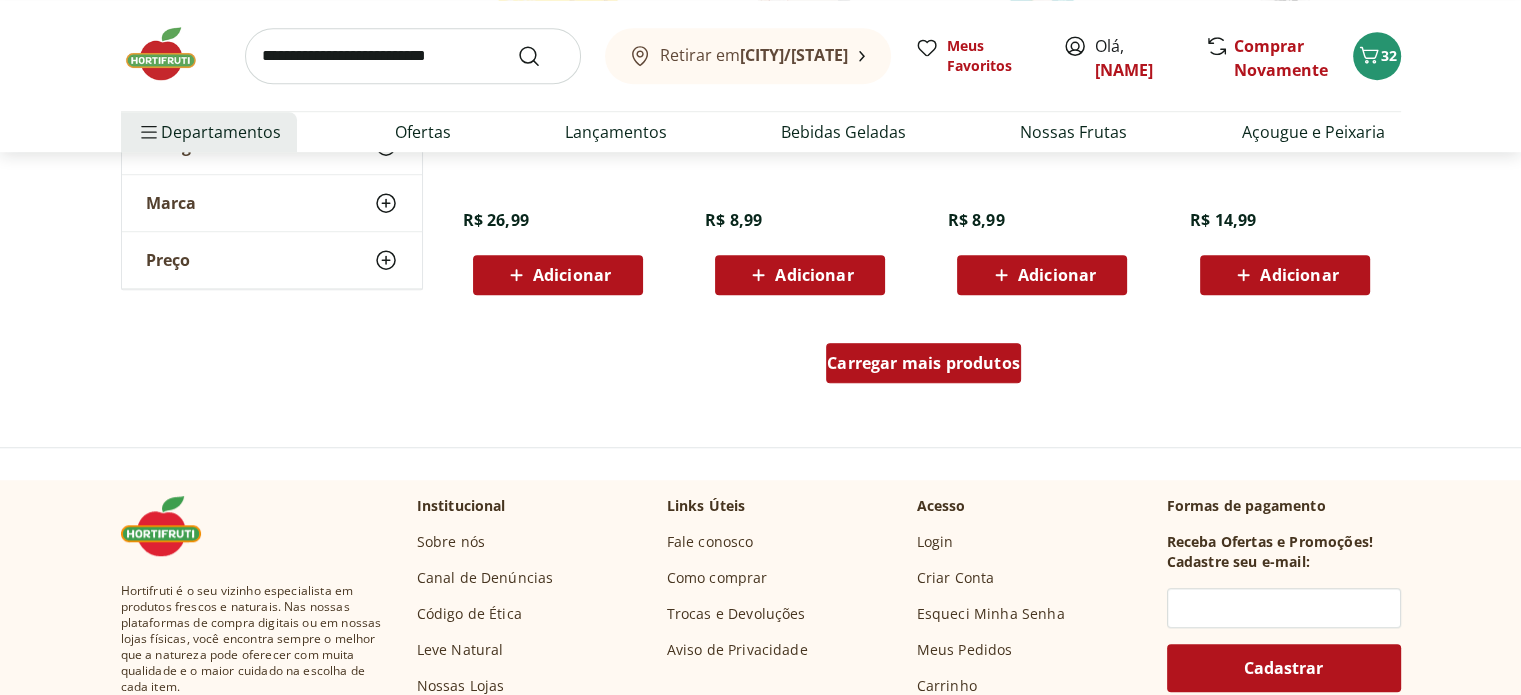 click on "Carregar mais produtos" at bounding box center (923, 363) 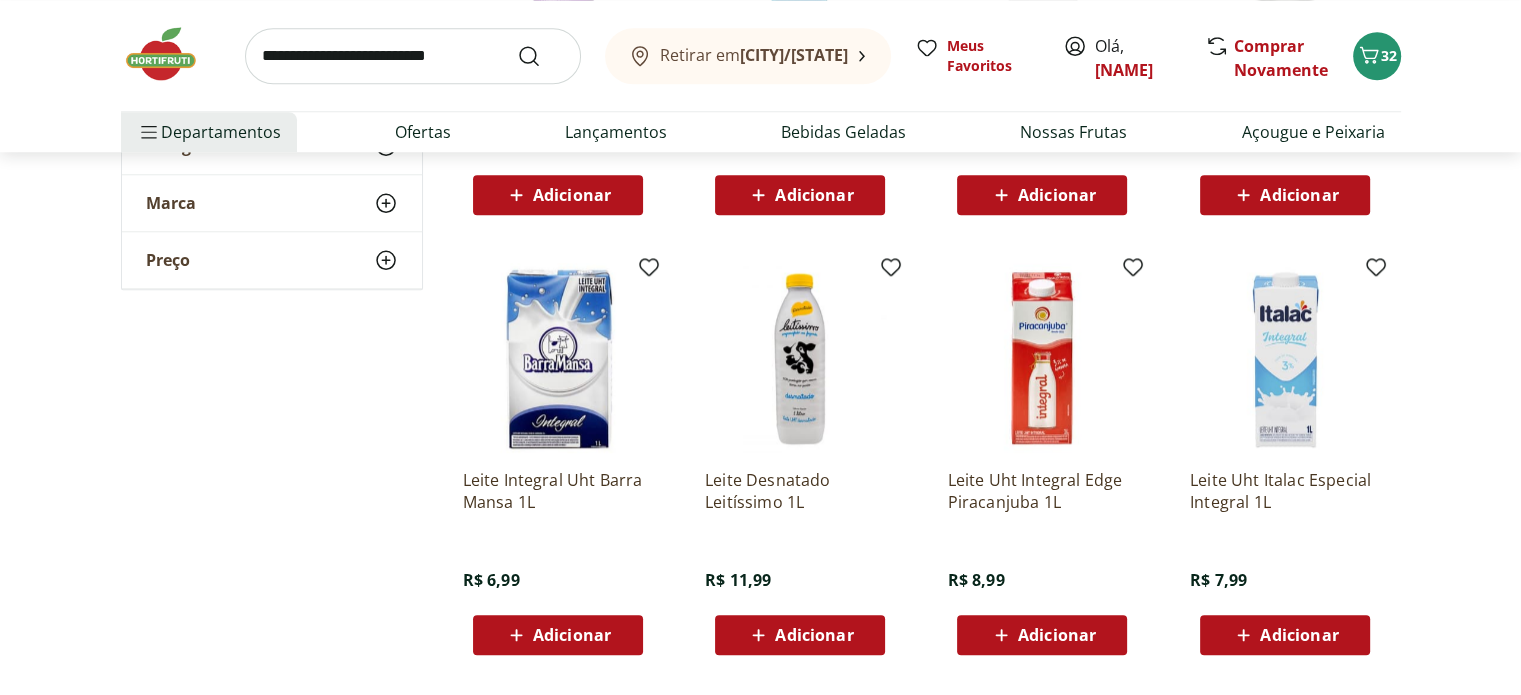 scroll, scrollTop: 2000, scrollLeft: 0, axis: vertical 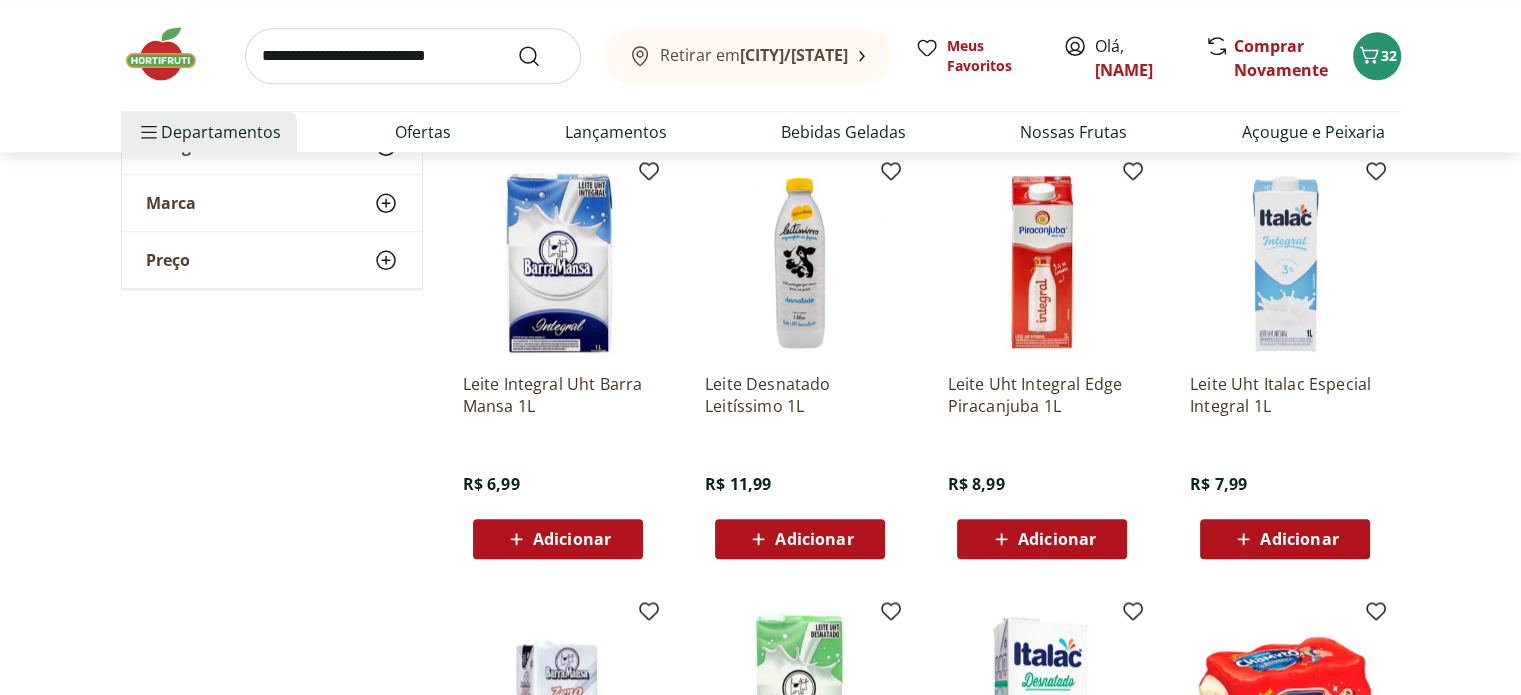 click on "Adicionar" at bounding box center [572, 539] 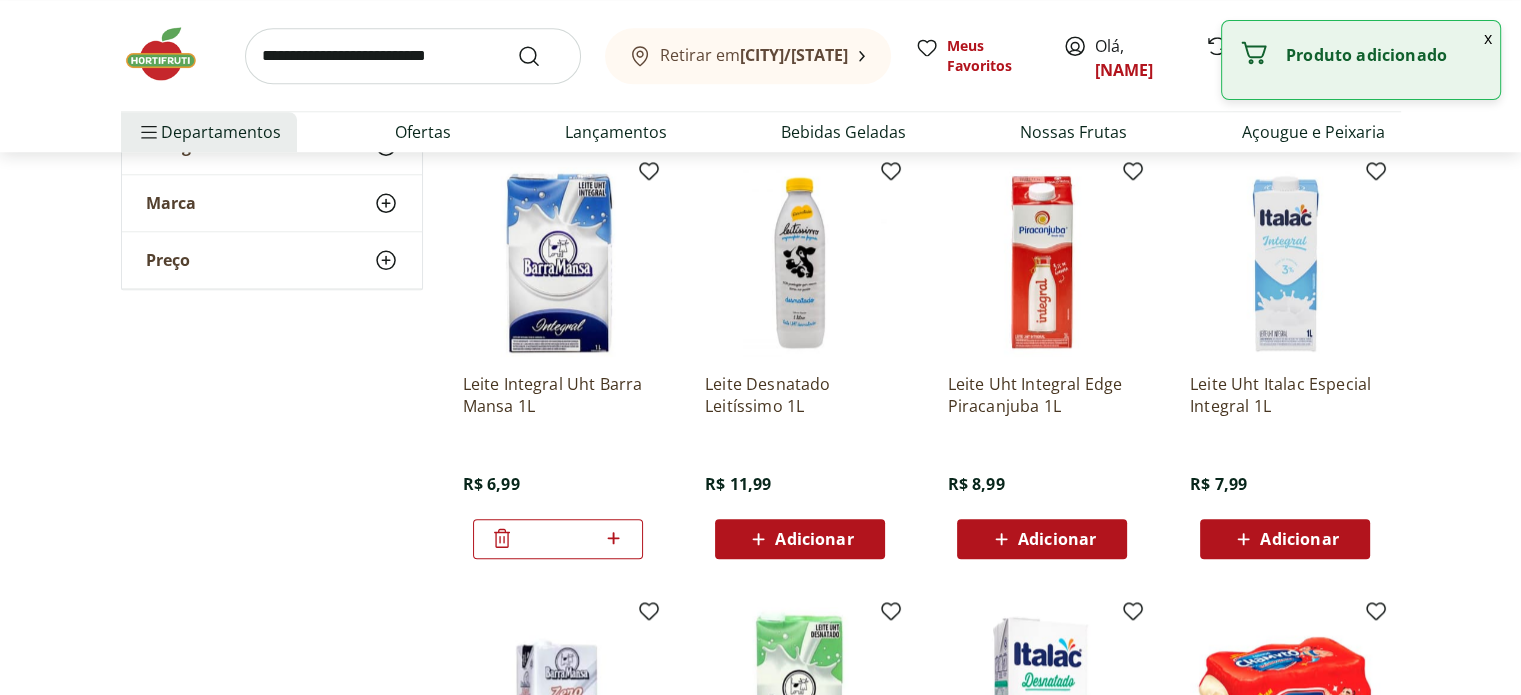 click 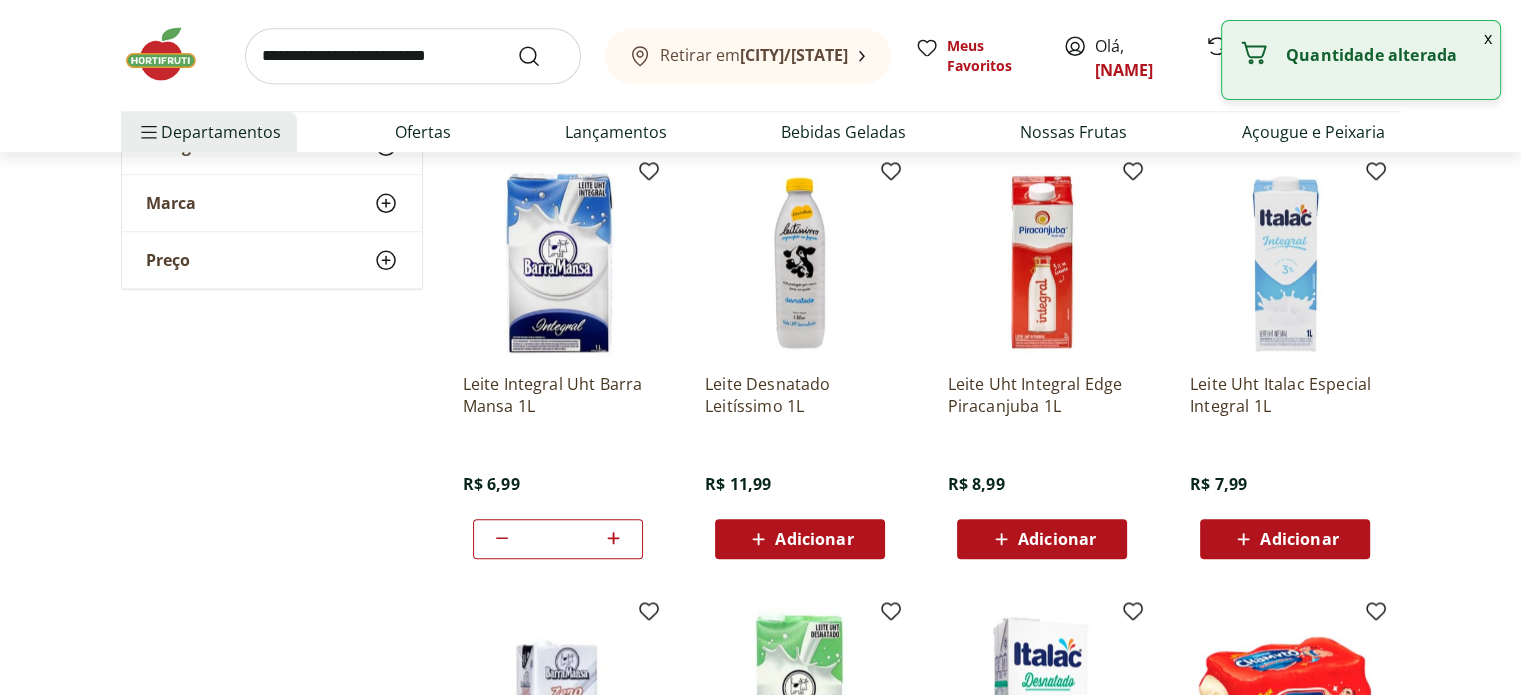 click 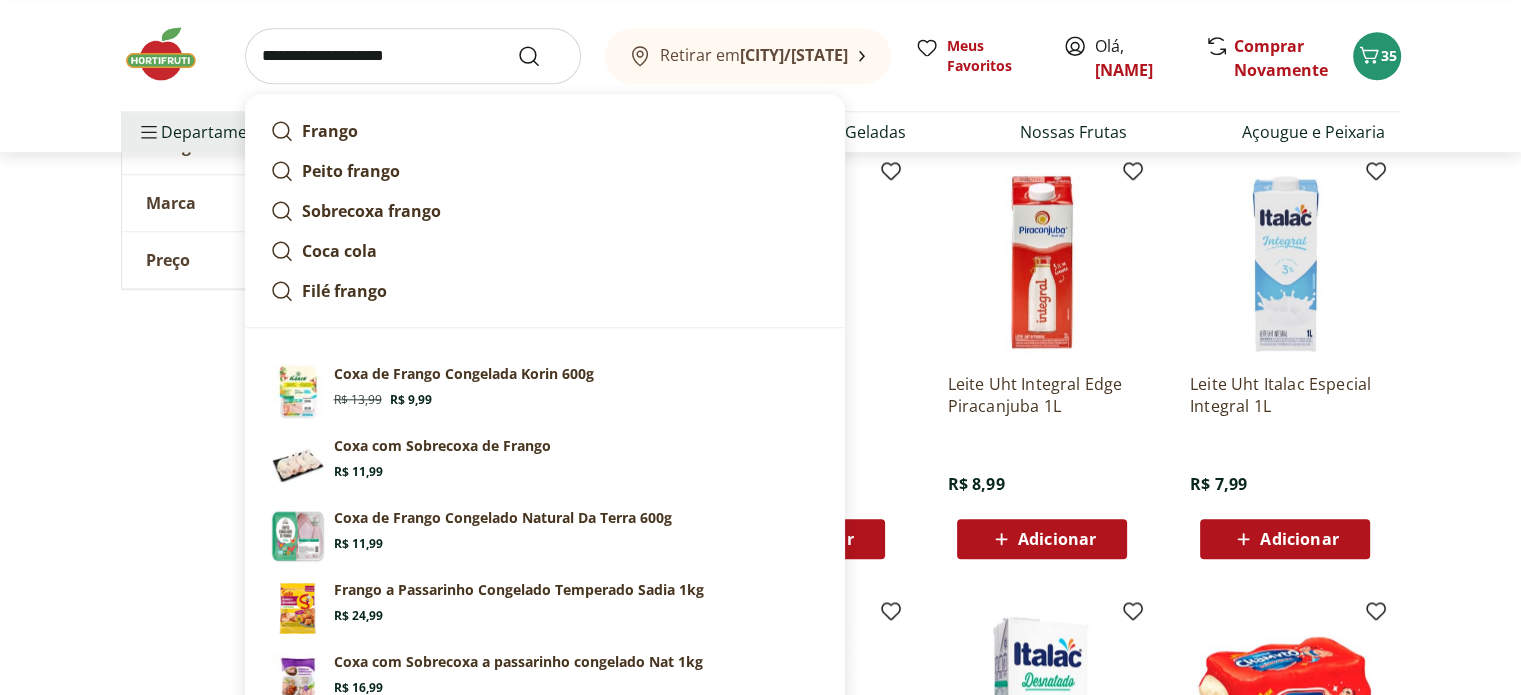 type on "**********" 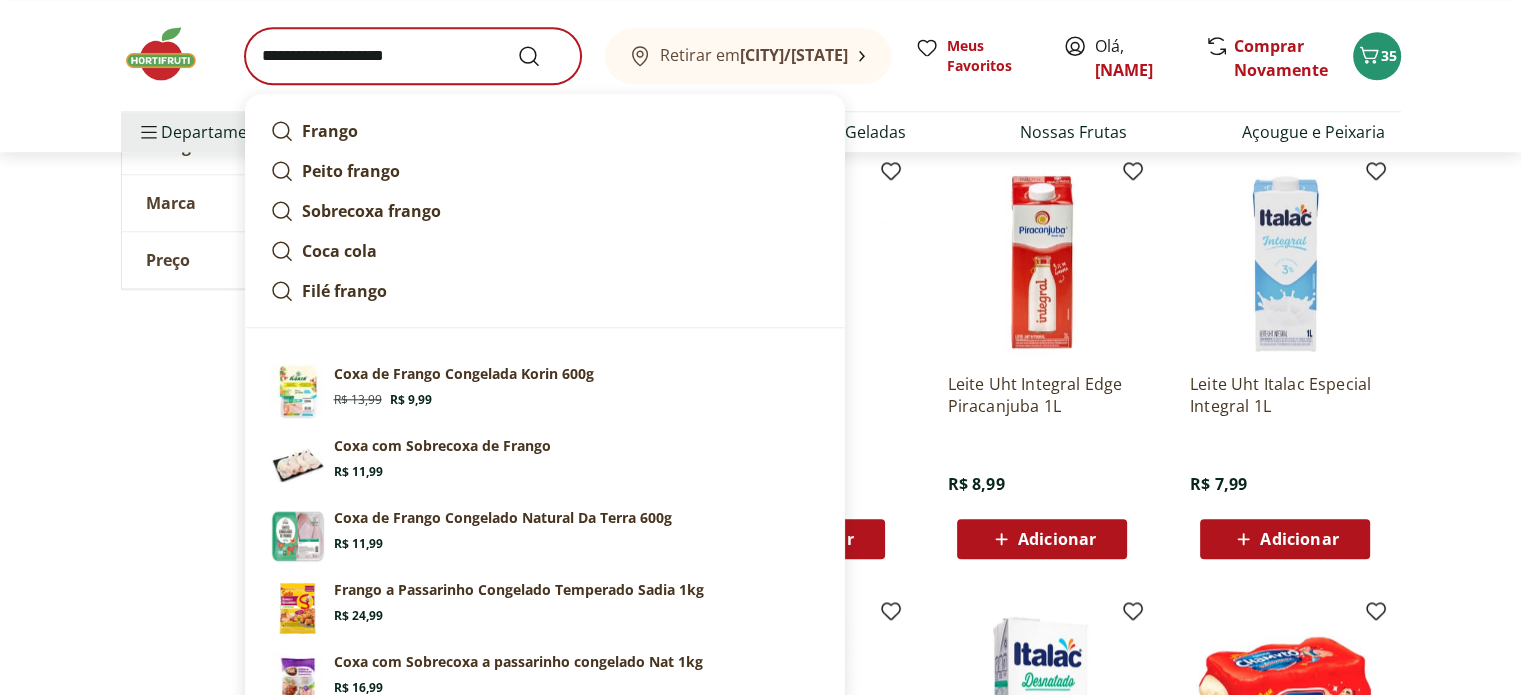 scroll, scrollTop: 0, scrollLeft: 0, axis: both 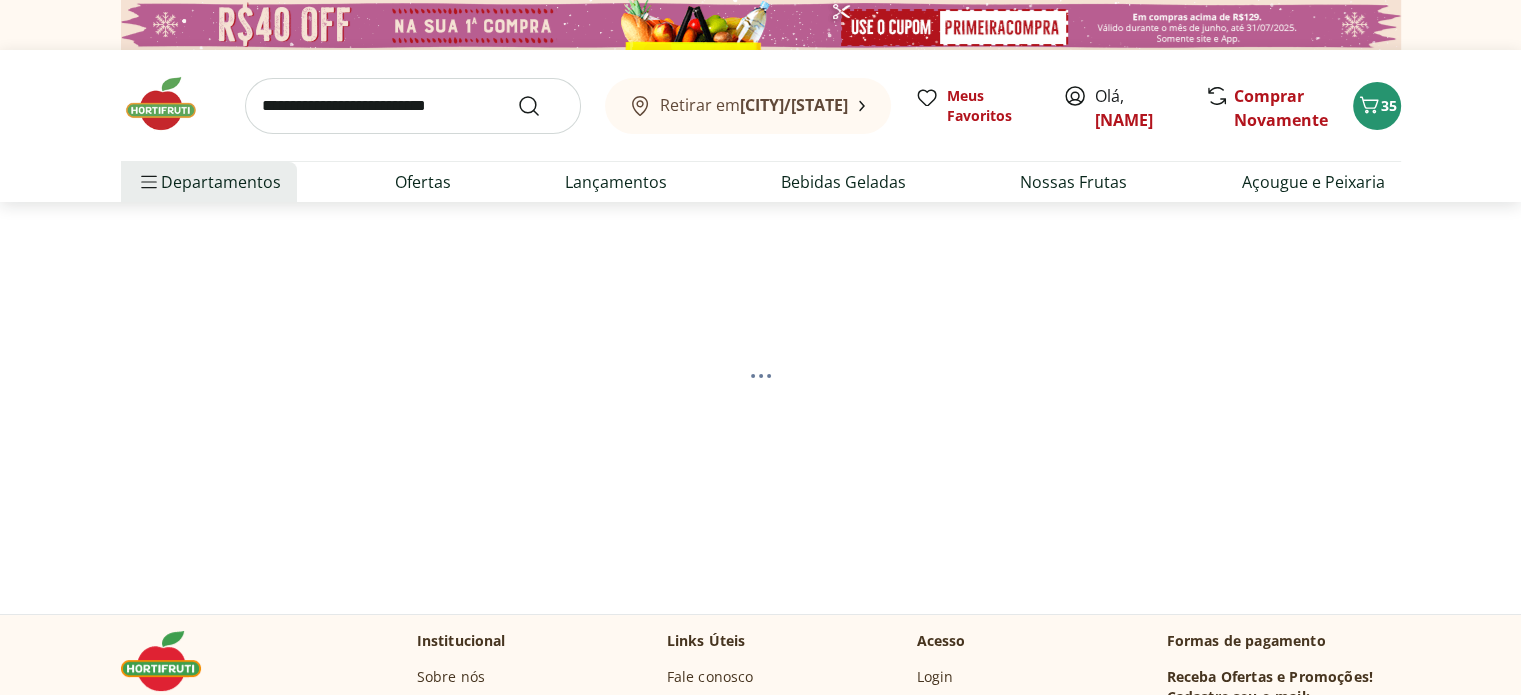 select on "**********" 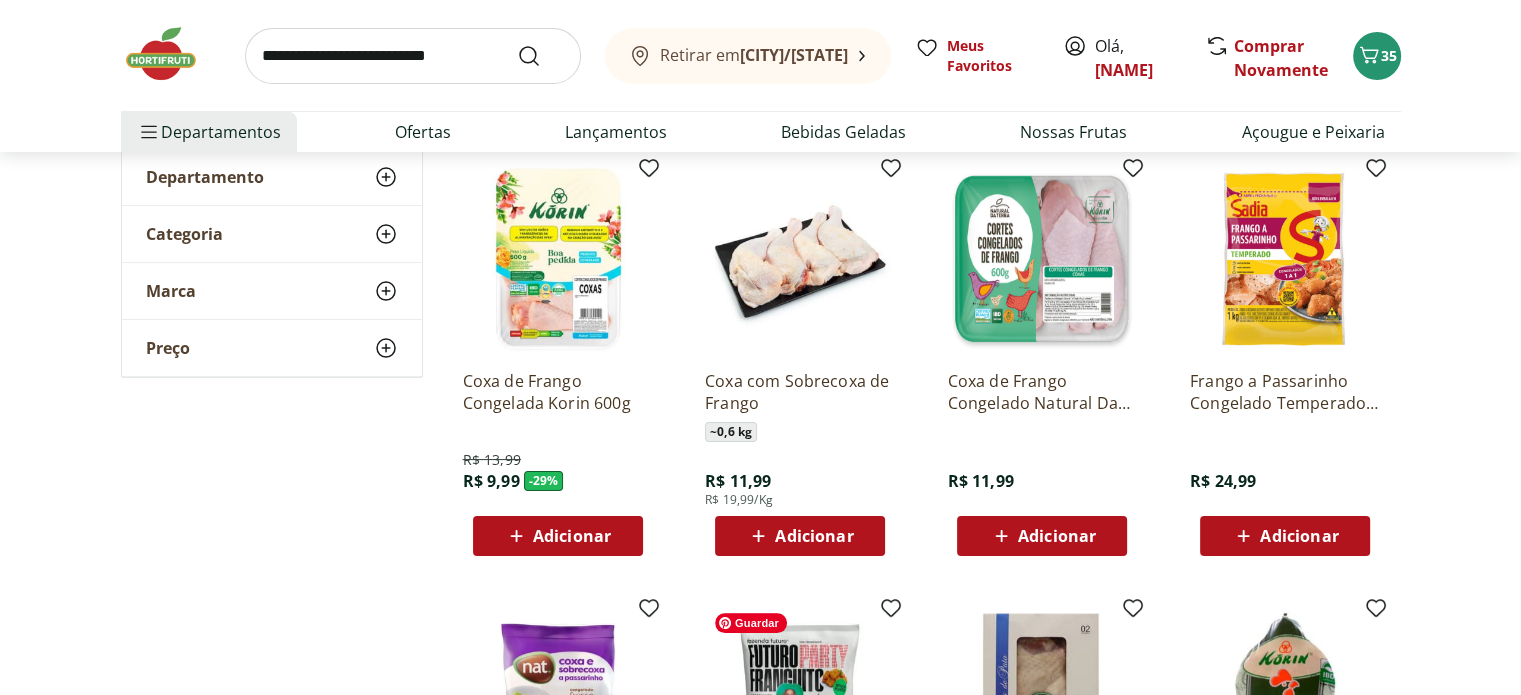 scroll, scrollTop: 200, scrollLeft: 0, axis: vertical 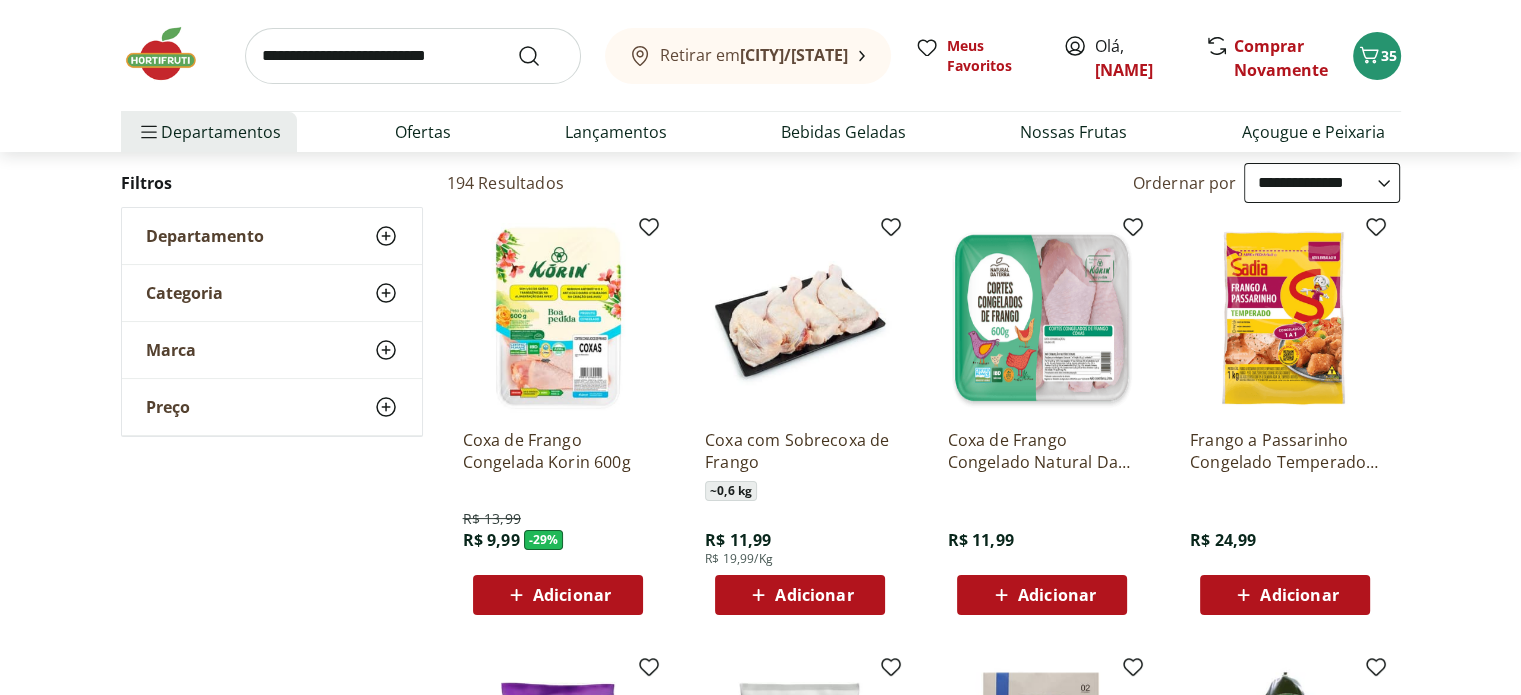 click on "Coxa de Frango Congelado Natural Da Terra 600g" at bounding box center [1042, 451] 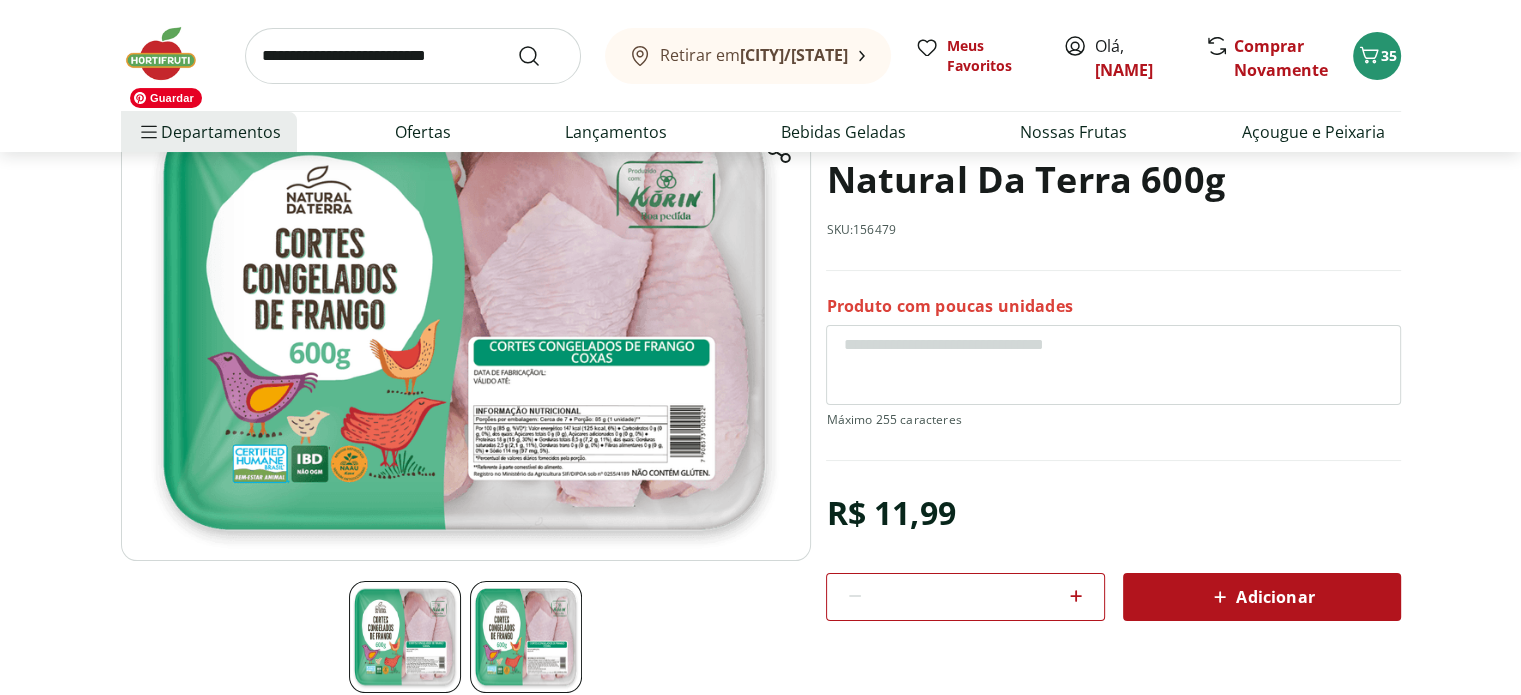 scroll, scrollTop: 200, scrollLeft: 0, axis: vertical 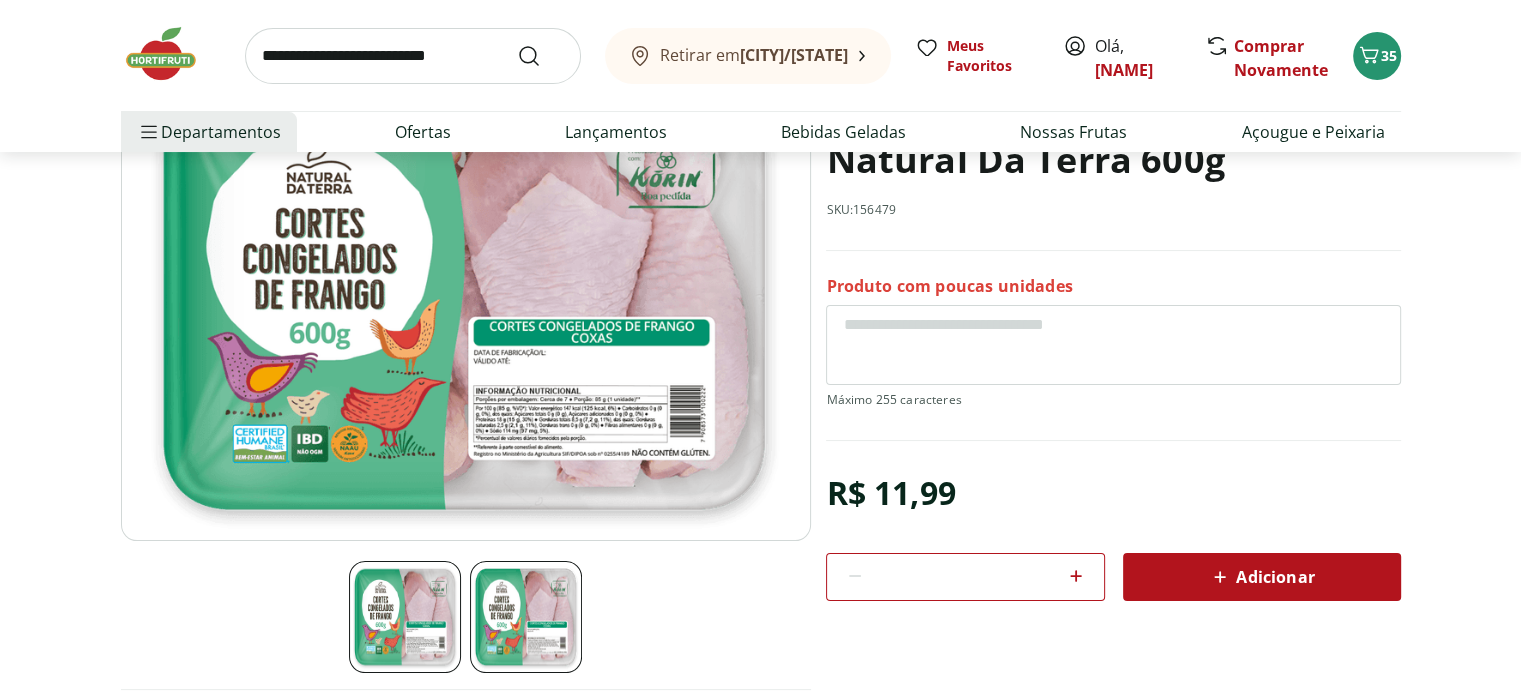 select on "**********" 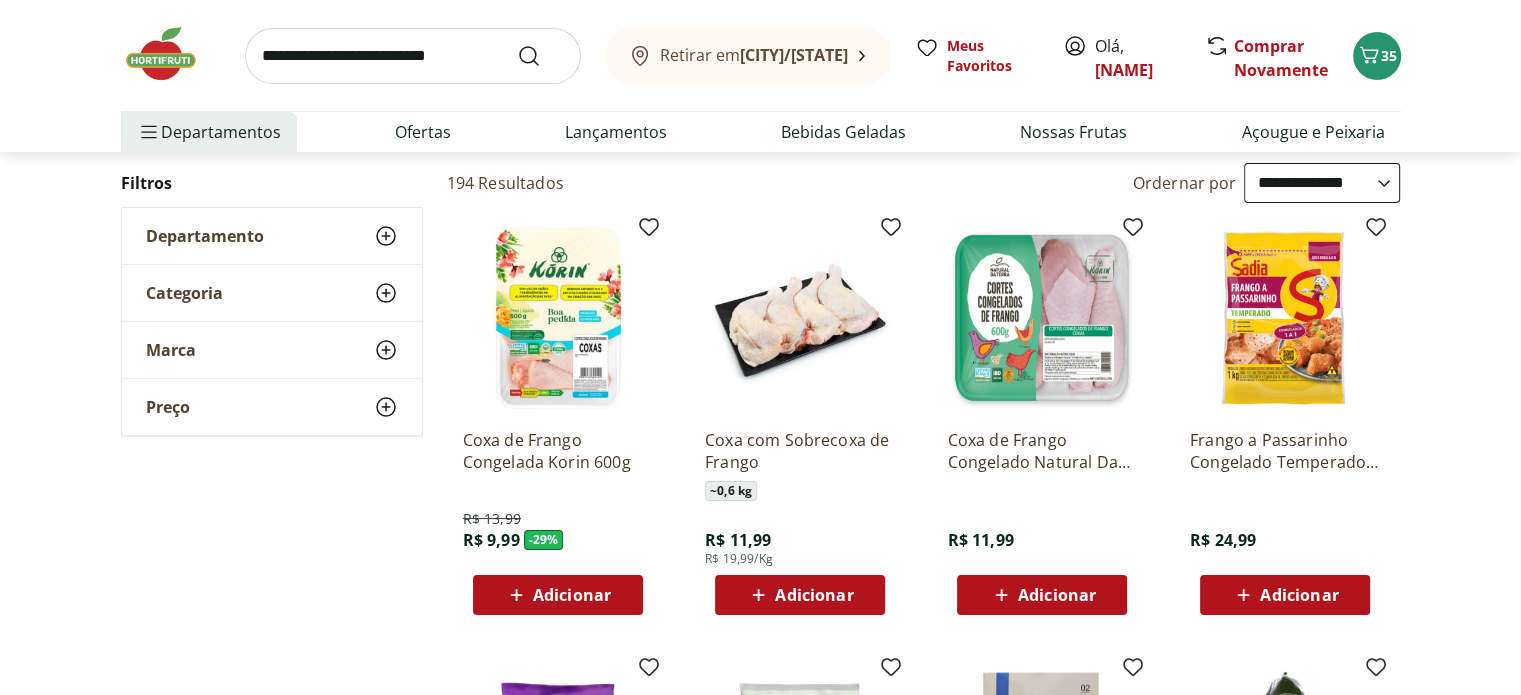 click on "Adicionar" at bounding box center (814, 595) 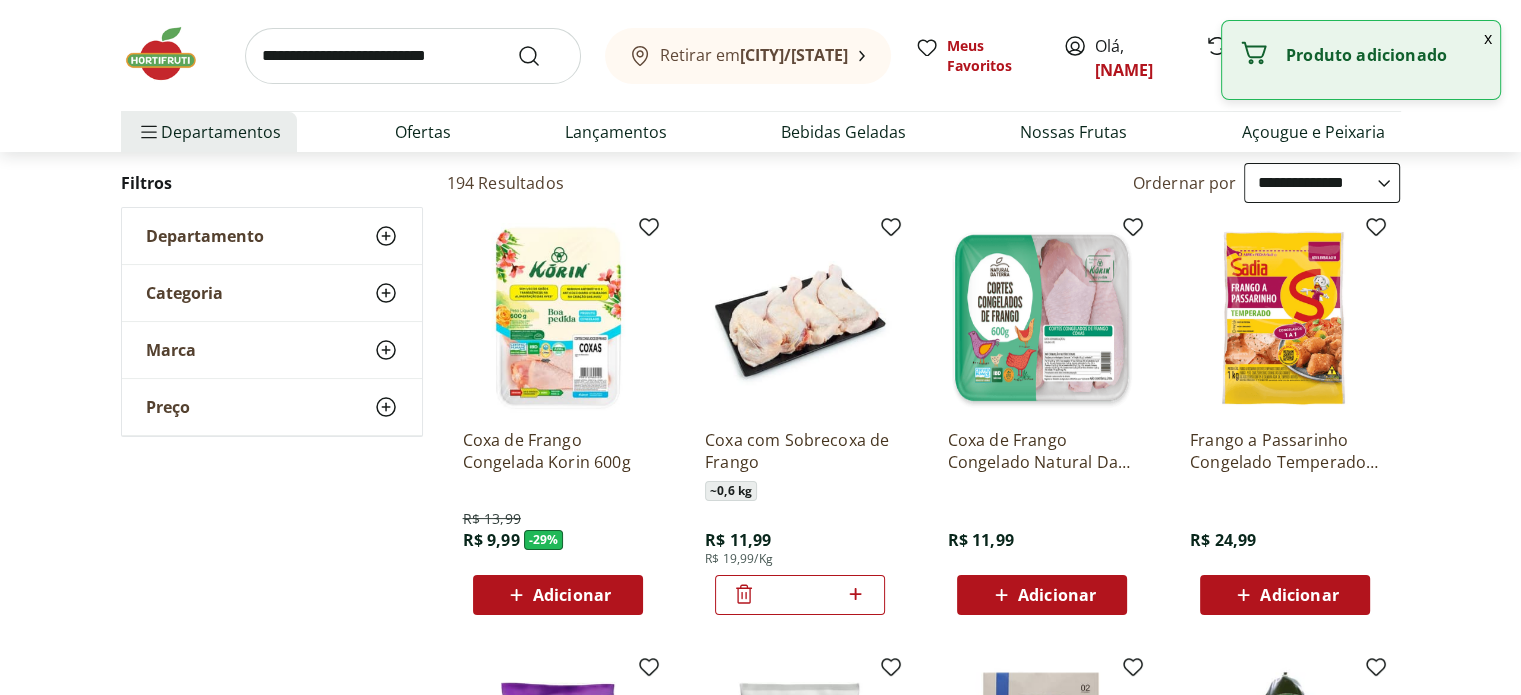 click 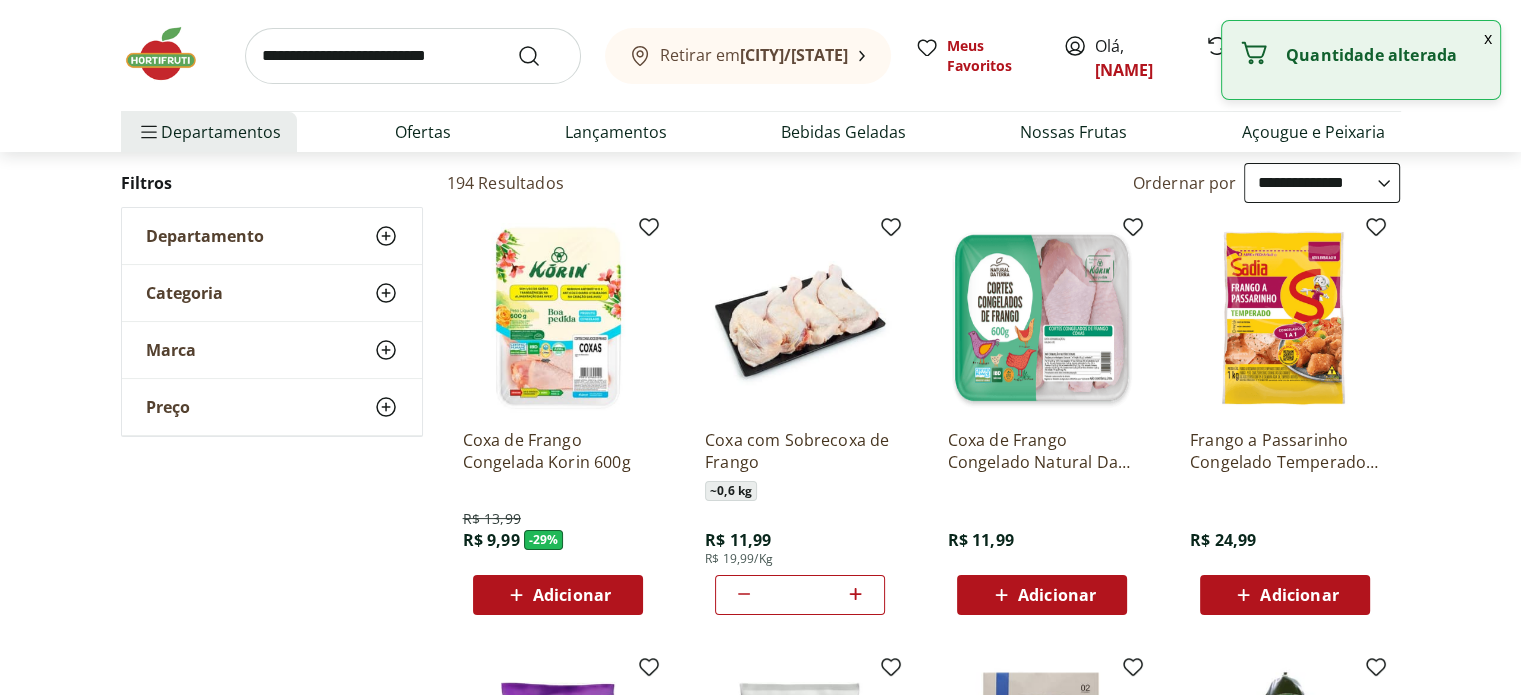 click 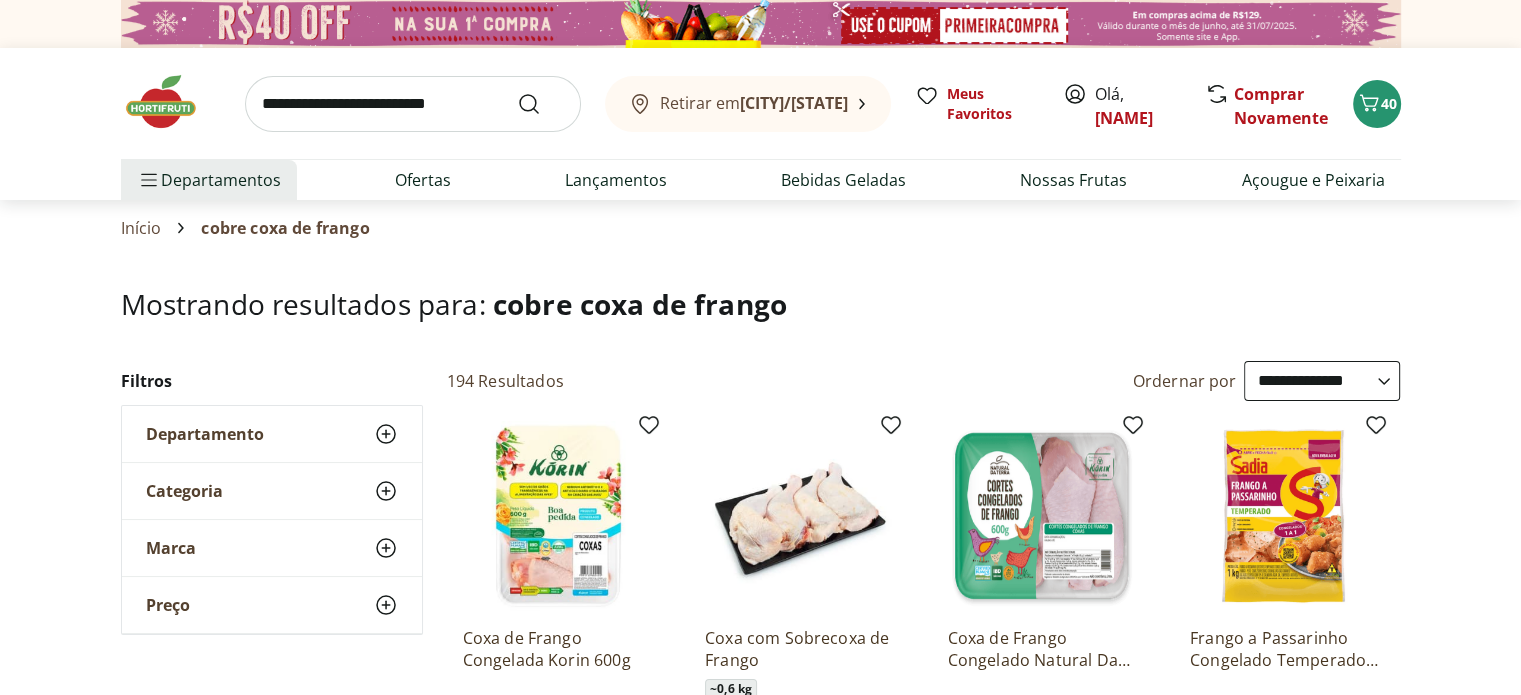 scroll, scrollTop: 0, scrollLeft: 0, axis: both 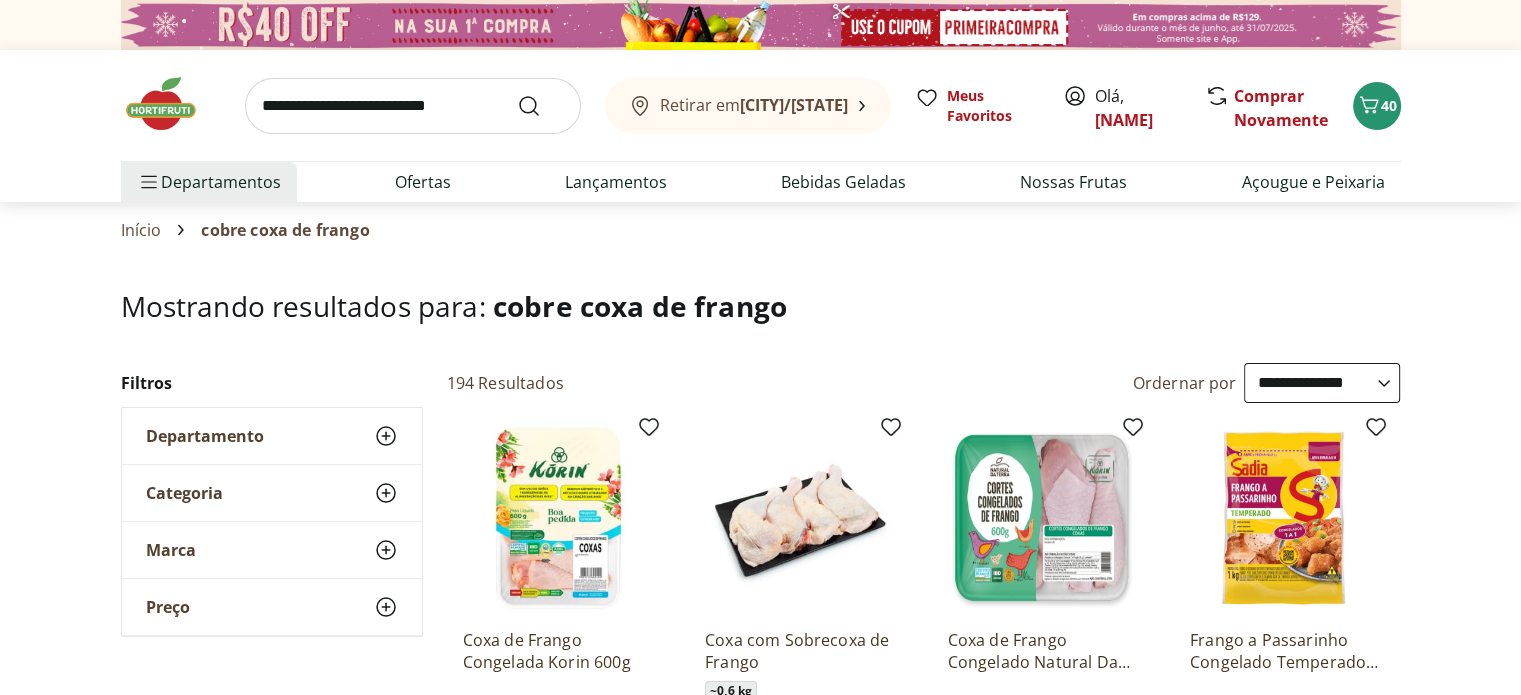 click at bounding box center (413, 106) 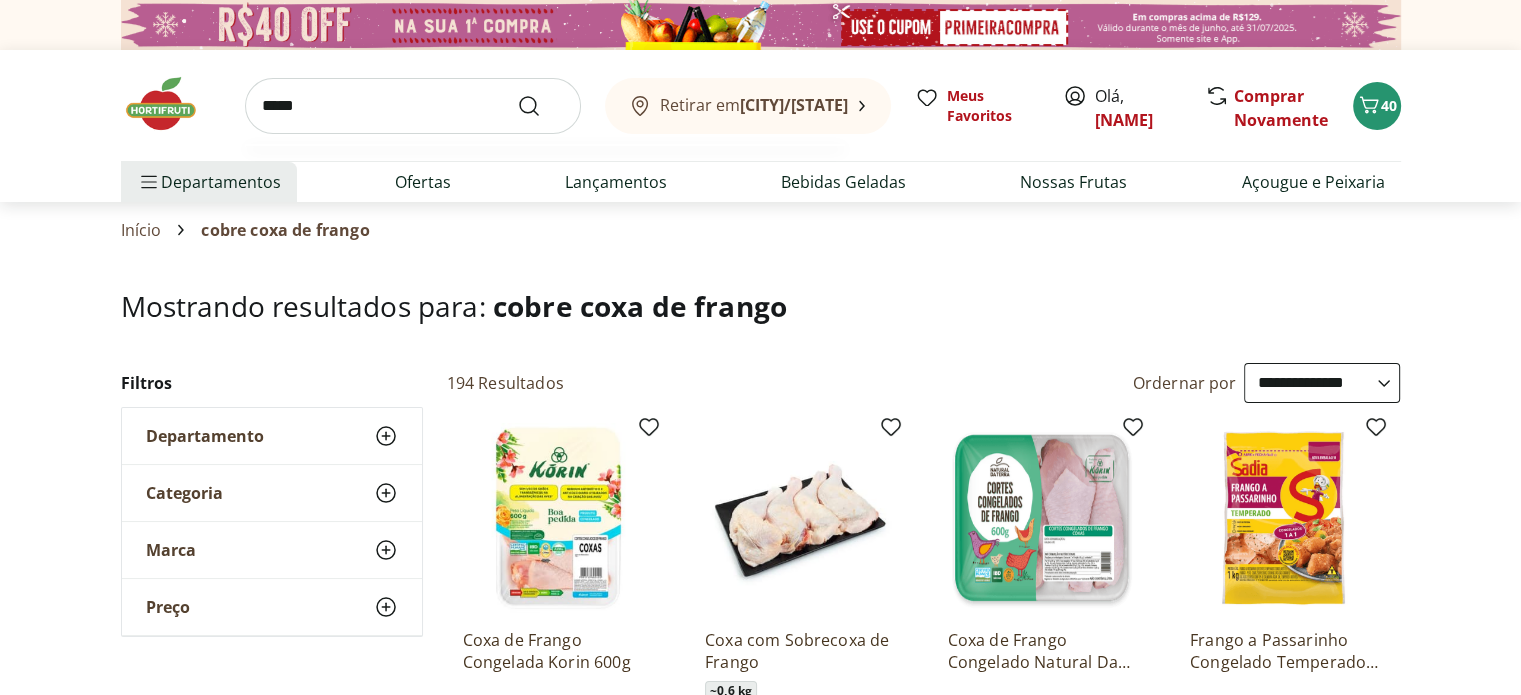 type on "******" 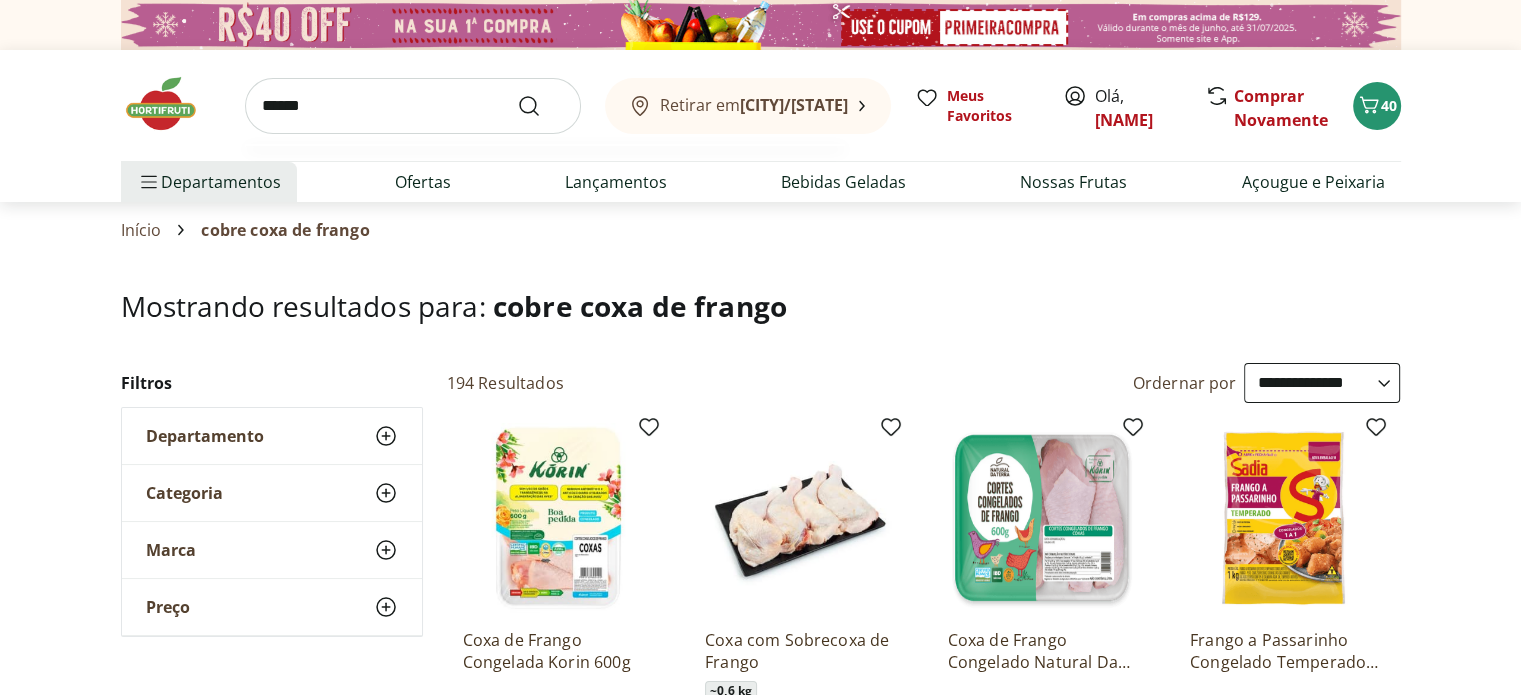 click at bounding box center [541, 106] 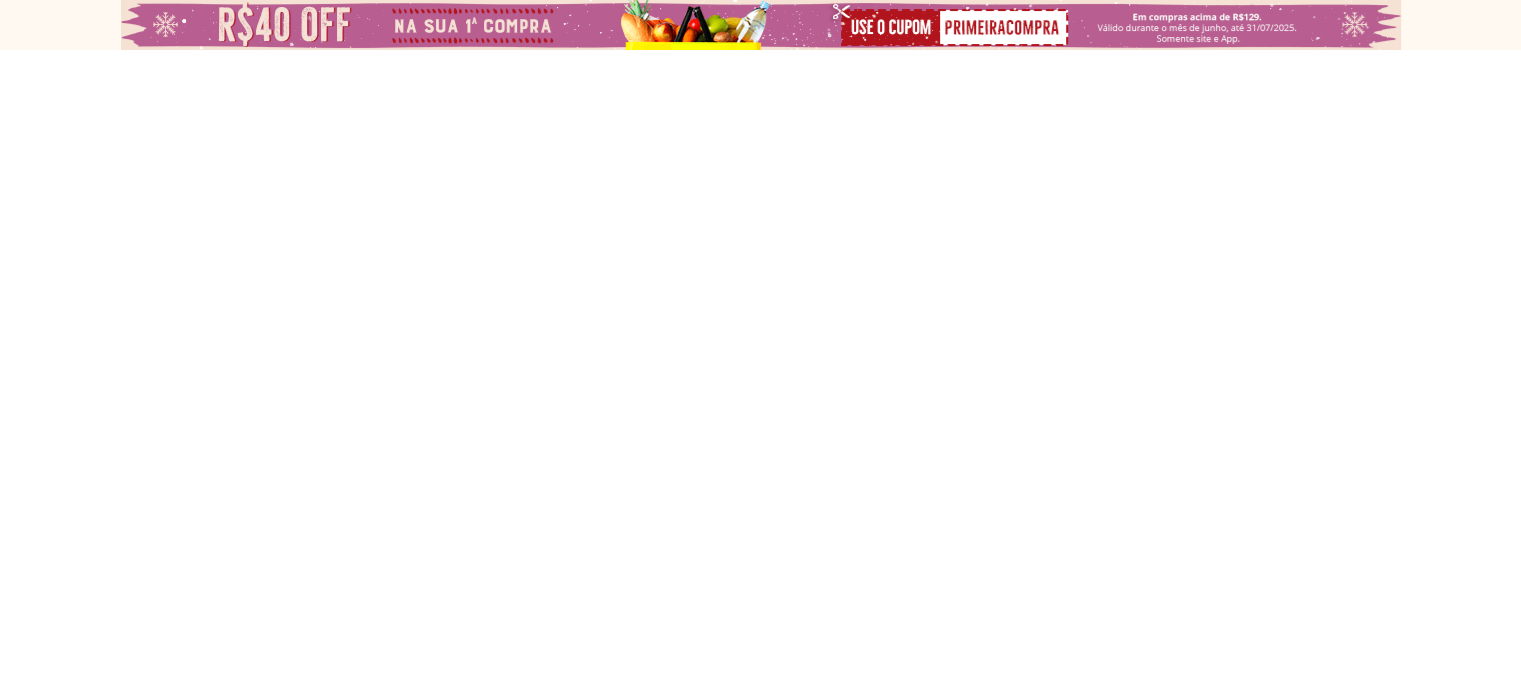 select on "**********" 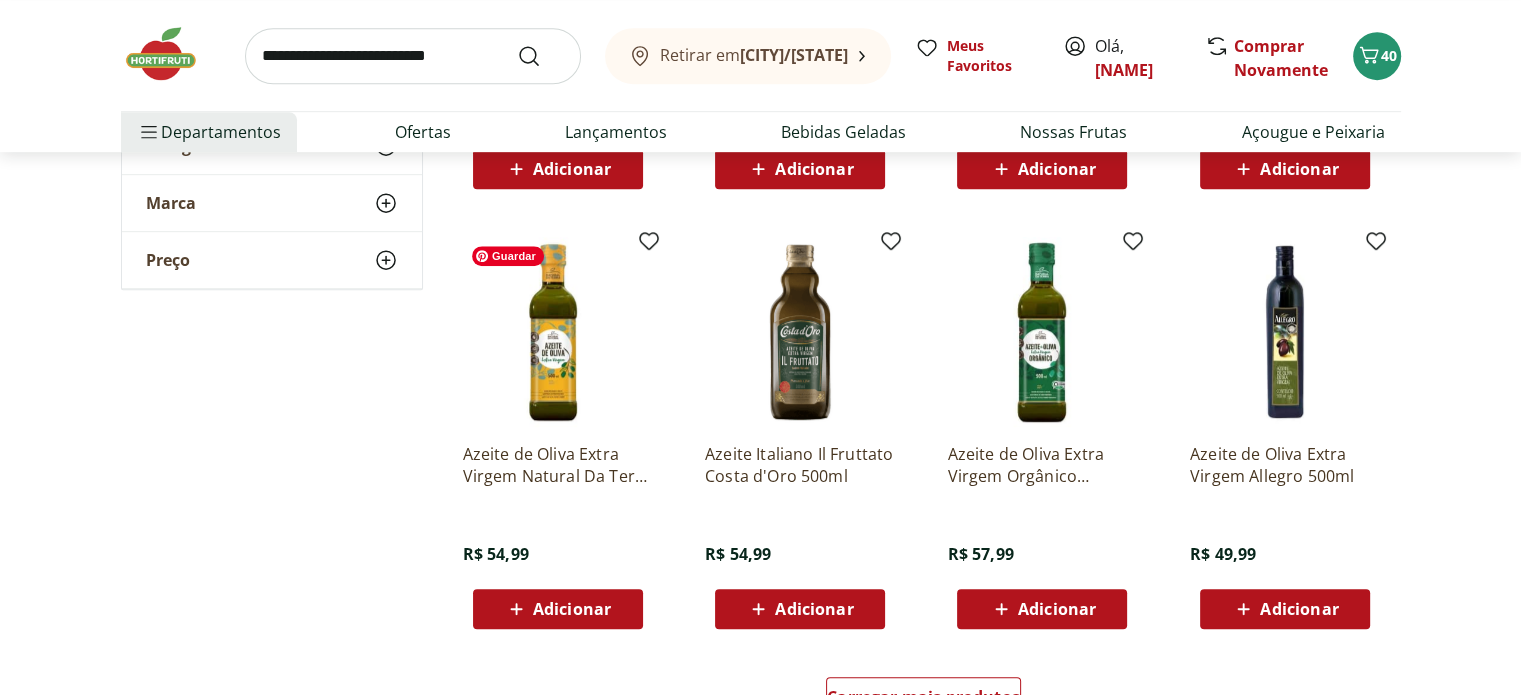 scroll, scrollTop: 1100, scrollLeft: 0, axis: vertical 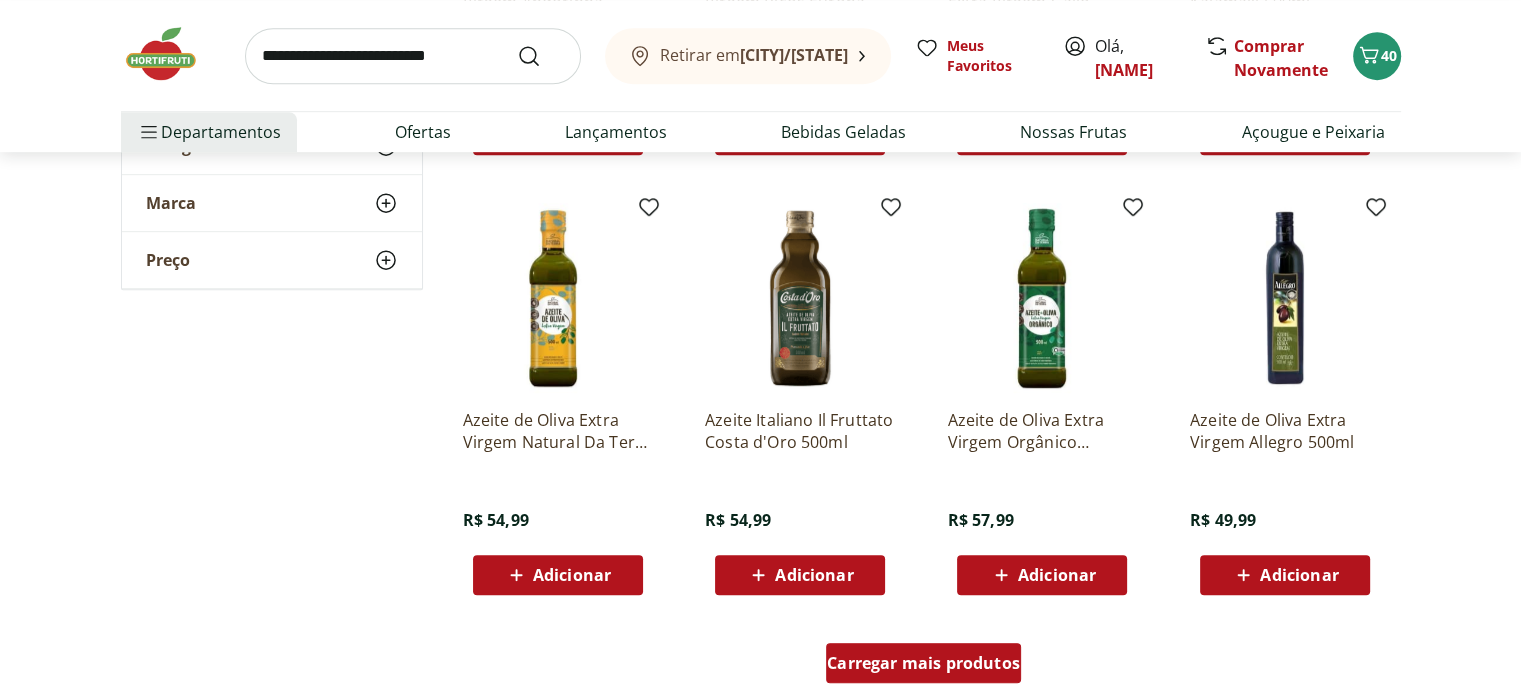 click on "Carregar mais produtos" at bounding box center (923, 663) 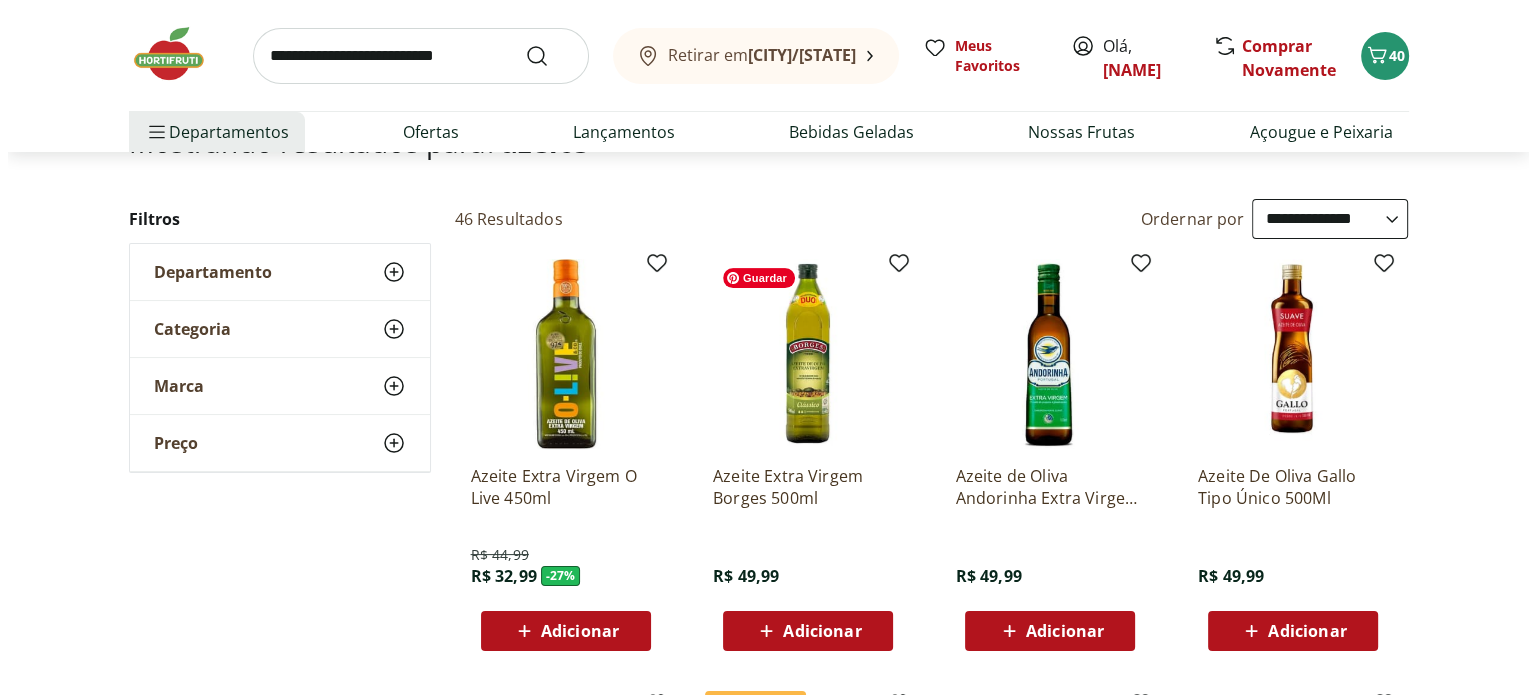 scroll, scrollTop: 0, scrollLeft: 0, axis: both 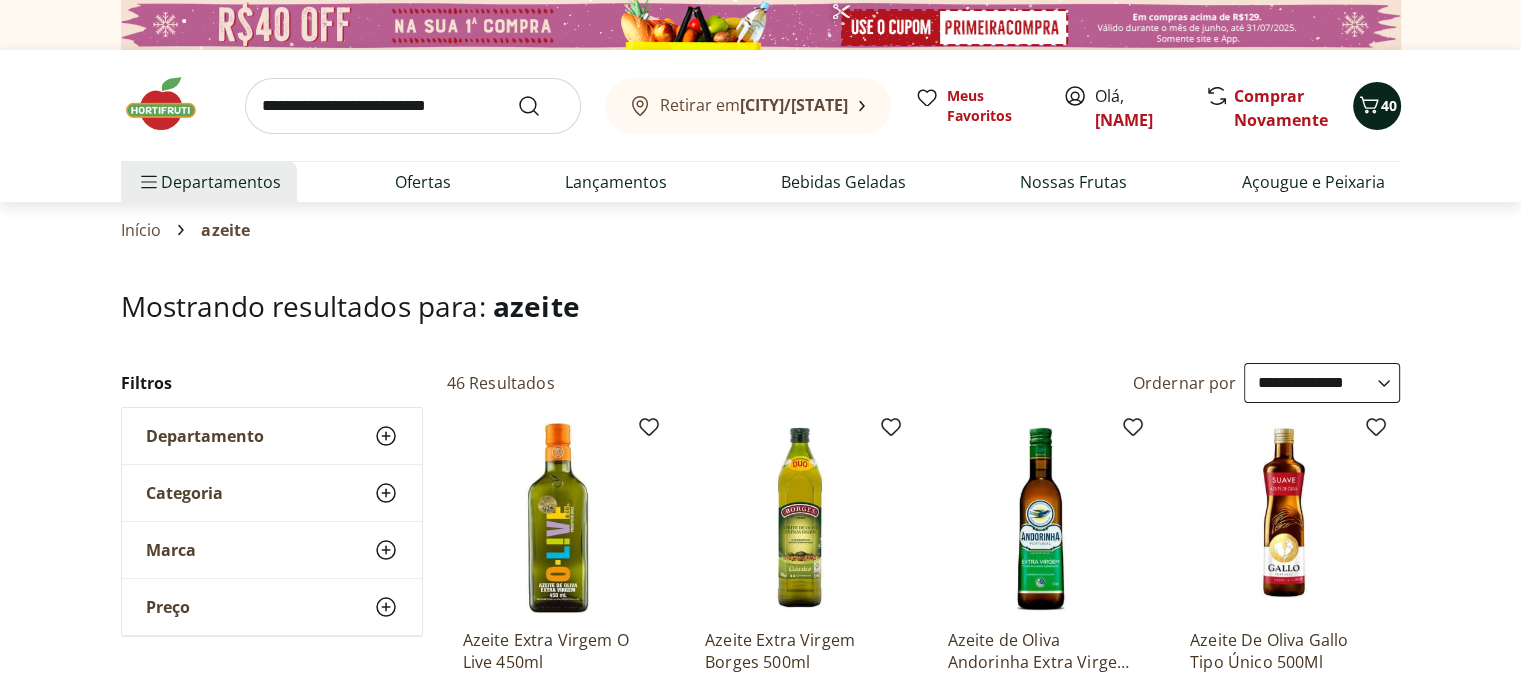 click 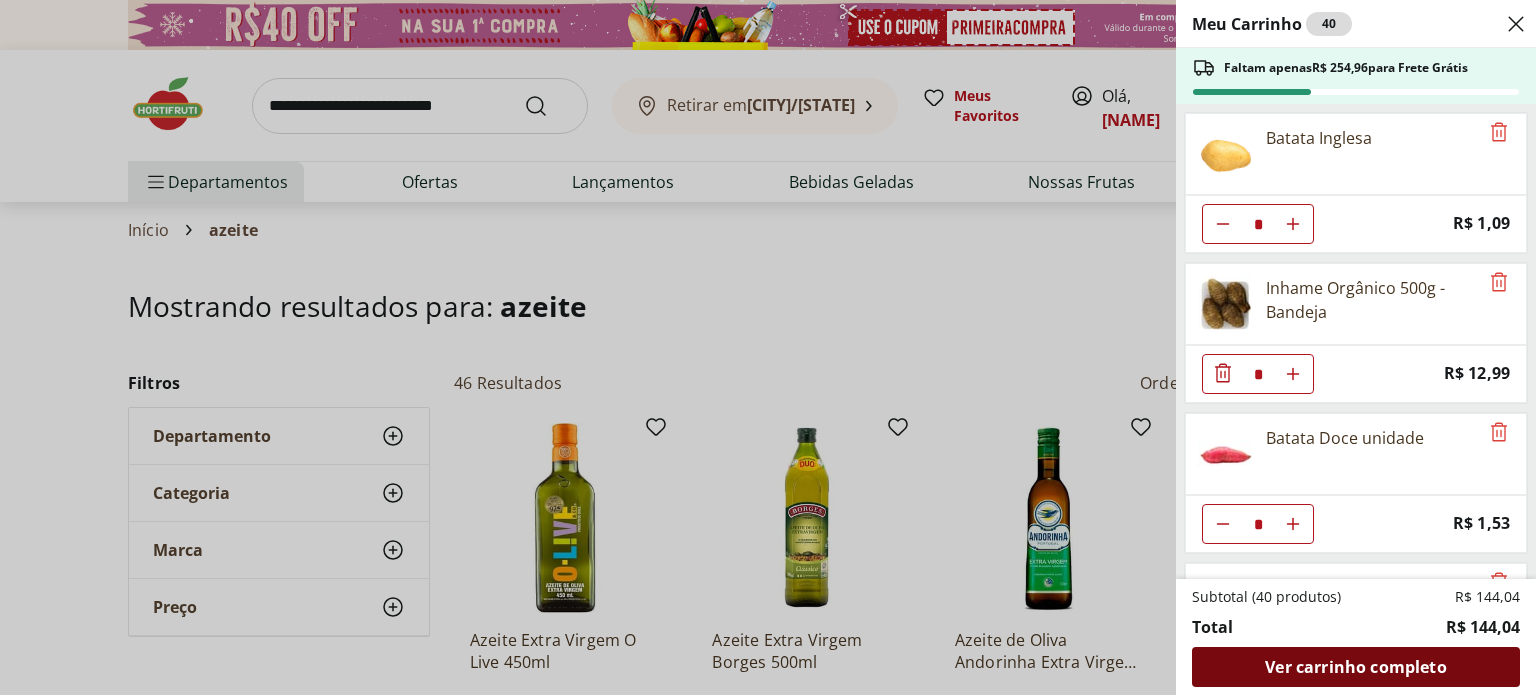 click on "Ver carrinho completo" at bounding box center [1355, 667] 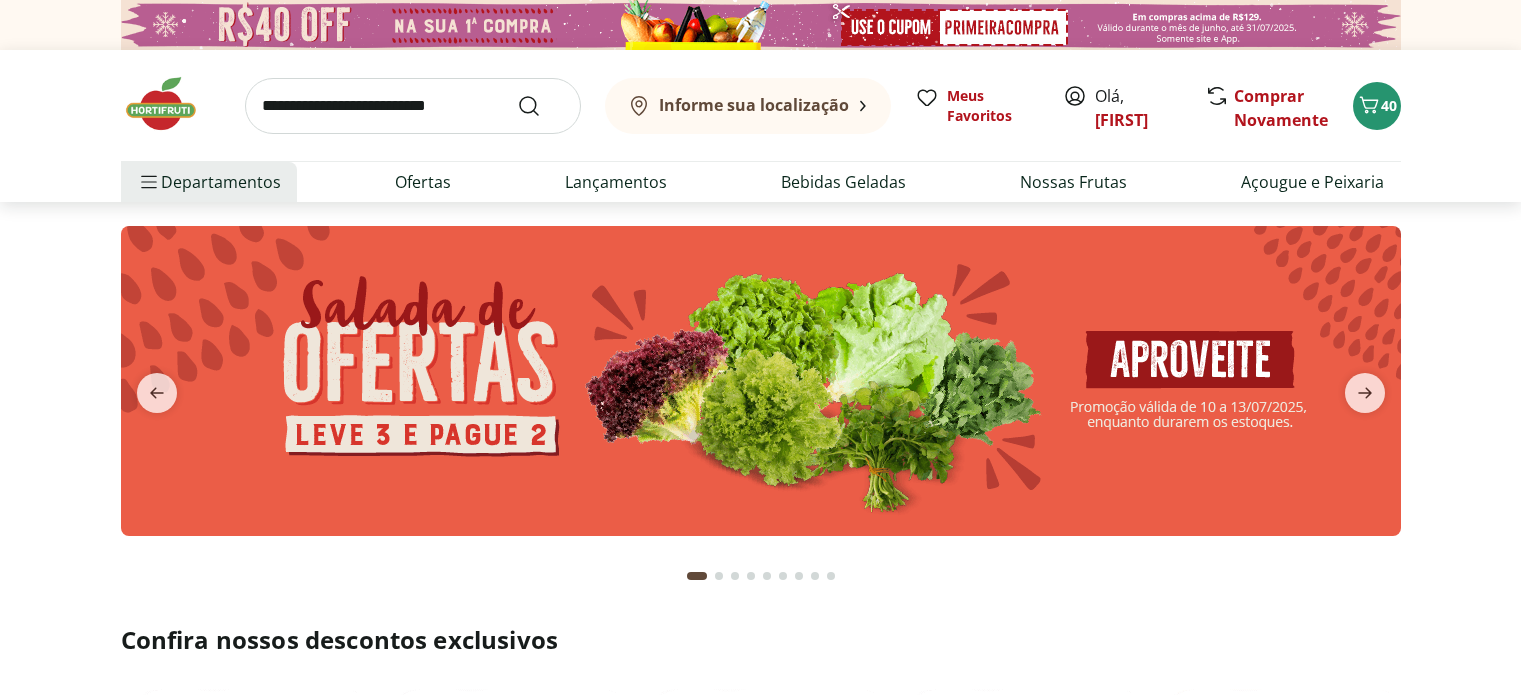 scroll, scrollTop: 0, scrollLeft: 0, axis: both 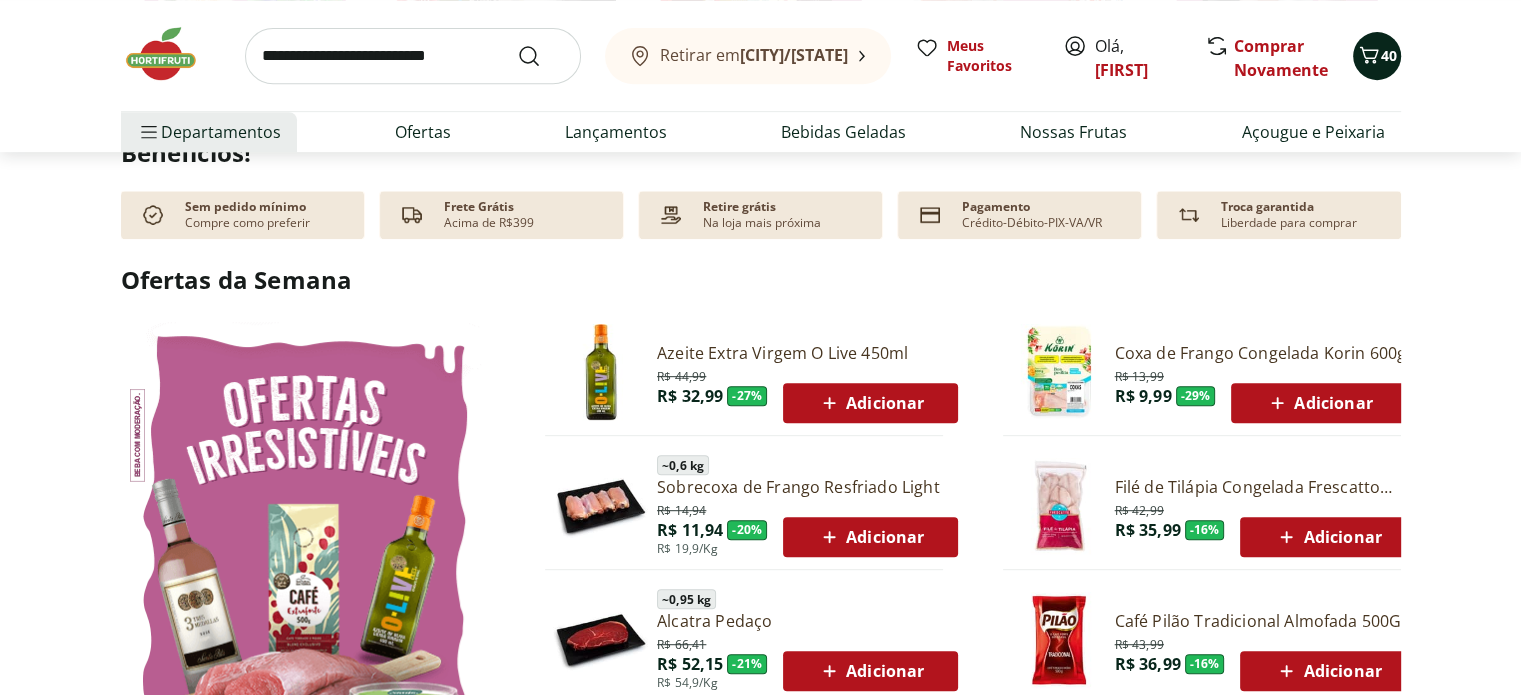 click 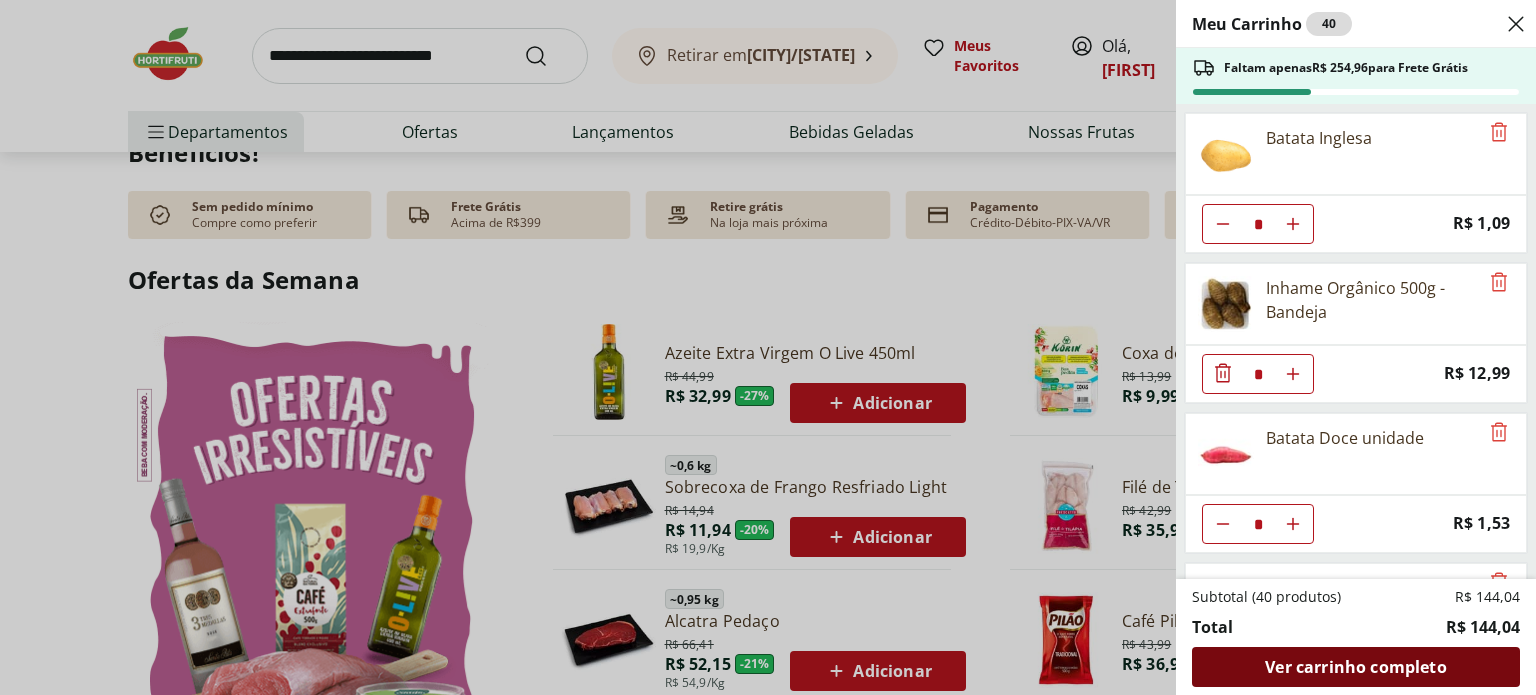 click on "Ver carrinho completo" at bounding box center [1355, 667] 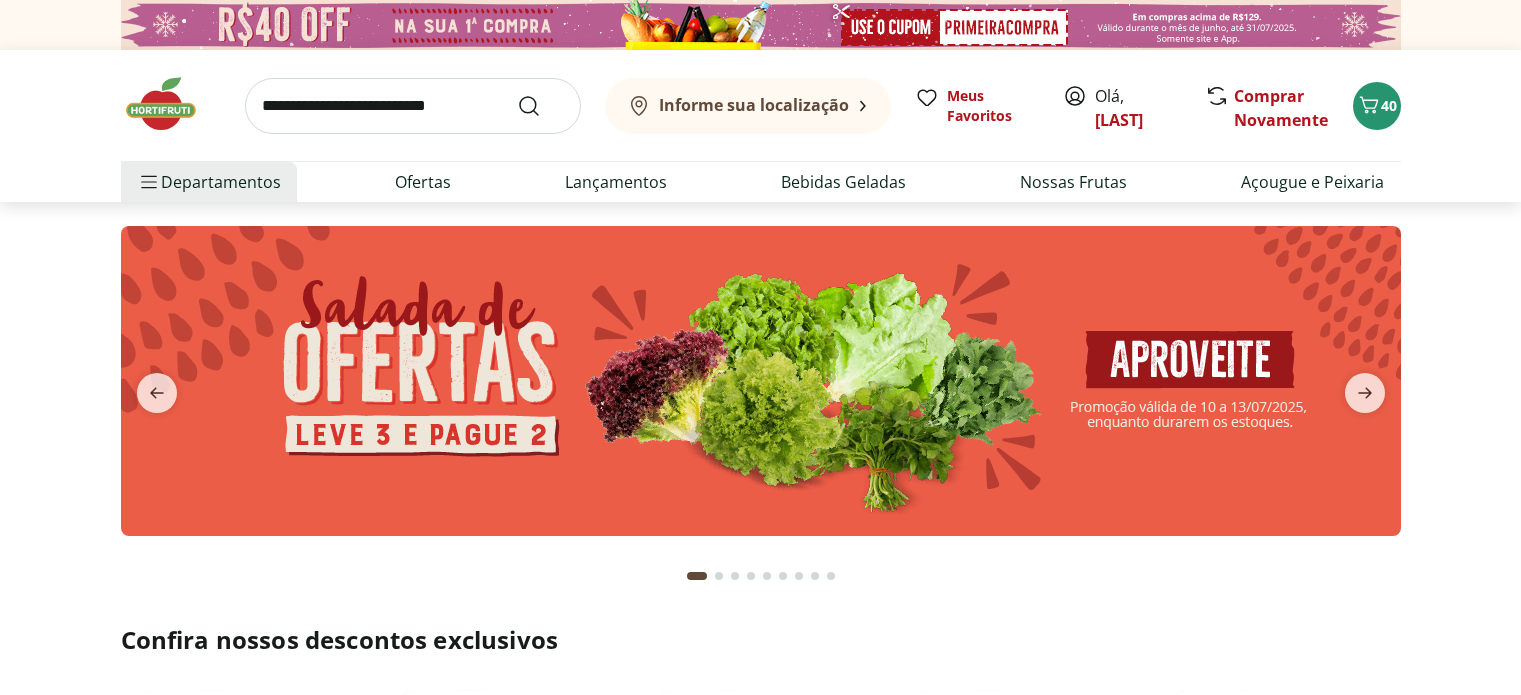 scroll, scrollTop: 0, scrollLeft: 0, axis: both 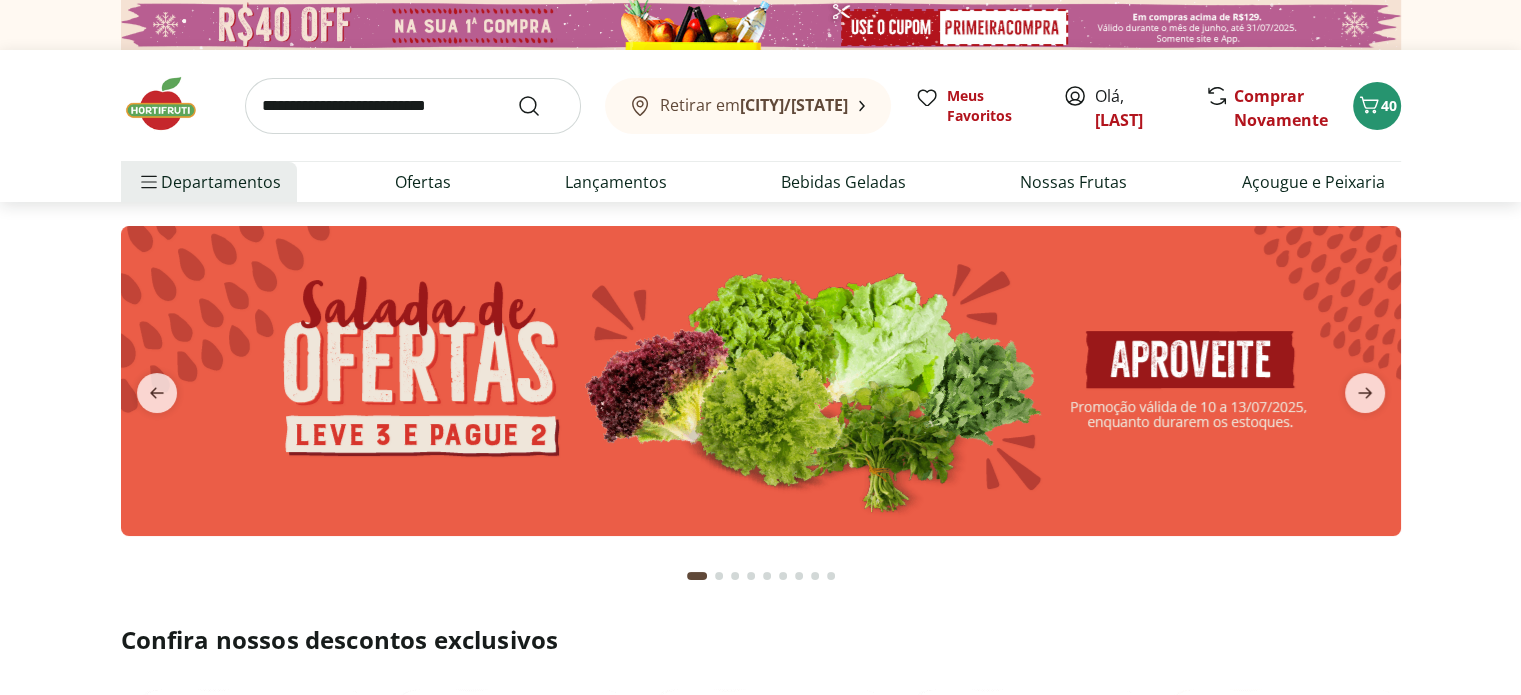 click at bounding box center [413, 106] 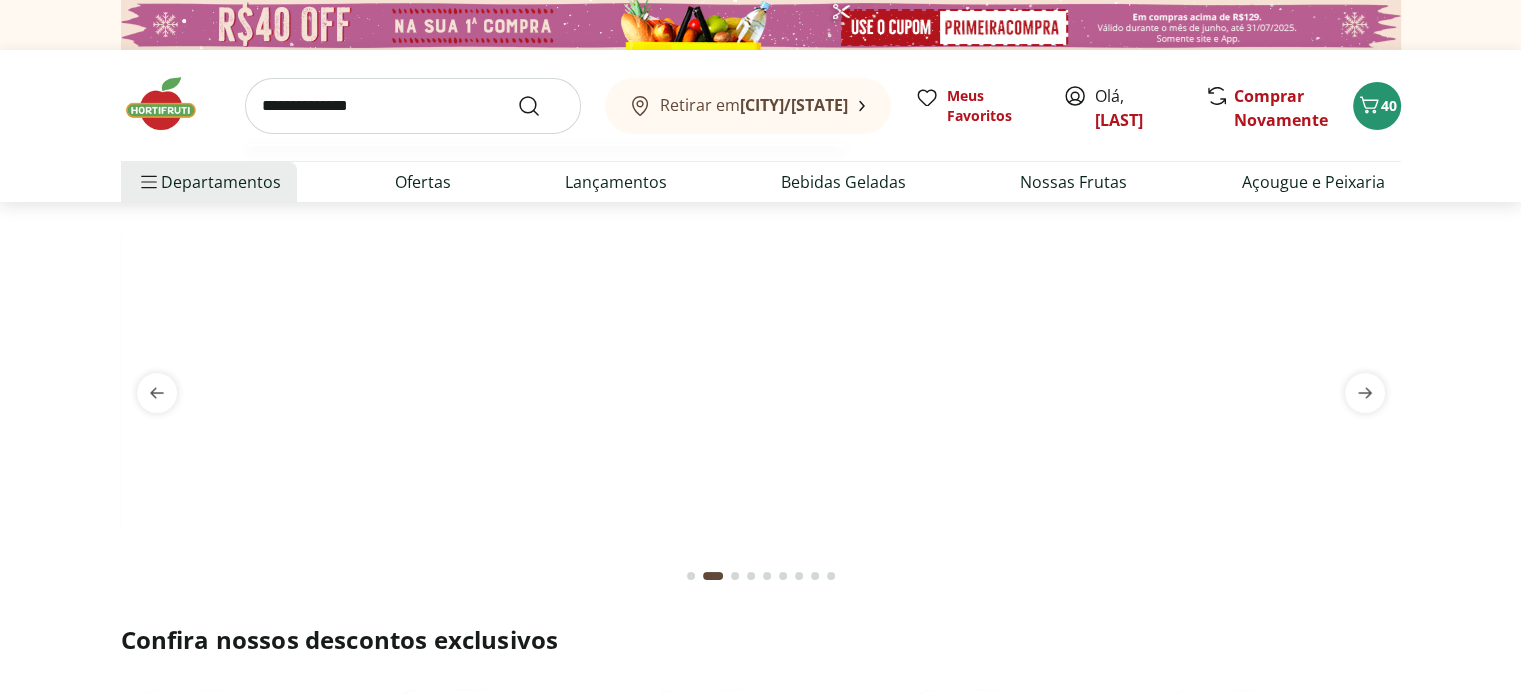 type on "**********" 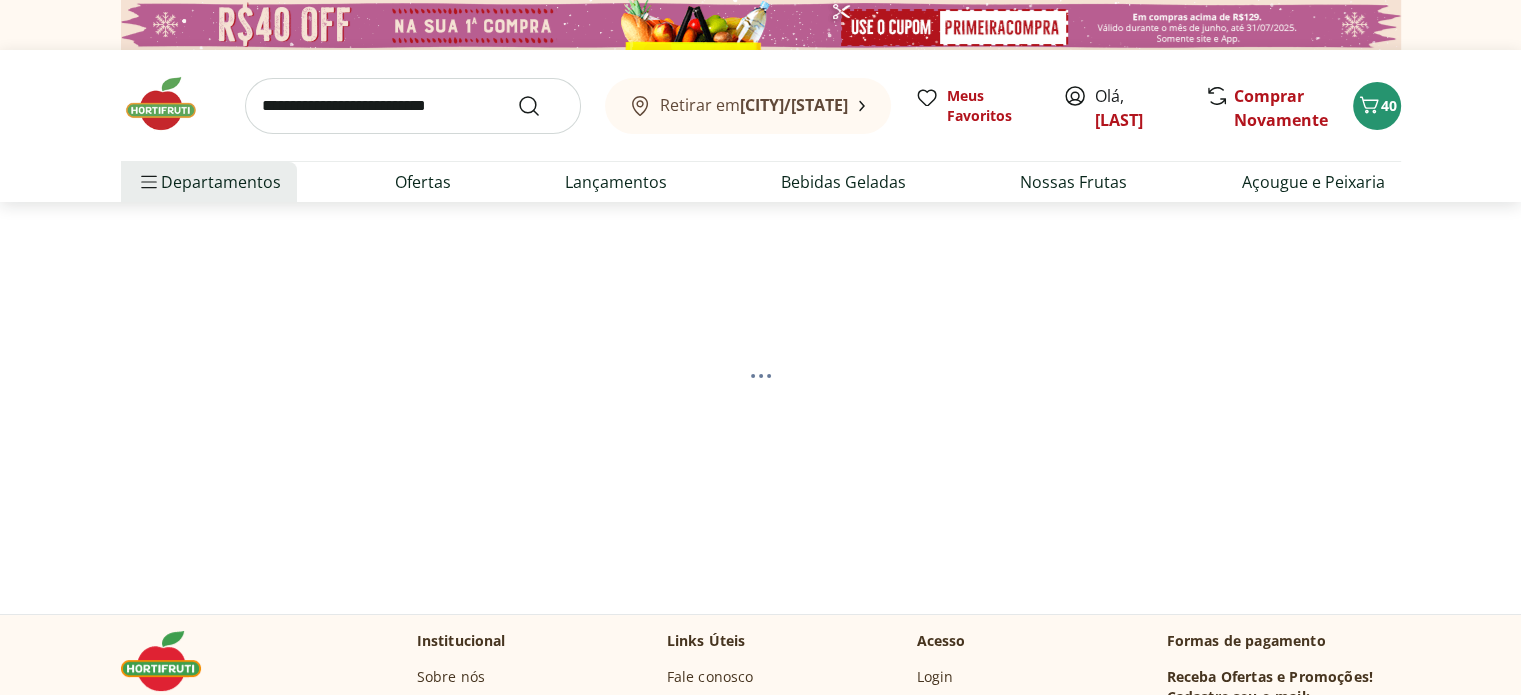 select on "**********" 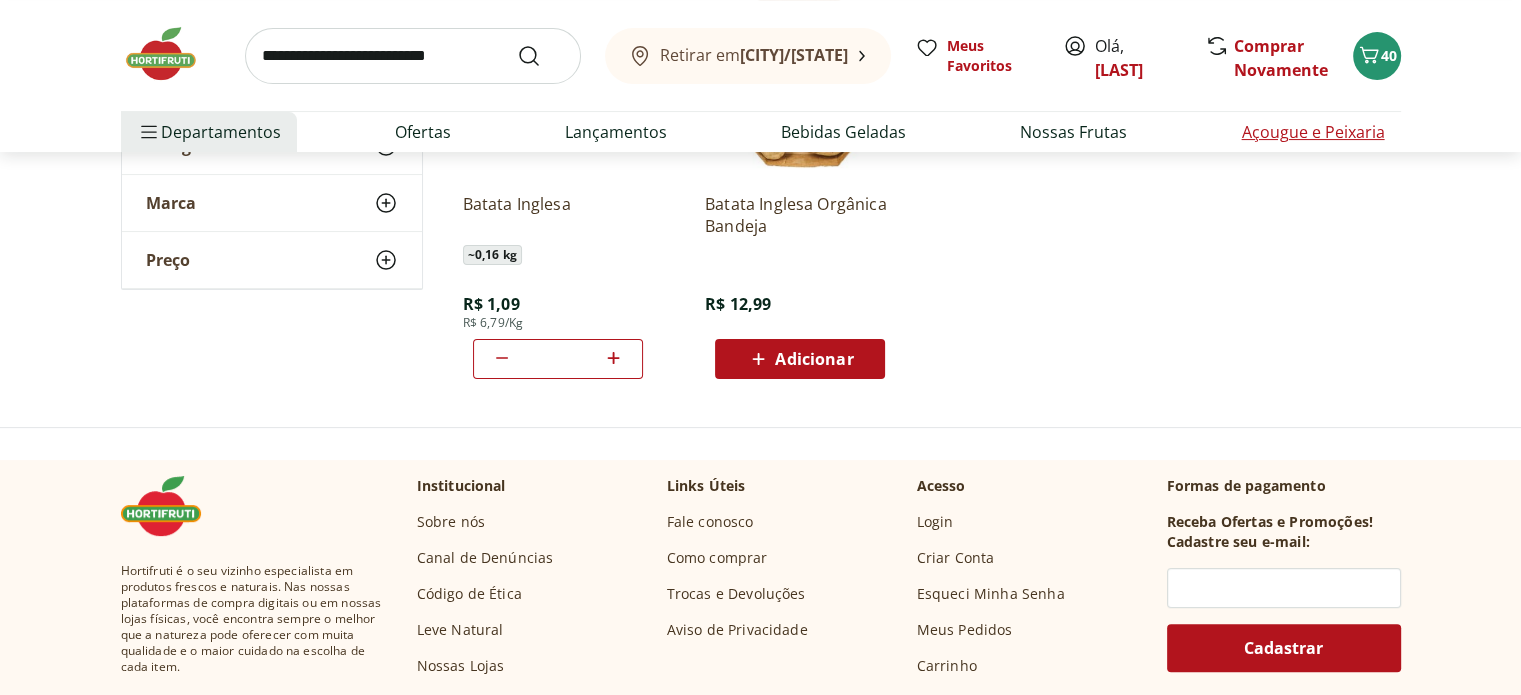 scroll, scrollTop: 600, scrollLeft: 0, axis: vertical 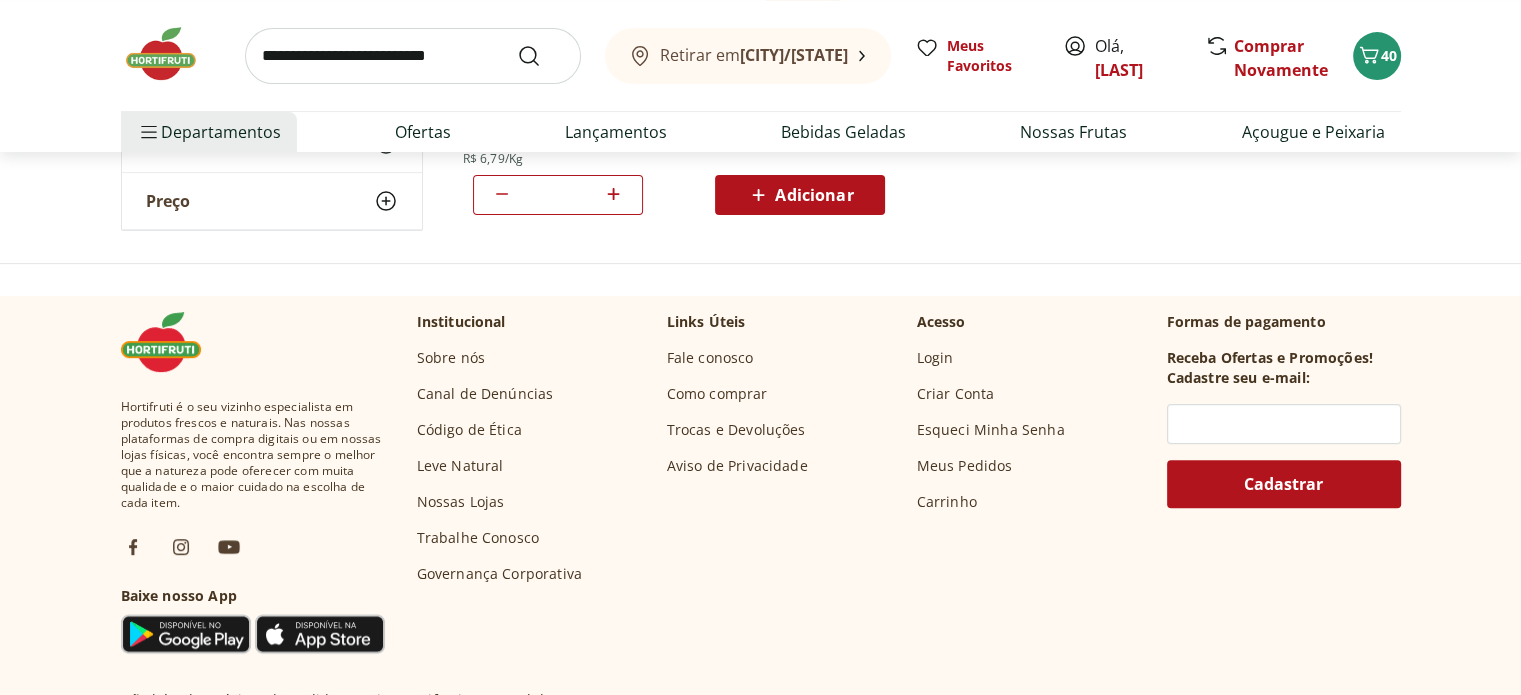 click on "Carrinho" at bounding box center [947, 502] 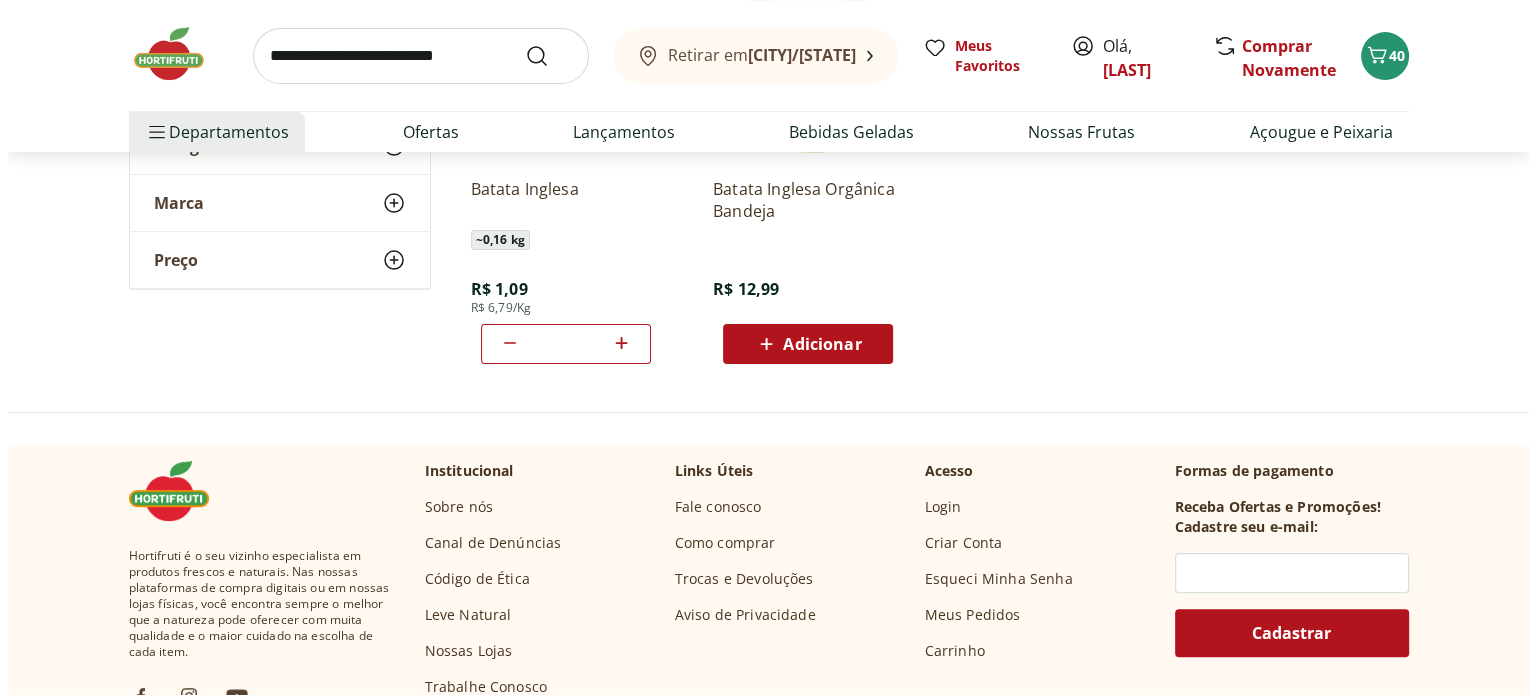scroll, scrollTop: 300, scrollLeft: 0, axis: vertical 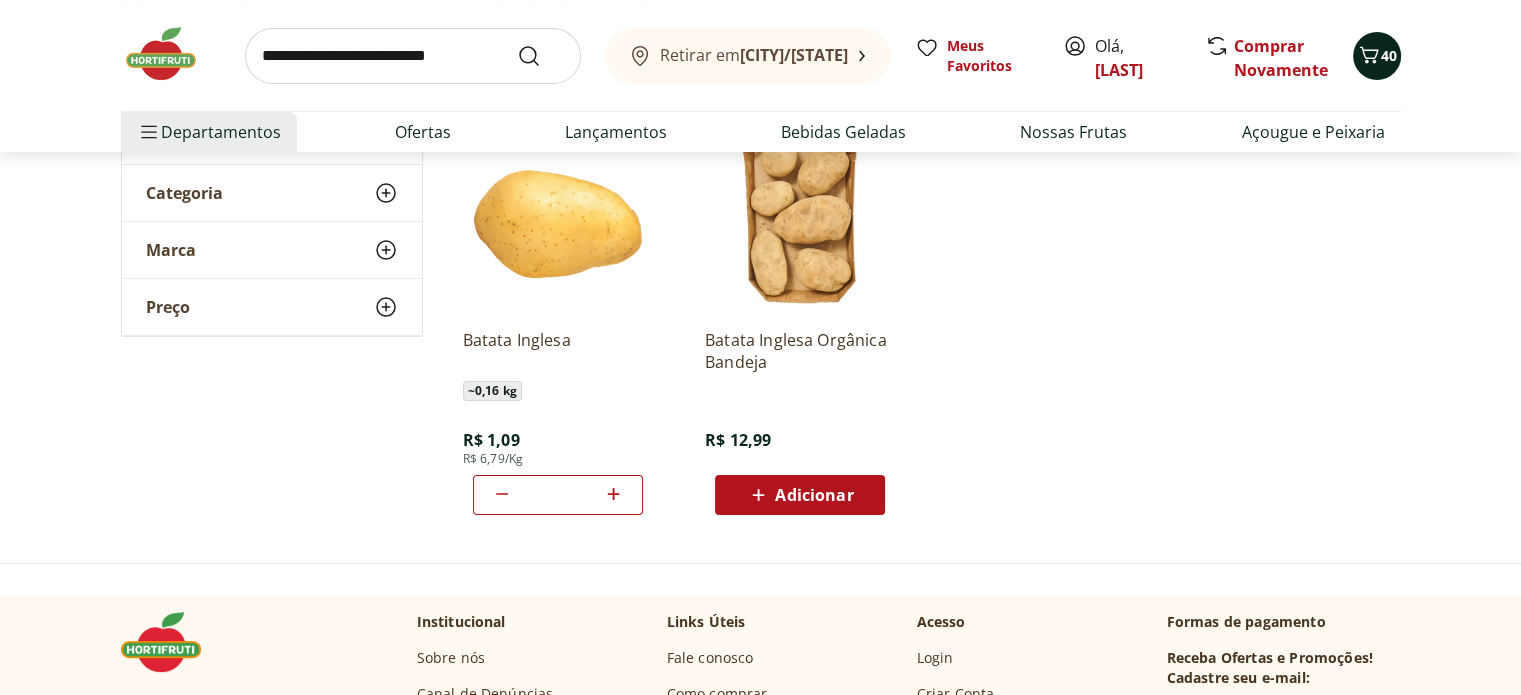 click on "40" at bounding box center [1389, 55] 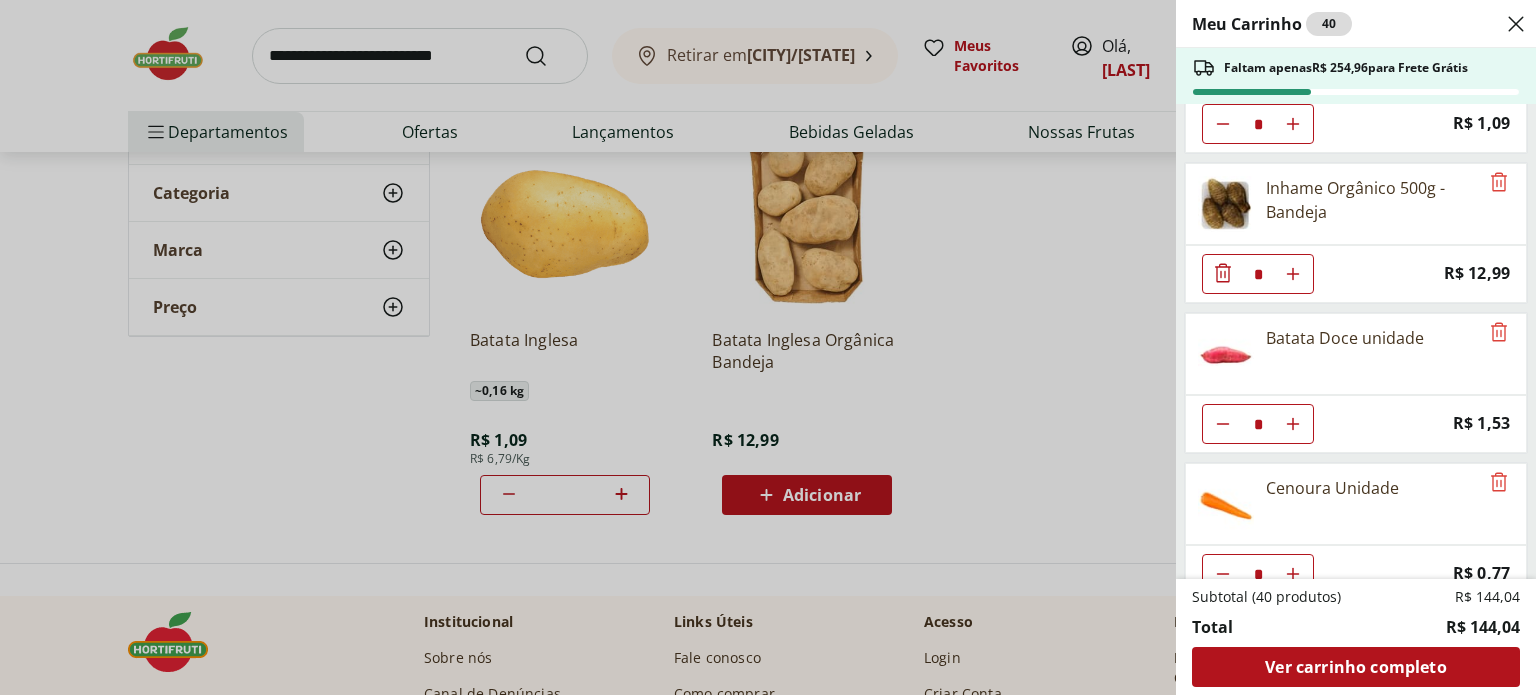 scroll, scrollTop: 0, scrollLeft: 0, axis: both 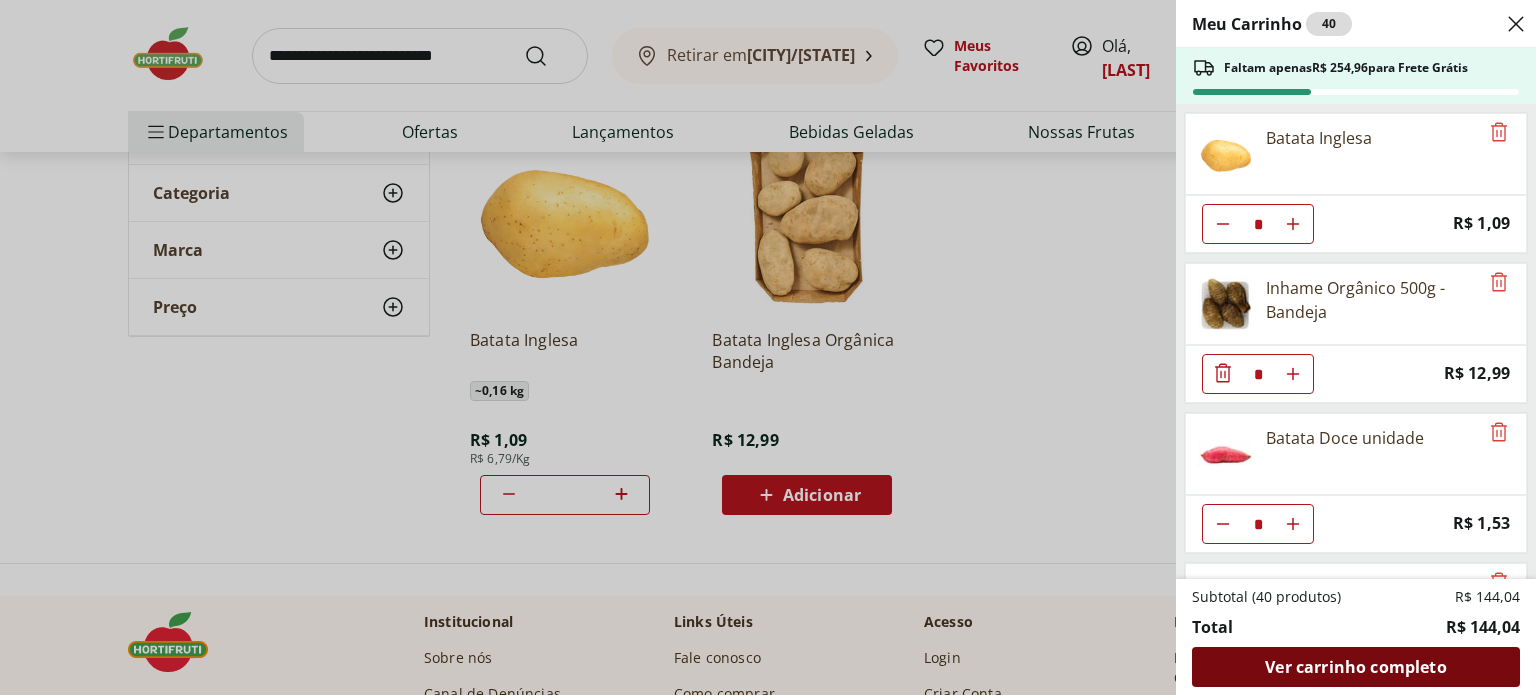click on "Ver carrinho completo" at bounding box center (1355, 667) 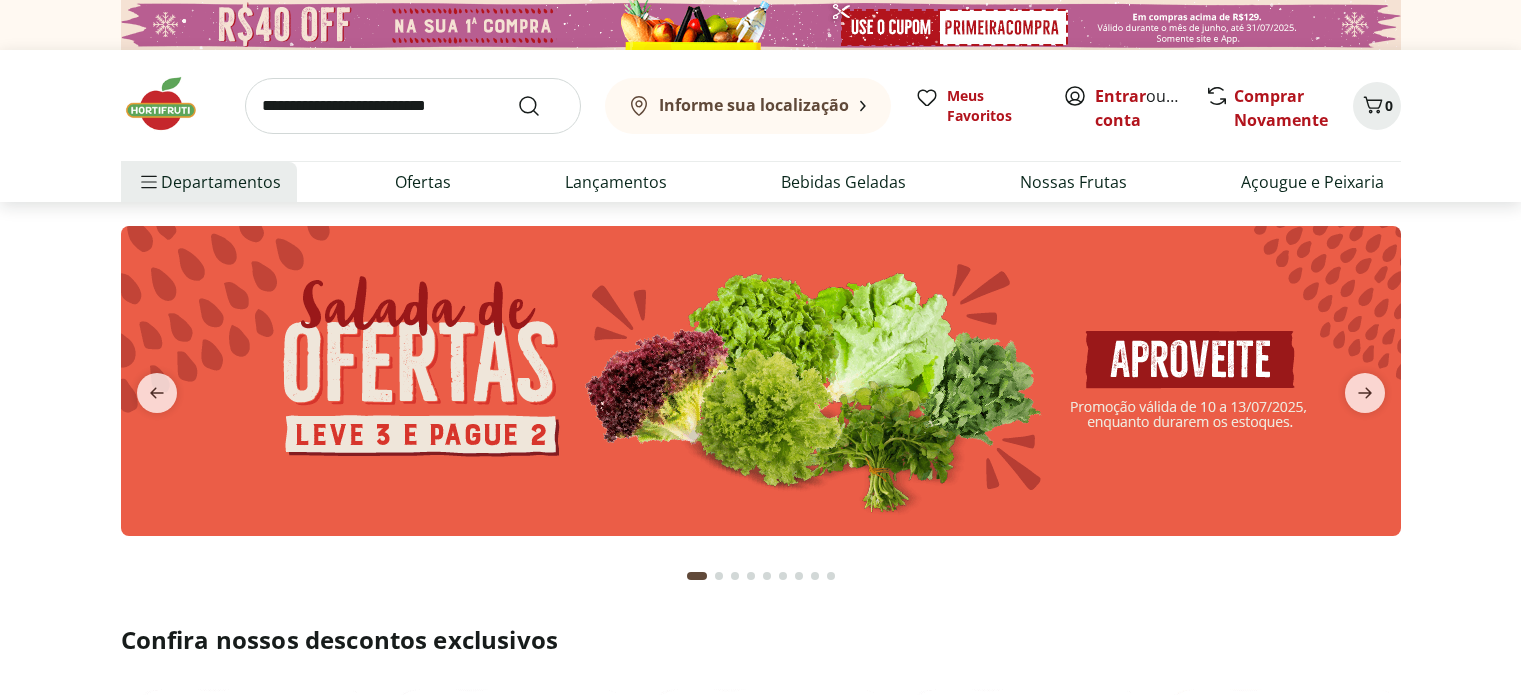scroll, scrollTop: 0, scrollLeft: 0, axis: both 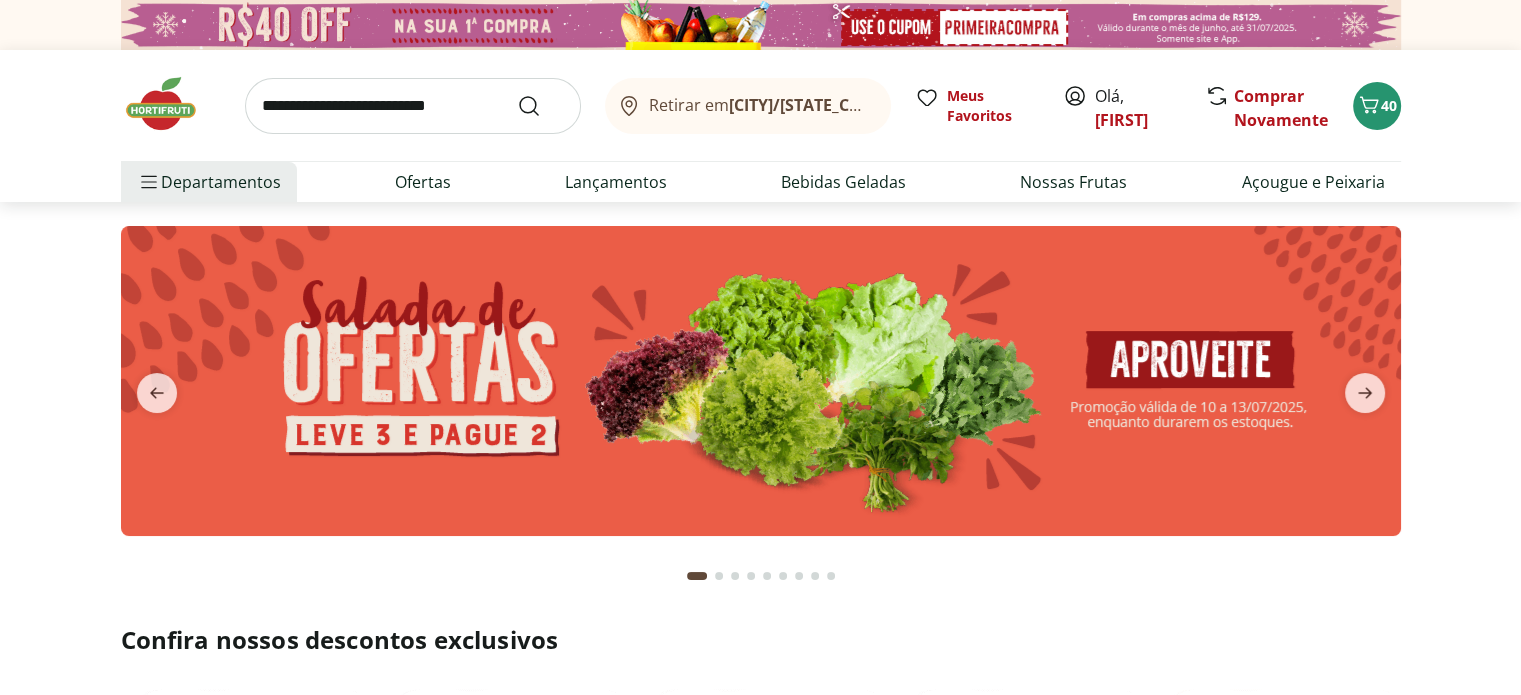 click at bounding box center (413, 106) 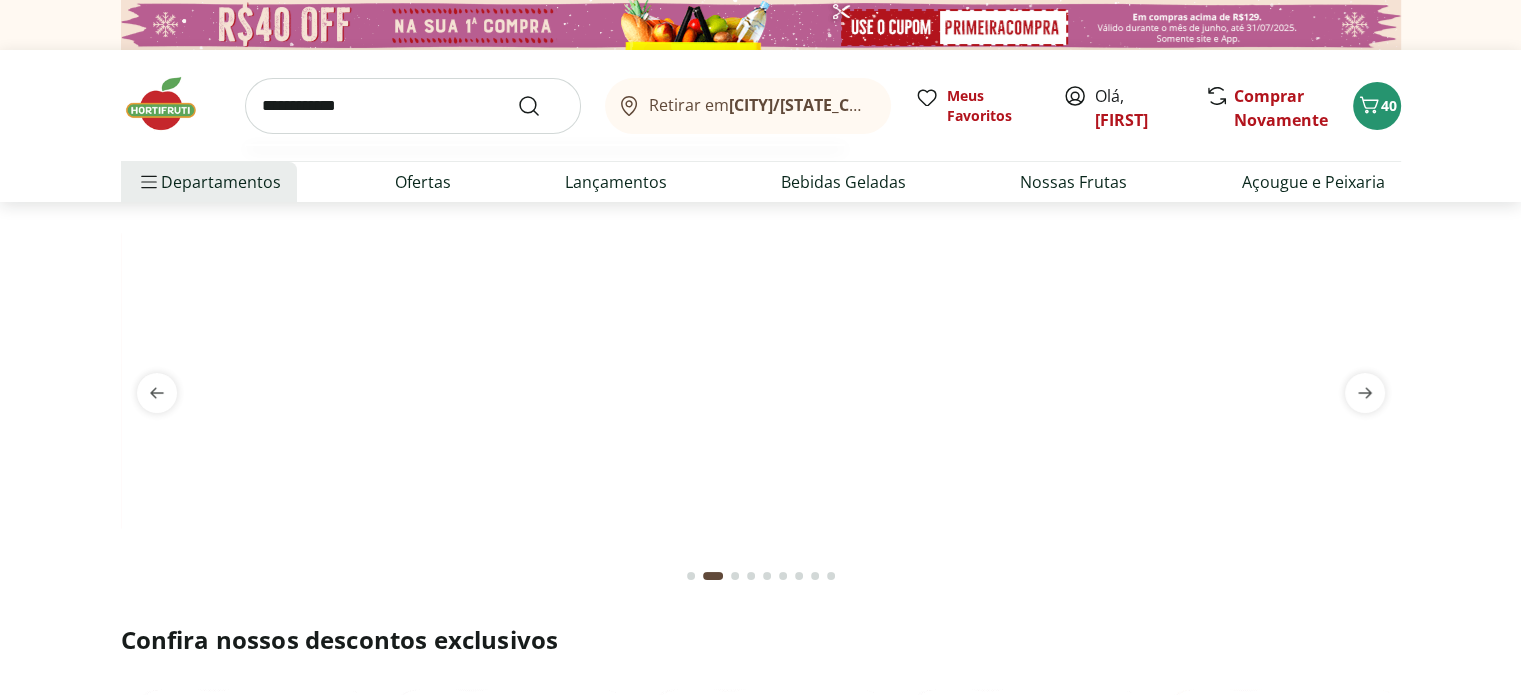 type on "**********" 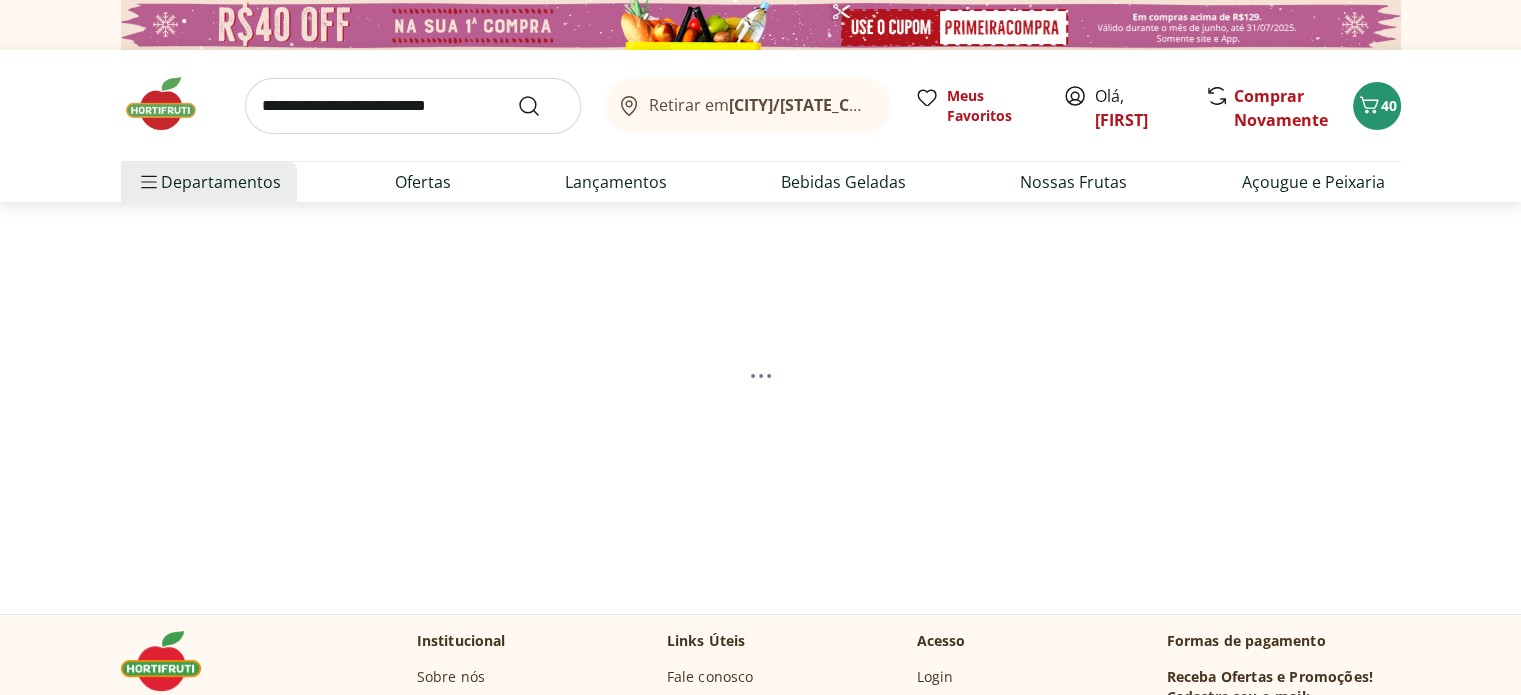 select on "**********" 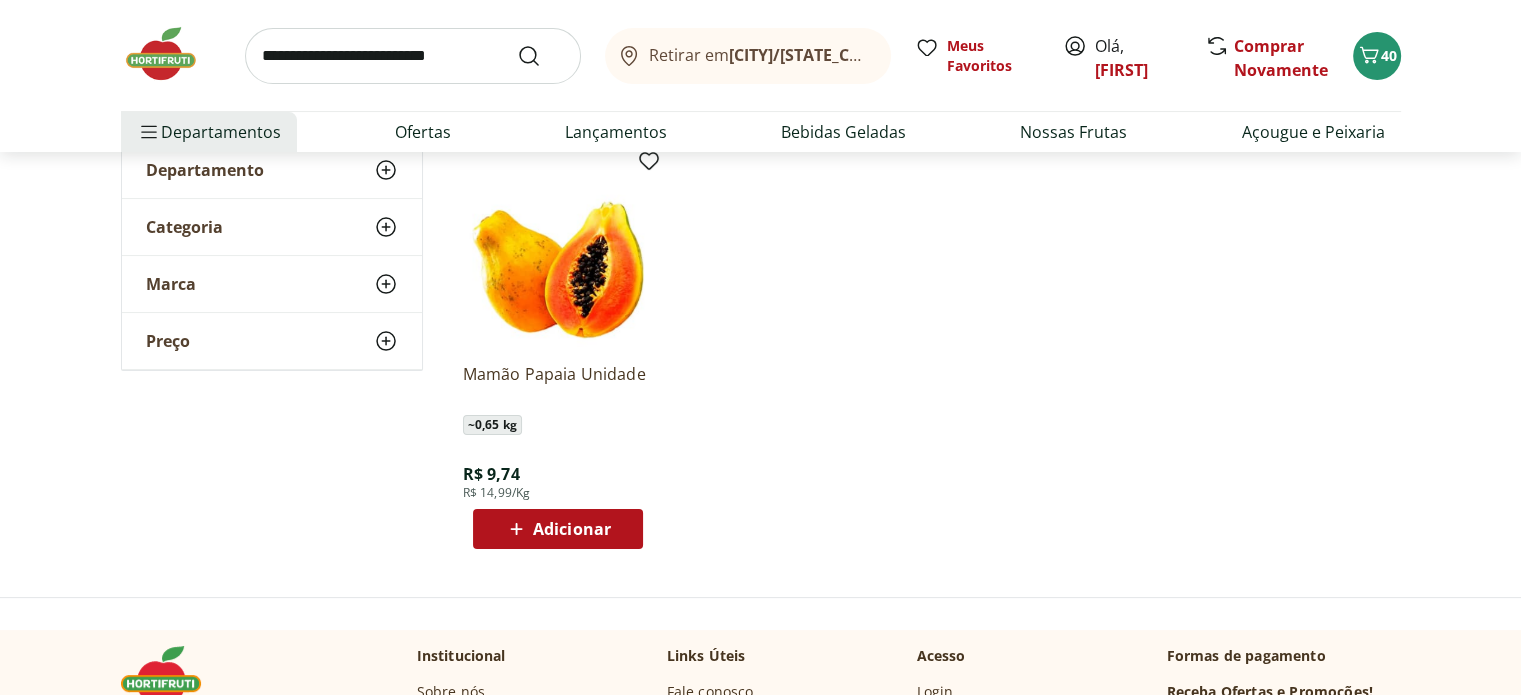 scroll, scrollTop: 300, scrollLeft: 0, axis: vertical 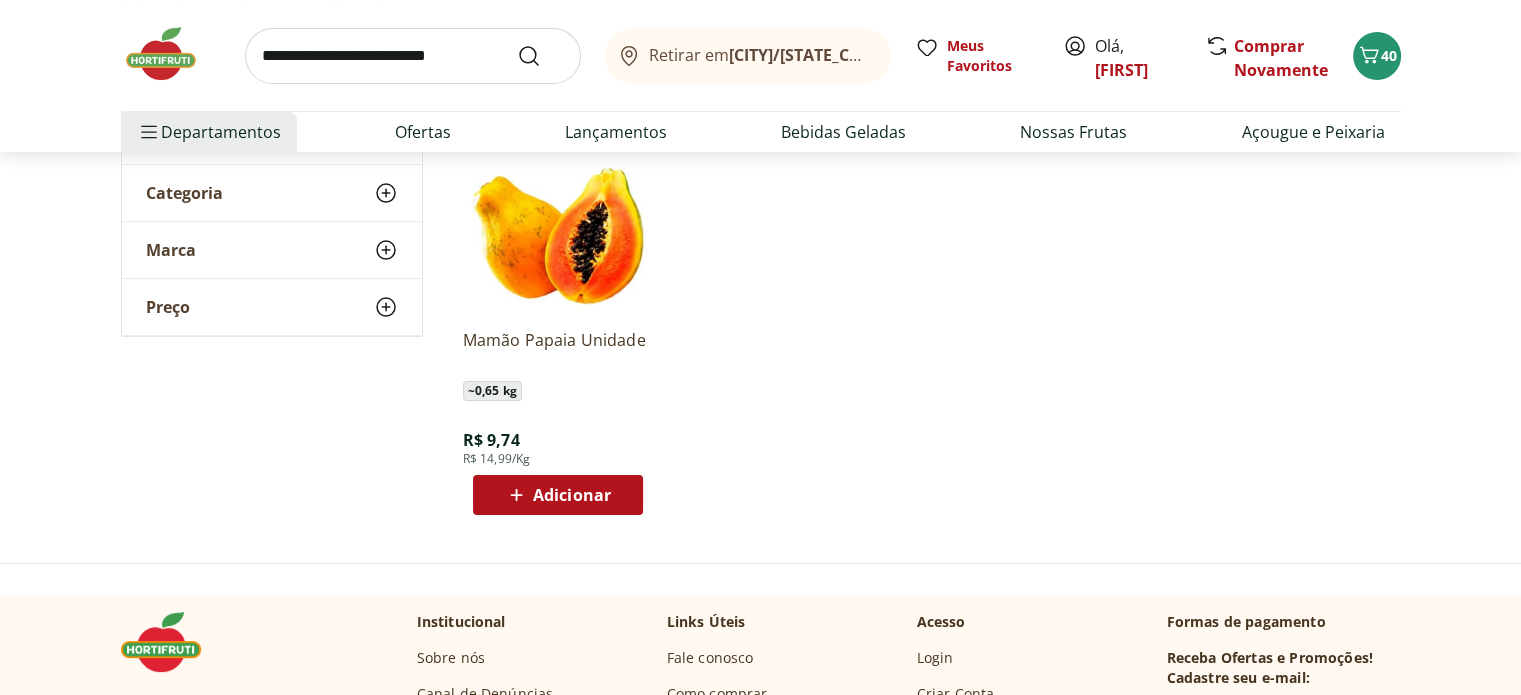 click on "Adicionar" at bounding box center [572, 495] 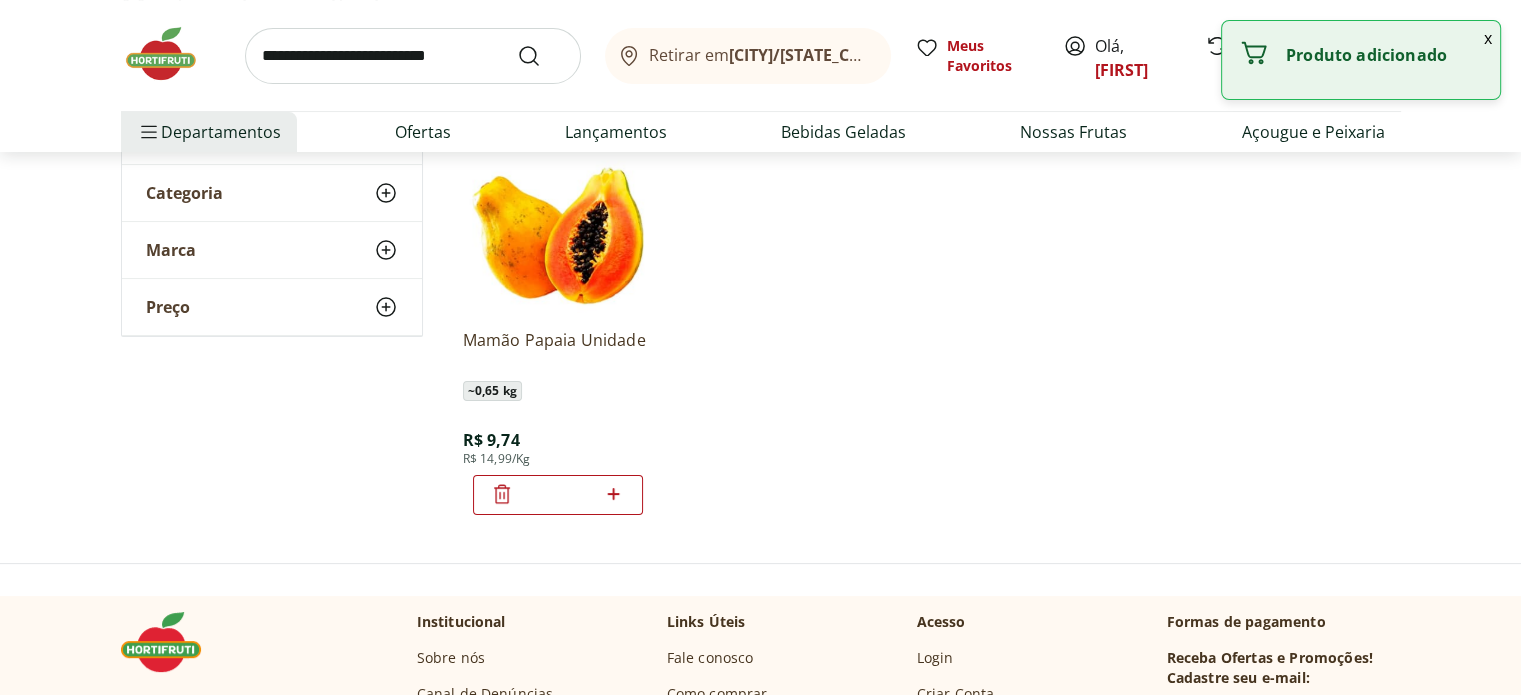 click 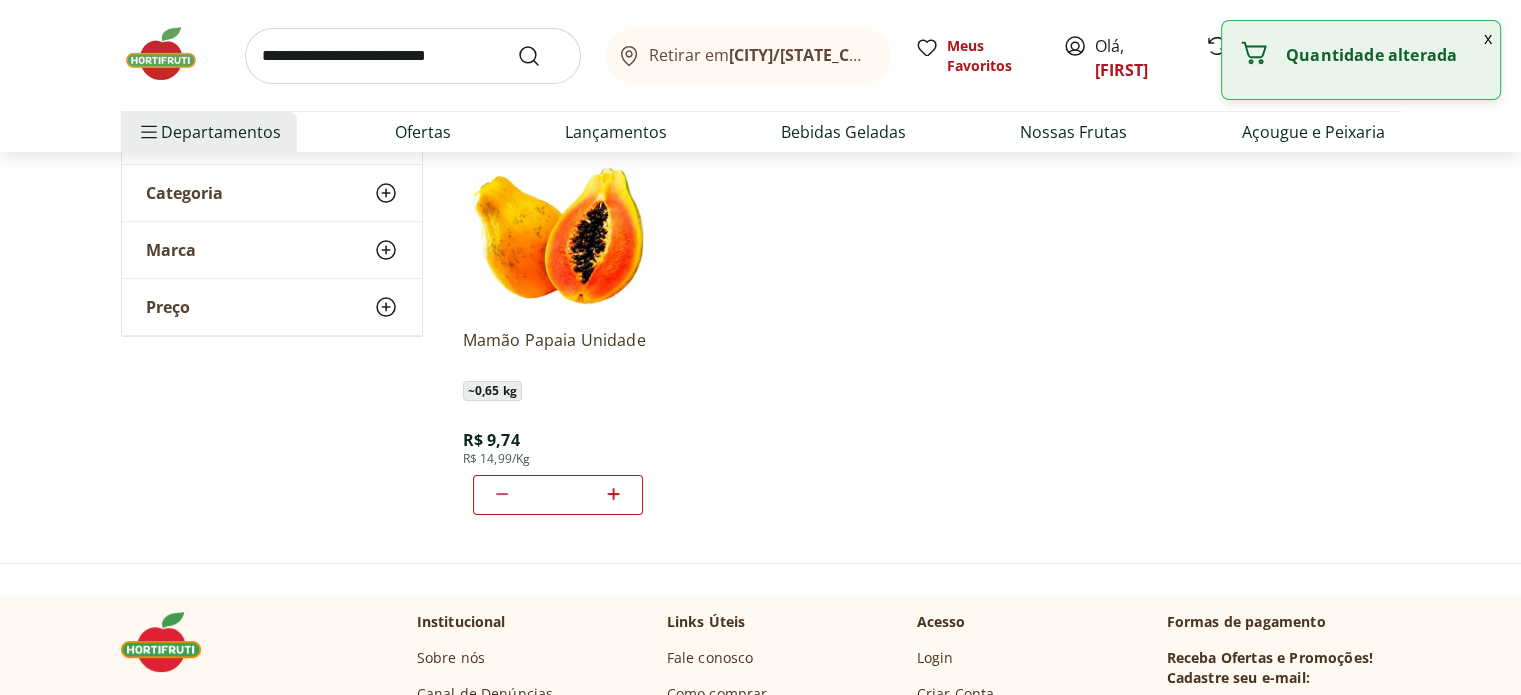 click 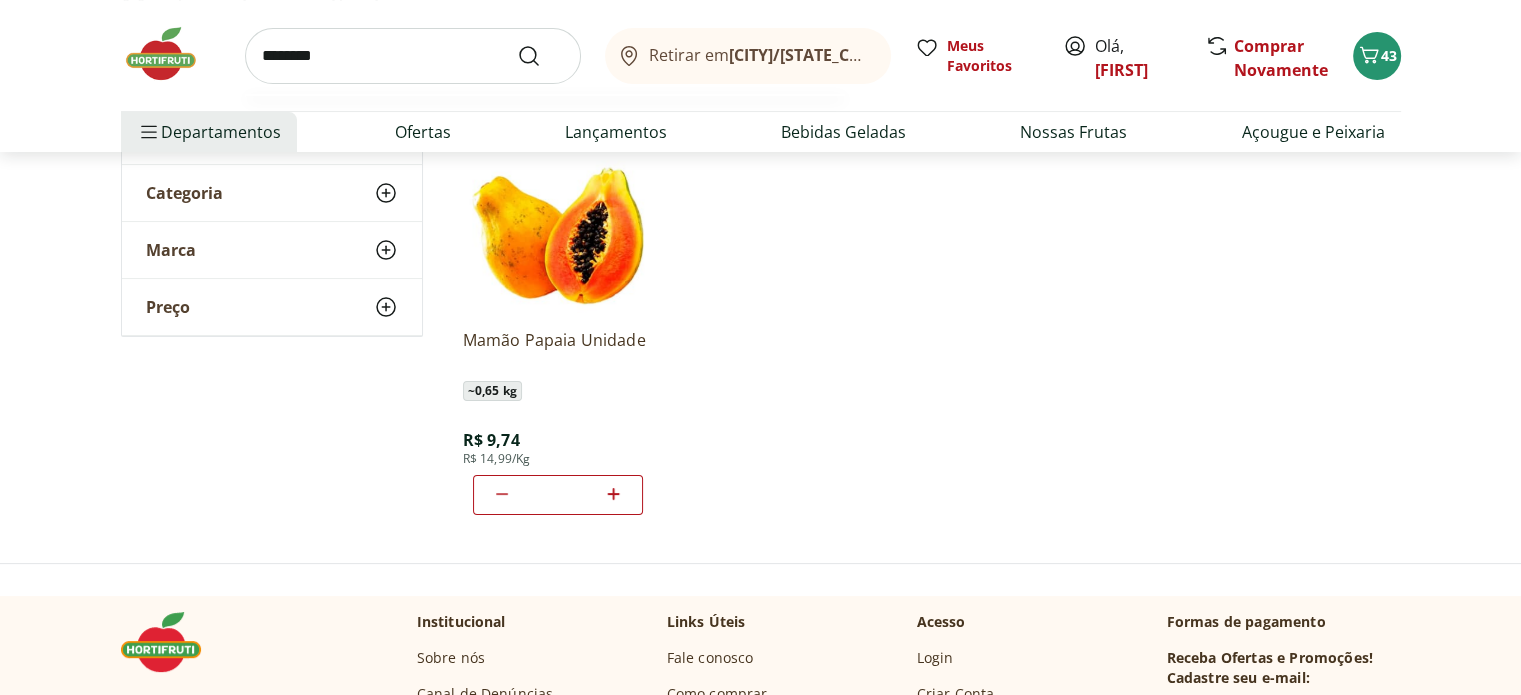 type on "********" 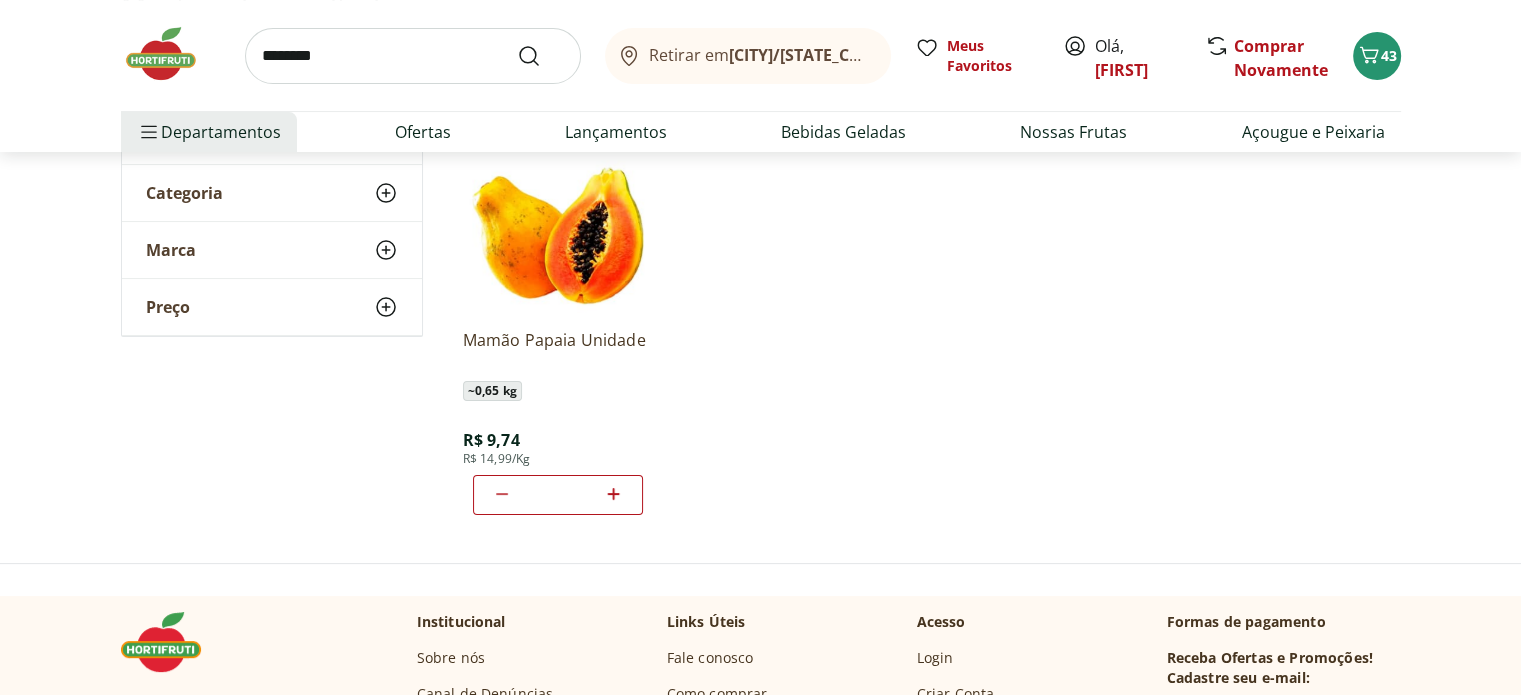 scroll, scrollTop: 0, scrollLeft: 0, axis: both 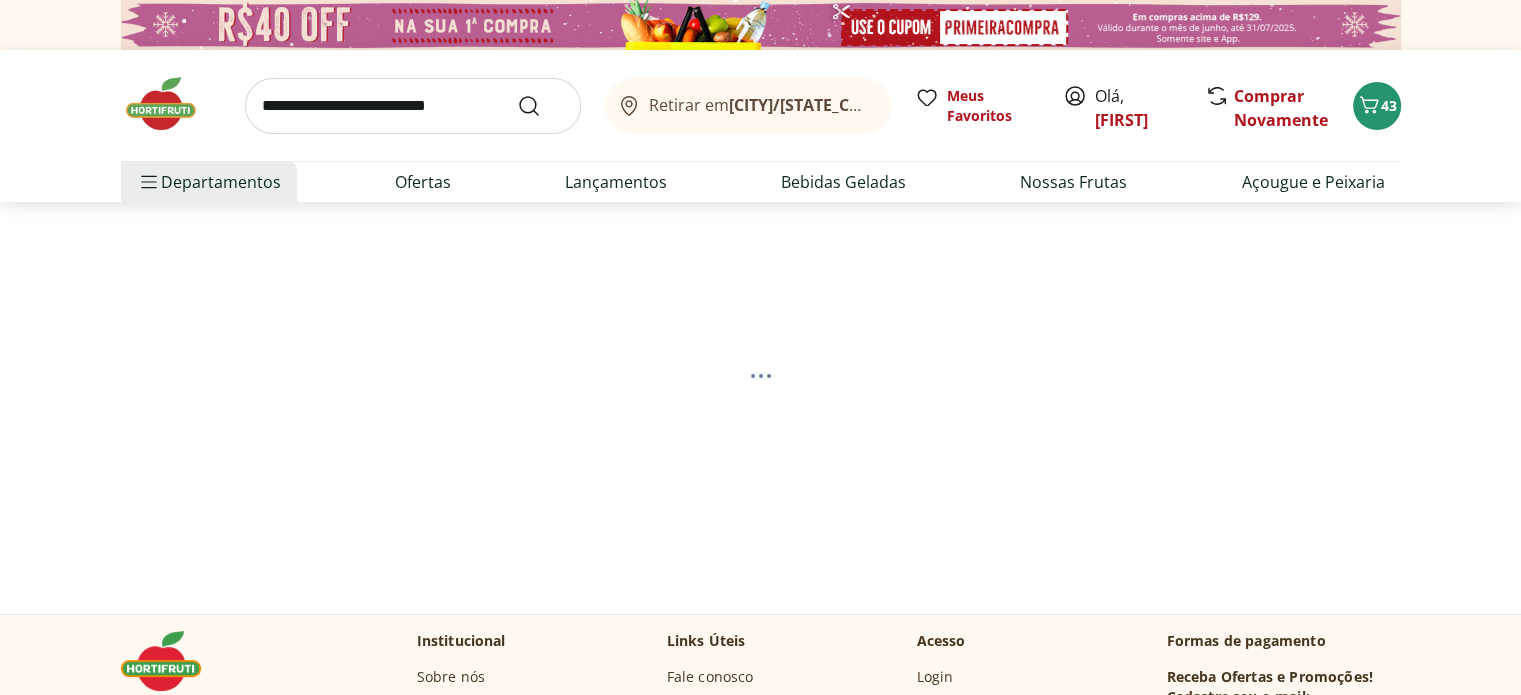 select on "**********" 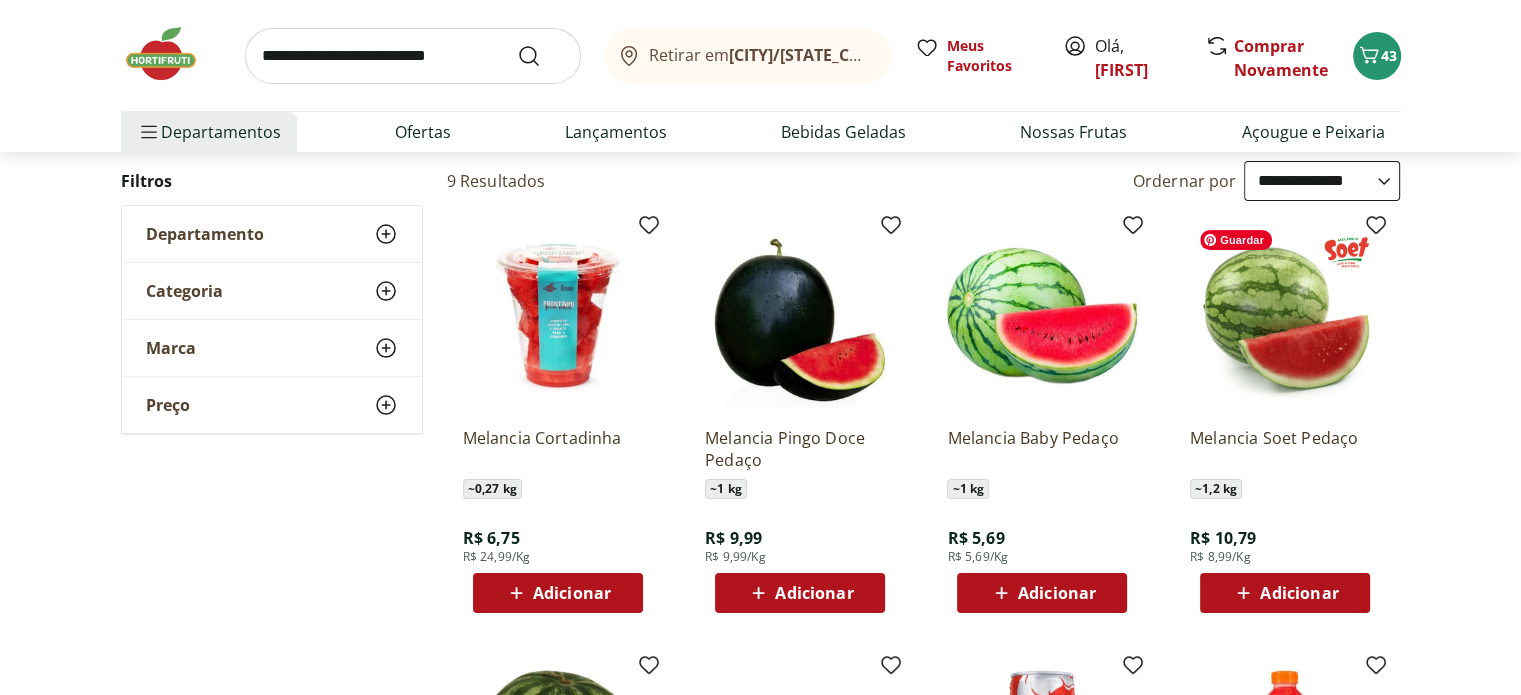 scroll, scrollTop: 300, scrollLeft: 0, axis: vertical 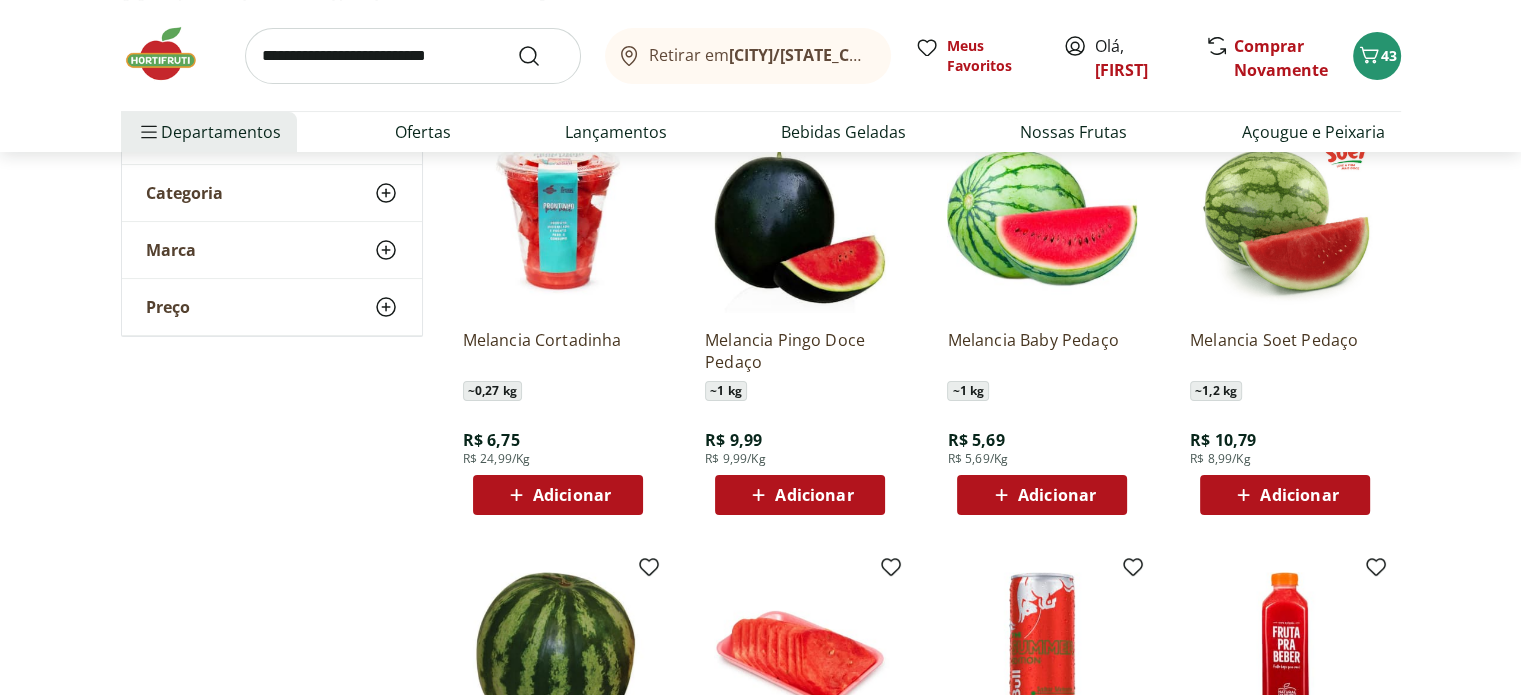 click on "Adicionar" at bounding box center (1299, 495) 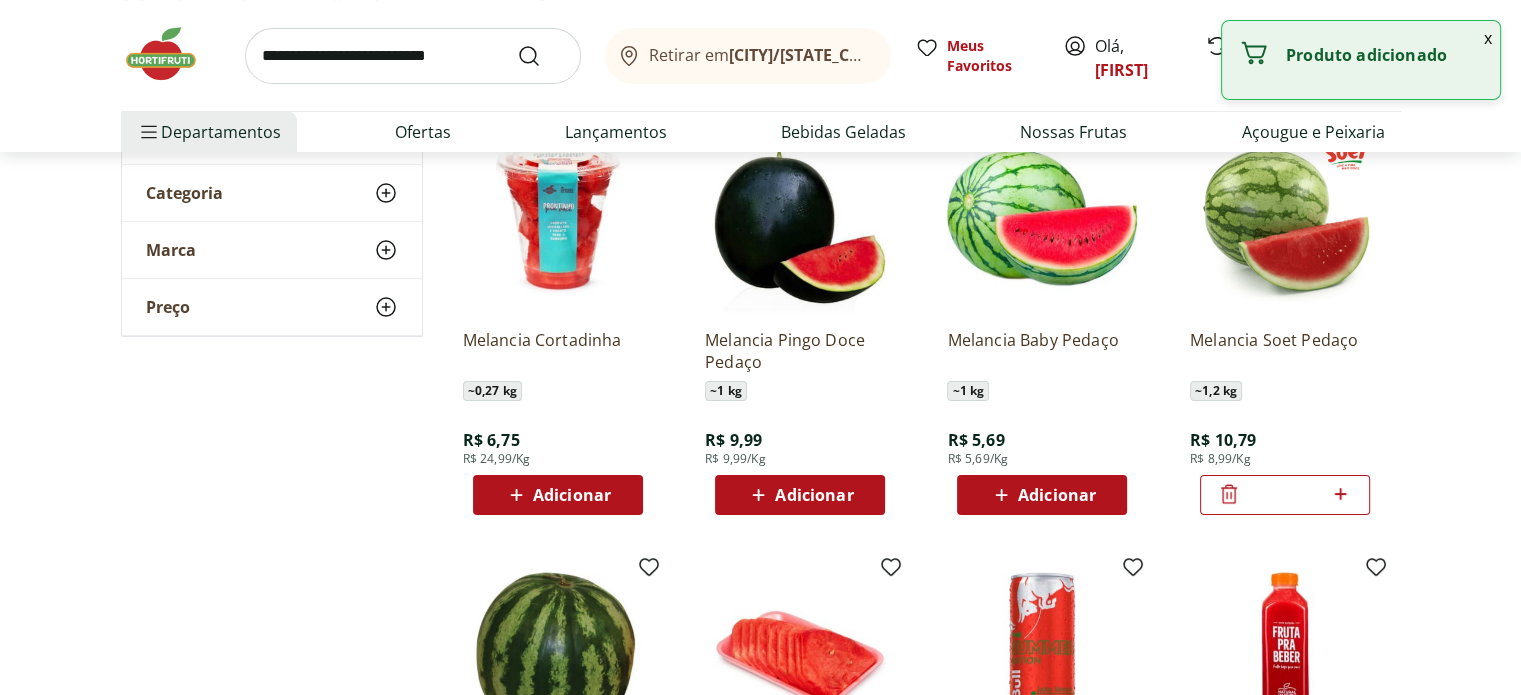 click at bounding box center (413, 56) 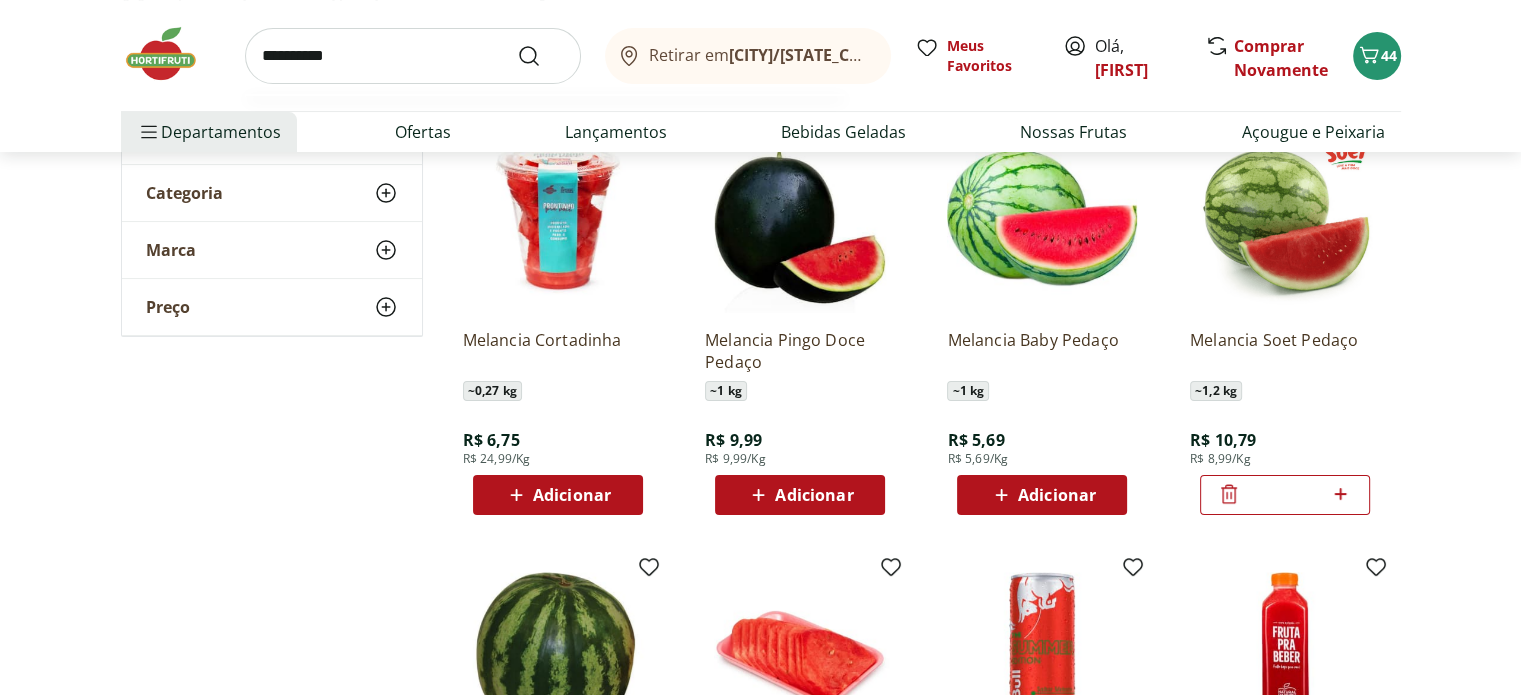 type on "**********" 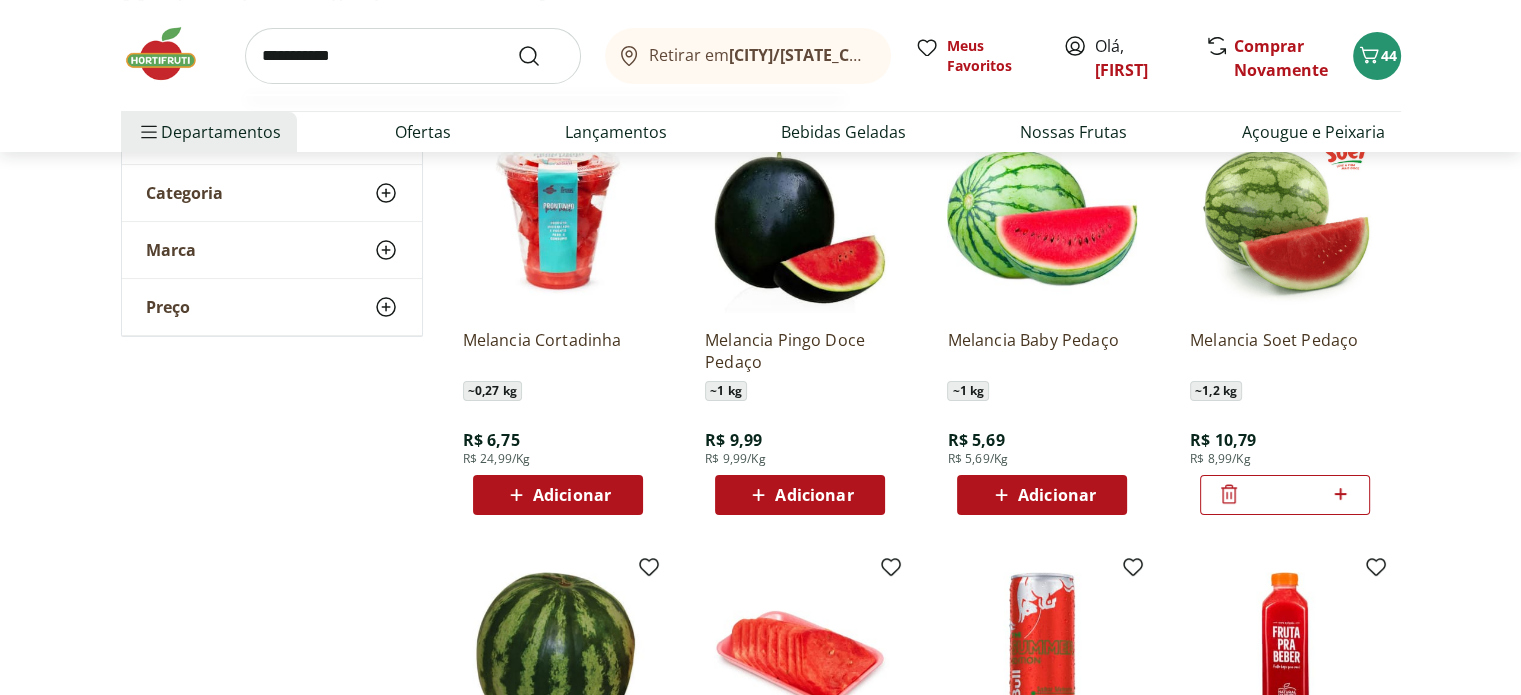click at bounding box center (541, 56) 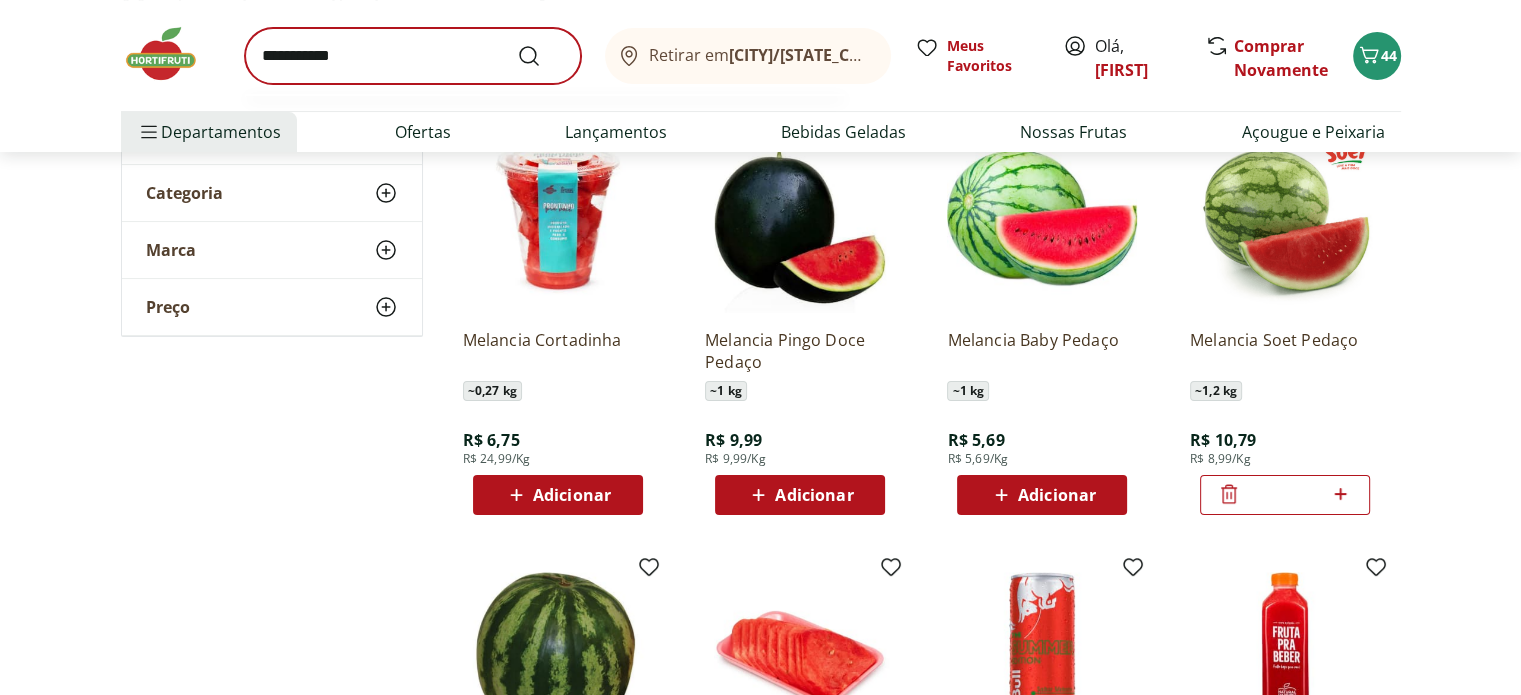 scroll, scrollTop: 0, scrollLeft: 0, axis: both 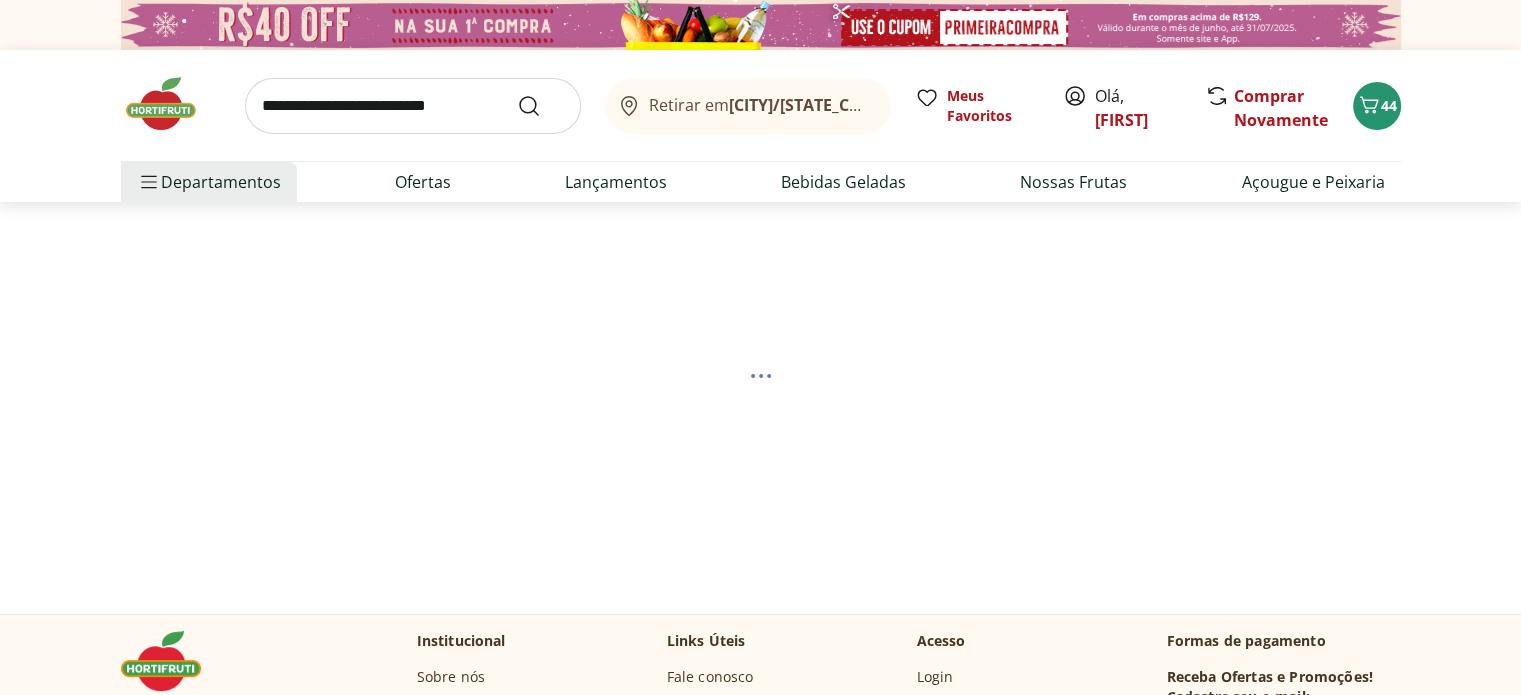 select on "**********" 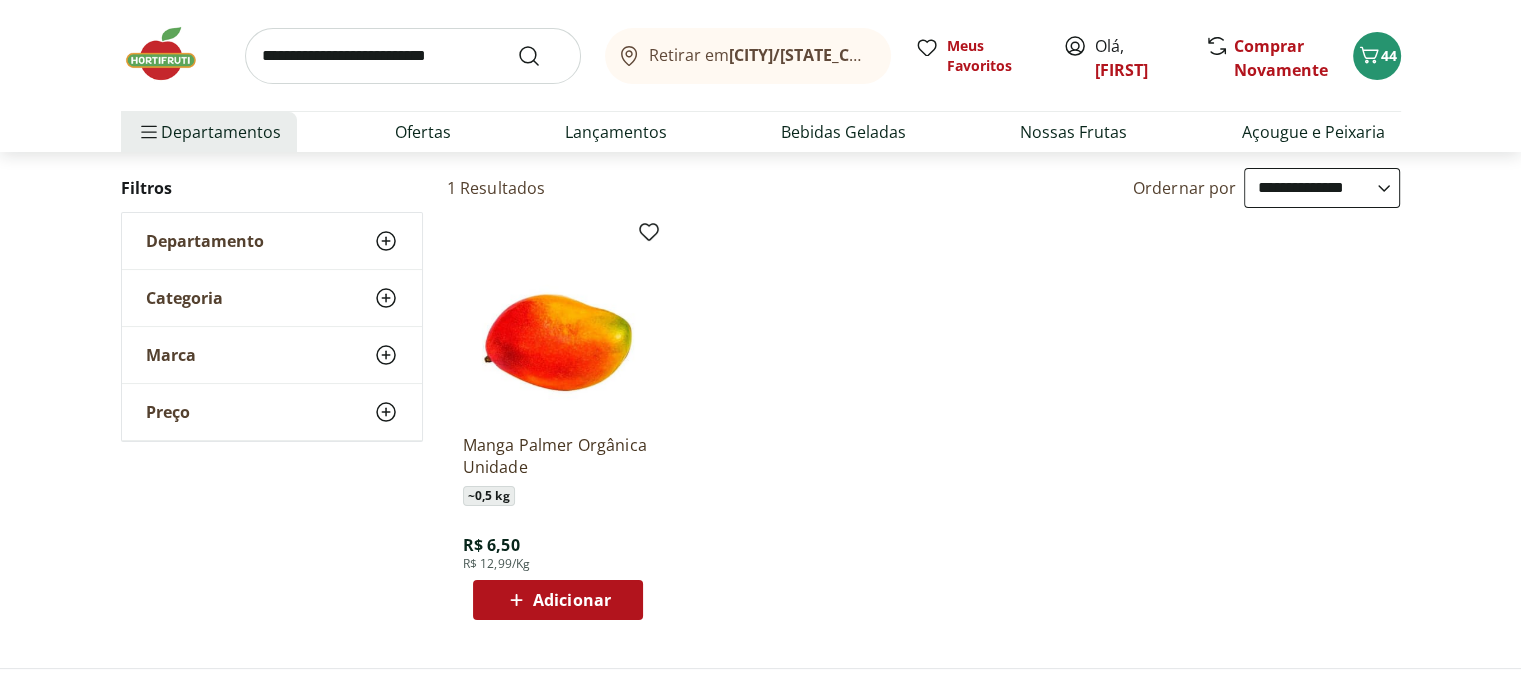 scroll, scrollTop: 200, scrollLeft: 0, axis: vertical 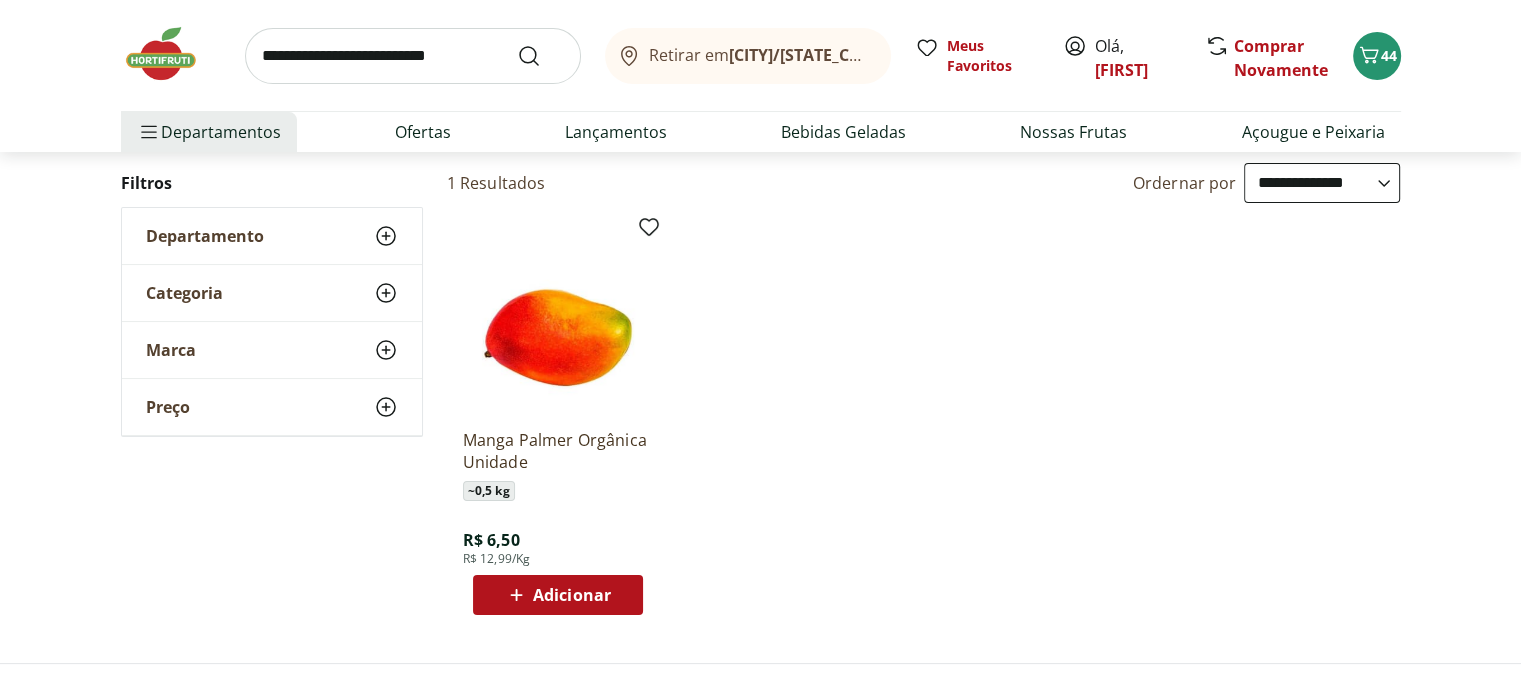 click on "Adicionar" at bounding box center (572, 595) 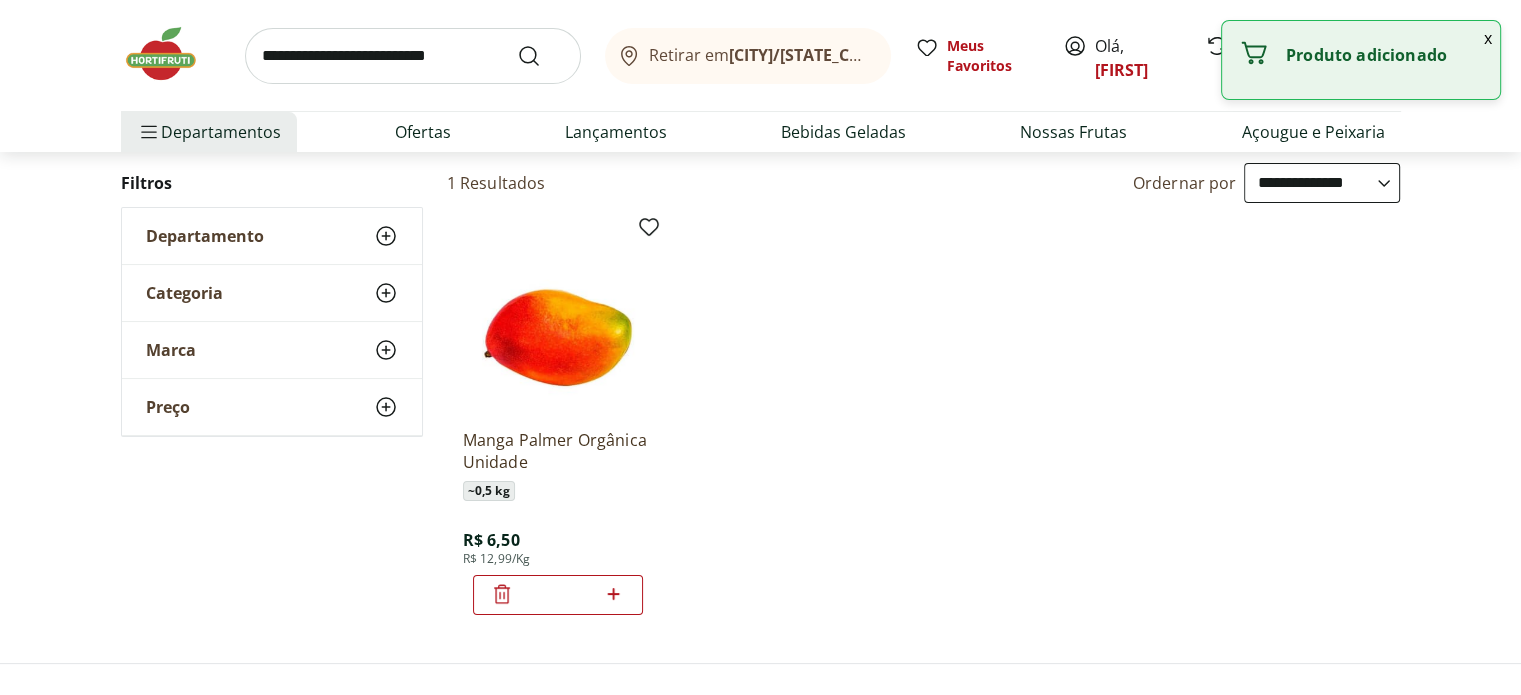 click at bounding box center [413, 56] 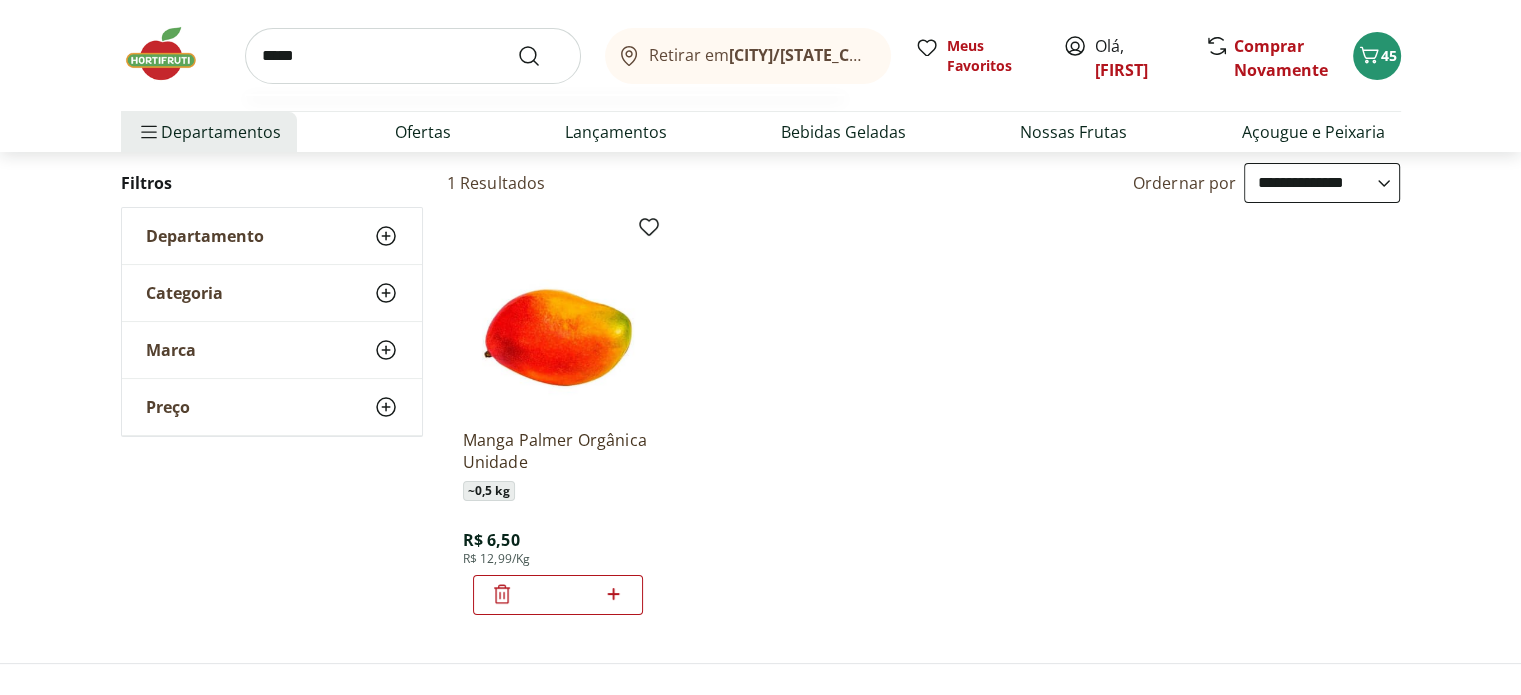 type on "*****" 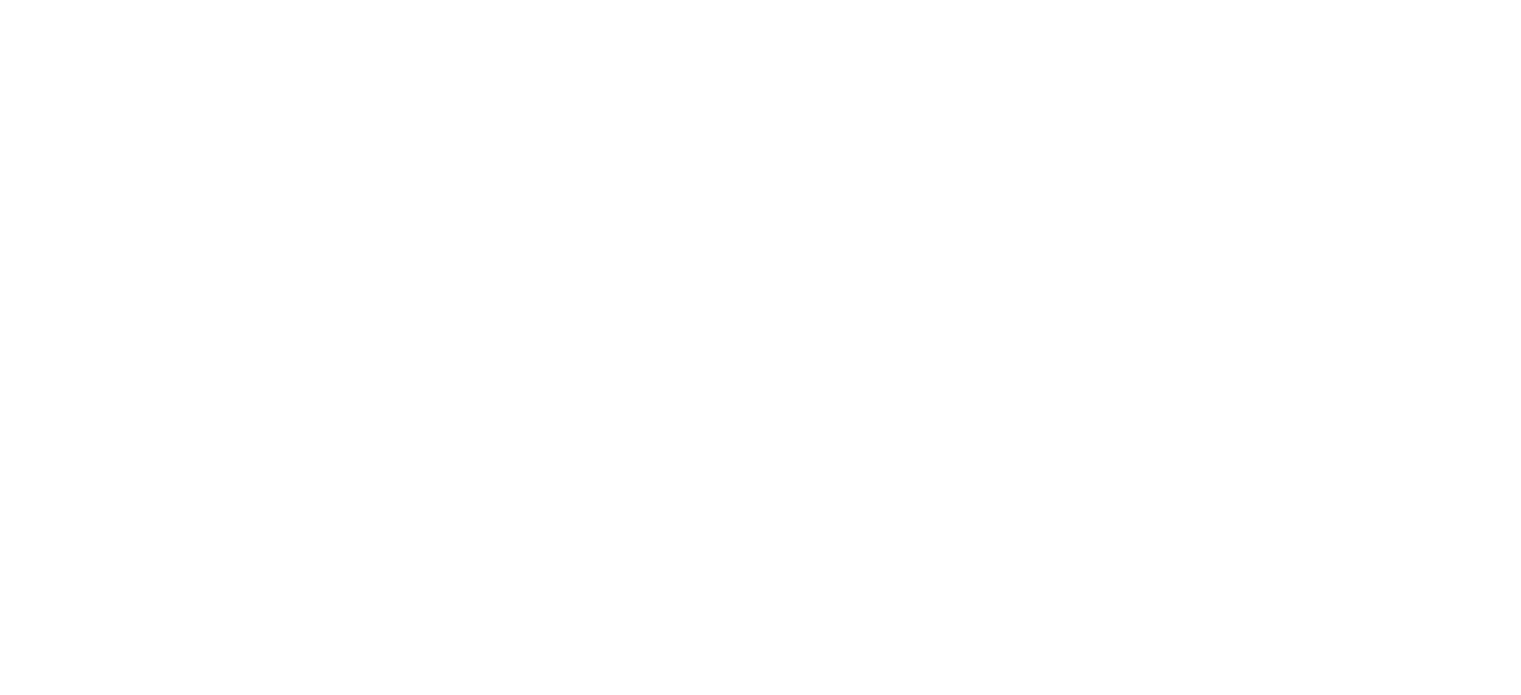 scroll, scrollTop: 0, scrollLeft: 0, axis: both 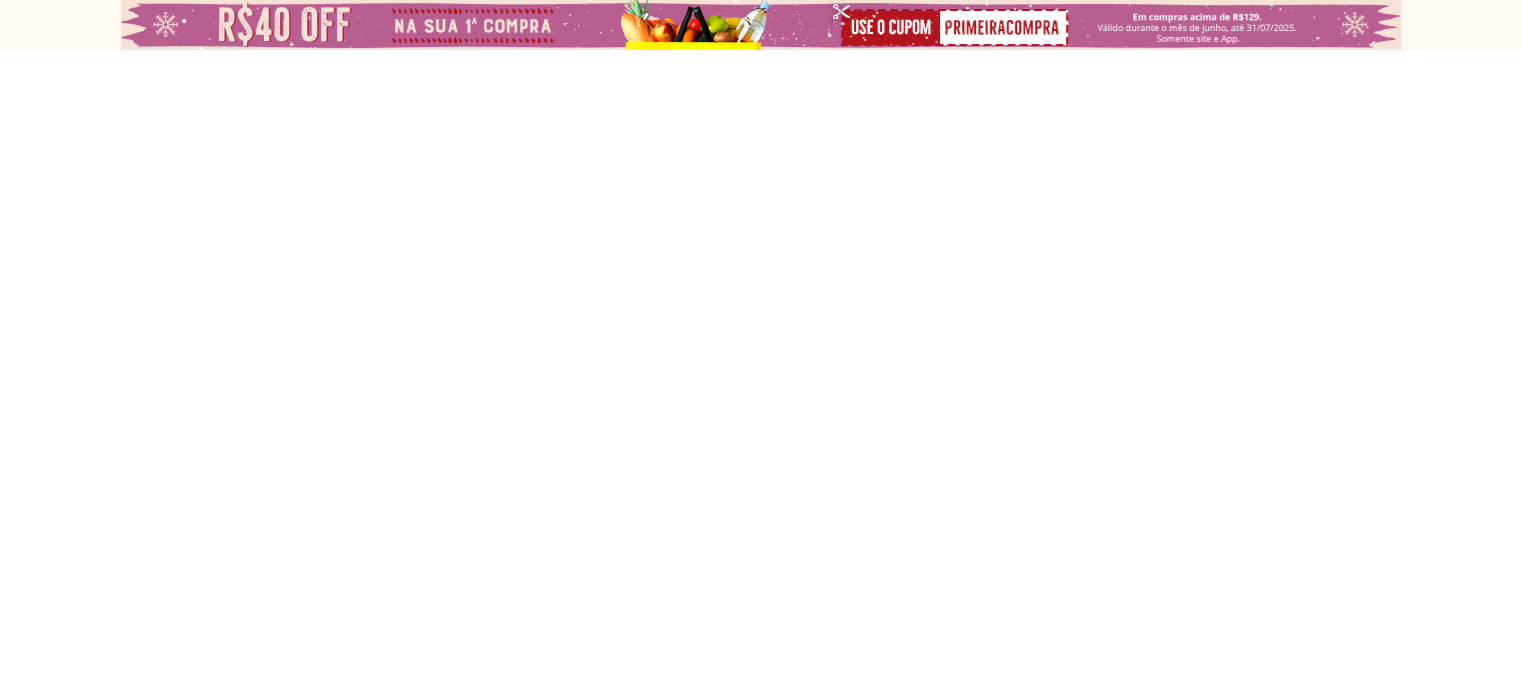 select on "**********" 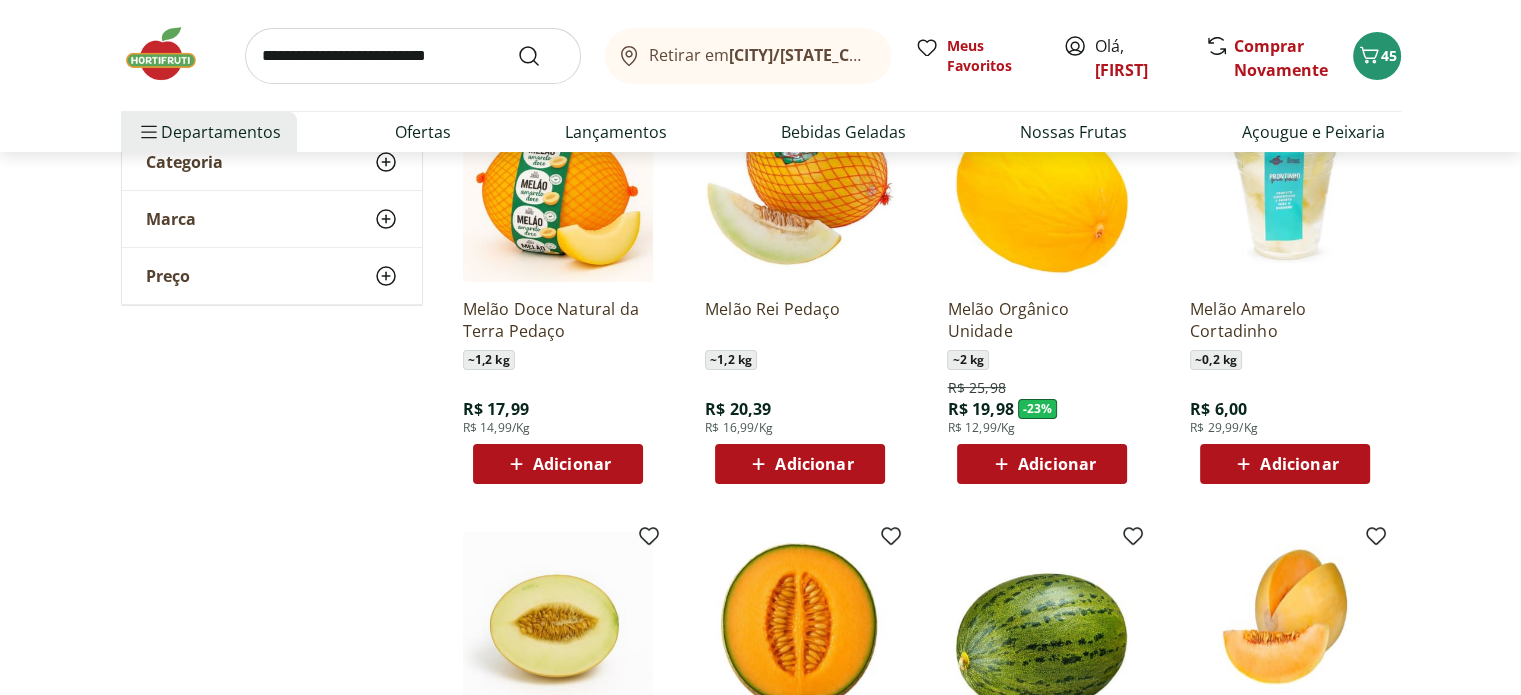 scroll, scrollTop: 300, scrollLeft: 0, axis: vertical 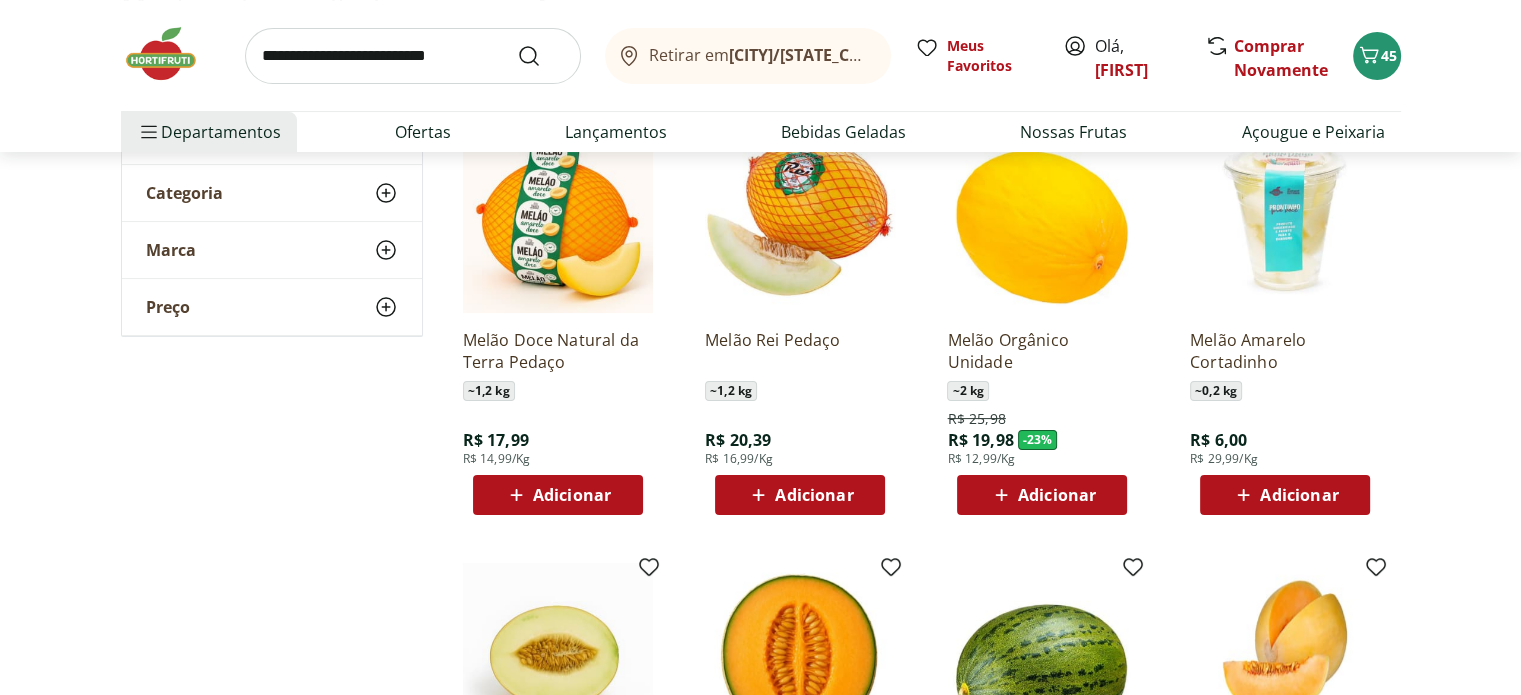 click on "Adicionar" at bounding box center [572, 495] 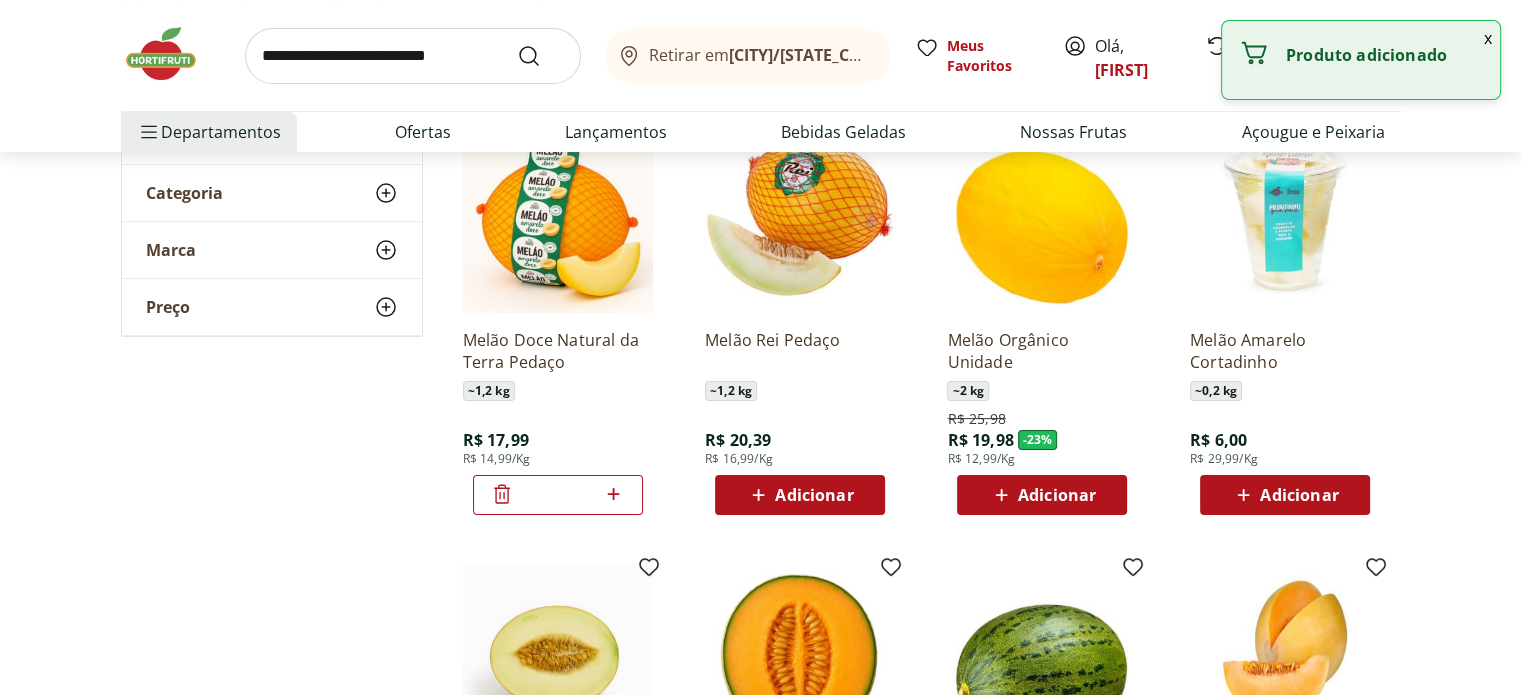 click at bounding box center (413, 56) 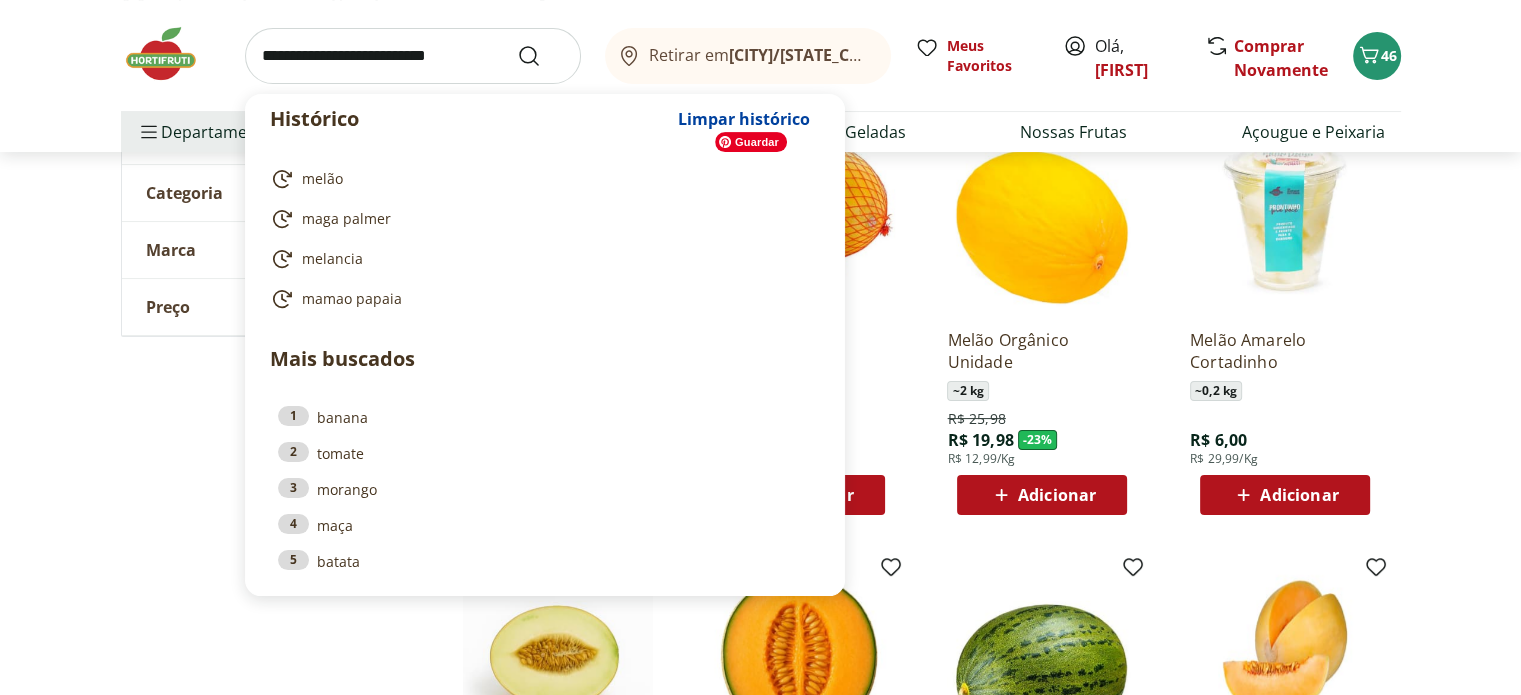 click at bounding box center (800, 218) 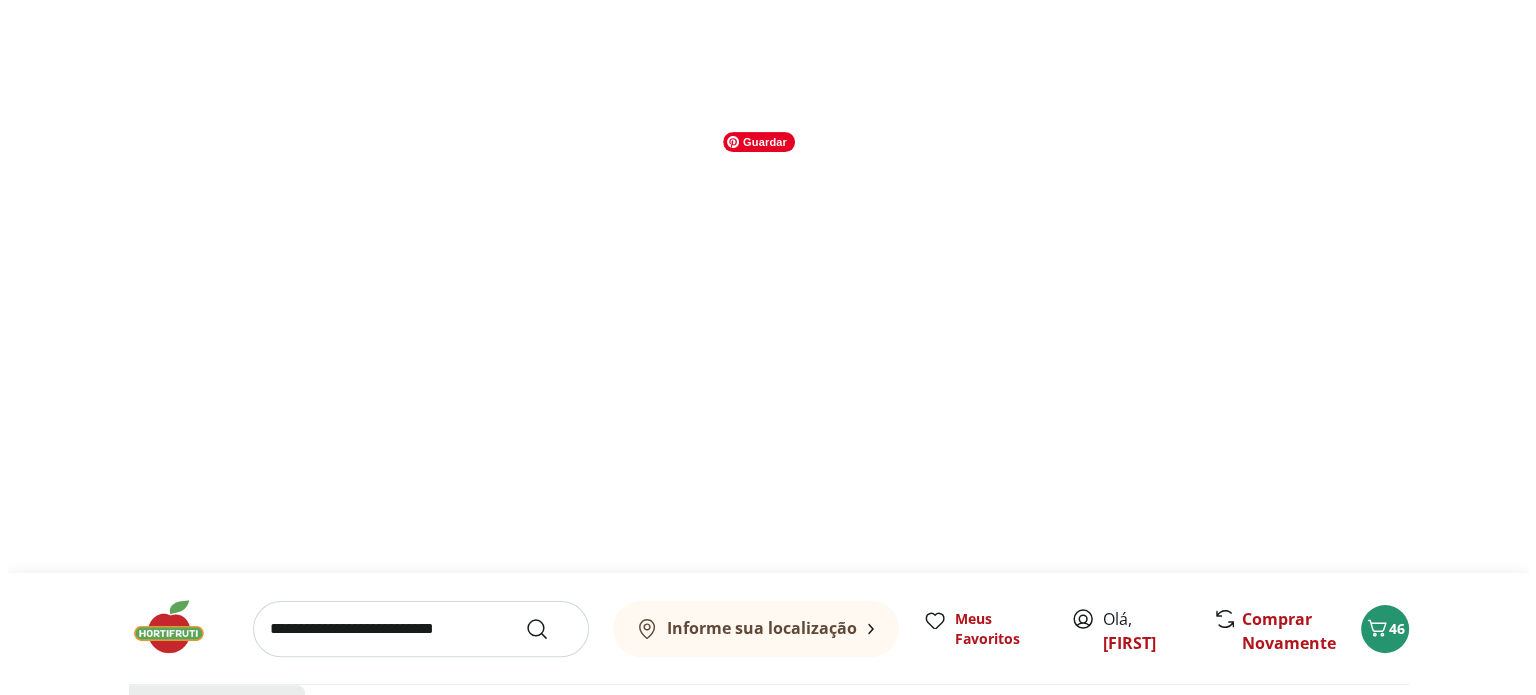 scroll, scrollTop: 0, scrollLeft: 0, axis: both 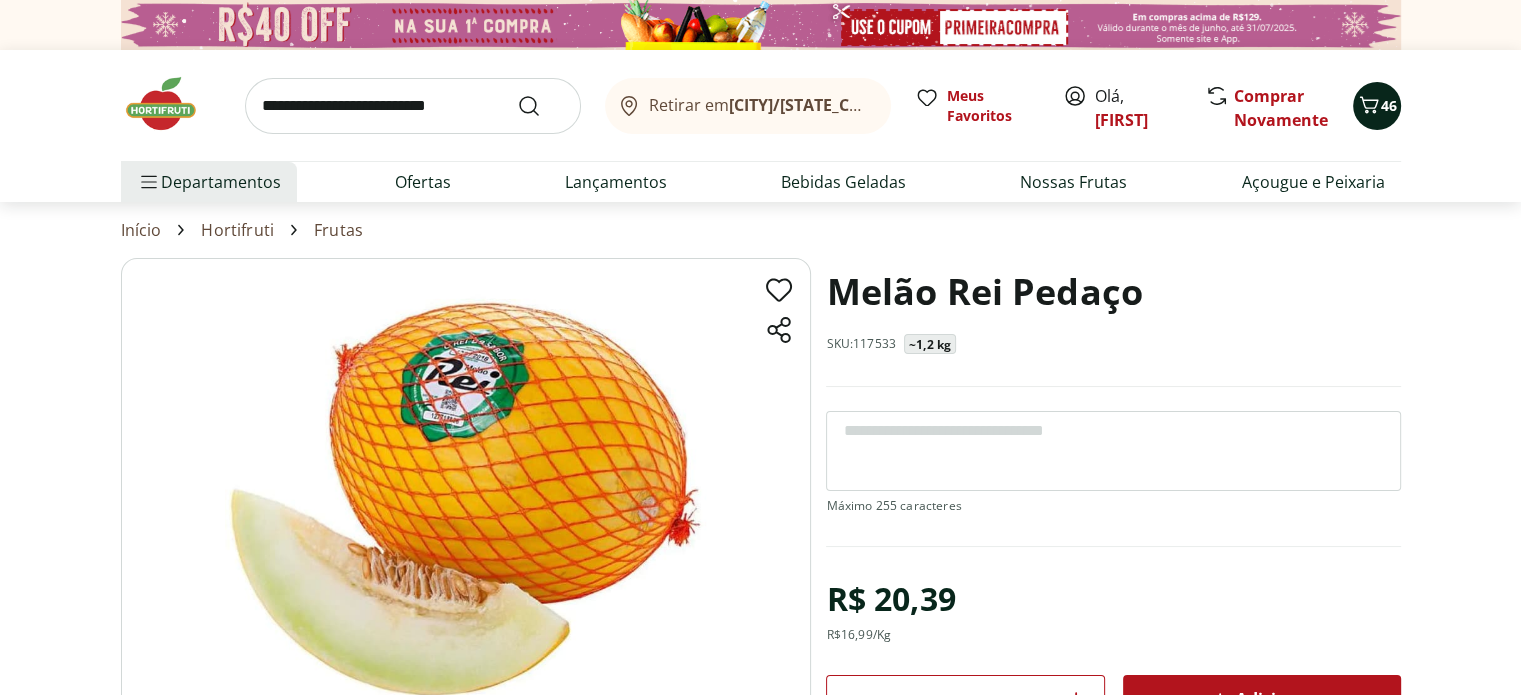 click 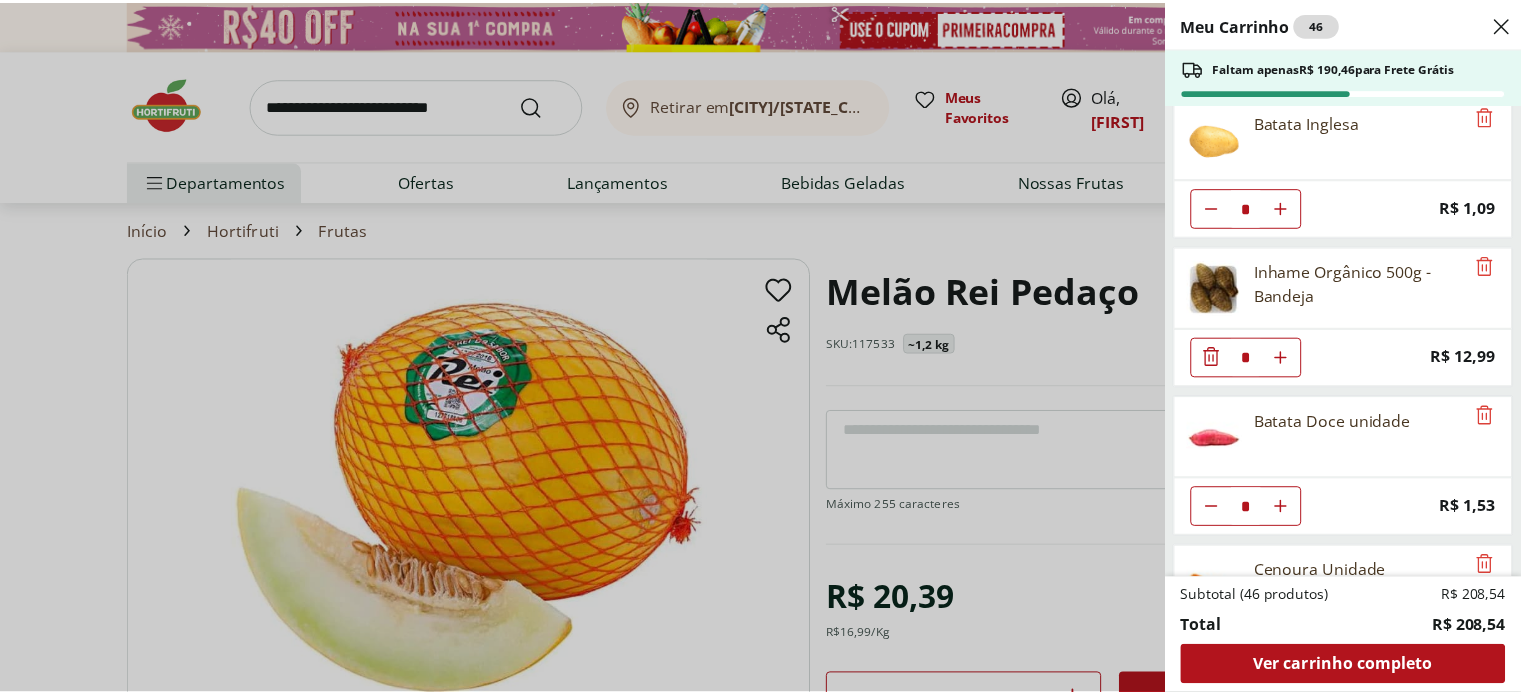 scroll, scrollTop: 0, scrollLeft: 0, axis: both 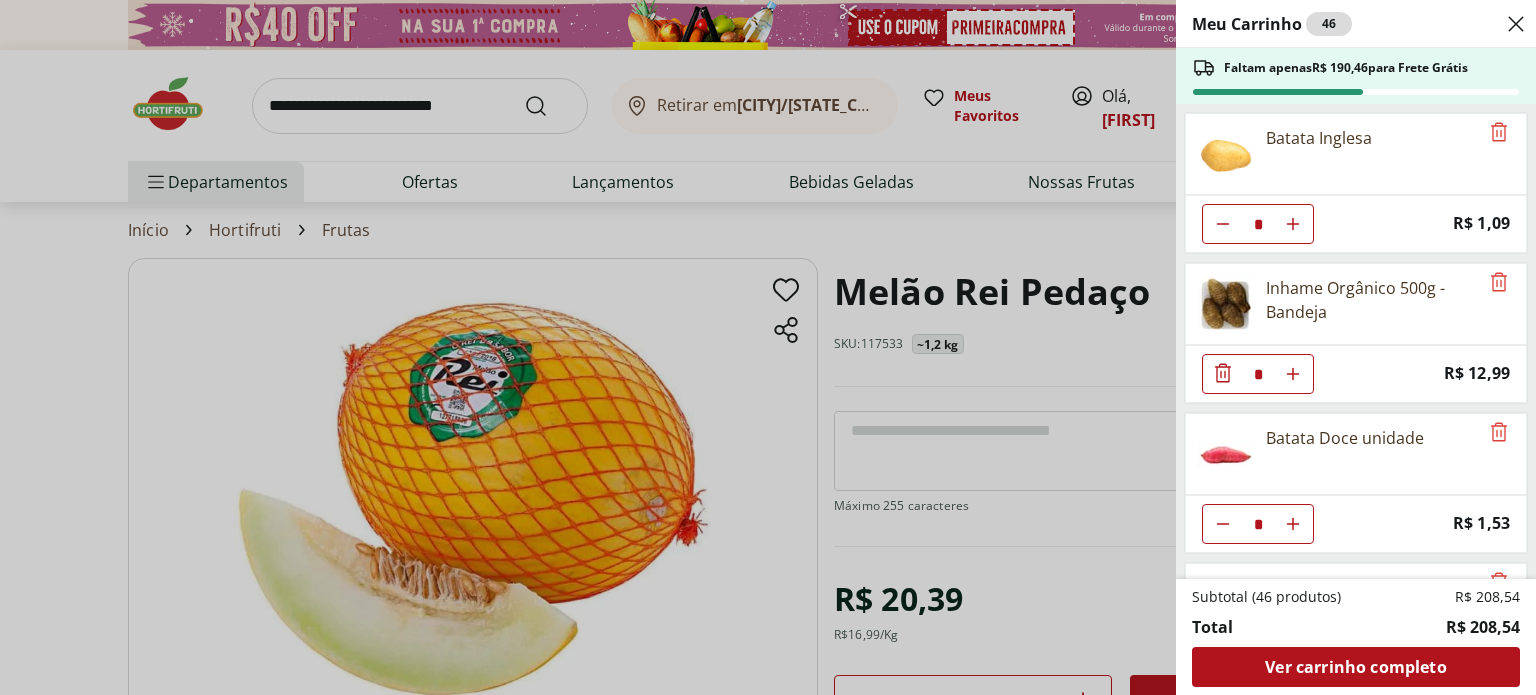 click on "Meu Carrinho 46 Faltam apenas  R$ 190,46  para Frete Grátis Batata Inglesa * Price: R$ 1,09 Inhame Orgânico 500g - Bandeja * Price: R$ 12,99 Batata Doce unidade * Price: R$ 1,53 Cenoura Unidade * Price: R$ 0,77 Cebola Roxa Unidade * Price: R$ 1,68 Aipim Unidade * Price: R$ 1,71 Abobrinha Italiana Unidade * Price: R$ 1,92 Margarina Com Sal Qualy - 500G * Price: R$ 8,49 Leite Integral Uht Barra Mansa 1L * Price: R$ 6,99 Coxa com Sobrecoxa de Frango * Price: R$ 11,99 Mamão Papaia Unidade * Price: R$ 9,74 Melancia Soet Pedaço * Price: R$ 10,79 Manga Palmer Orgânica Unidade * Price: R$ 6,50 Melão Doce Natural da Terra Pedaço * Price: R$ 17,99 Subtotal (46 produtos) R$ 208,54 Total R$ 208,54 Ver carrinho completo" at bounding box center (768, 347) 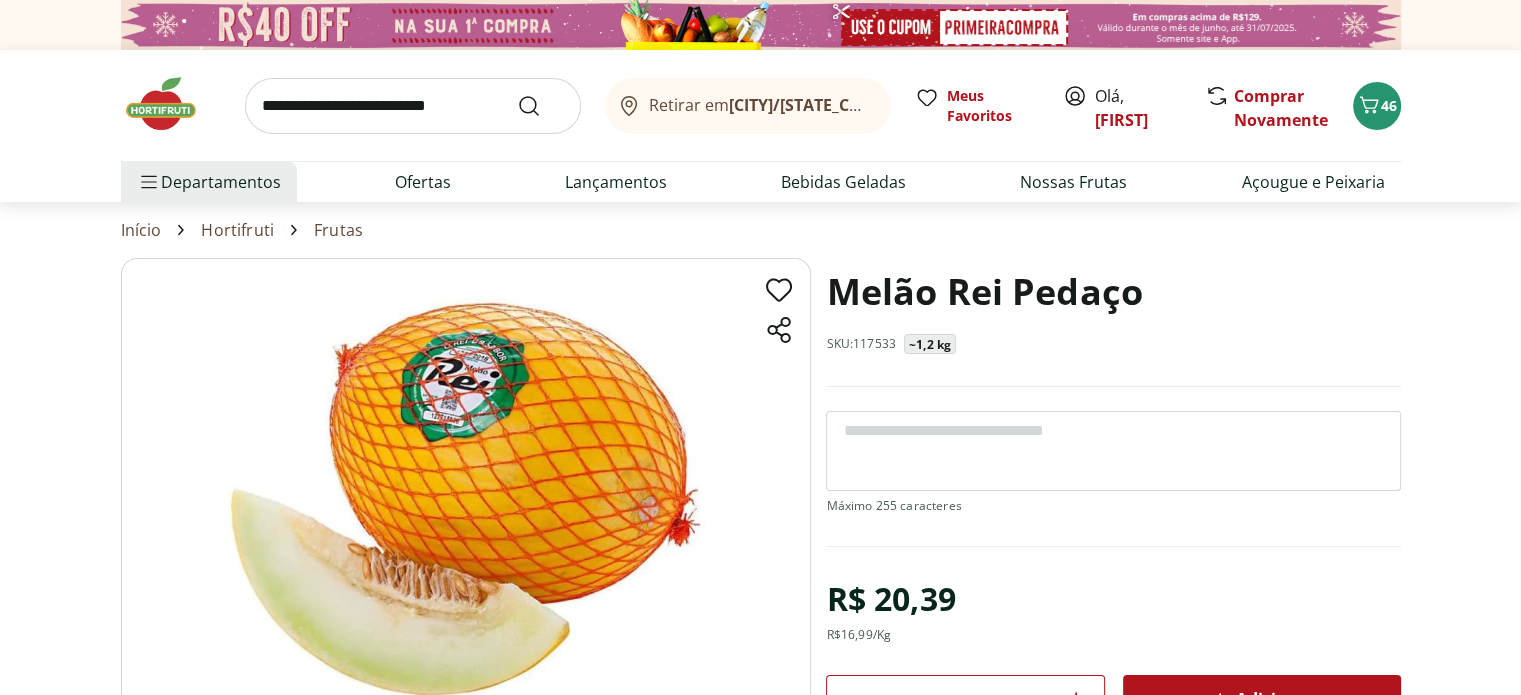 click at bounding box center [413, 106] 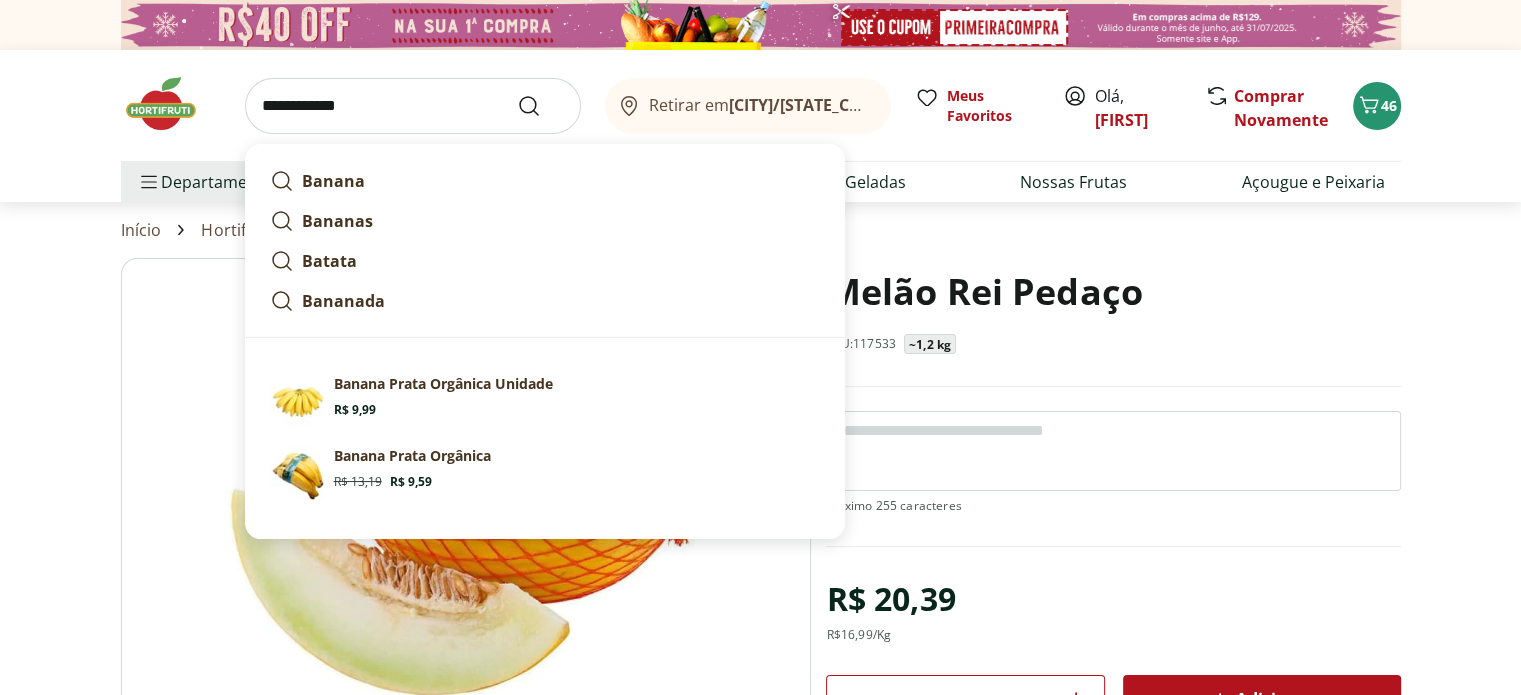 type on "**********" 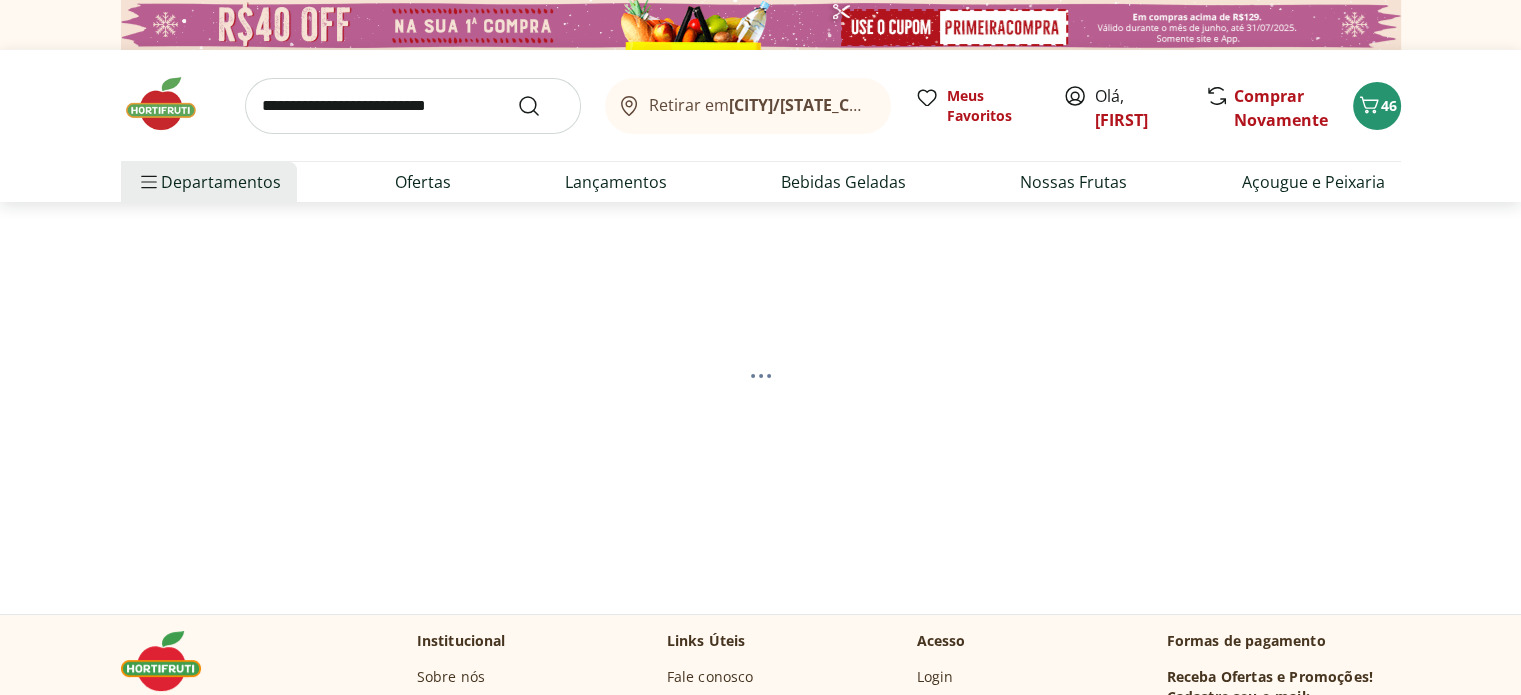 select on "**********" 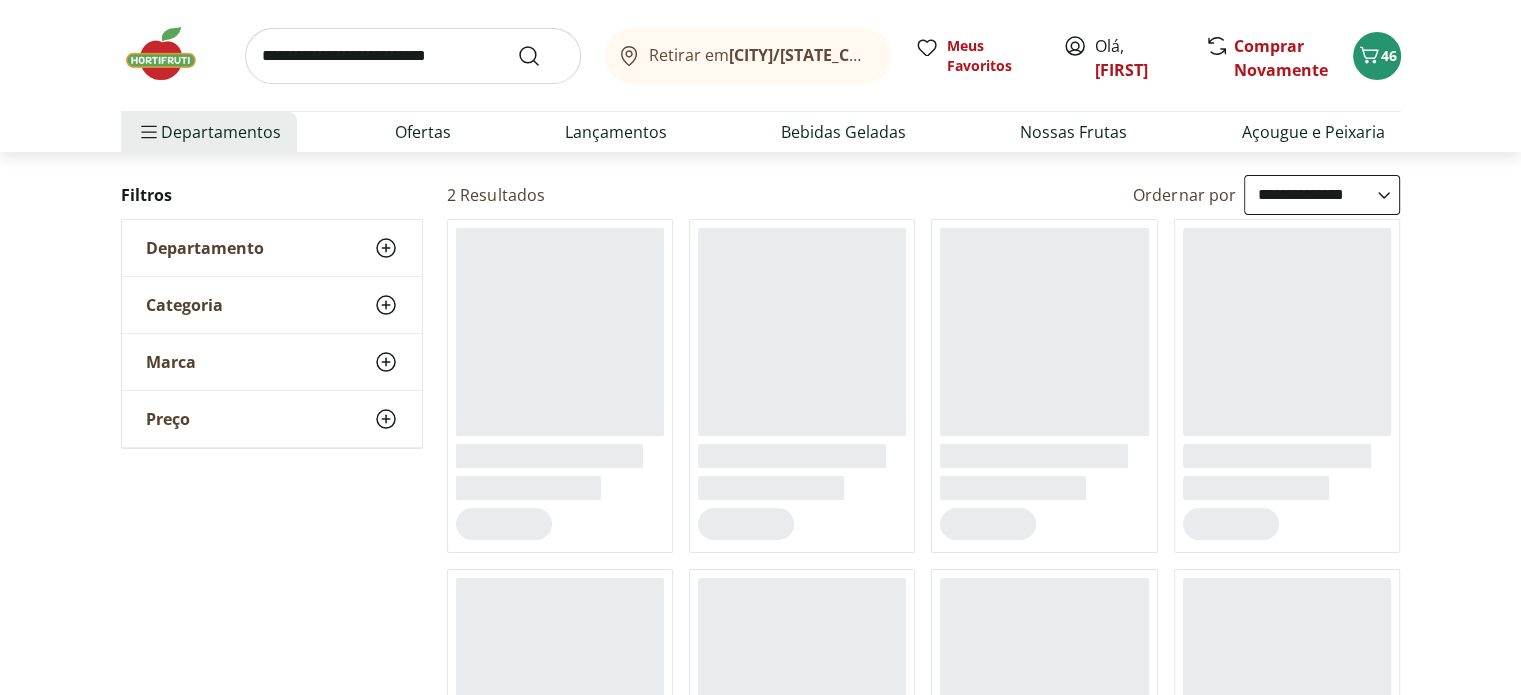 scroll, scrollTop: 300, scrollLeft: 0, axis: vertical 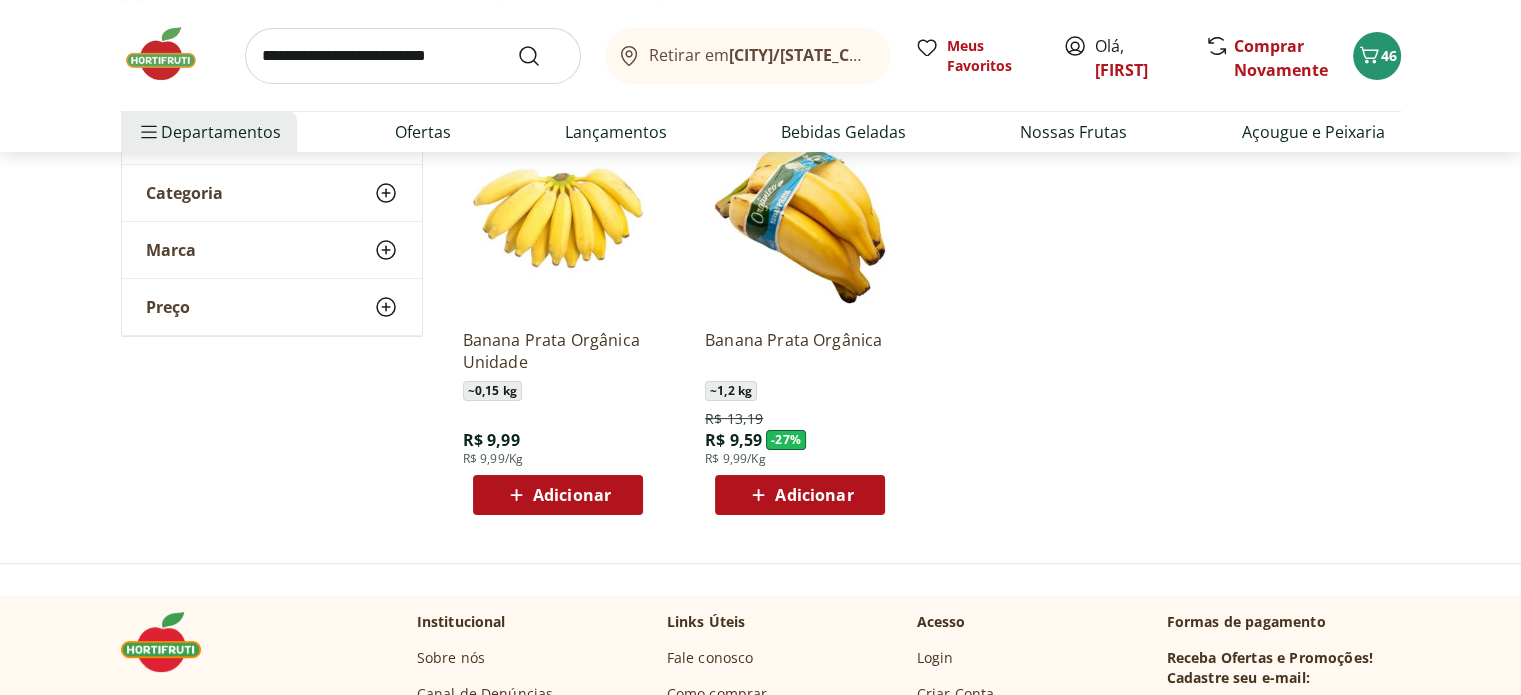 click on "Adicionar" at bounding box center [572, 495] 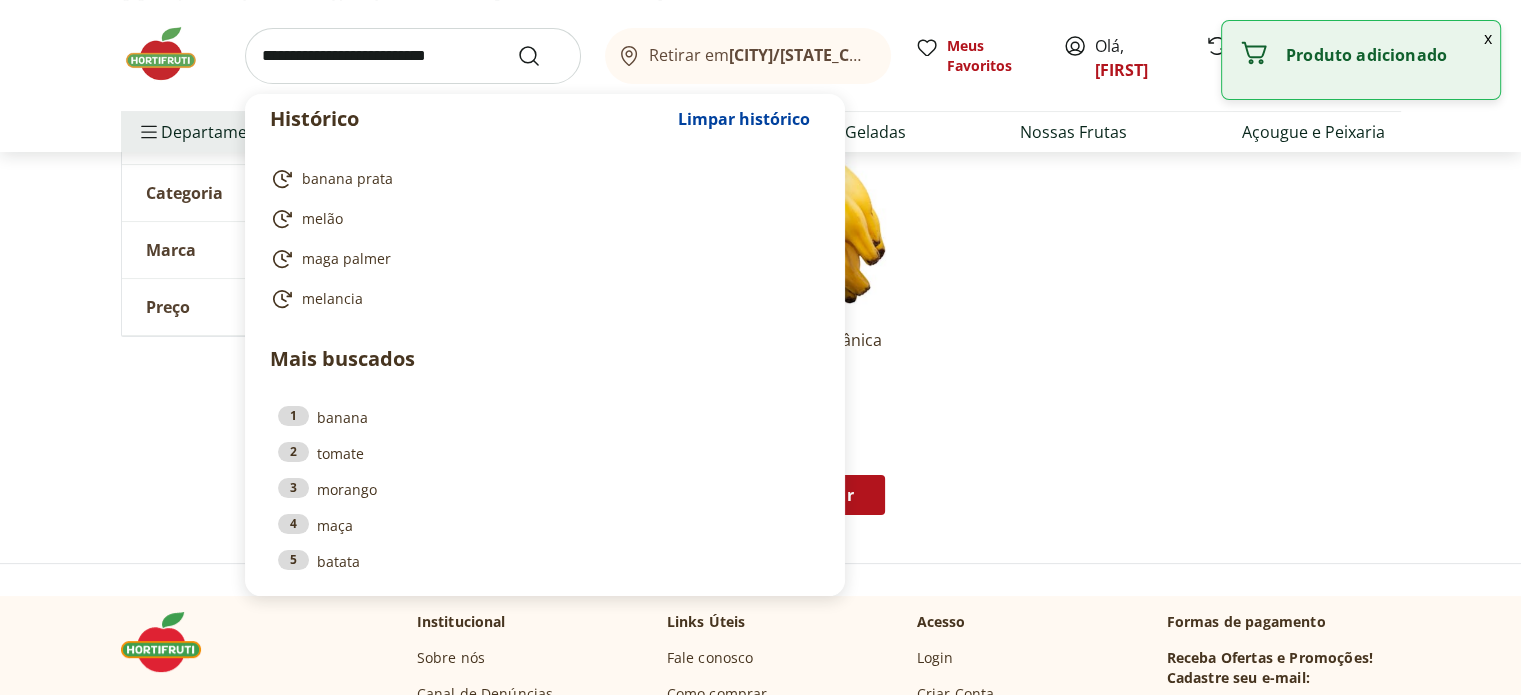 click at bounding box center [413, 56] 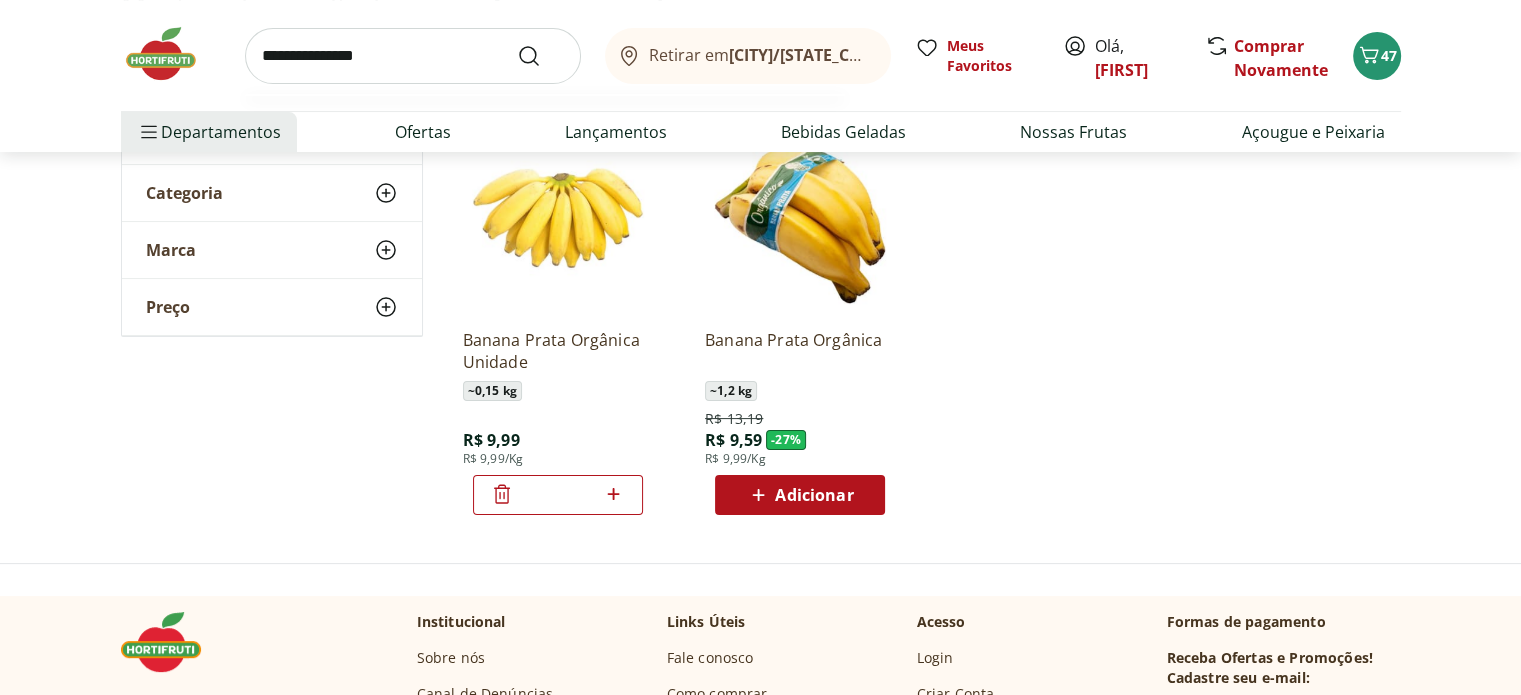 type on "**********" 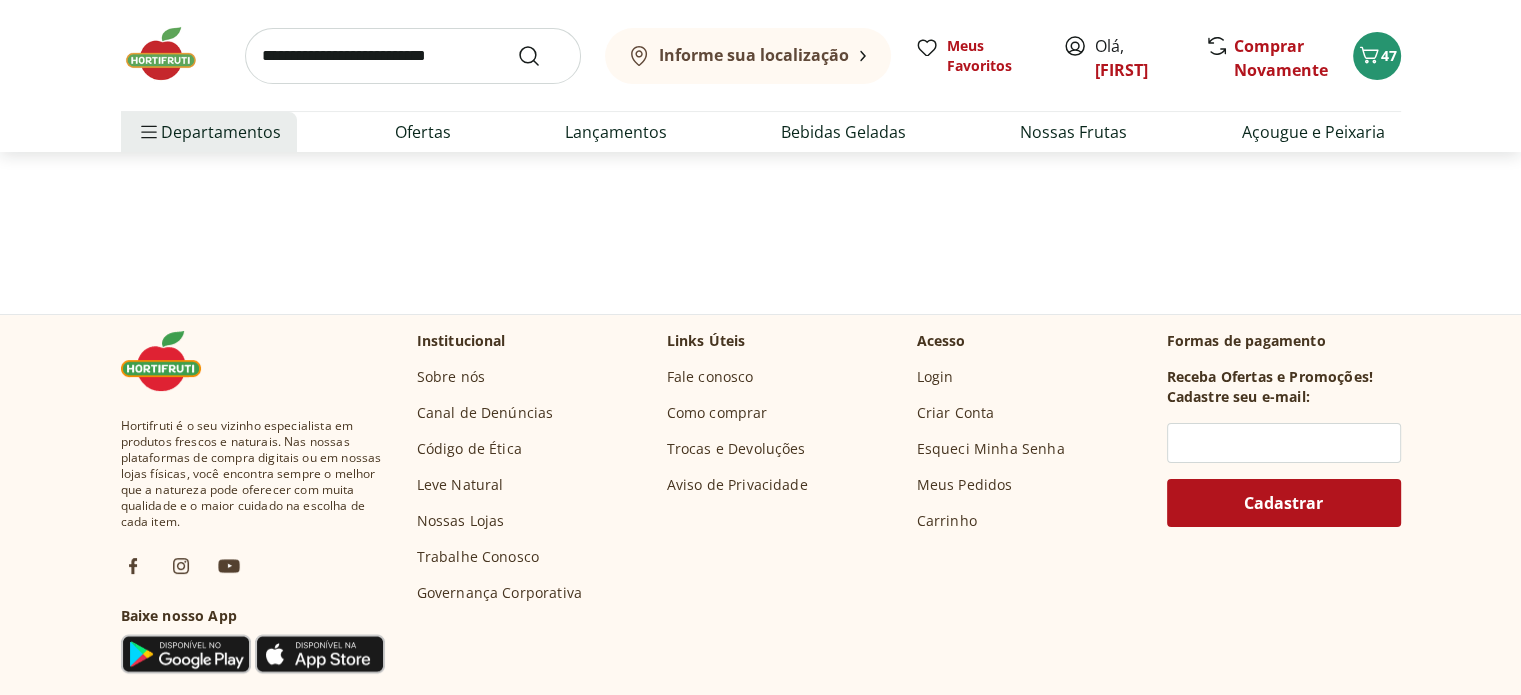 scroll, scrollTop: 0, scrollLeft: 0, axis: both 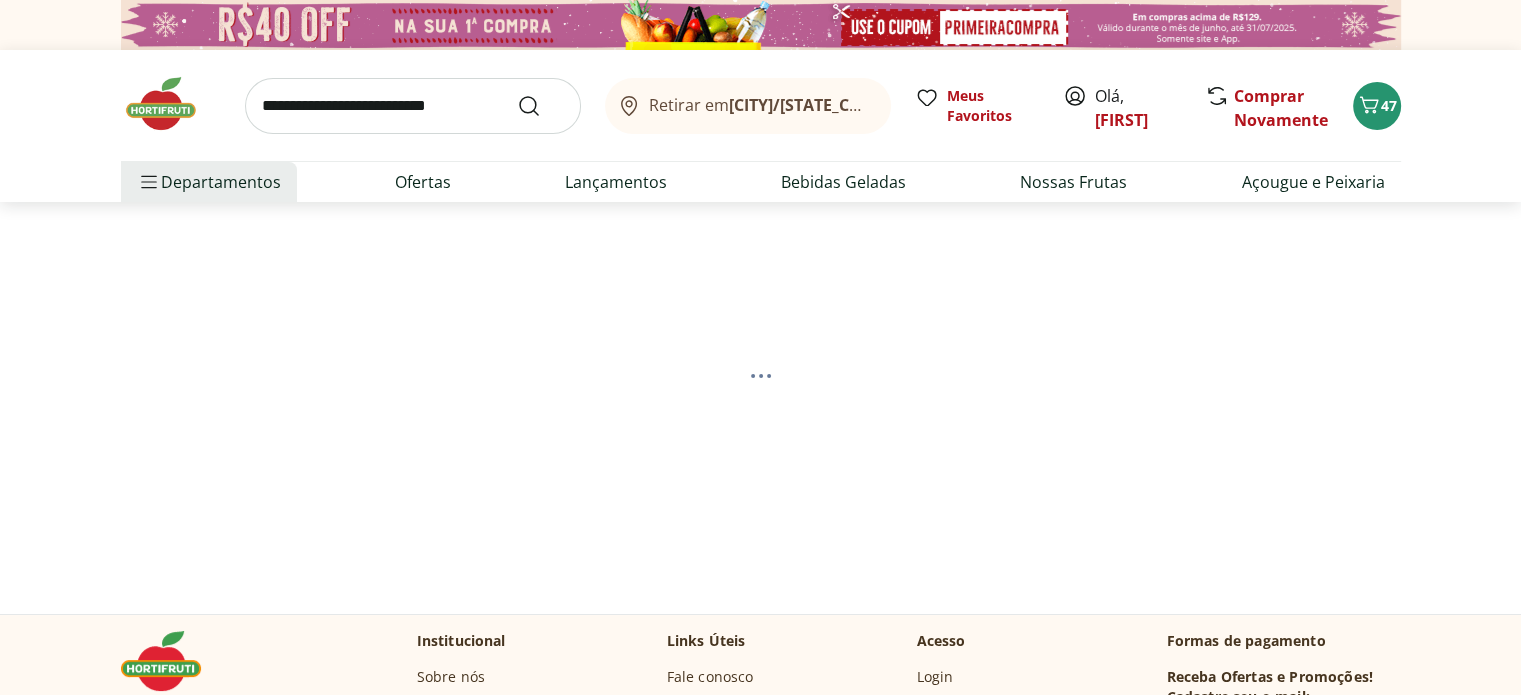 select on "**********" 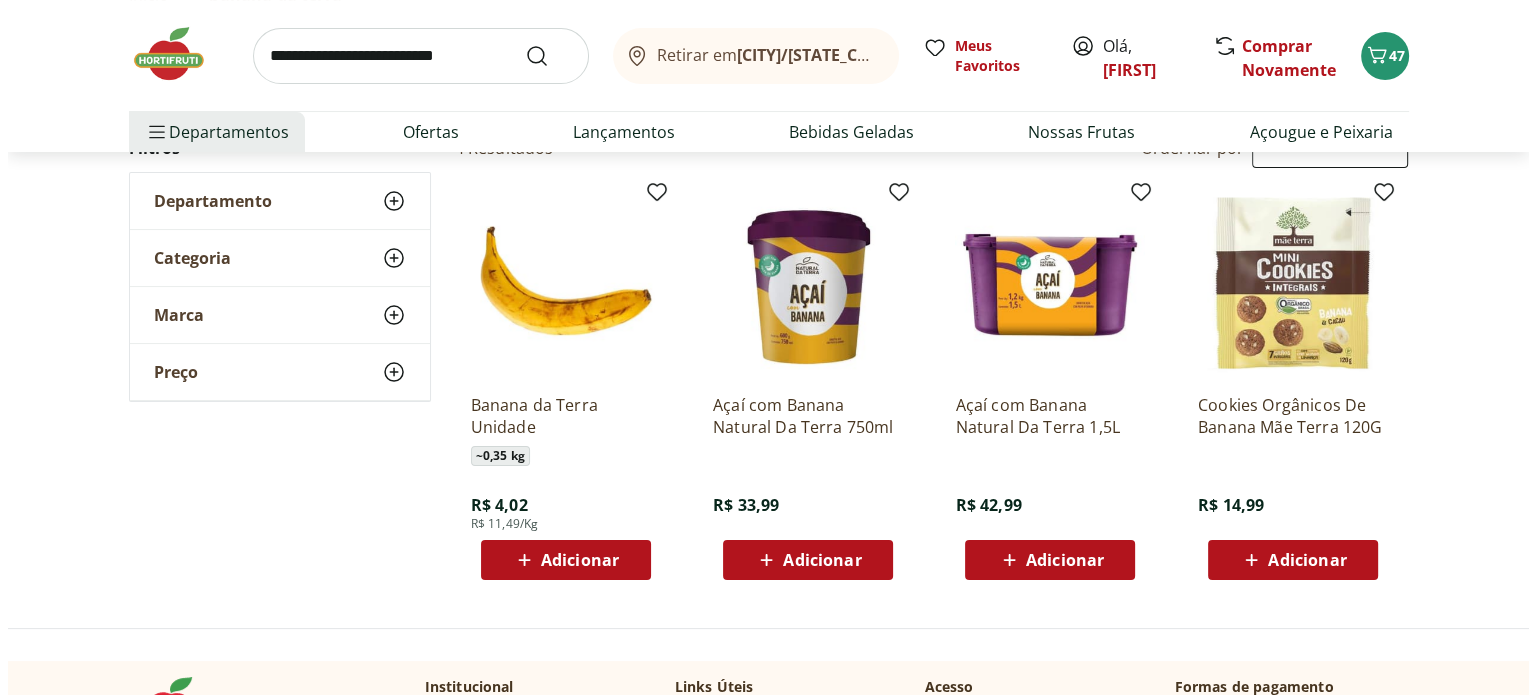 scroll, scrollTop: 200, scrollLeft: 0, axis: vertical 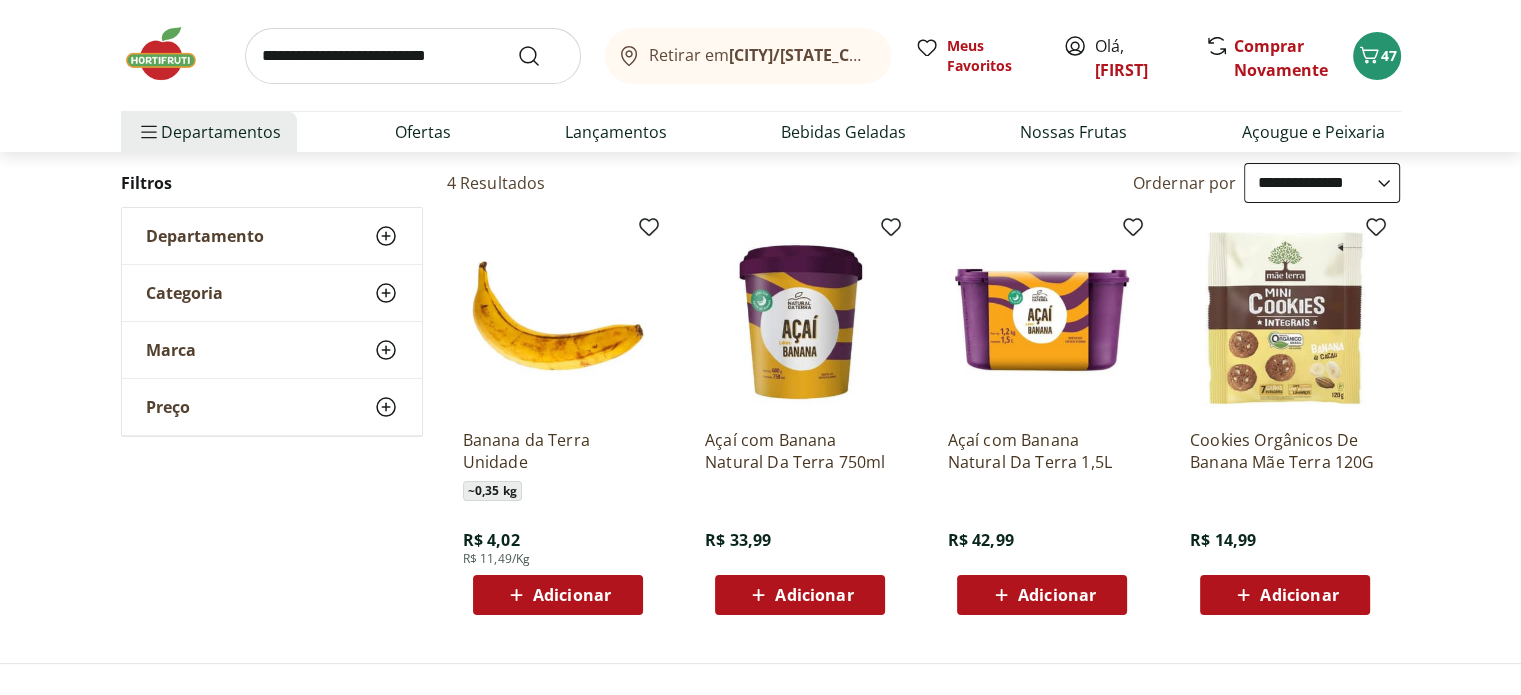 click on "Adicionar" at bounding box center [572, 595] 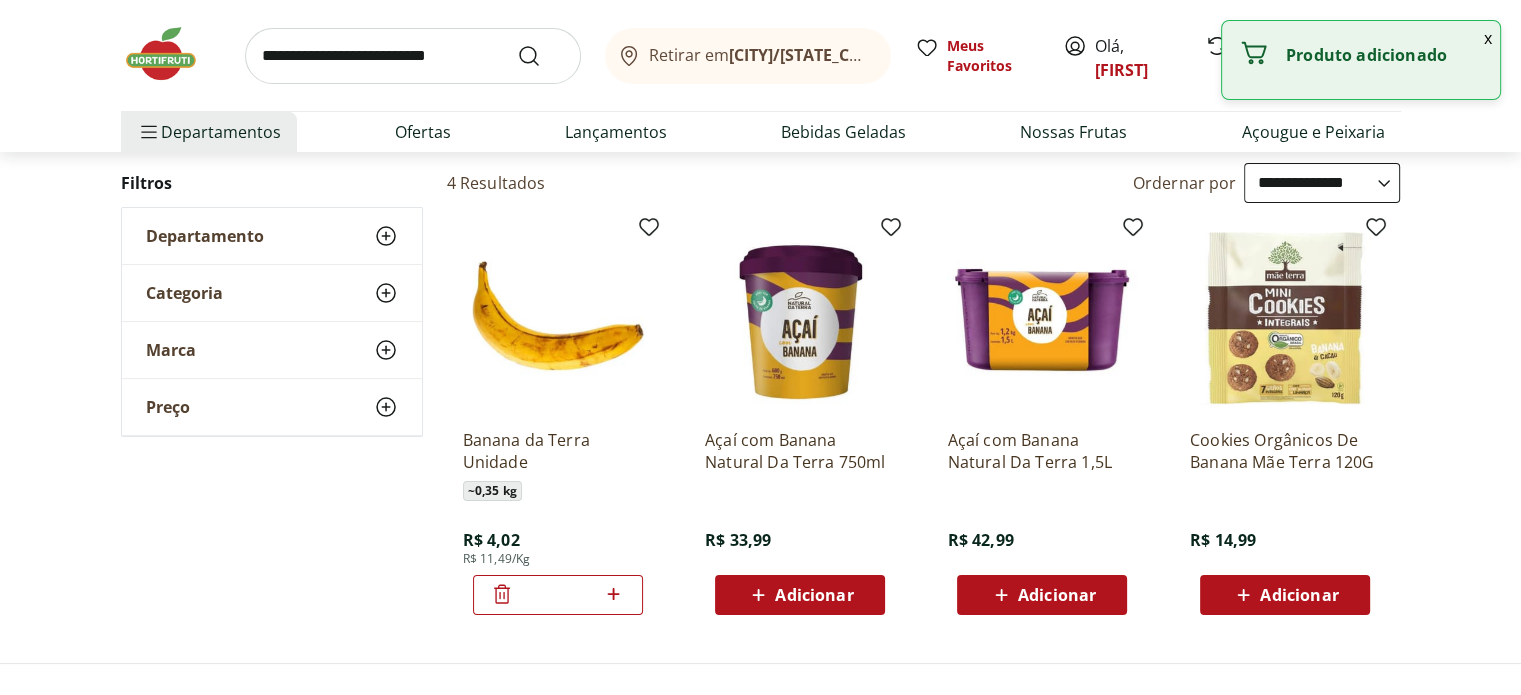 click 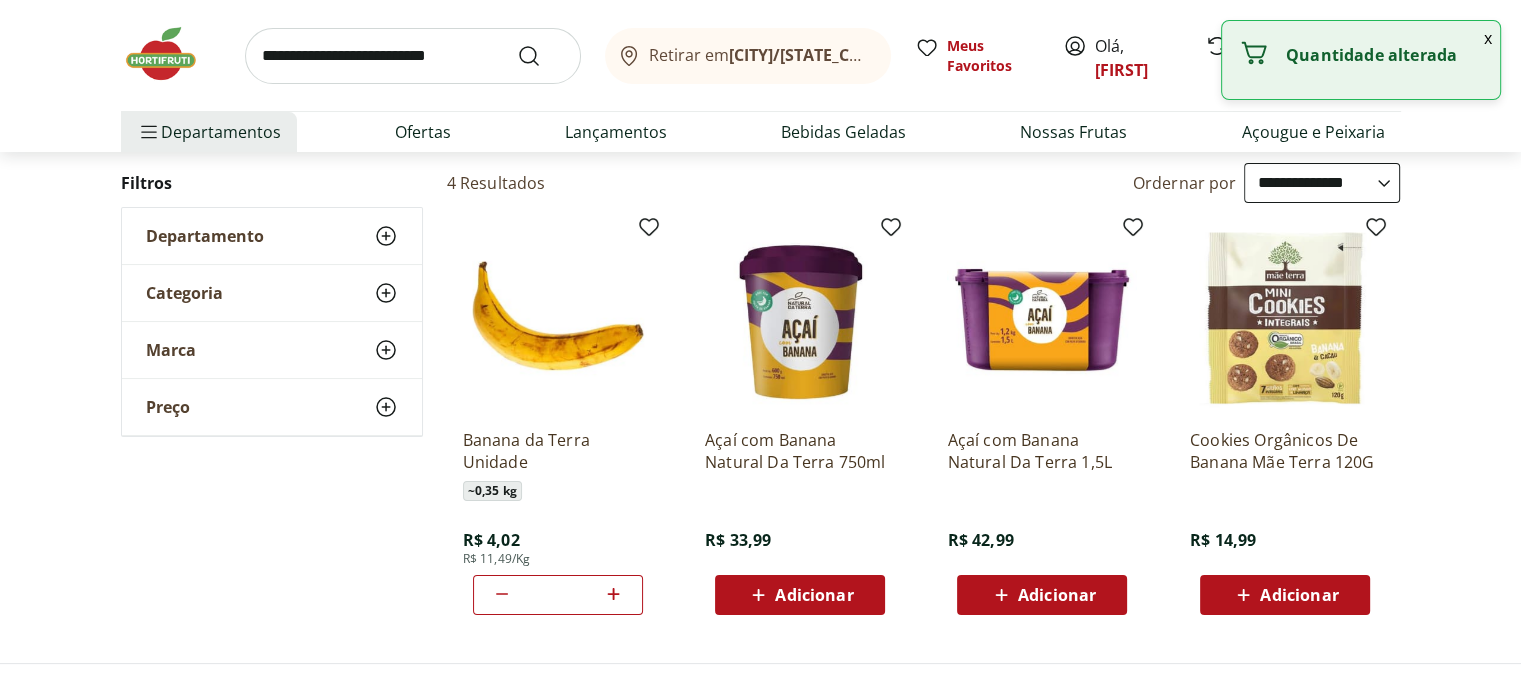 click 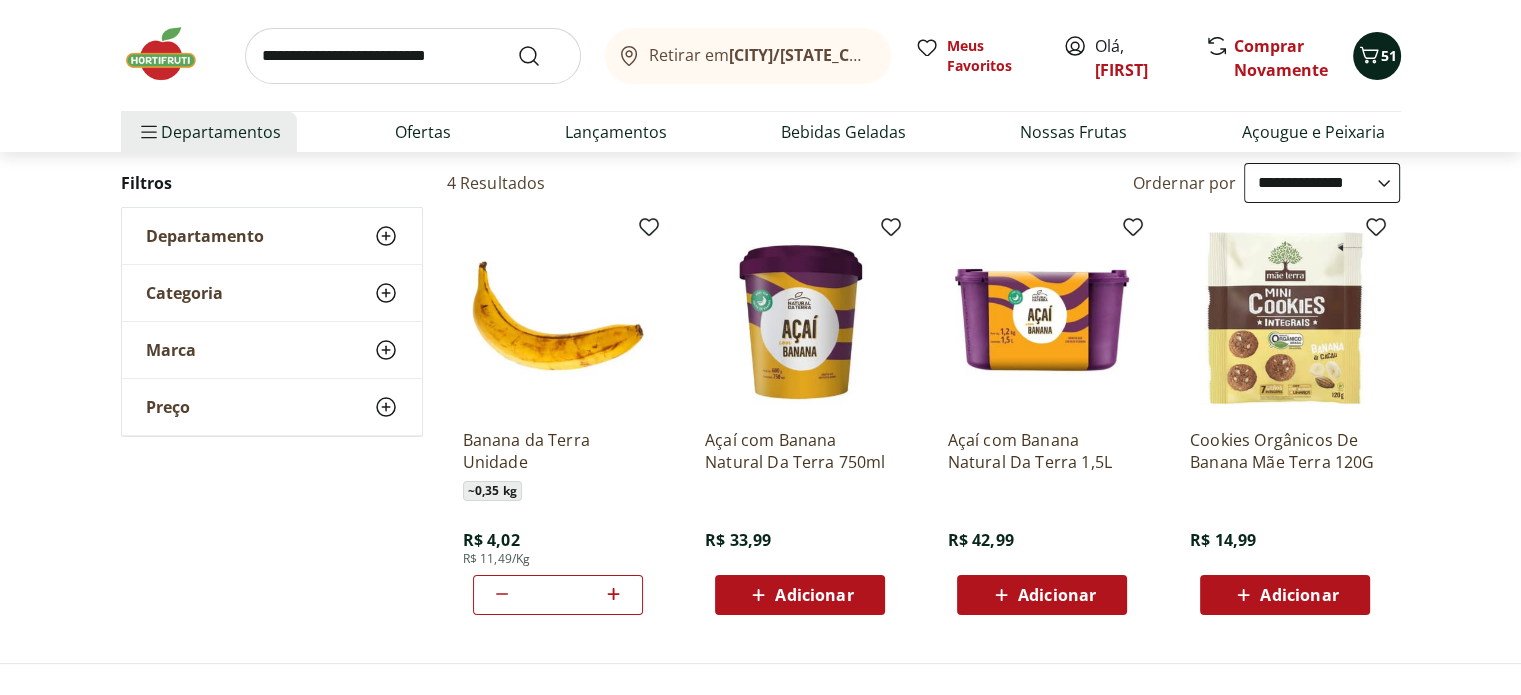click 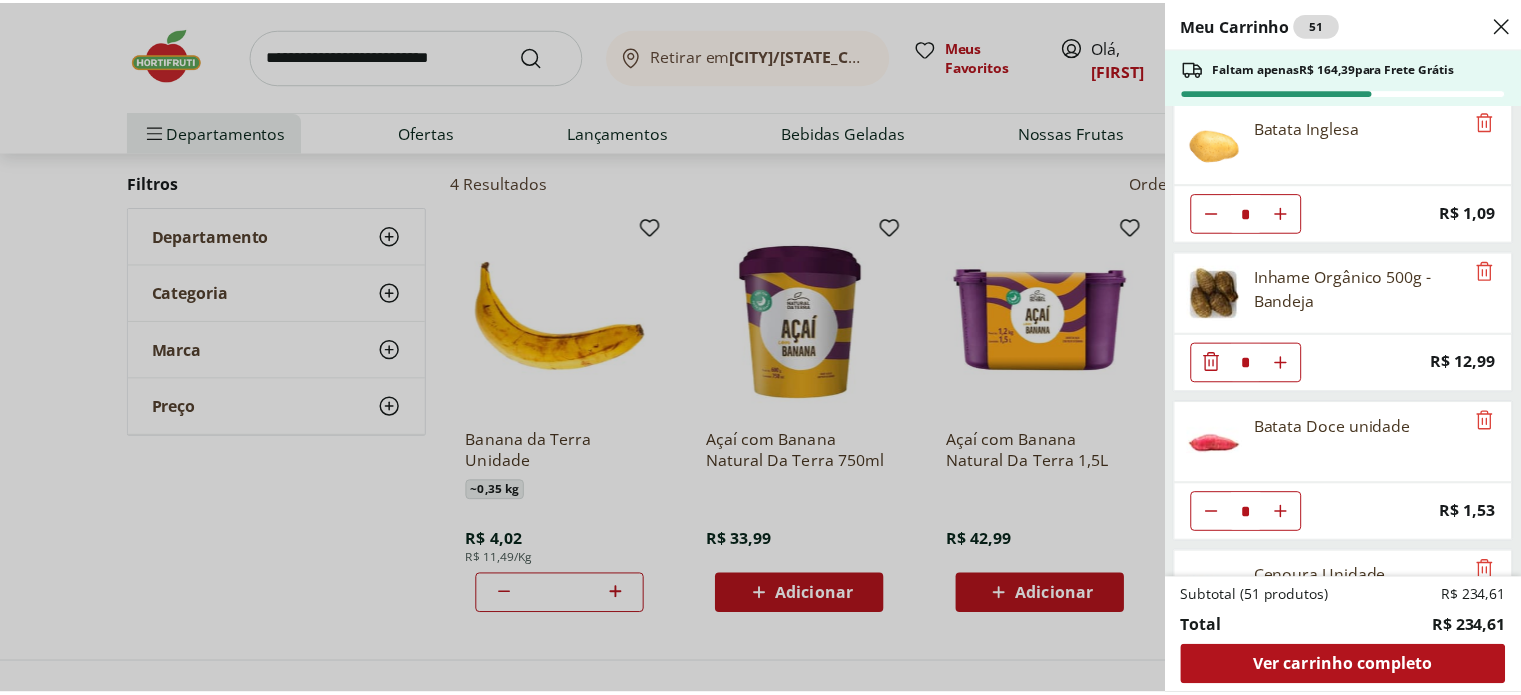 scroll, scrollTop: 0, scrollLeft: 0, axis: both 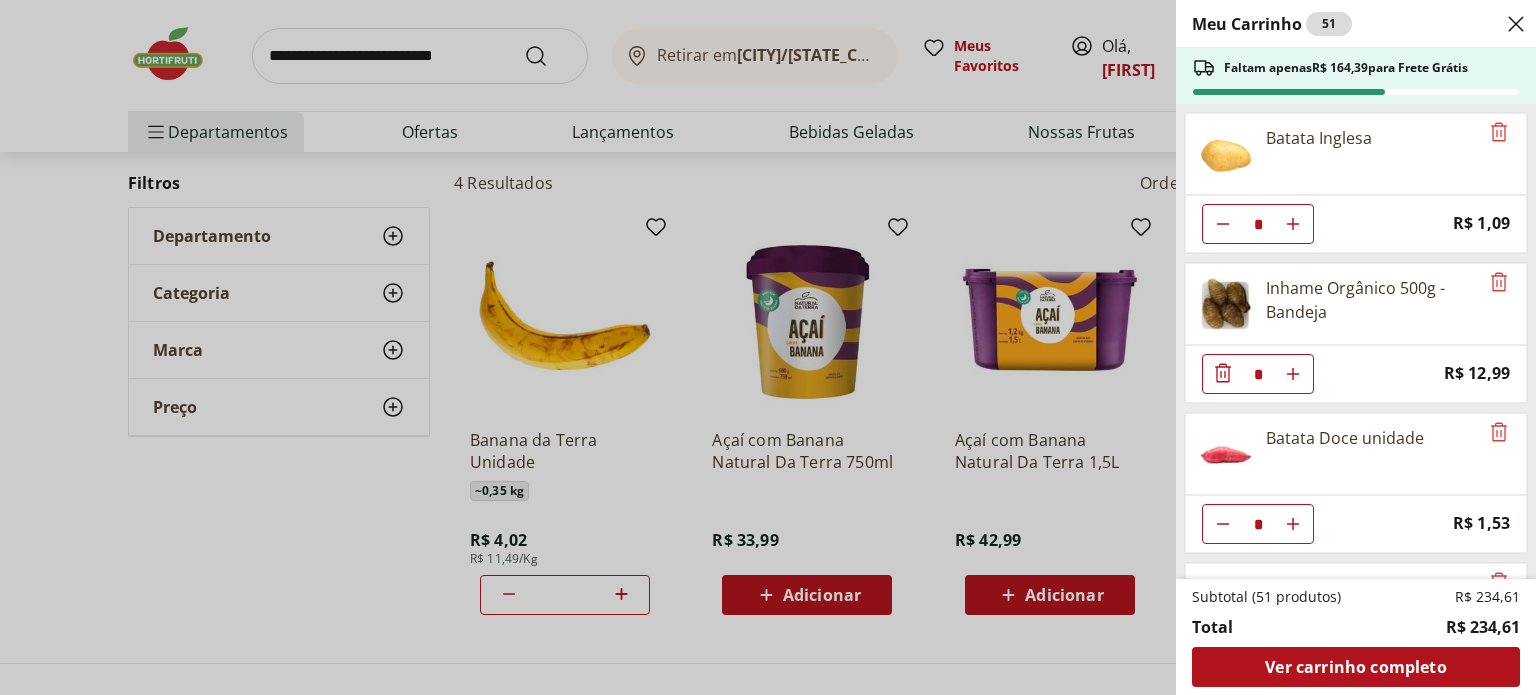 click on "Meu Carrinho 51 Faltam apenas  R$ 164,39  para Frete Grátis Batata Inglesa * Price: R$ 1,09 Inhame Orgânico 500g - Bandeja * Price: R$ 12,99 Batata Doce unidade * Price: R$ 1,53 Cenoura Unidade * Price: R$ 0,77 Cebola Roxa Unidade * Price: R$ 1,68 Aipim Unidade * Price: R$ 1,71 Abobrinha Italiana Unidade * Price: R$ 1,92 Margarina Com Sal Qualy - 500G * Price: R$ 8,49 Leite Integral Uht Barra Mansa 1L * Price: R$ 6,99 Coxa com Sobrecoxa de Frango * Price: R$ 11,99 Mamão Papaia Unidade * Price: R$ 9,74 Melancia Soet Pedaço * Price: R$ 10,79 Manga Palmer Orgânica Unidade * Price: R$ 6,50 Melão Doce Natural da Terra Pedaço * Price: R$ 17,99 Banana Prata Orgânica Unidade * Price: R$ 9,99 Banana da Terra Unidade * Price: R$ 4,02 Subtotal (51 produtos) R$ 234,61 Total R$ 234,61 Ver carrinho completo" at bounding box center (768, 347) 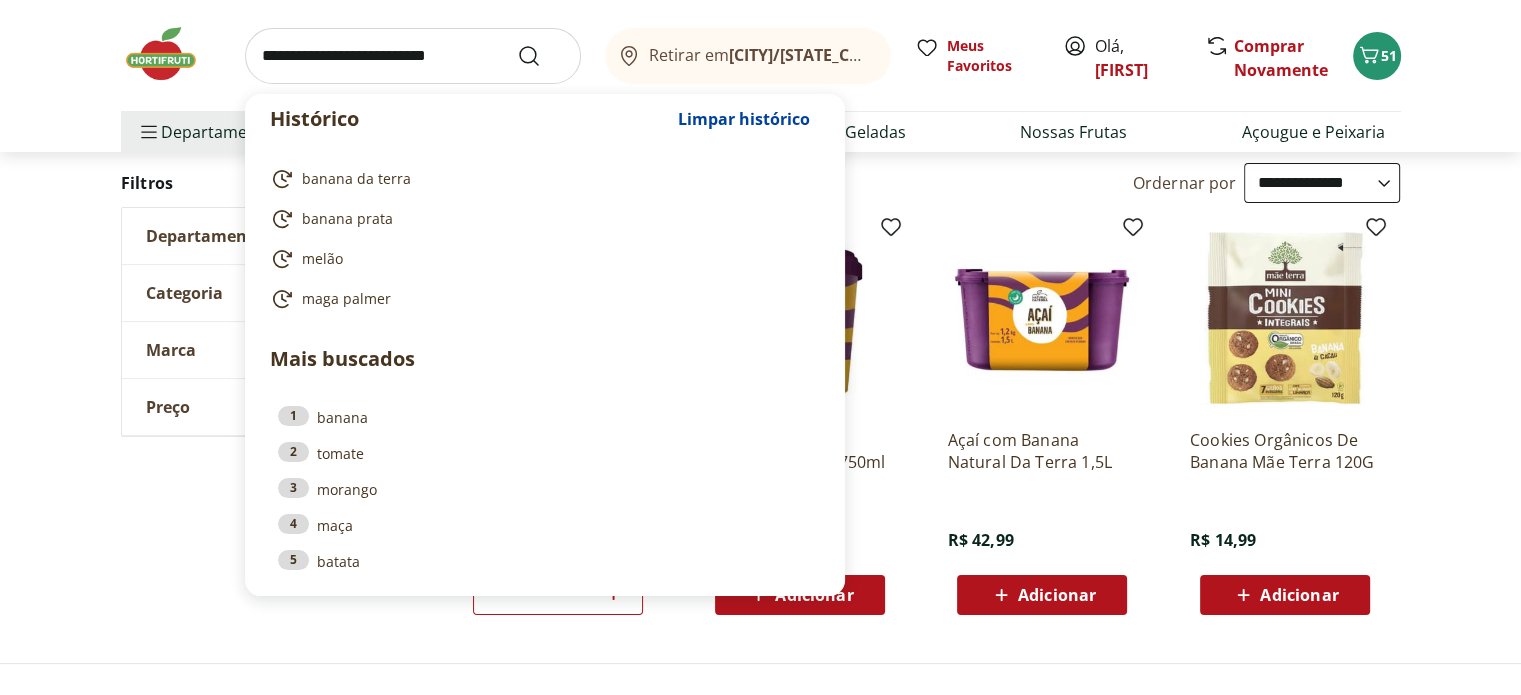 click at bounding box center (413, 56) 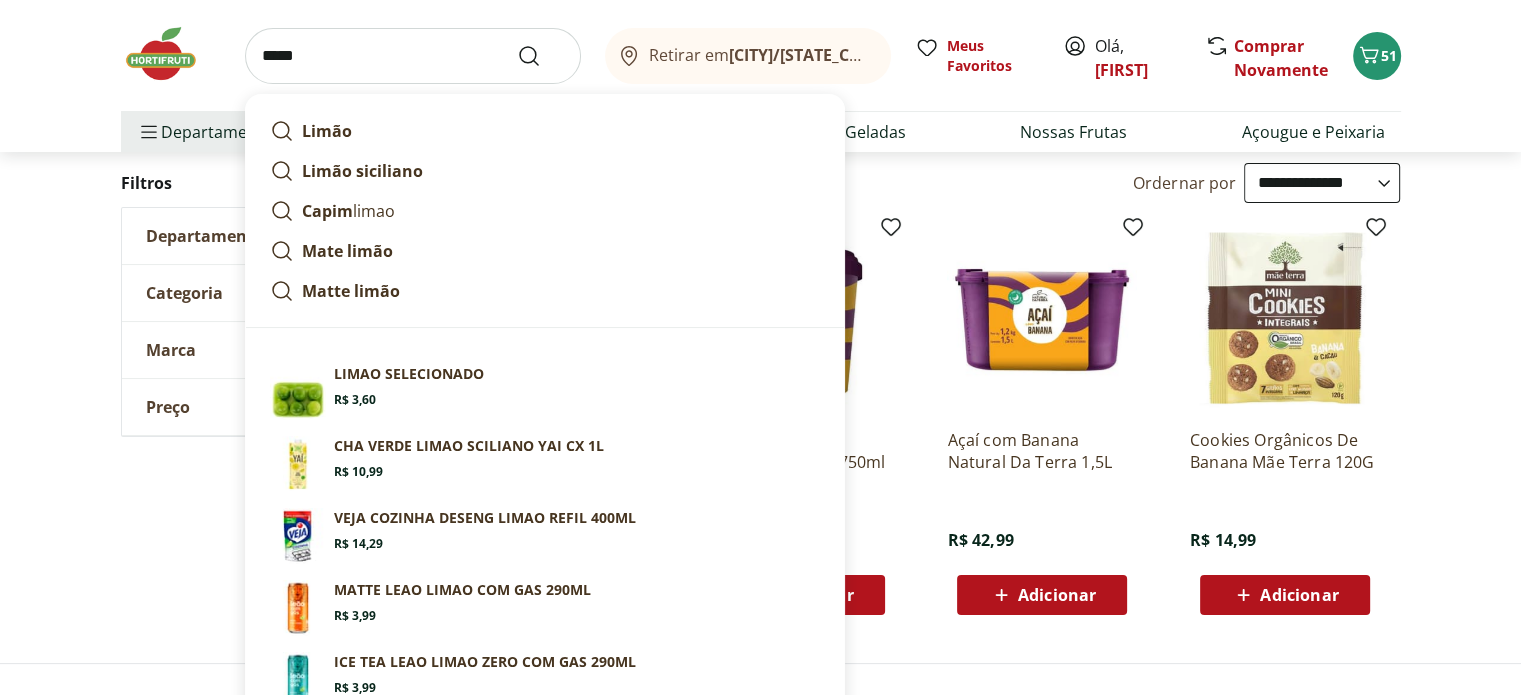 type on "*****" 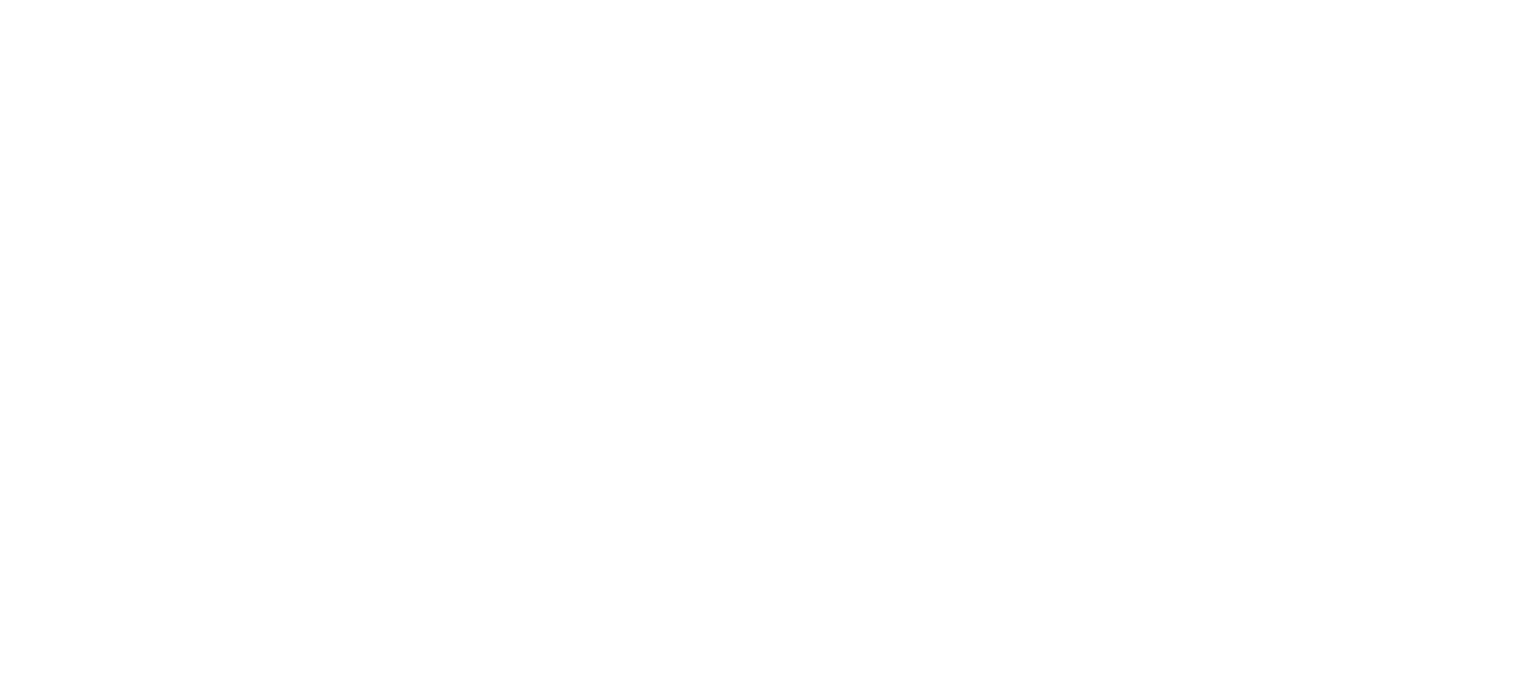scroll, scrollTop: 0, scrollLeft: 0, axis: both 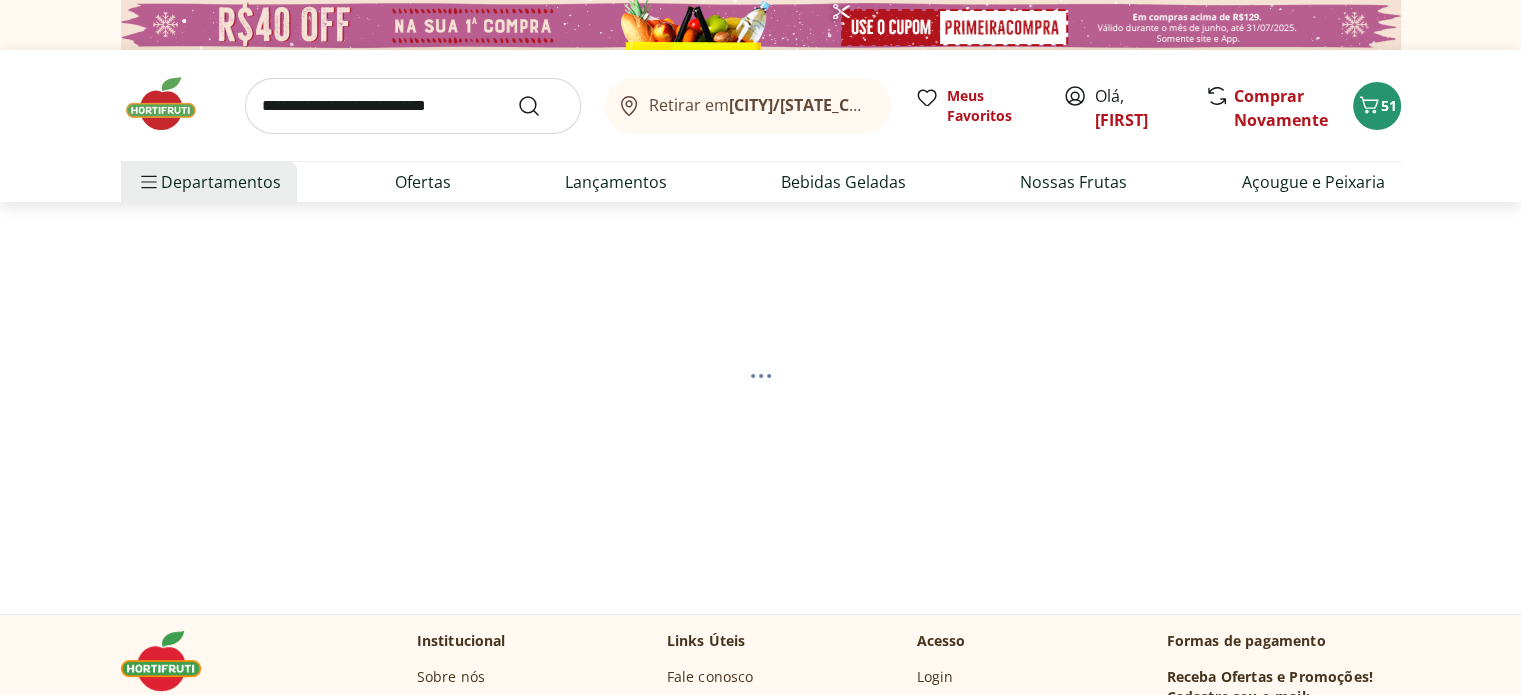 select on "**********" 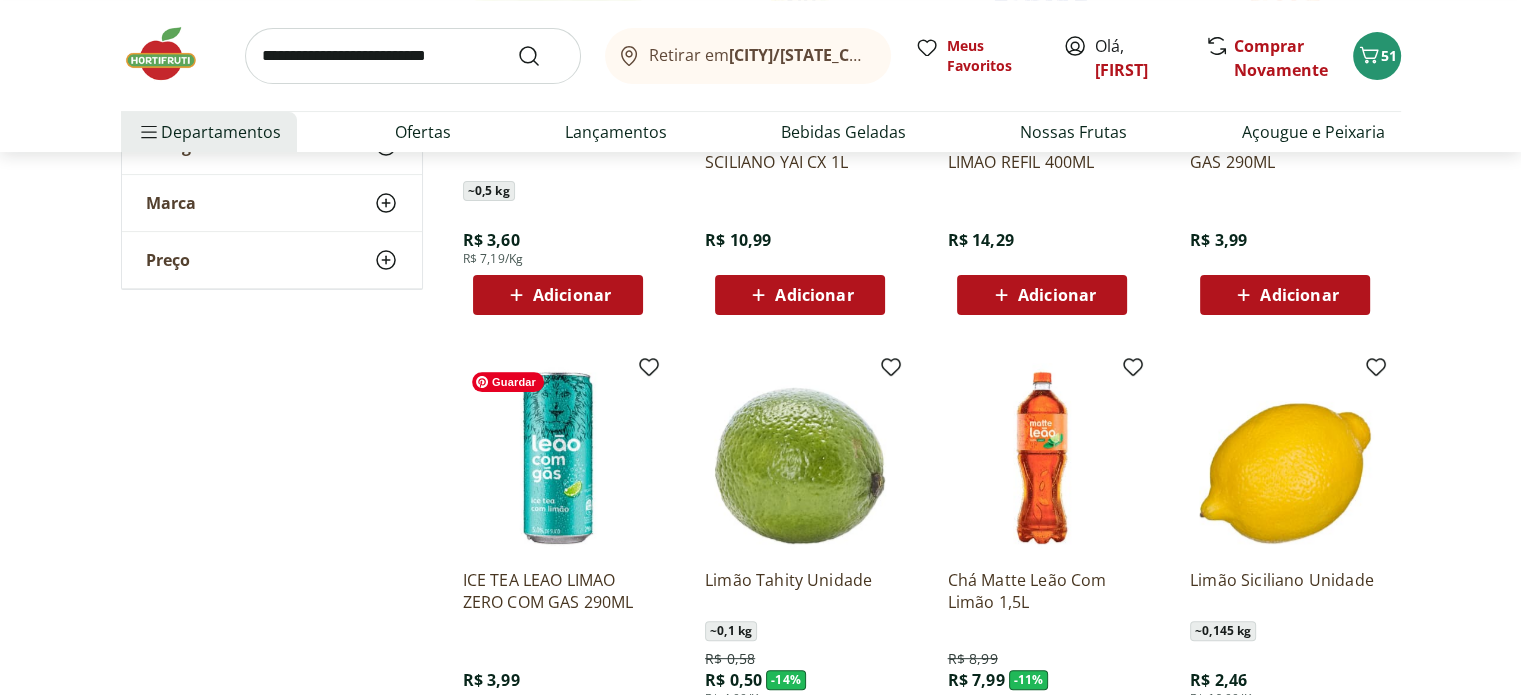 scroll, scrollTop: 900, scrollLeft: 0, axis: vertical 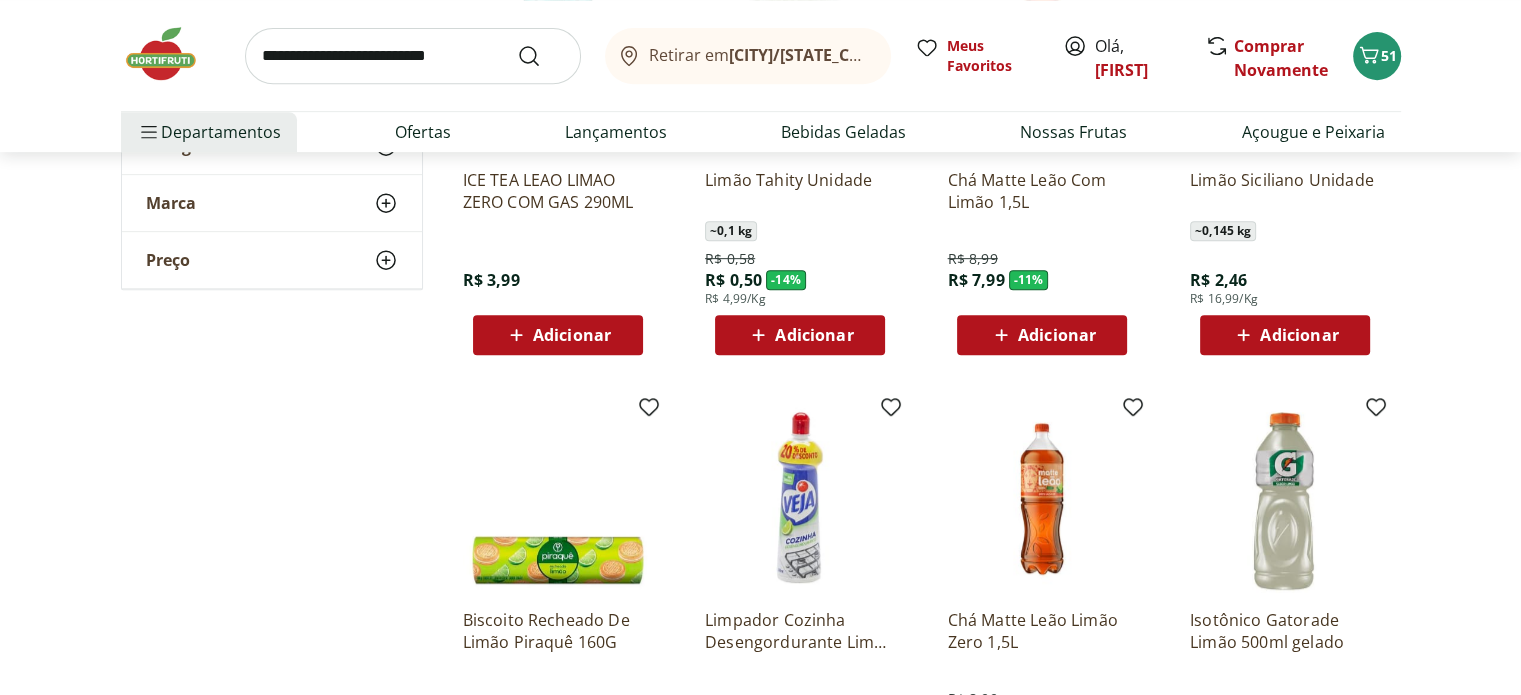click on "Adicionar" at bounding box center [814, 335] 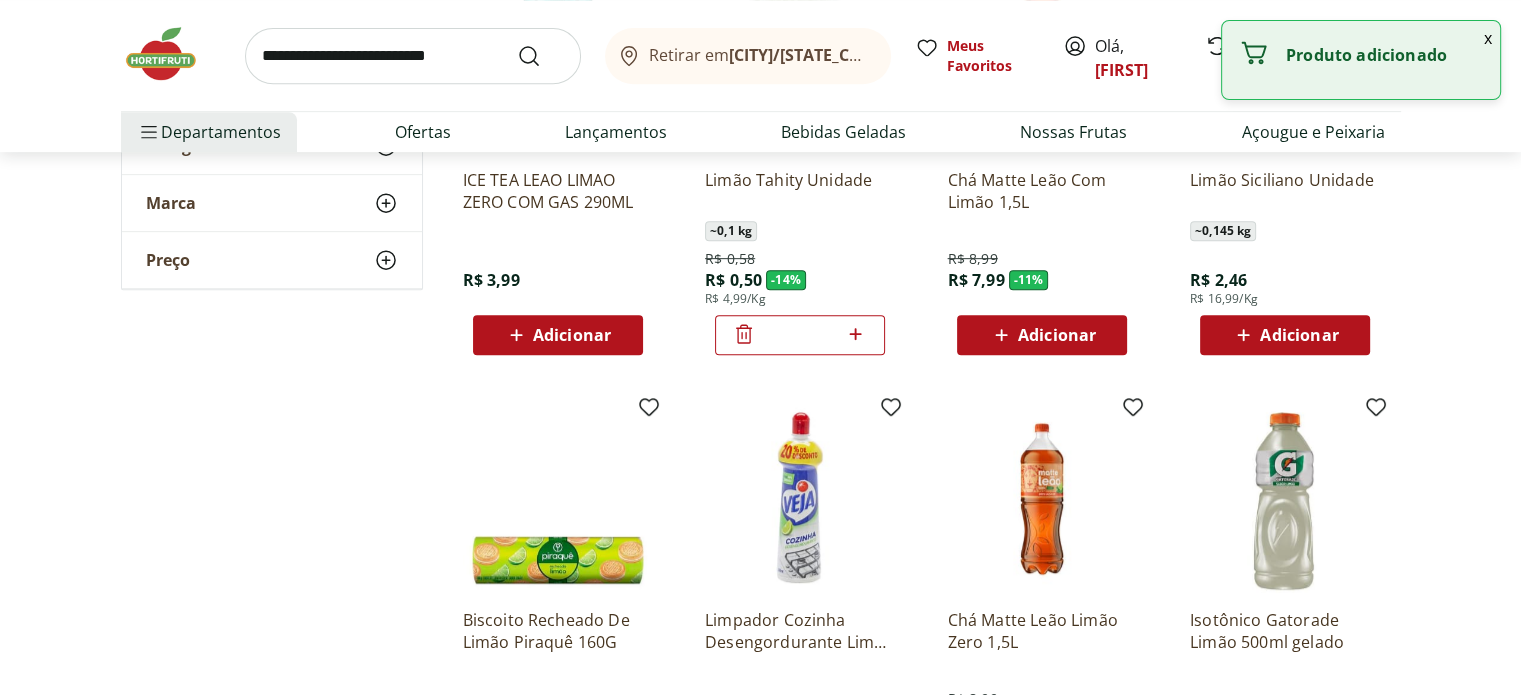 click 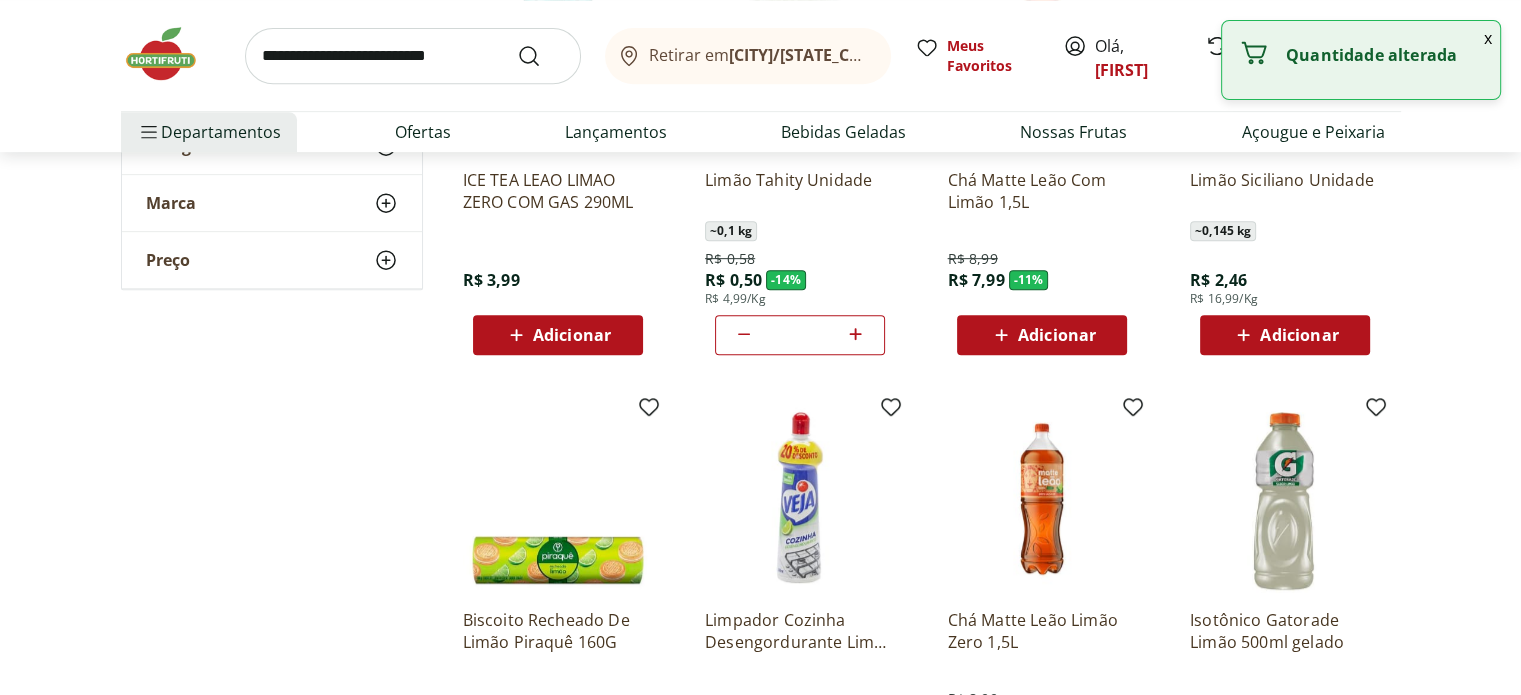 click 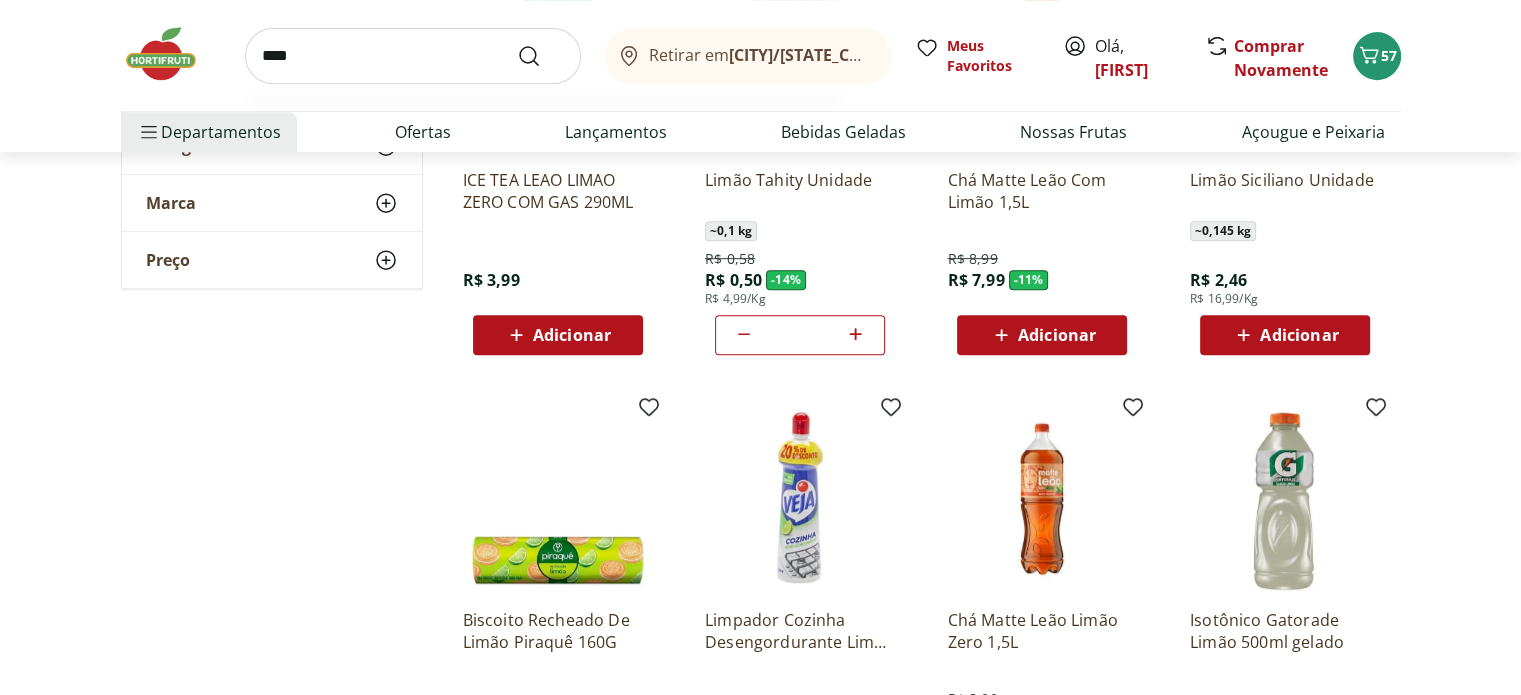 type on "****" 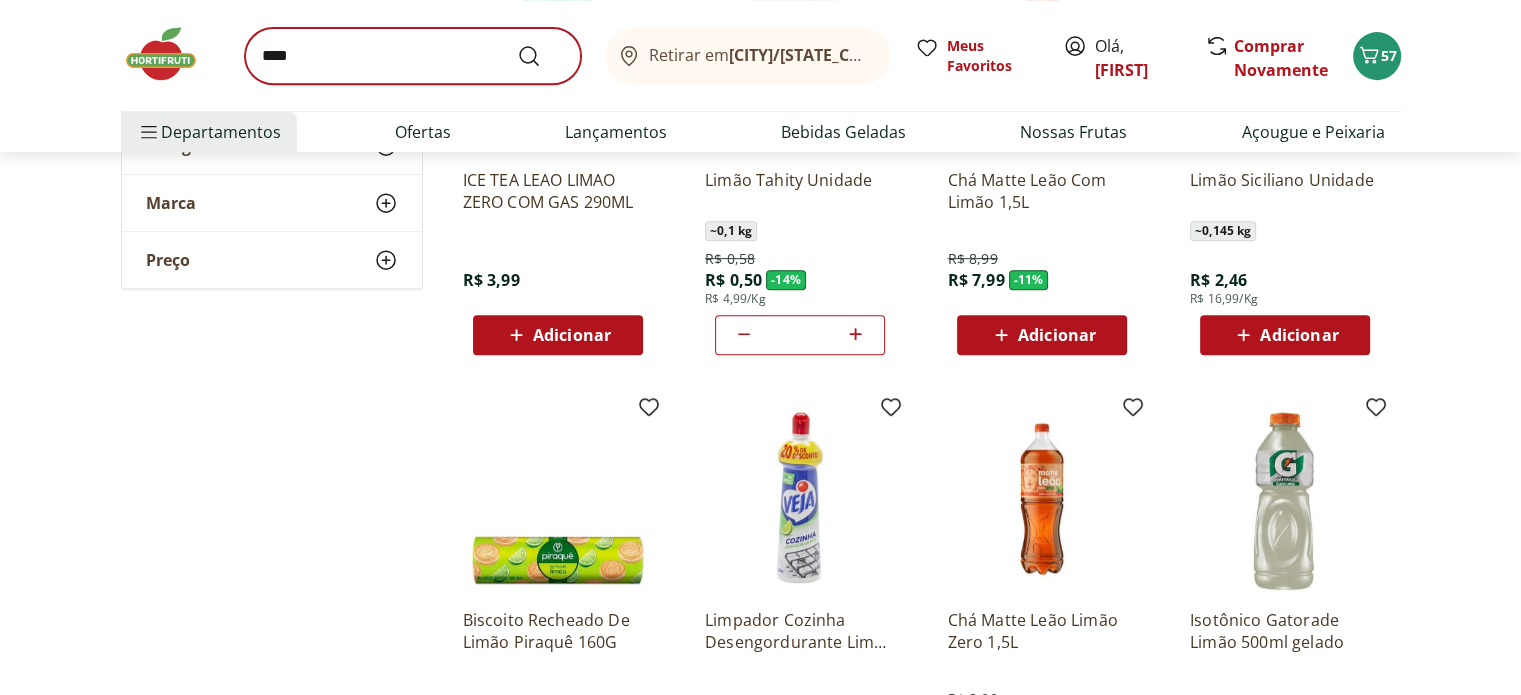 scroll, scrollTop: 0, scrollLeft: 0, axis: both 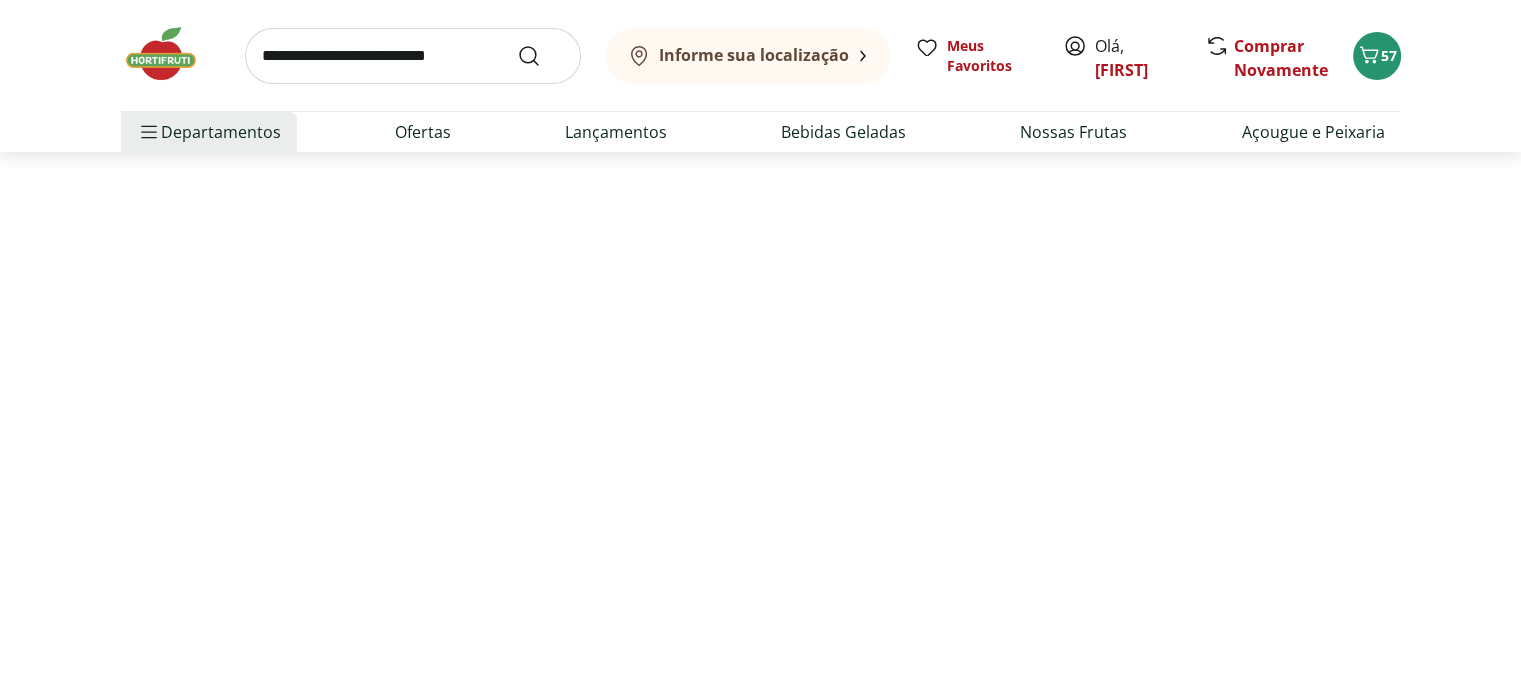 select on "**********" 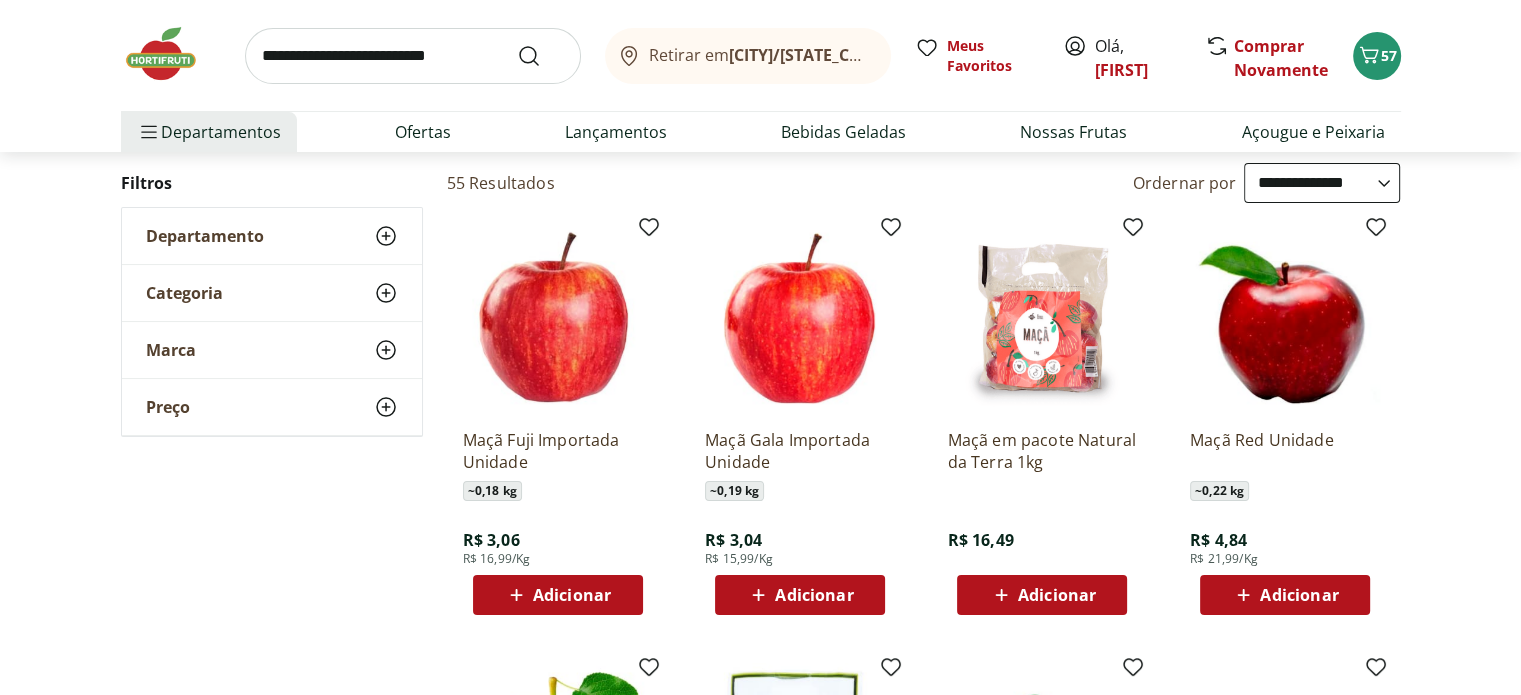 scroll, scrollTop: 300, scrollLeft: 0, axis: vertical 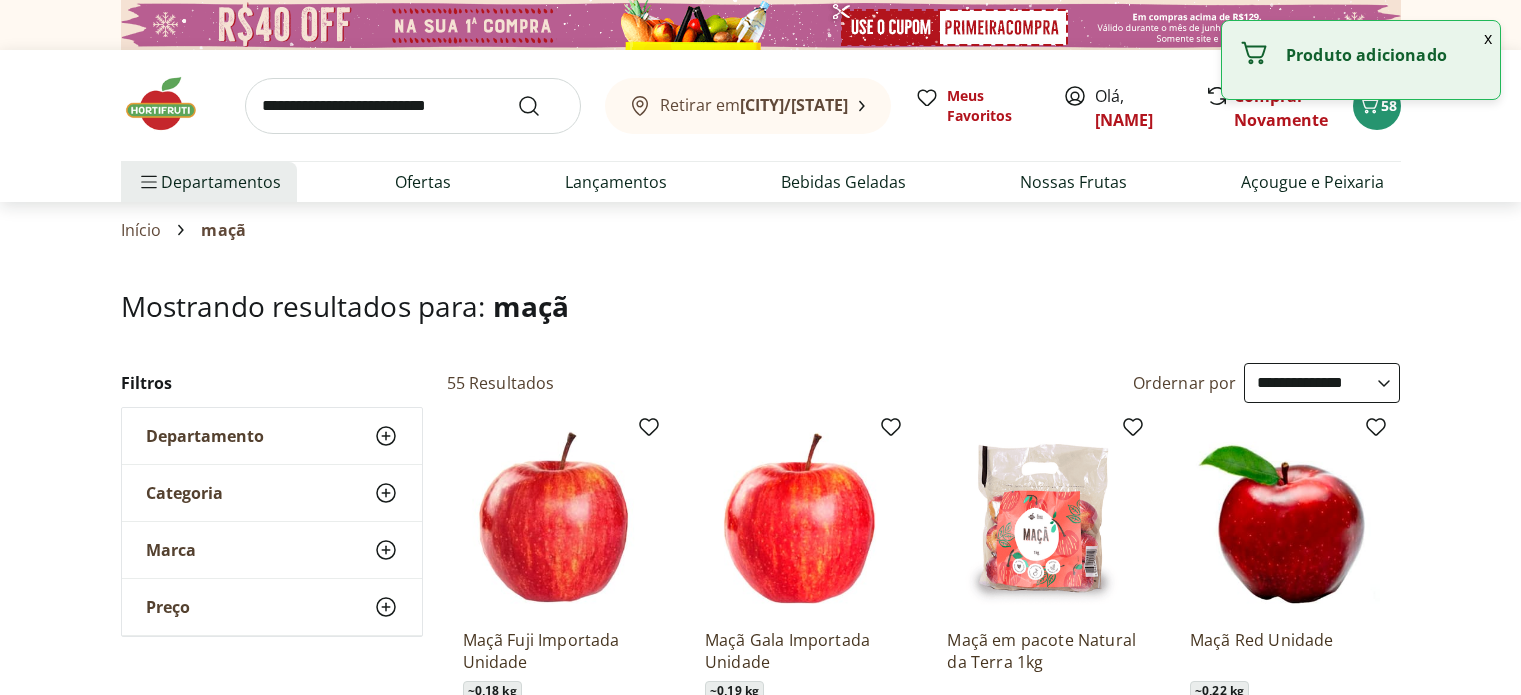 select on "**********" 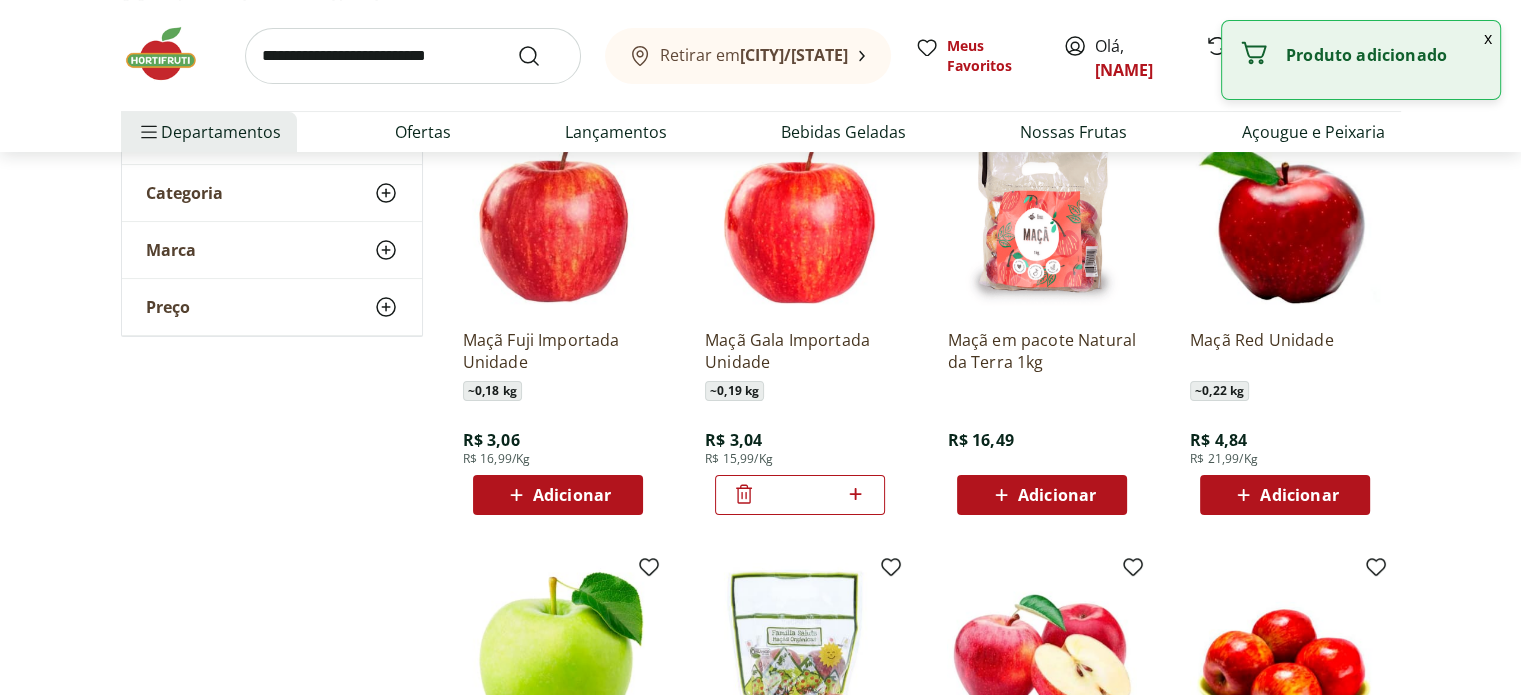scroll, scrollTop: 0, scrollLeft: 0, axis: both 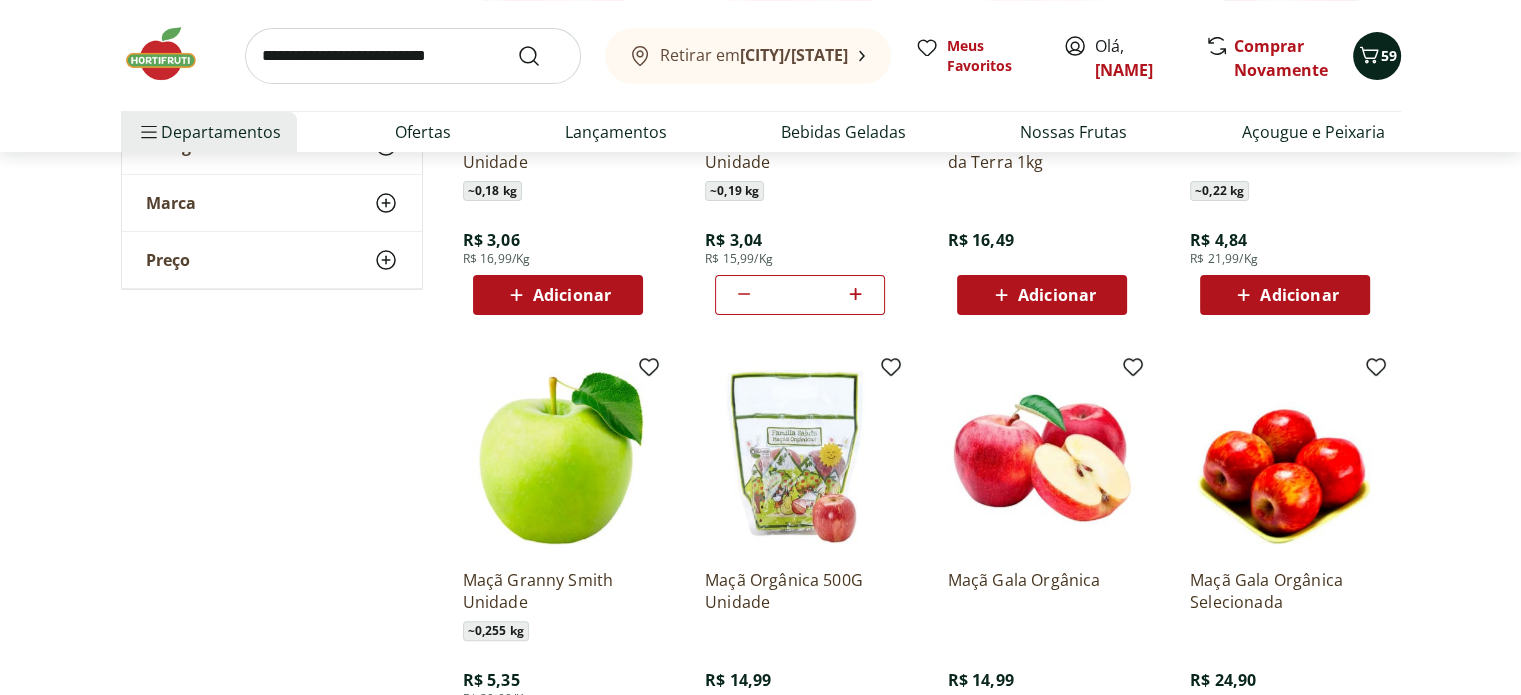 click on "59" at bounding box center (1389, 55) 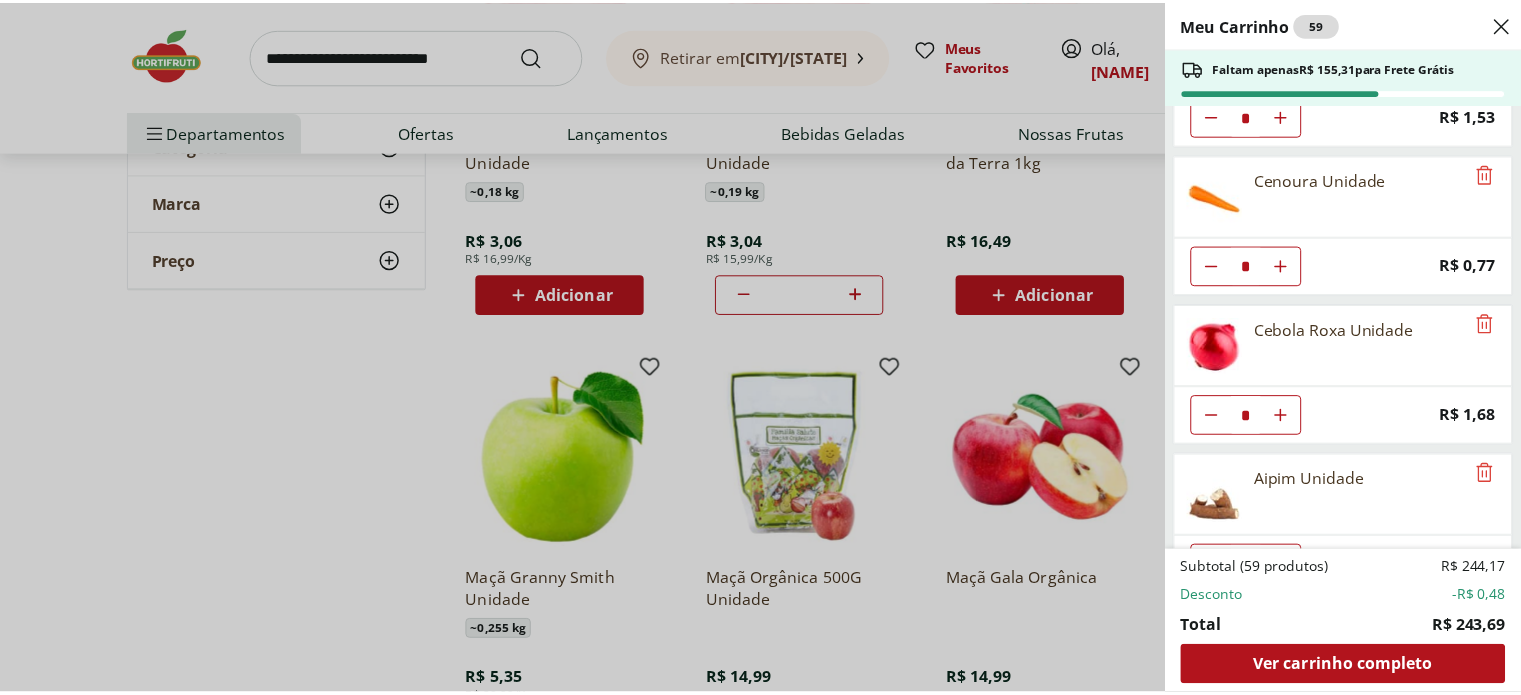 scroll, scrollTop: 400, scrollLeft: 0, axis: vertical 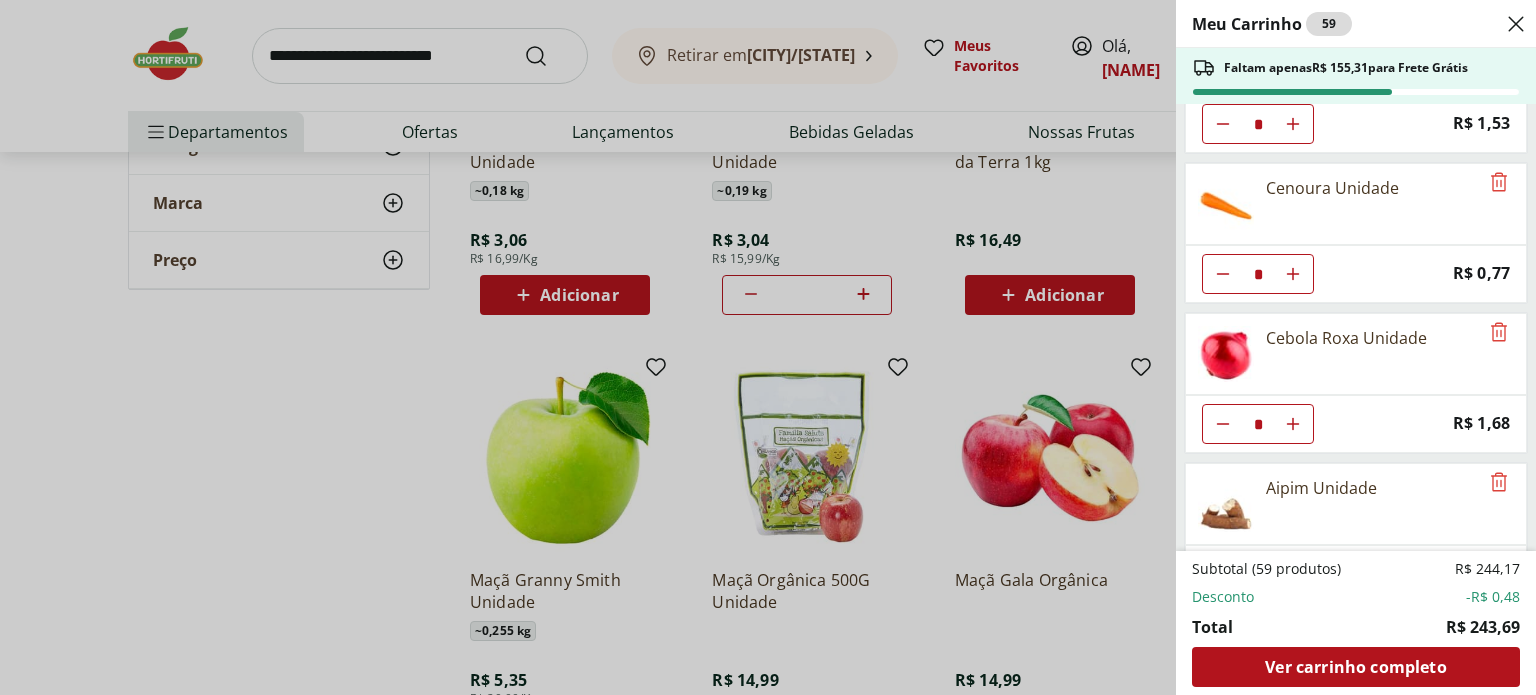click on "Meu Carrinho 59 Faltam apenas  R$ 155,31  para Frete Grátis Batata Inglesa * Price: R$ 1,09 Inhame Orgânico 500g - Bandeja * Price: R$ 12,99 Batata Doce unidade * Price: R$ 1,53 Cenoura Unidade * Price: R$ 0,77 Cebola Roxa Unidade * Price: R$ 1,68 Aipim Unidade * Price: R$ 1,71 Abobrinha Italiana Unidade * Price: R$ 1,92 Margarina Com Sal Qualy - 500G * Price: R$ 8,49 Leite Integral Uht Barra Mansa 1L * Price: R$ 6,99 Coxa com Sobrecoxa de Frango * Price: R$ 11,99 Mamão Papaia Unidade * Price: R$ 9,74 Melancia Soet Pedaço * Price: R$ 10,79 Manga Palmer Orgânica Unidade * Price: R$ 6,50 Melão Doce Natural da Terra Pedaço * Price: R$ 17,99 Banana Prata Orgânica Unidade * Price: R$ 9,99 Banana da Terra Unidade * Price: R$ 4,02 Limão Tahity Unidade * Original price: R$ 0,58 Price: R$ 0,50 Maçã Gala Importada Unidade * Price: R$ 3,04 Subtotal (59 produtos) R$ 244,17 Desconto -R$ 0,48 Total R$ 243,69 Ver carrinho completo" at bounding box center (768, 347) 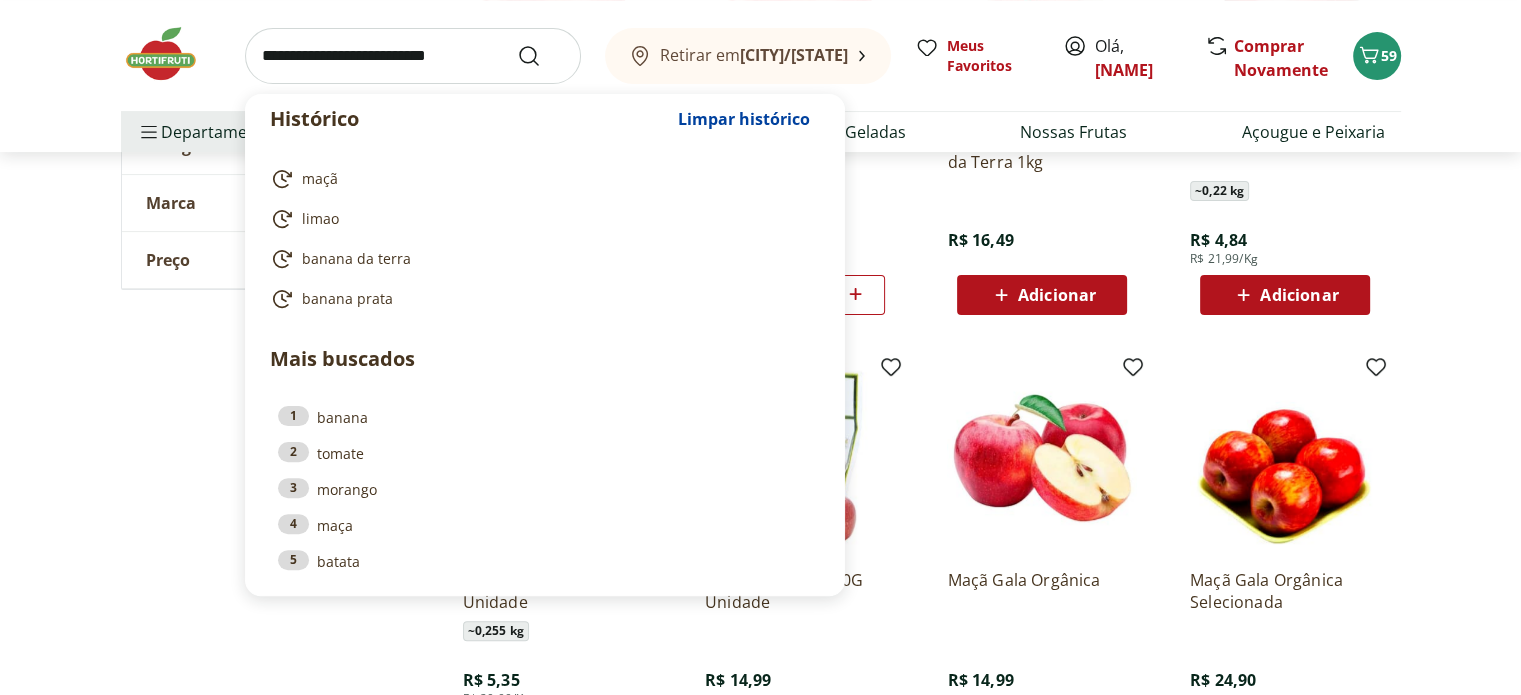click at bounding box center (413, 56) 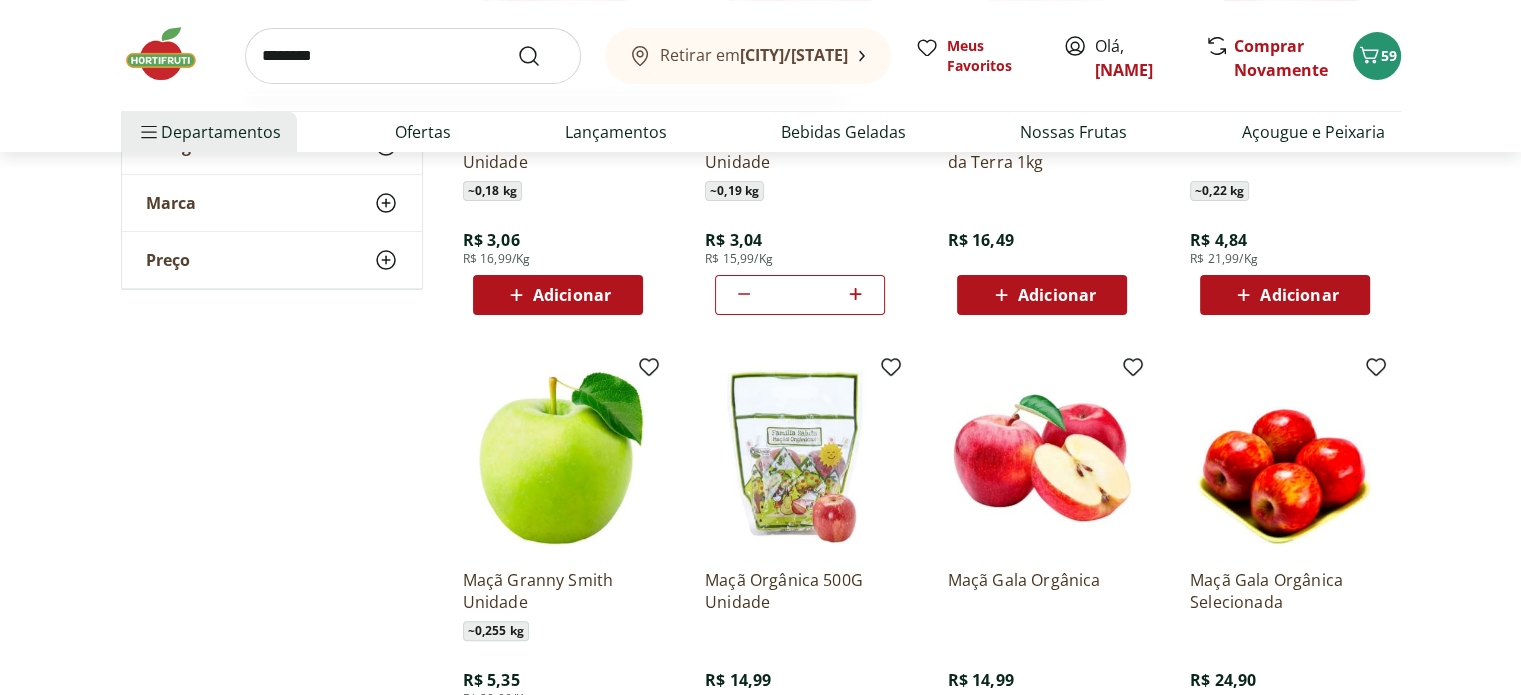 type on "********" 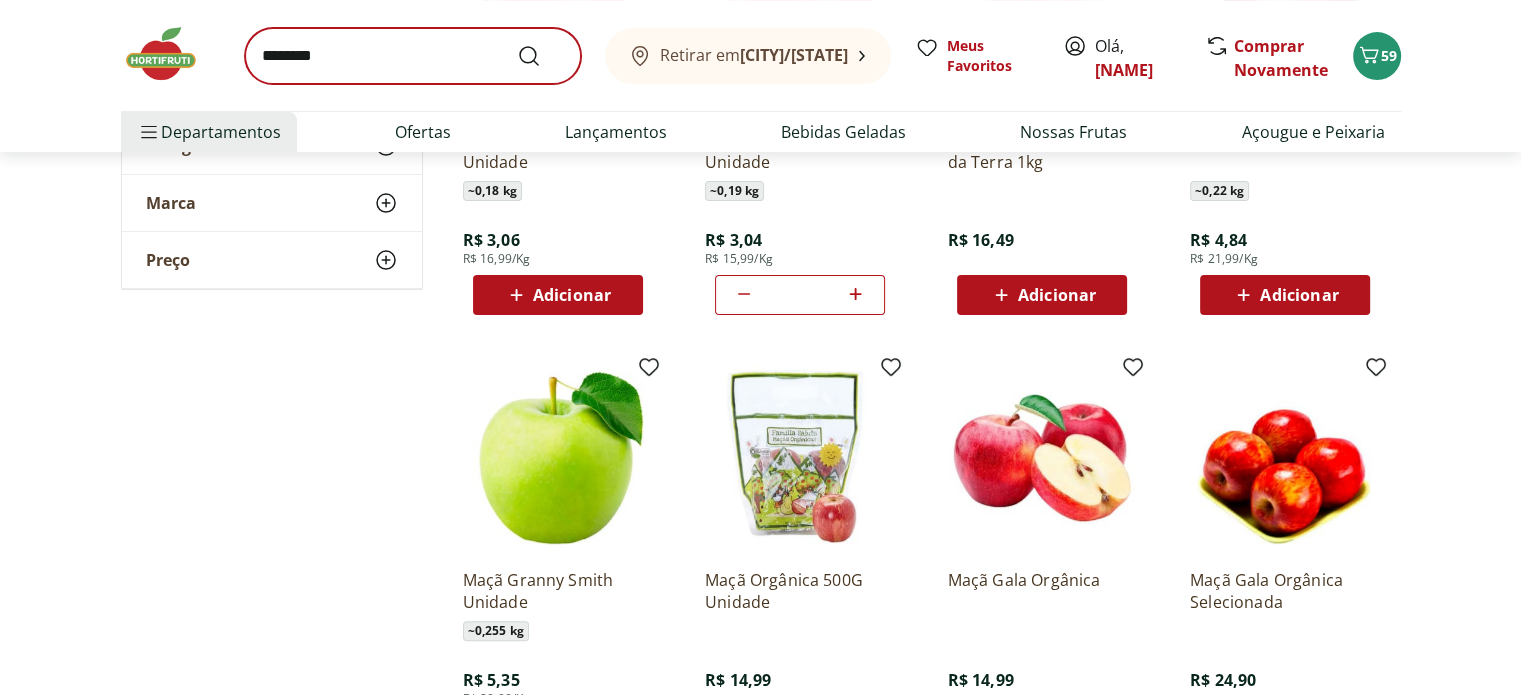 scroll, scrollTop: 0, scrollLeft: 0, axis: both 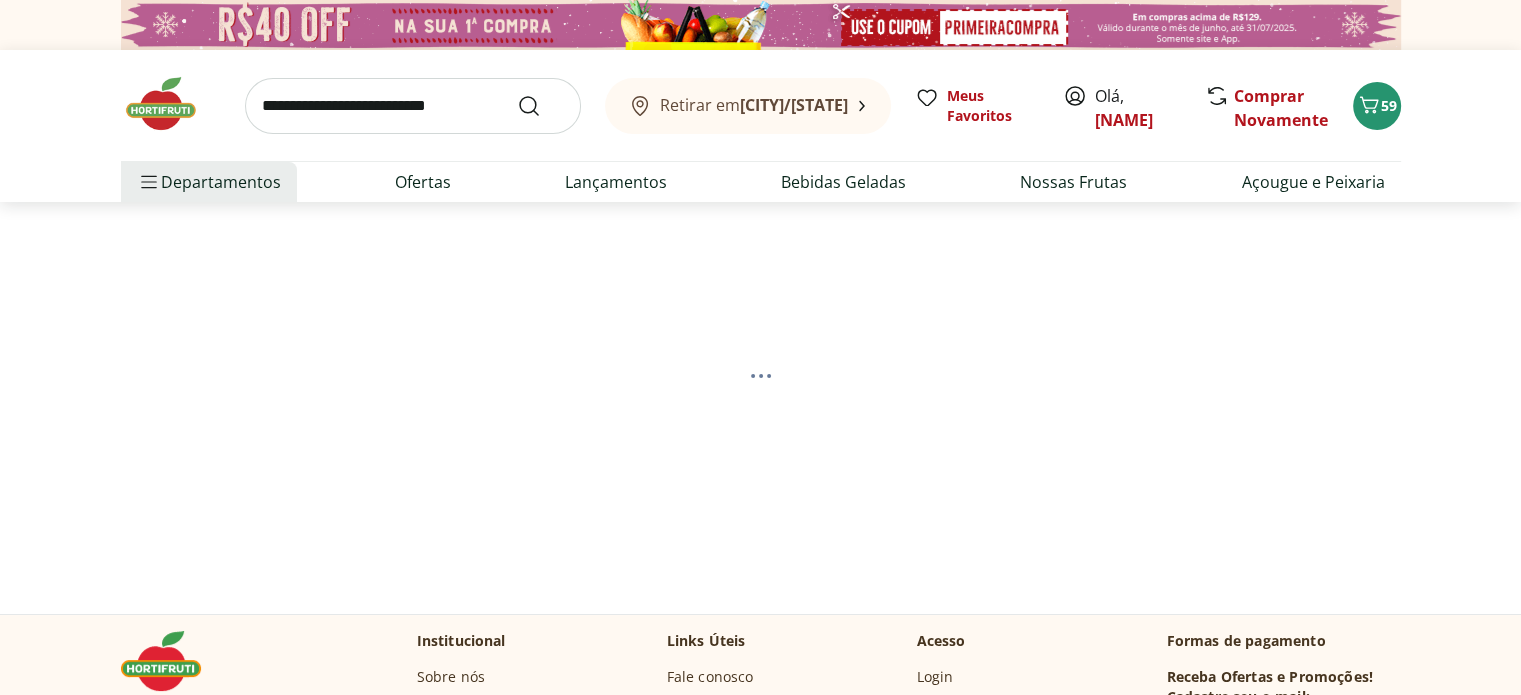 select on "**********" 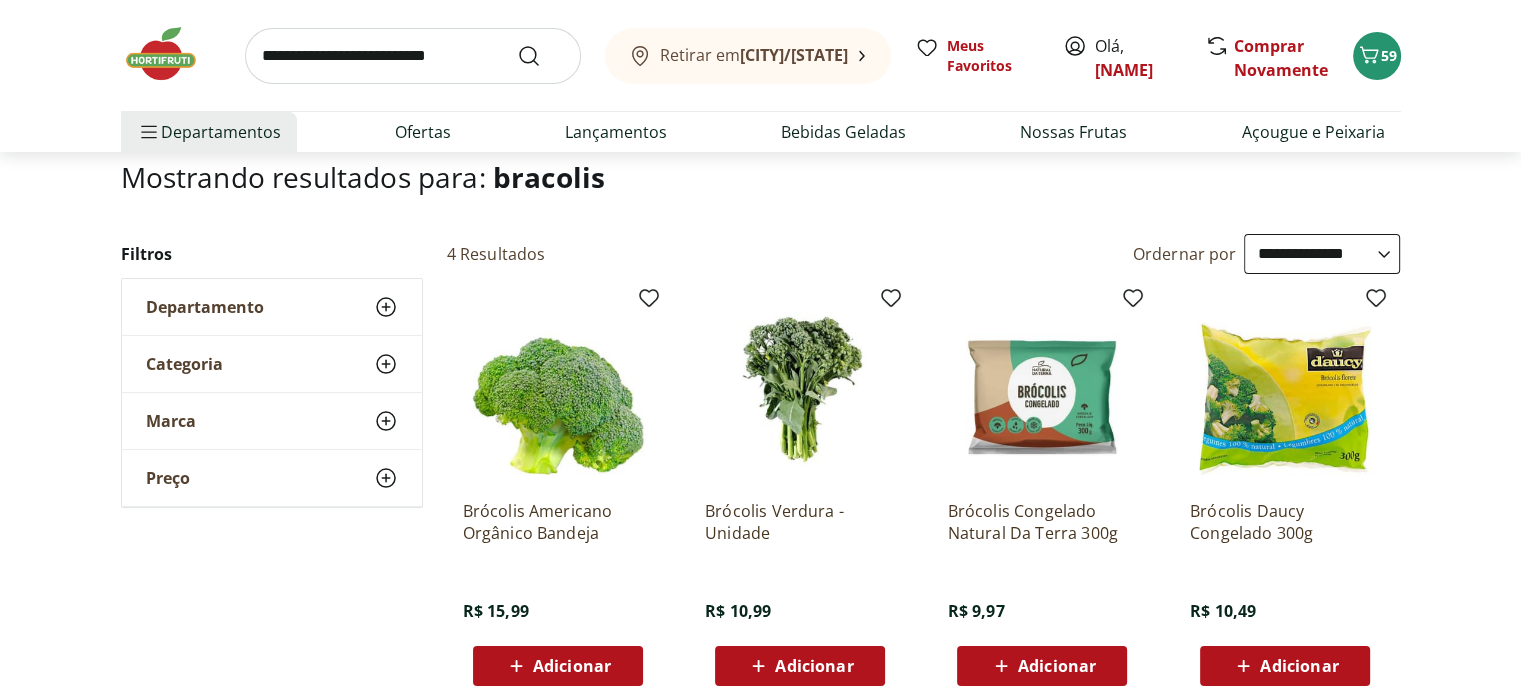 scroll, scrollTop: 200, scrollLeft: 0, axis: vertical 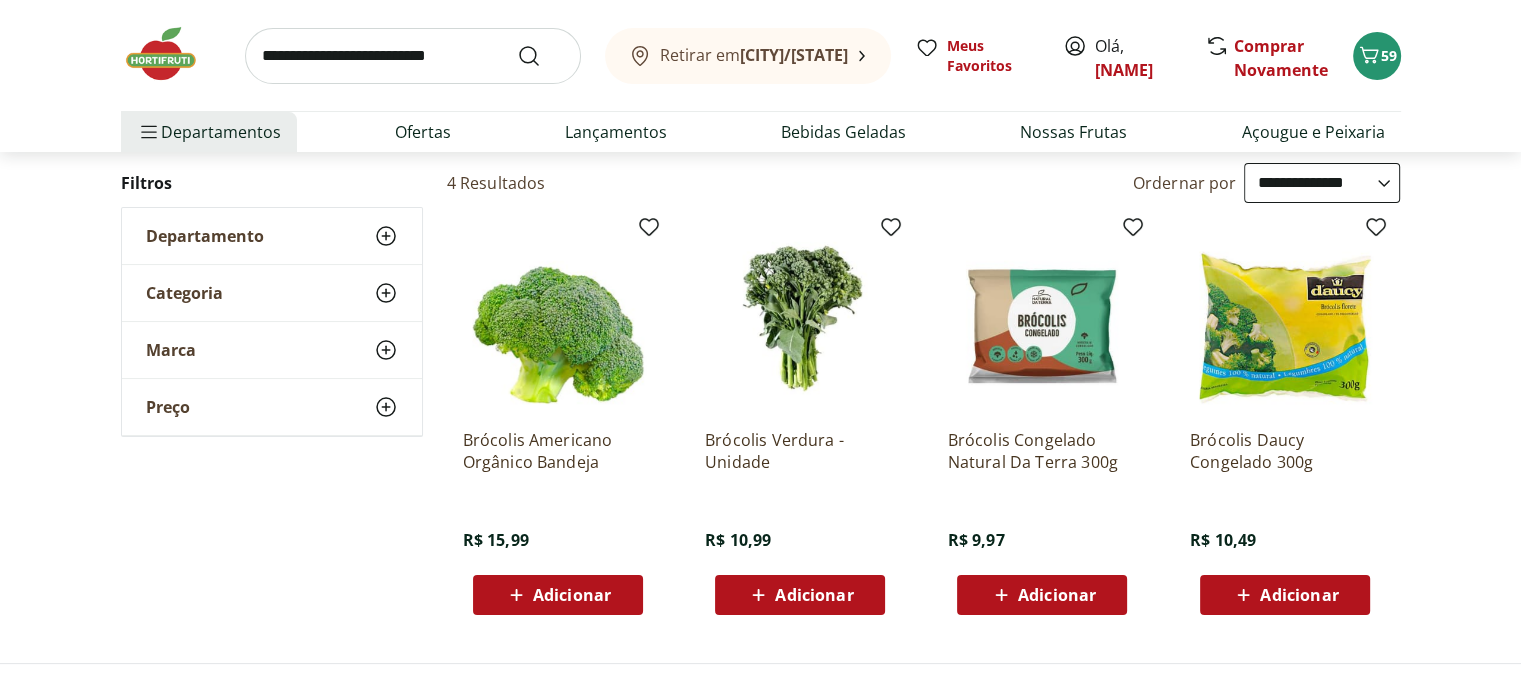 click on "Adicionar" at bounding box center [814, 595] 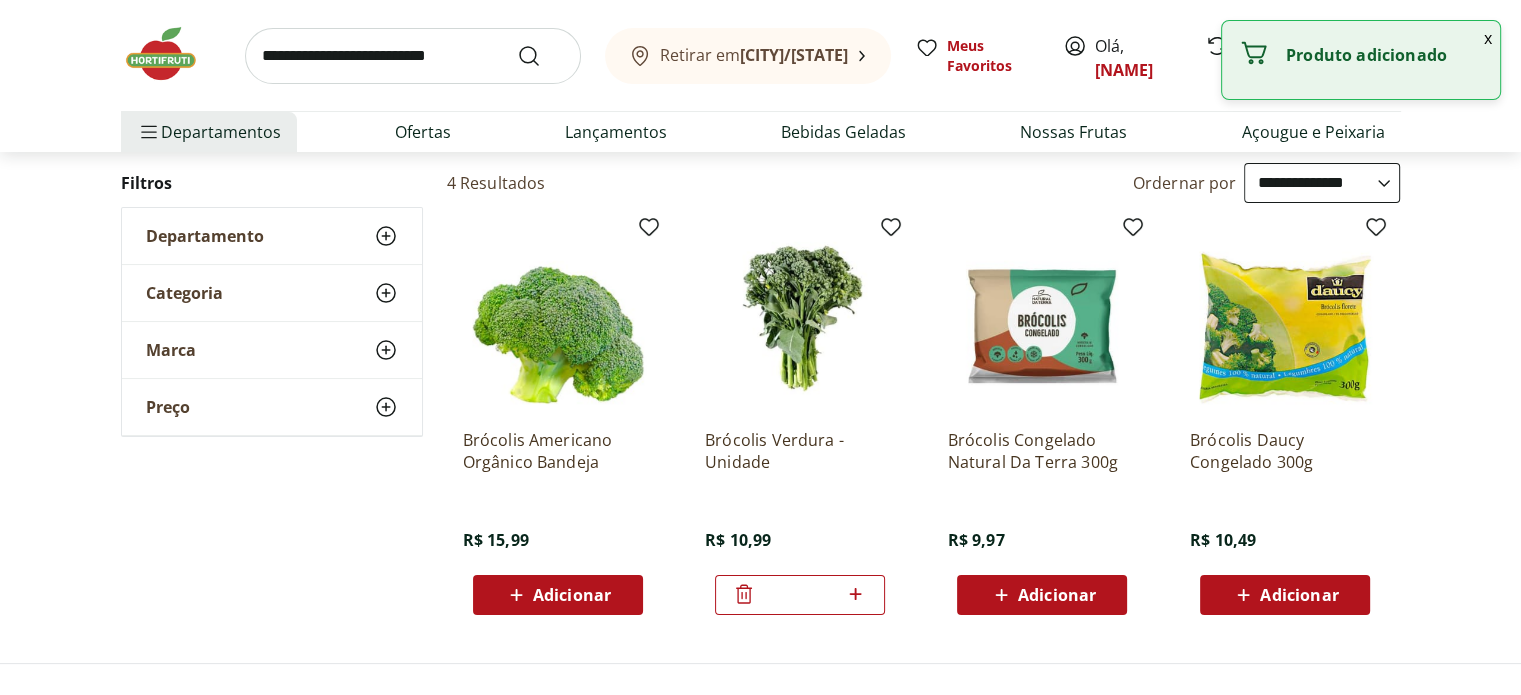click at bounding box center [413, 56] 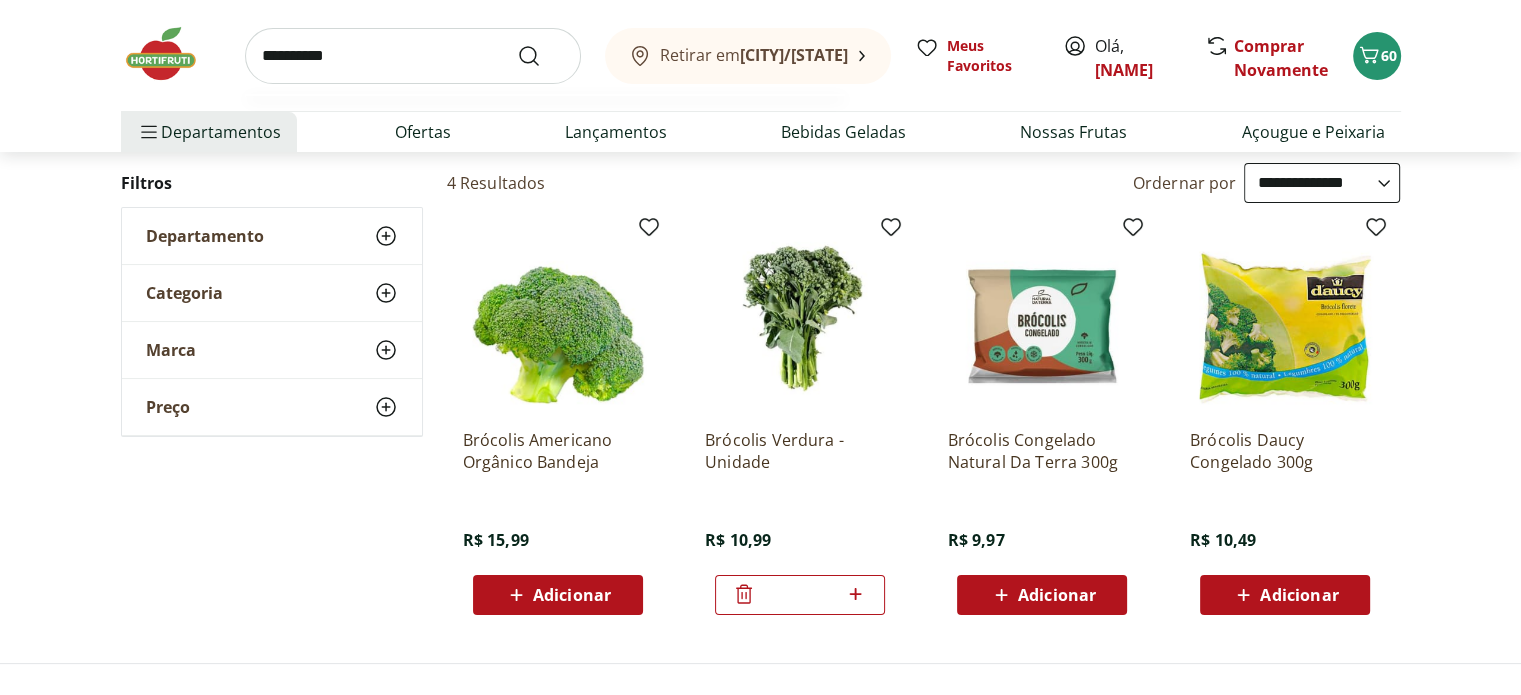 type on "**********" 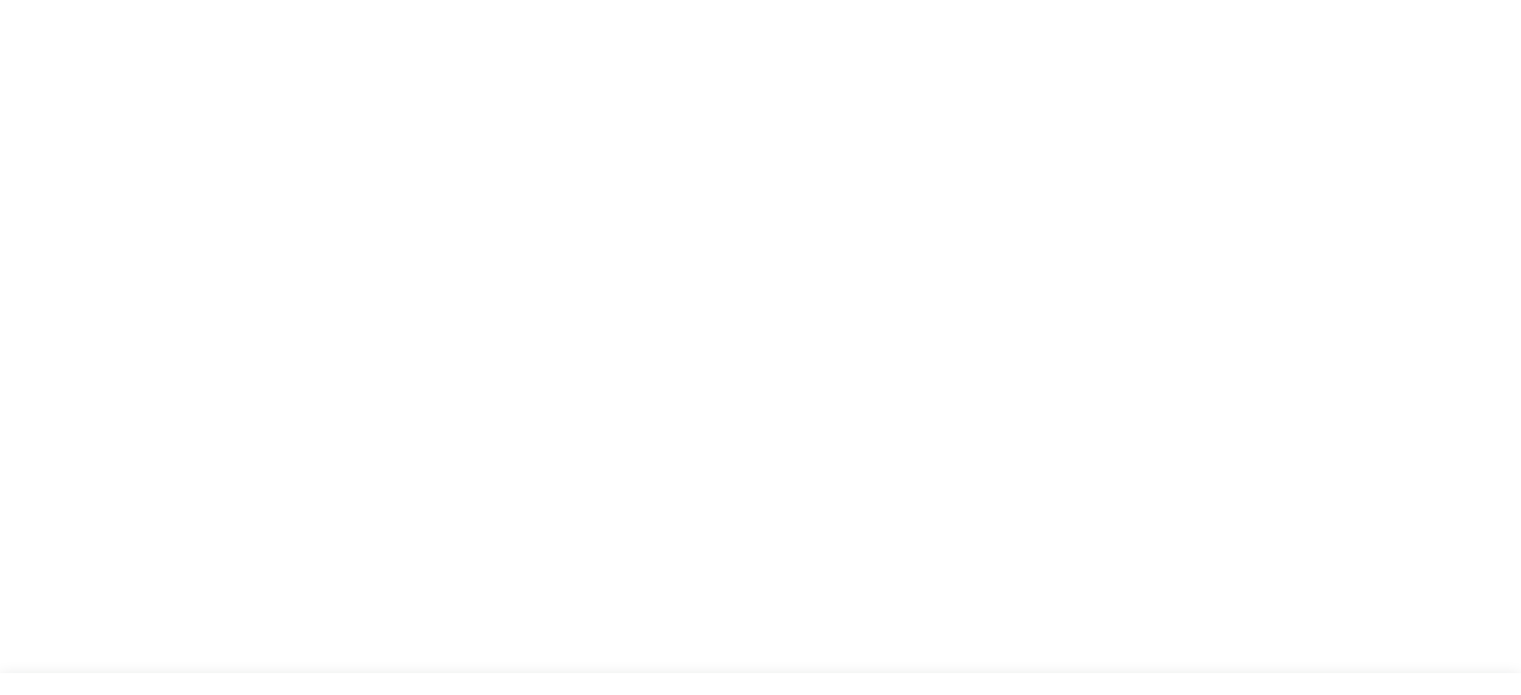 scroll, scrollTop: 0, scrollLeft: 0, axis: both 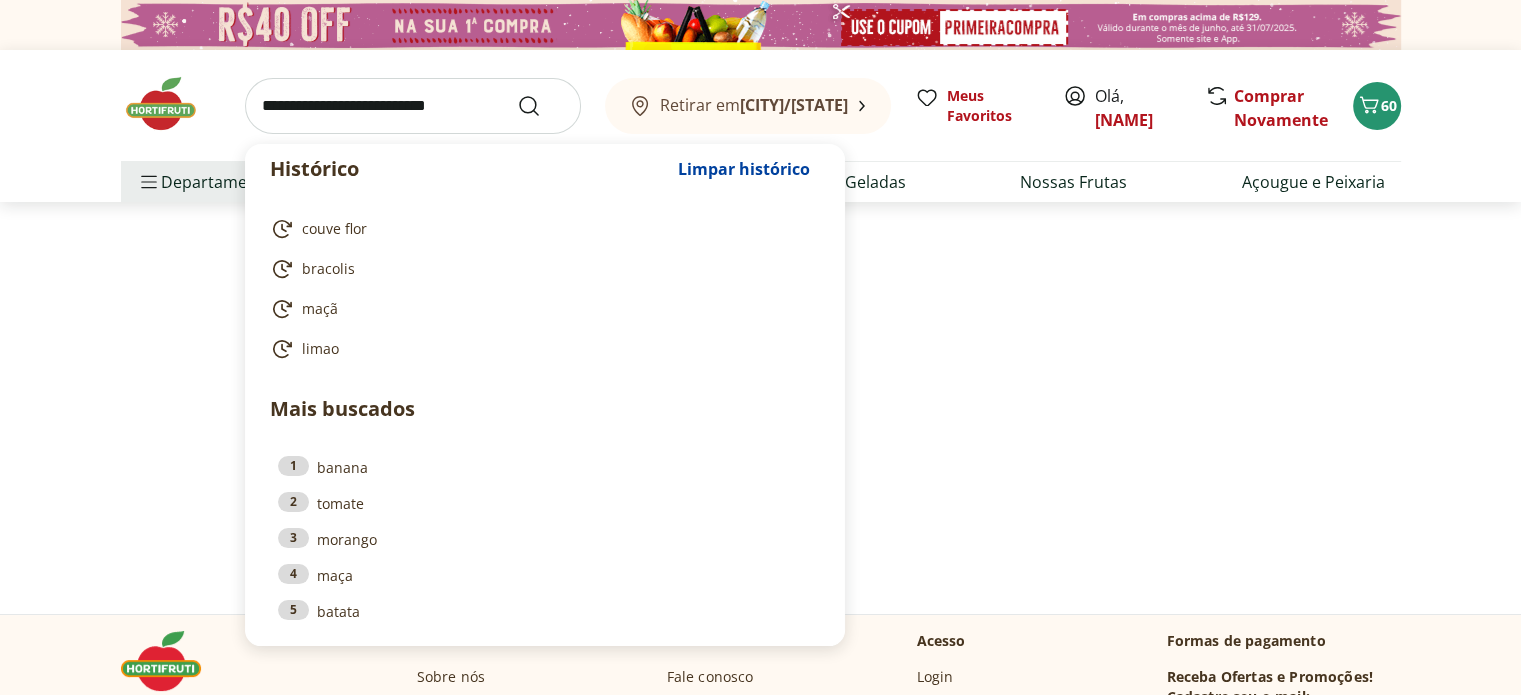 click at bounding box center [413, 106] 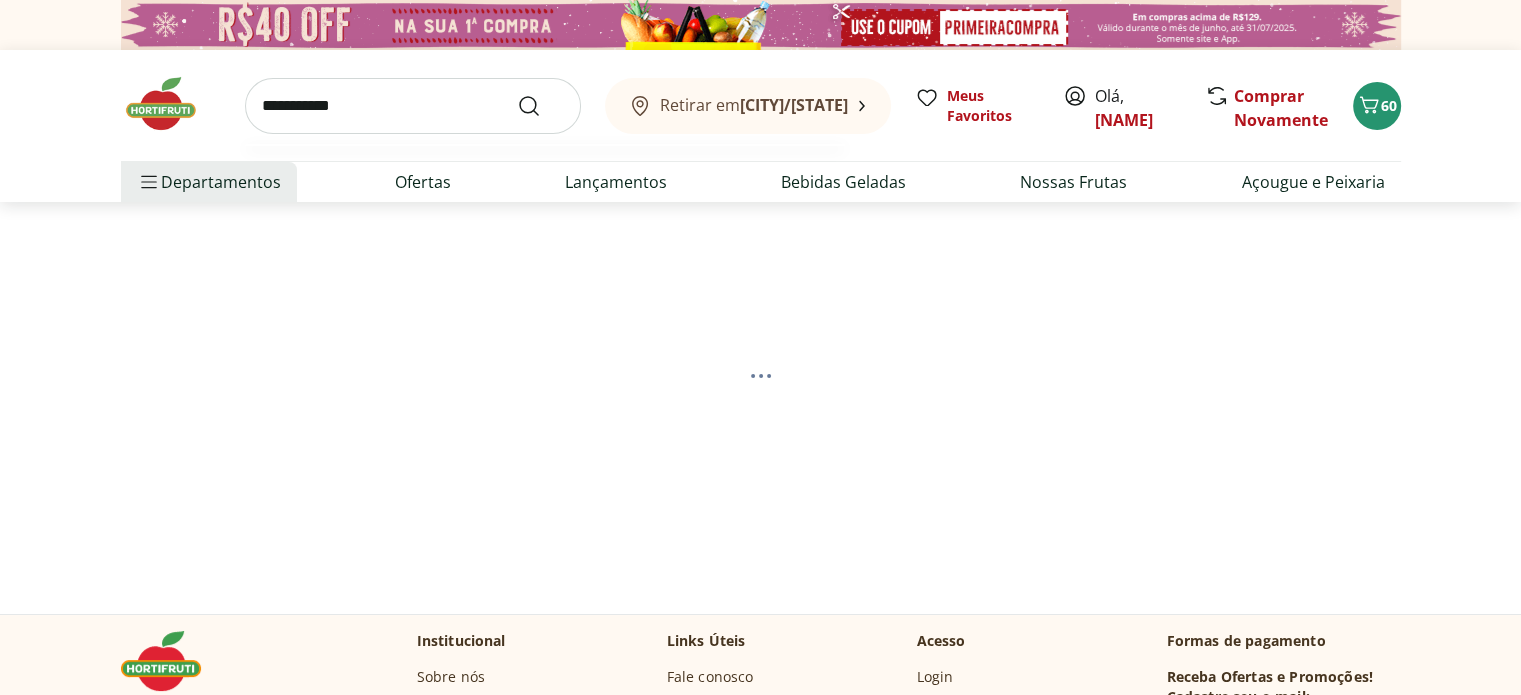 type on "**********" 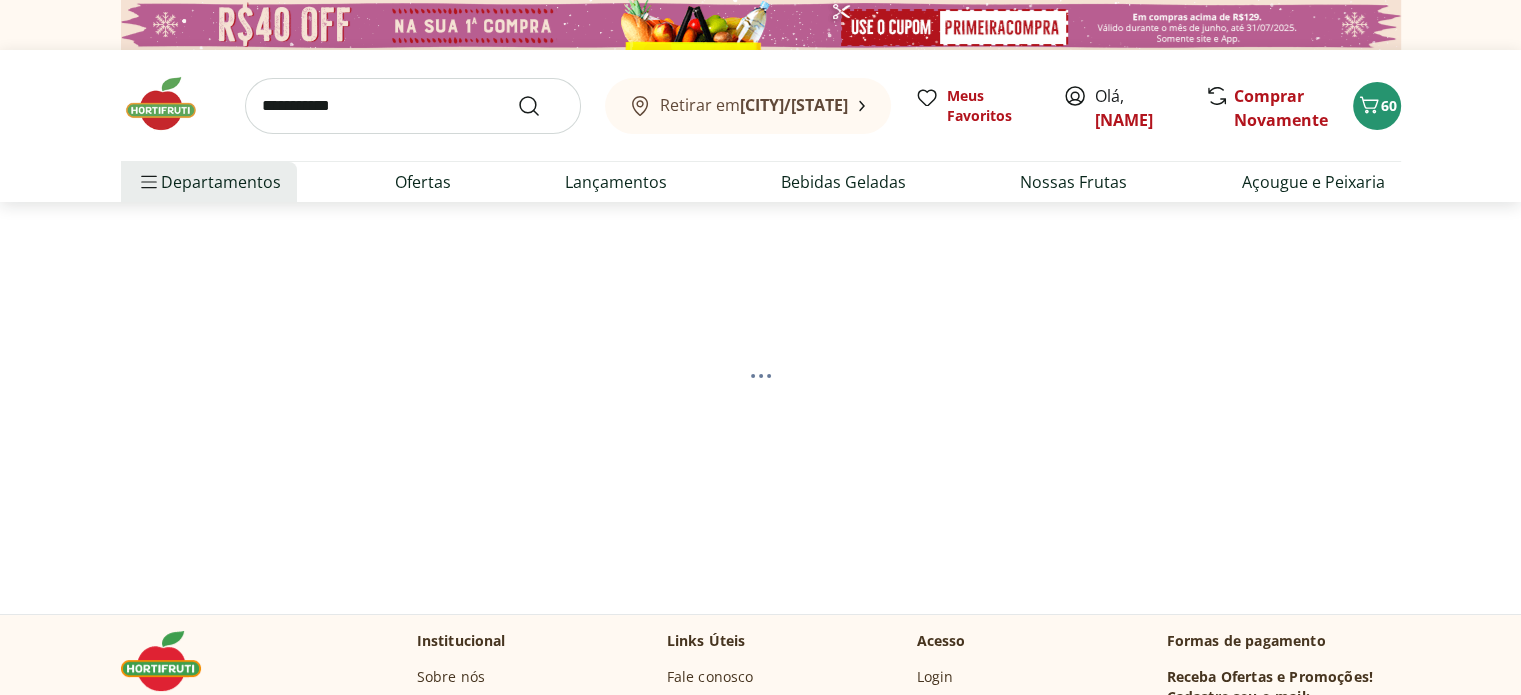 drag, startPoint x: 316, startPoint y: 105, endPoint x: 260, endPoint y: 106, distance: 56.008926 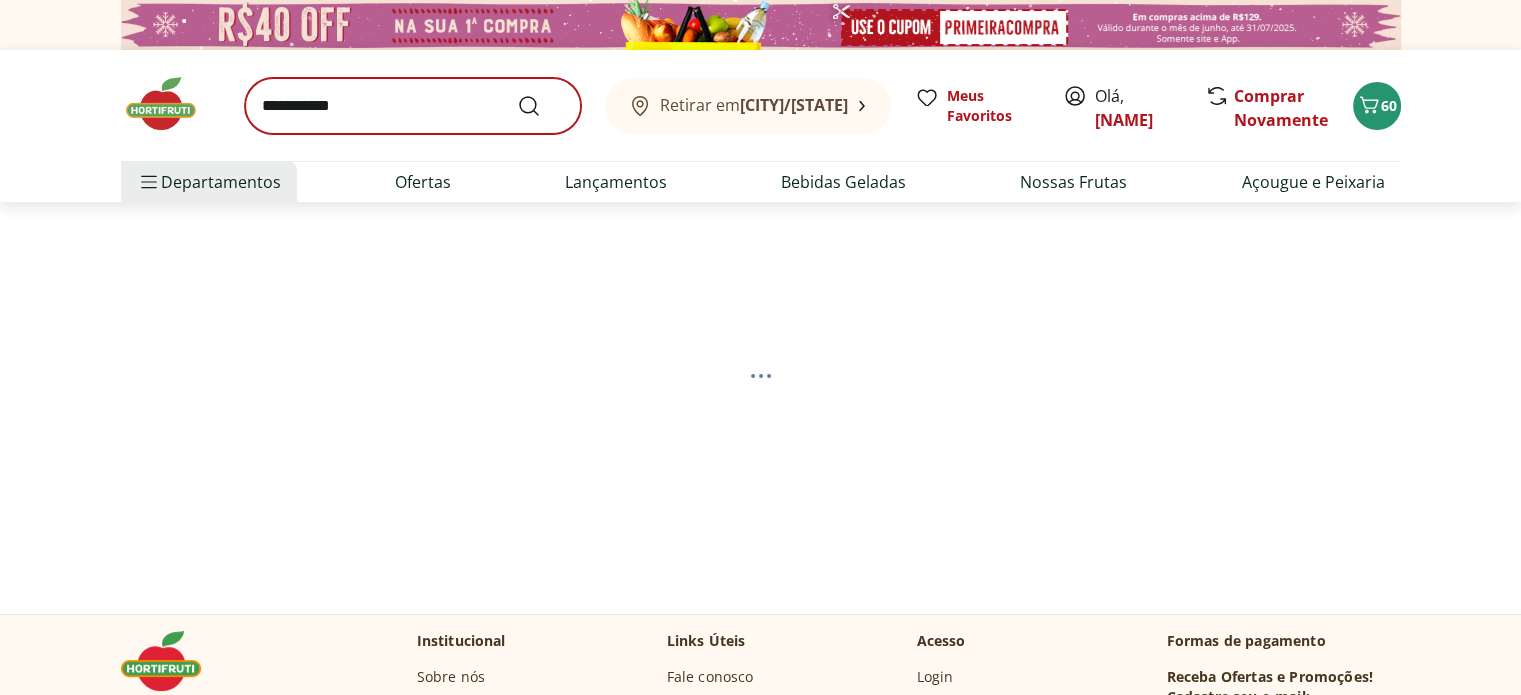 select on "**********" 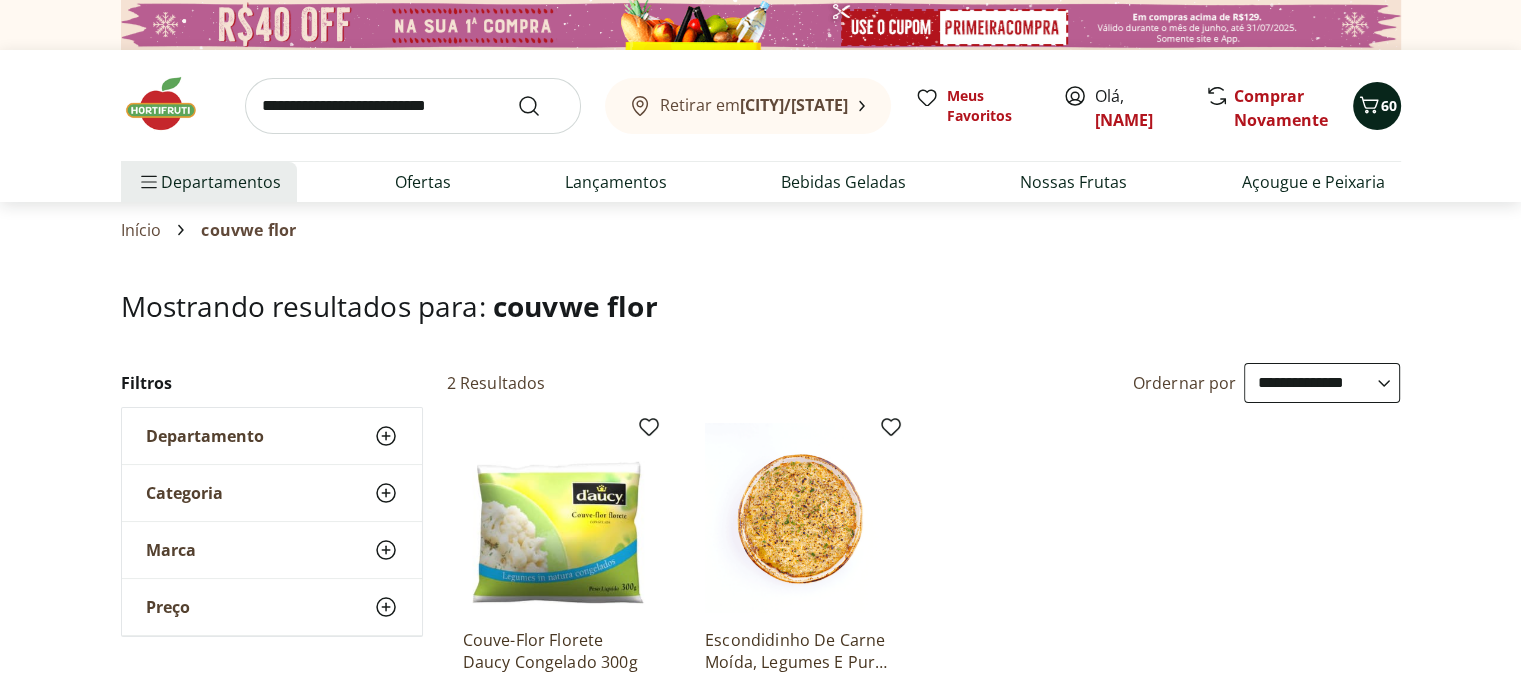 click 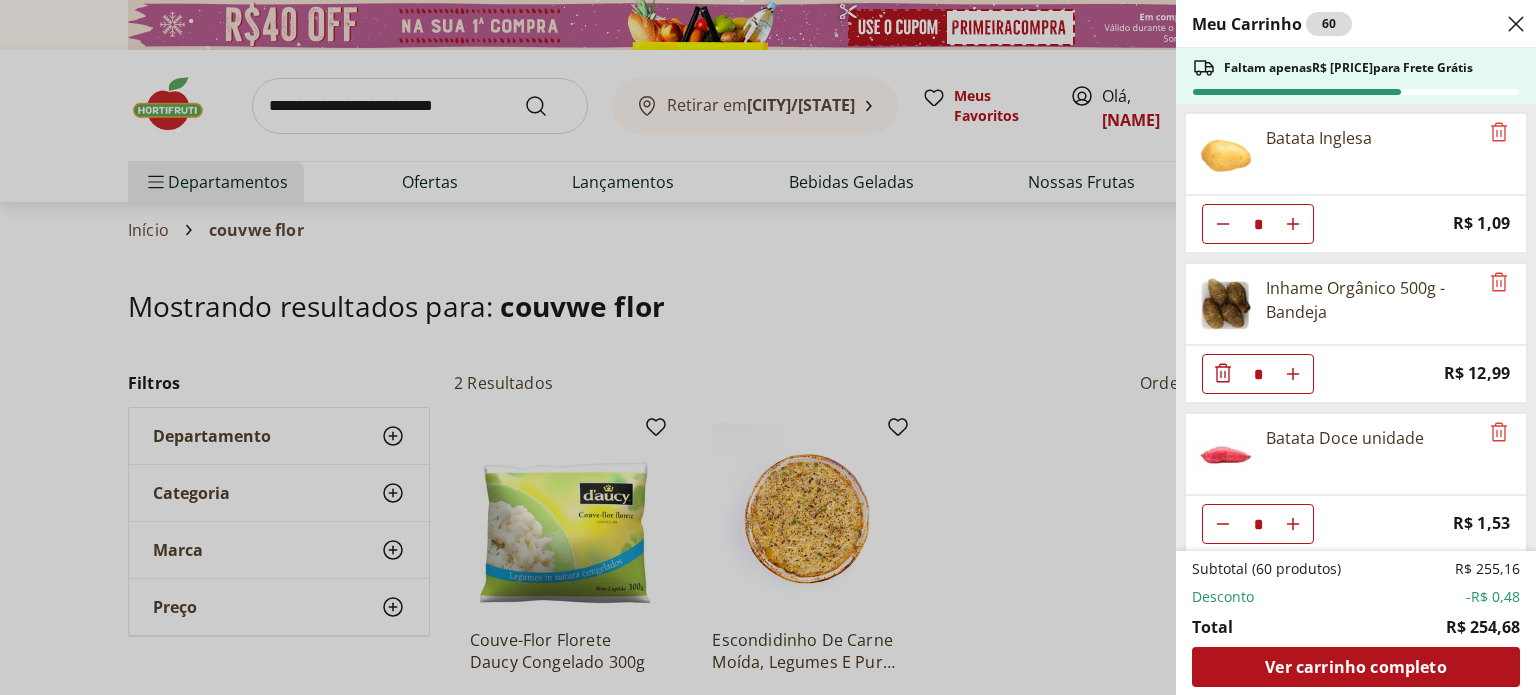 click on "Meu Carrinho 60 Faltam apenas  R$ 144,32  para Frete Grátis Batata Inglesa * Price: R$ 1,09 Inhame Orgânico 500g - Bandeja * Price: R$ 12,99 Batata Doce unidade * Price: R$ 1,53 Cenoura Unidade * Price: R$ 0,77 Cebola Roxa Unidade * Price: R$ 1,68 Aipim Unidade * Price: R$ 1,71 Abobrinha Italiana Unidade * Price: R$ 1,92 Margarina Com Sal Qualy - 500G * Price: R$ 8,49 Leite Integral Uht Barra Mansa 1L * Price: R$ 6,99 Coxa com Sobrecoxa de Frango * Price: R$ 11,99 Mamão Papaia Unidade * Price: R$ 9,74 Melancia Soet Pedaço * Price: R$ 10,79 Manga Palmer Orgânica Unidade * Price: R$ 6,50 Melão Doce Natural da Terra Pedaço * Price: R$ 17,99 Banana Prata Orgânica Unidade * Price: R$ 9,99 Banana da Terra Unidade * Price: R$ 4,02 Limão Tahity Unidade * Original price: R$ 0,58 Price: R$ 0,50 Maçã Gala Importada Unidade * Price: R$ 3,04 Brócolis Verdura - Unidade * Price: R$ 10,99 Subtotal (60 produtos) R$ 255,16 Desconto -R$ 0,48 Total R$ 254,68 Ver carrinho completo" at bounding box center [768, 347] 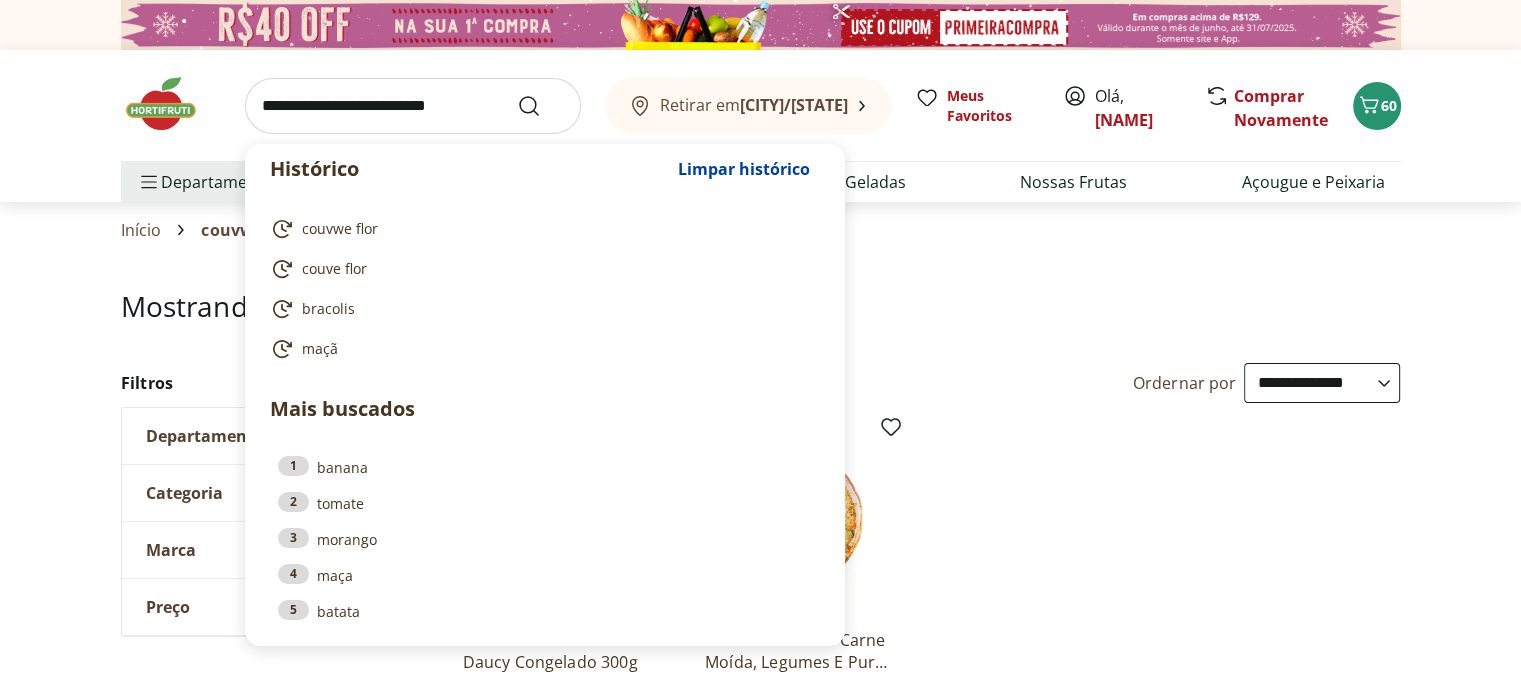 click at bounding box center (413, 106) 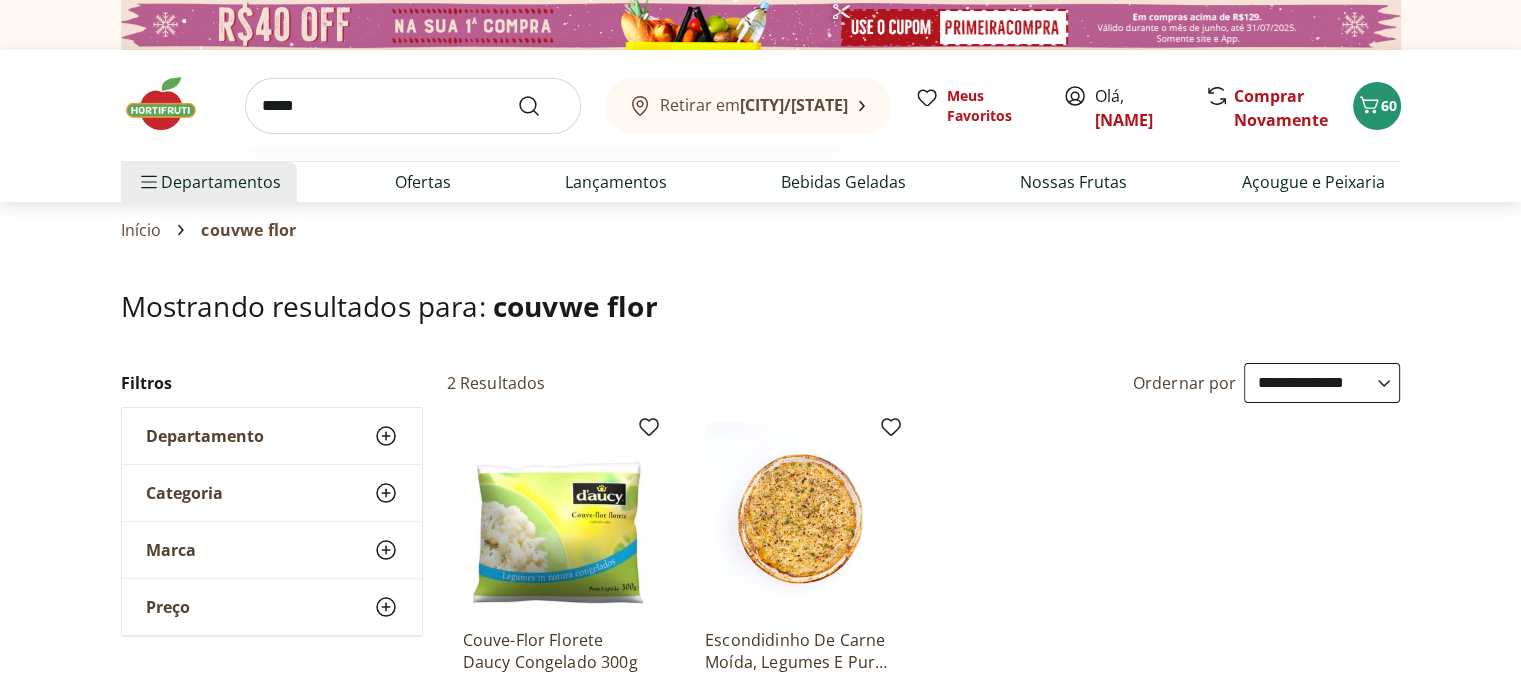 type on "******" 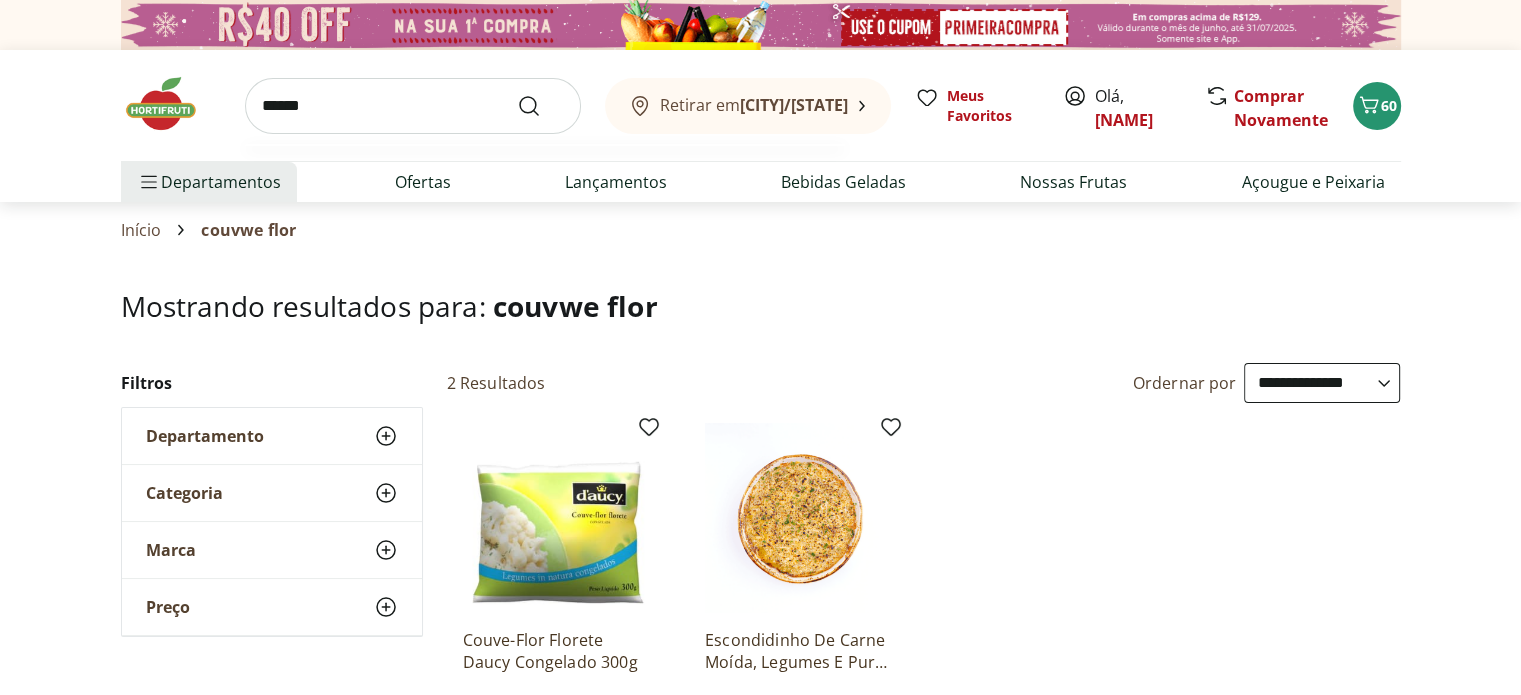 click at bounding box center [541, 106] 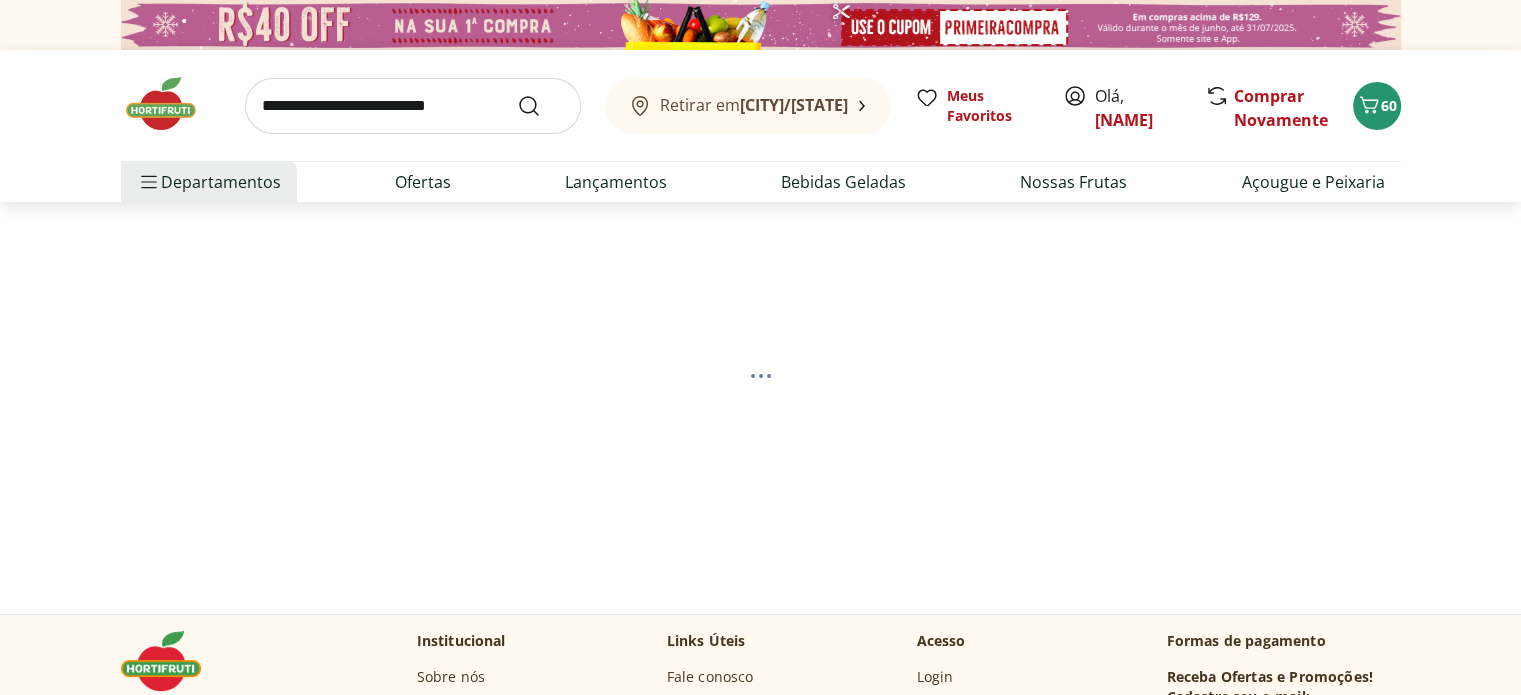 select on "**********" 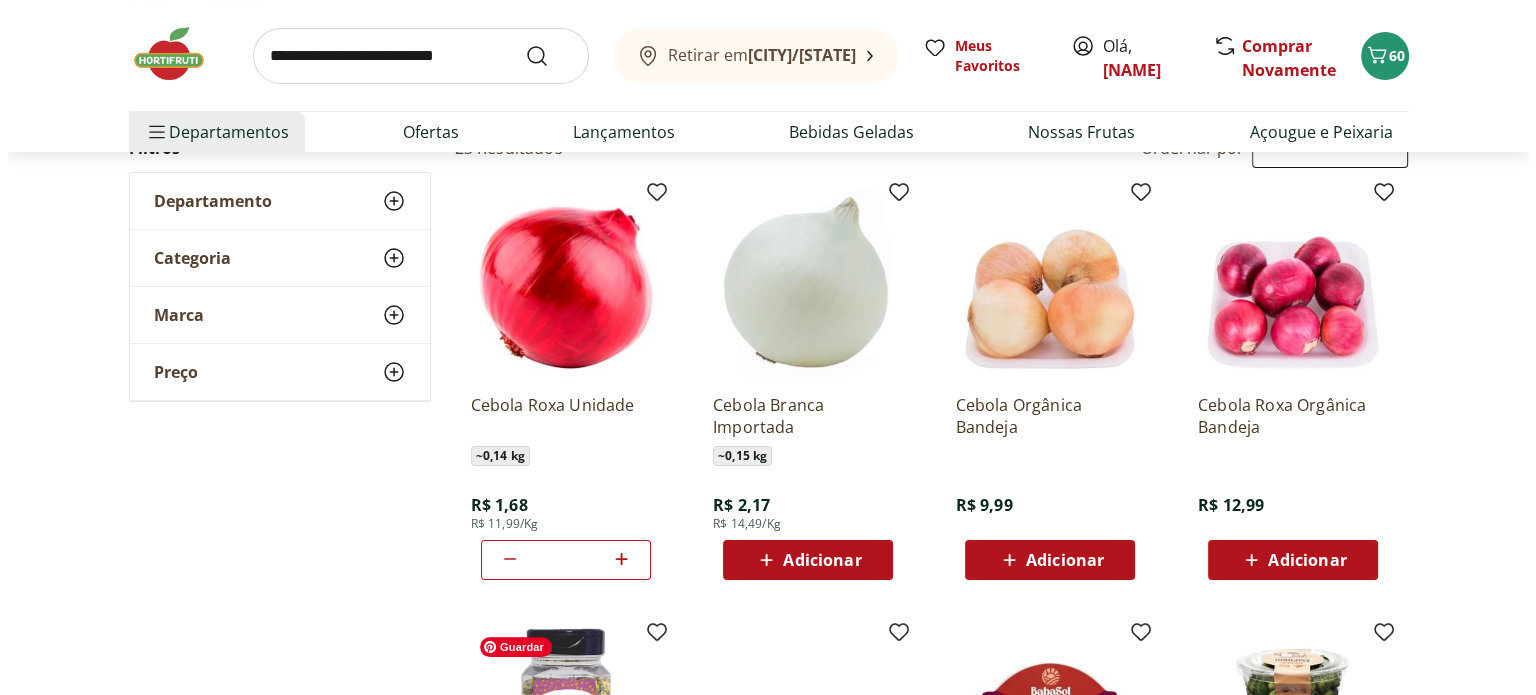 scroll, scrollTop: 200, scrollLeft: 0, axis: vertical 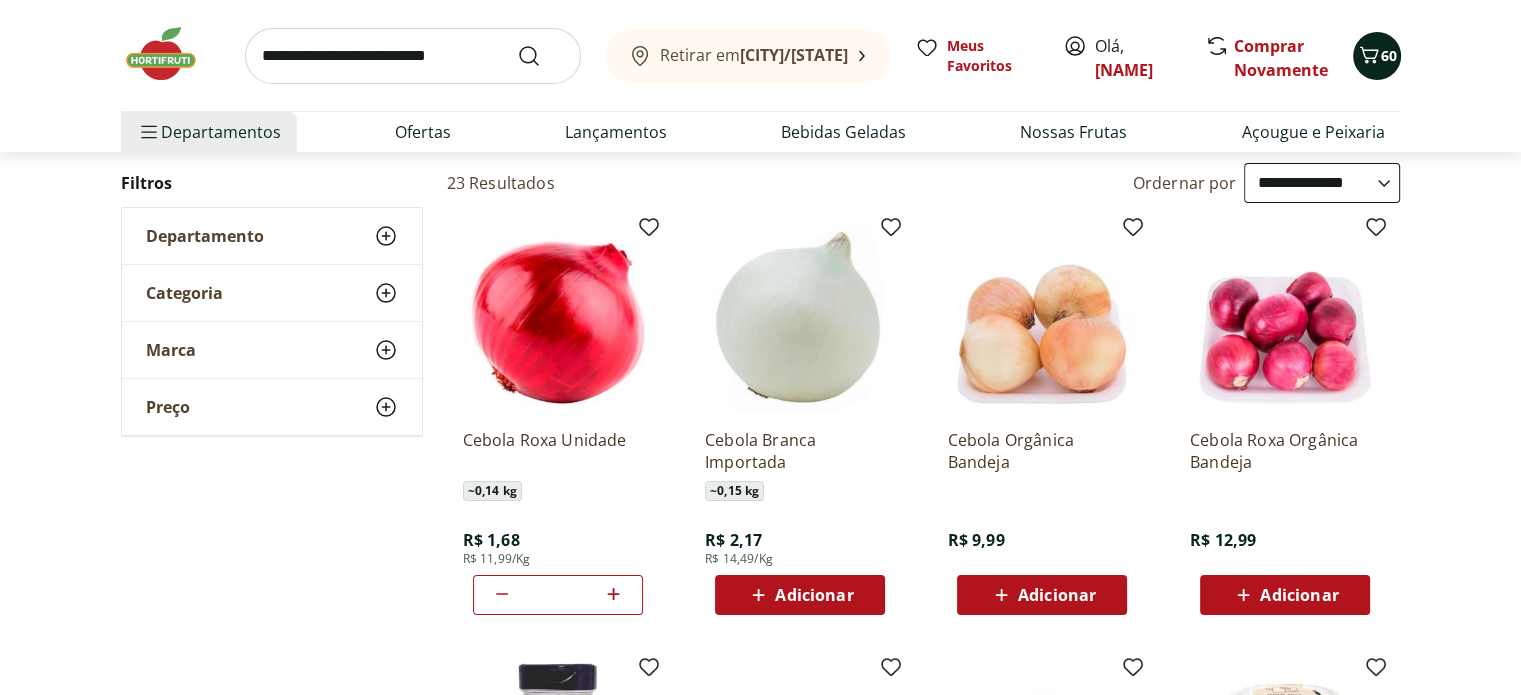 click on "60" at bounding box center [1389, 55] 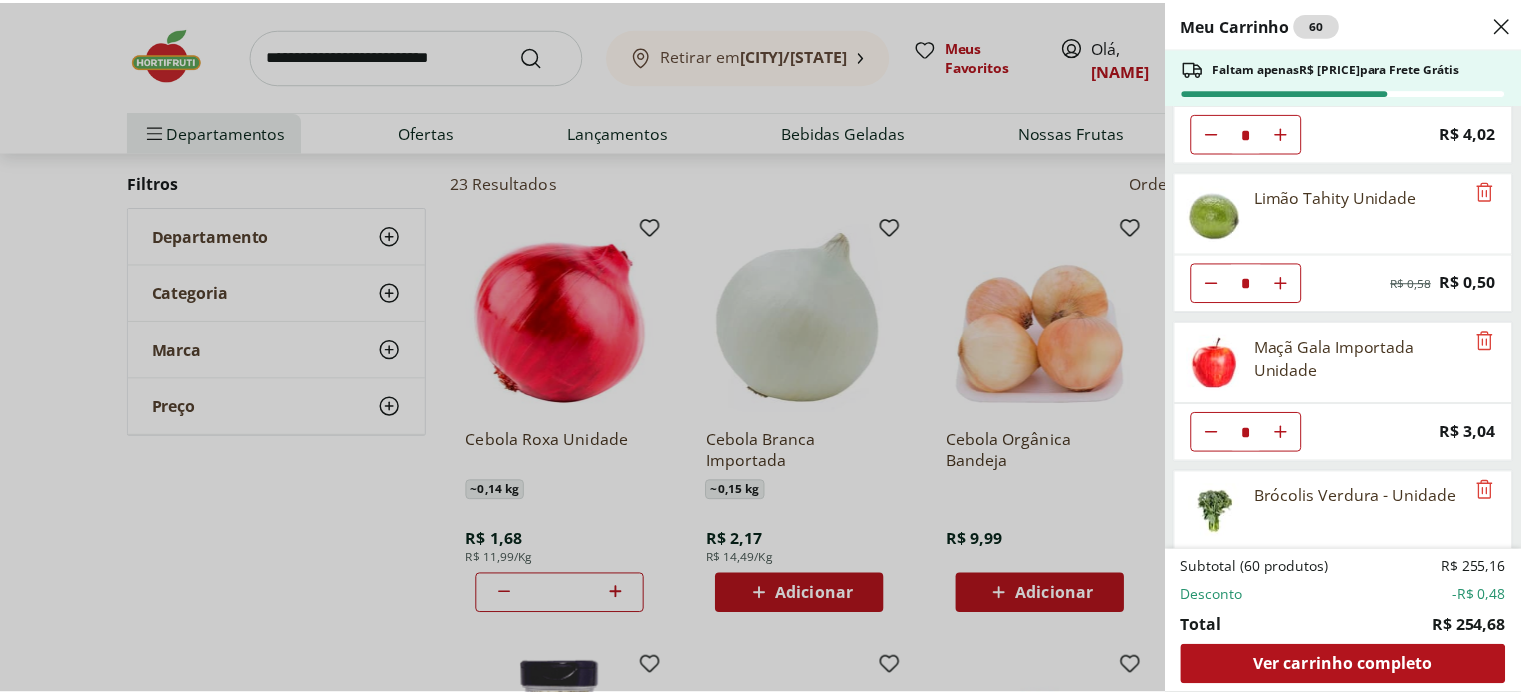 scroll, scrollTop: 2388, scrollLeft: 0, axis: vertical 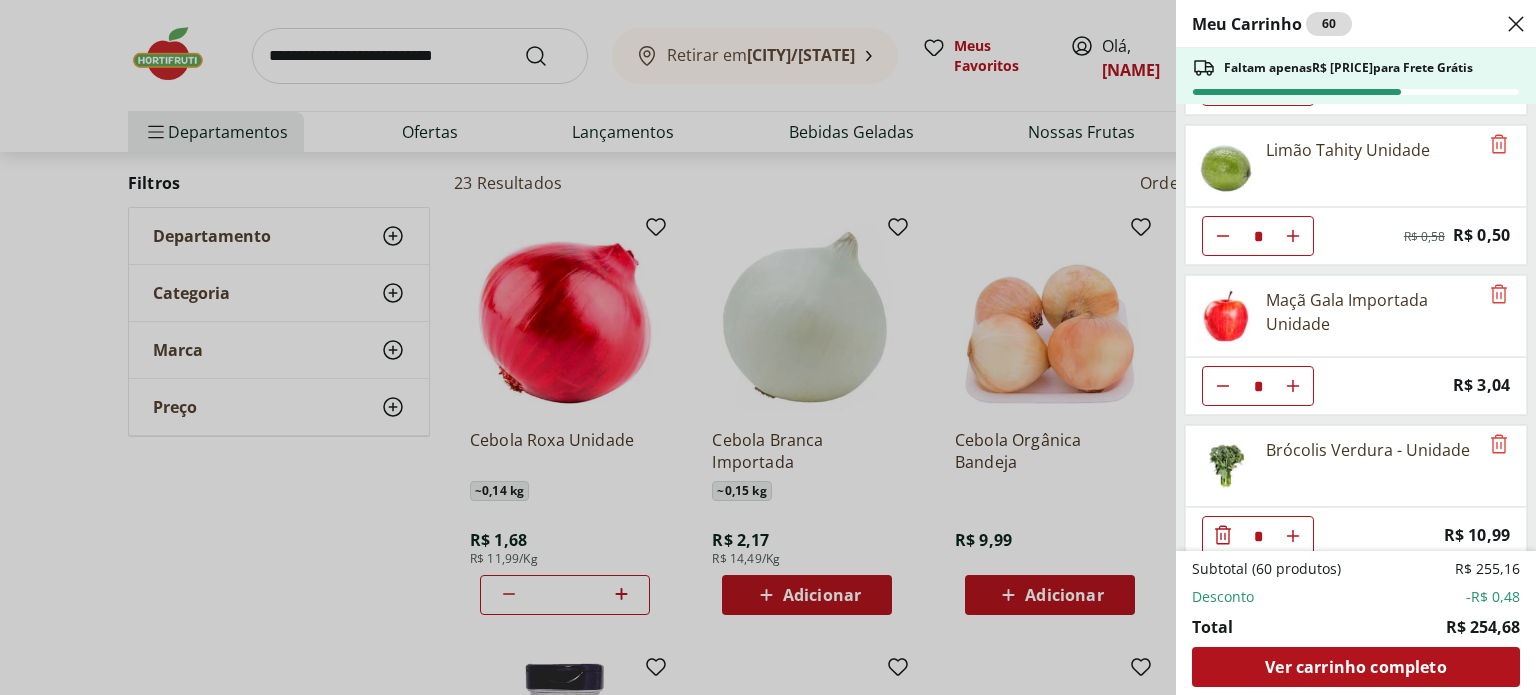 click on "Meu Carrinho 60 Faltam apenas  R$ 144,32  para Frete Grátis Batata Inglesa * Price: R$ 1,09 Inhame Orgânico 500g - Bandeja * Price: R$ 12,99 Batata Doce unidade * Price: R$ 1,53 Cenoura Unidade * Price: R$ 0,77 Cebola Roxa Unidade * Price: R$ 1,68 Aipim Unidade * Price: R$ 1,71 Abobrinha Italiana Unidade * Price: R$ 1,92 Margarina Com Sal Qualy - 500G * Price: R$ 8,49 Leite Integral Uht Barra Mansa 1L * Price: R$ 6,99 Coxa com Sobrecoxa de Frango * Price: R$ 11,99 Mamão Papaia Unidade * Price: R$ 9,74 Melancia Soet Pedaço * Price: R$ 10,79 Manga Palmer Orgânica Unidade * Price: R$ 6,50 Melão Doce Natural da Terra Pedaço * Price: R$ 17,99 Banana Prata Orgânica Unidade * Price: R$ 9,99 Banana da Terra Unidade * Price: R$ 4,02 Limão Tahity Unidade * Original price: R$ 0,58 Price: R$ 0,50 Maçã Gala Importada Unidade * Price: R$ 3,04 Brócolis Verdura - Unidade * Price: R$ 10,99 Subtotal (60 produtos) R$ 255,16 Desconto -R$ 0,48 Total R$ 254,68 Ver carrinho completo" at bounding box center (768, 347) 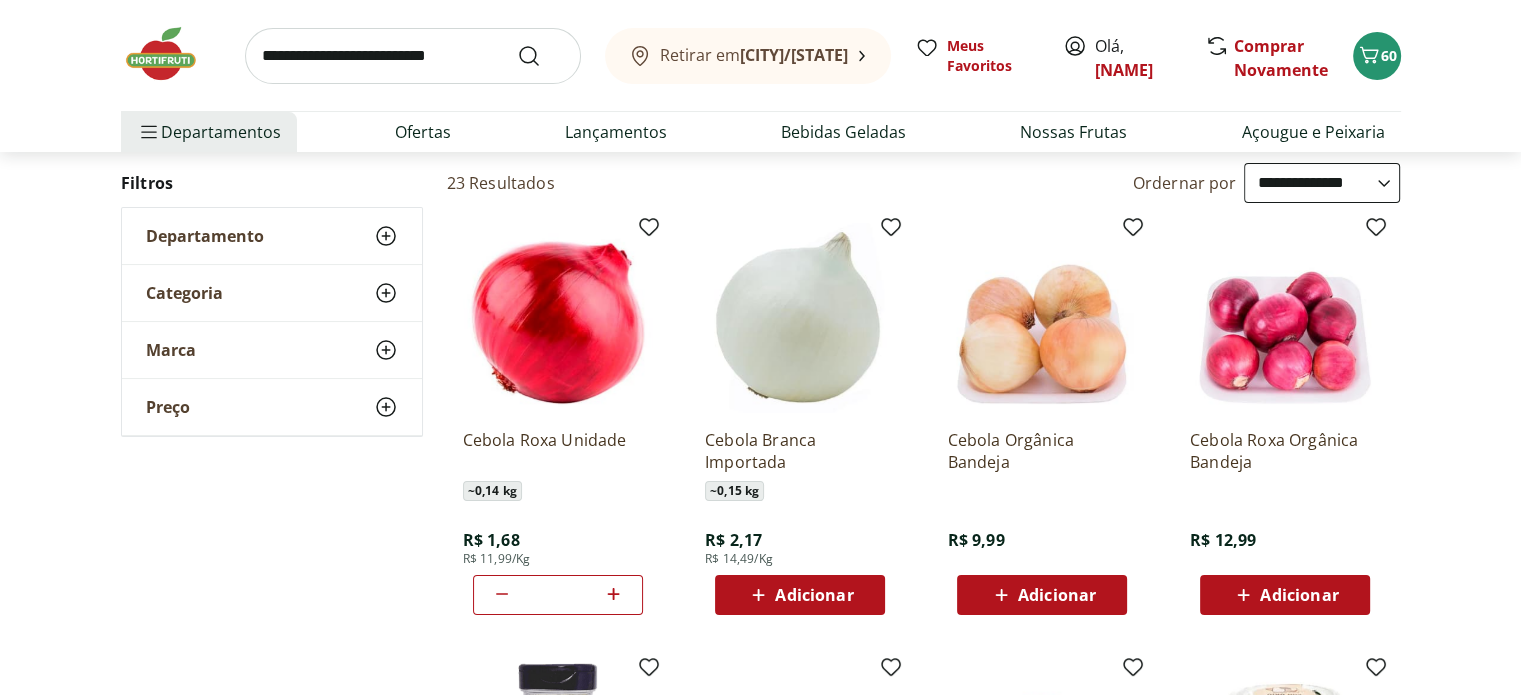 click at bounding box center [413, 56] 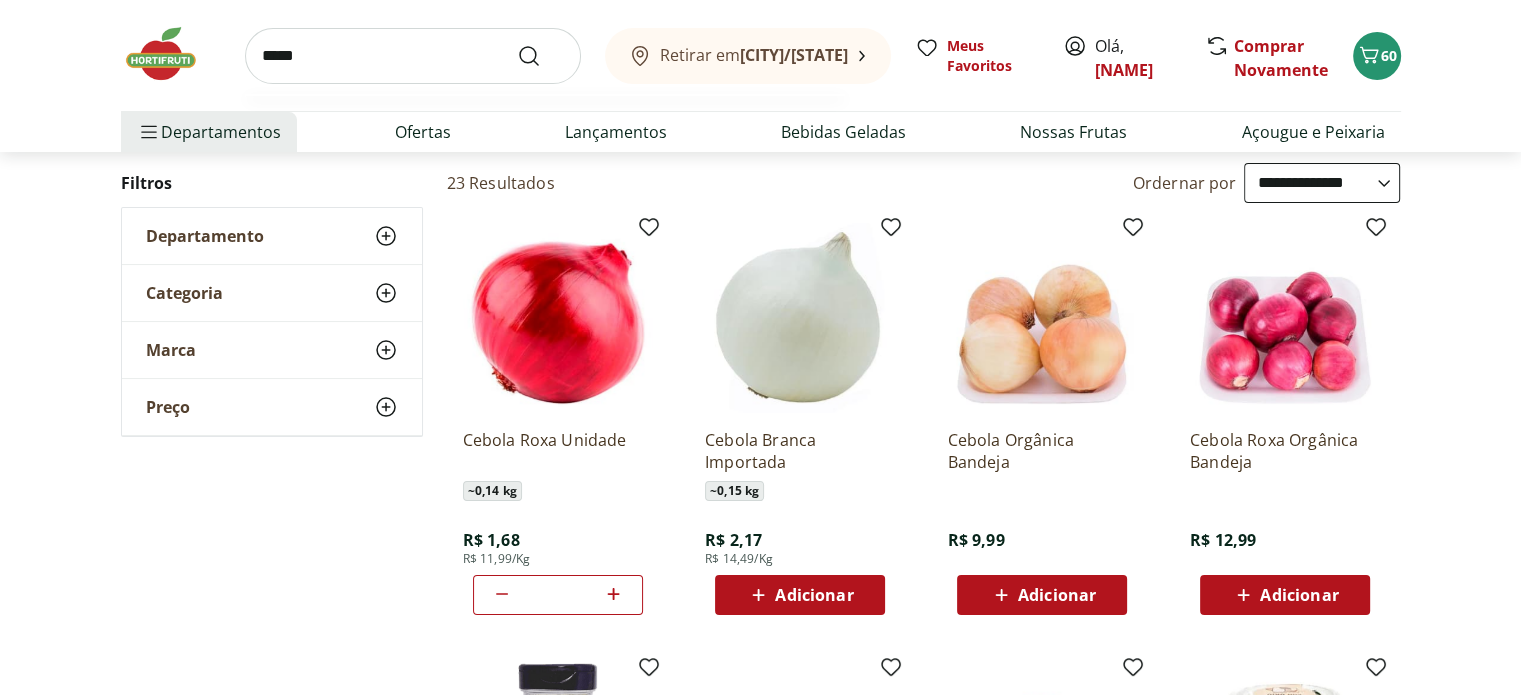 type on "*****" 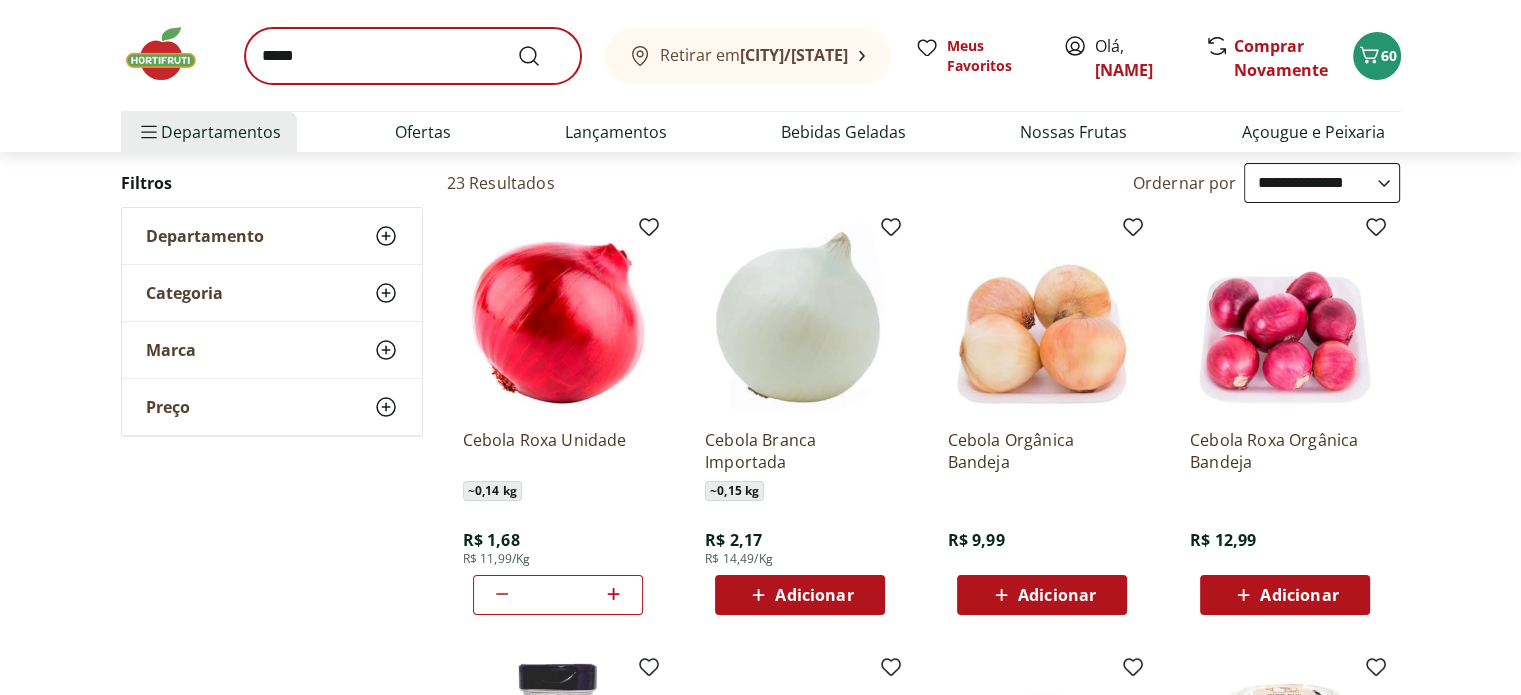 scroll, scrollTop: 0, scrollLeft: 0, axis: both 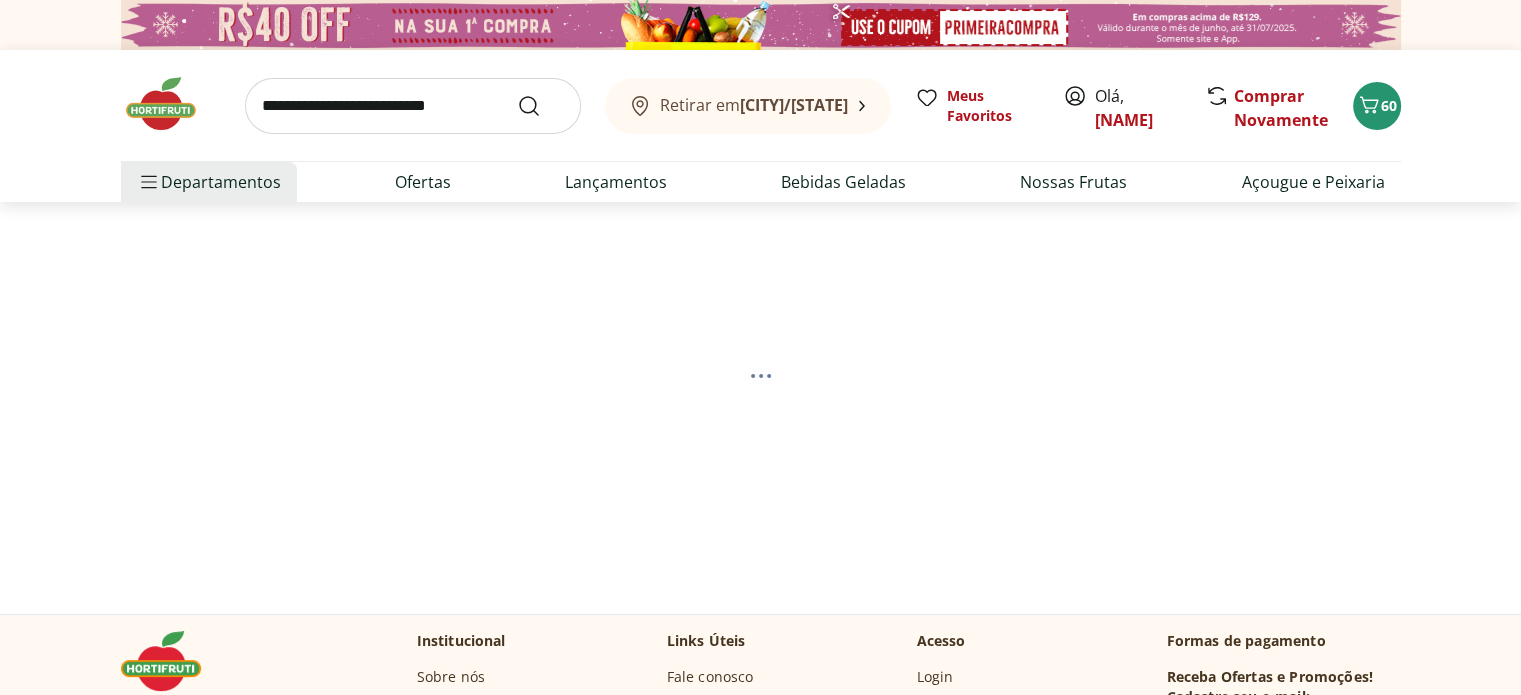 select on "**********" 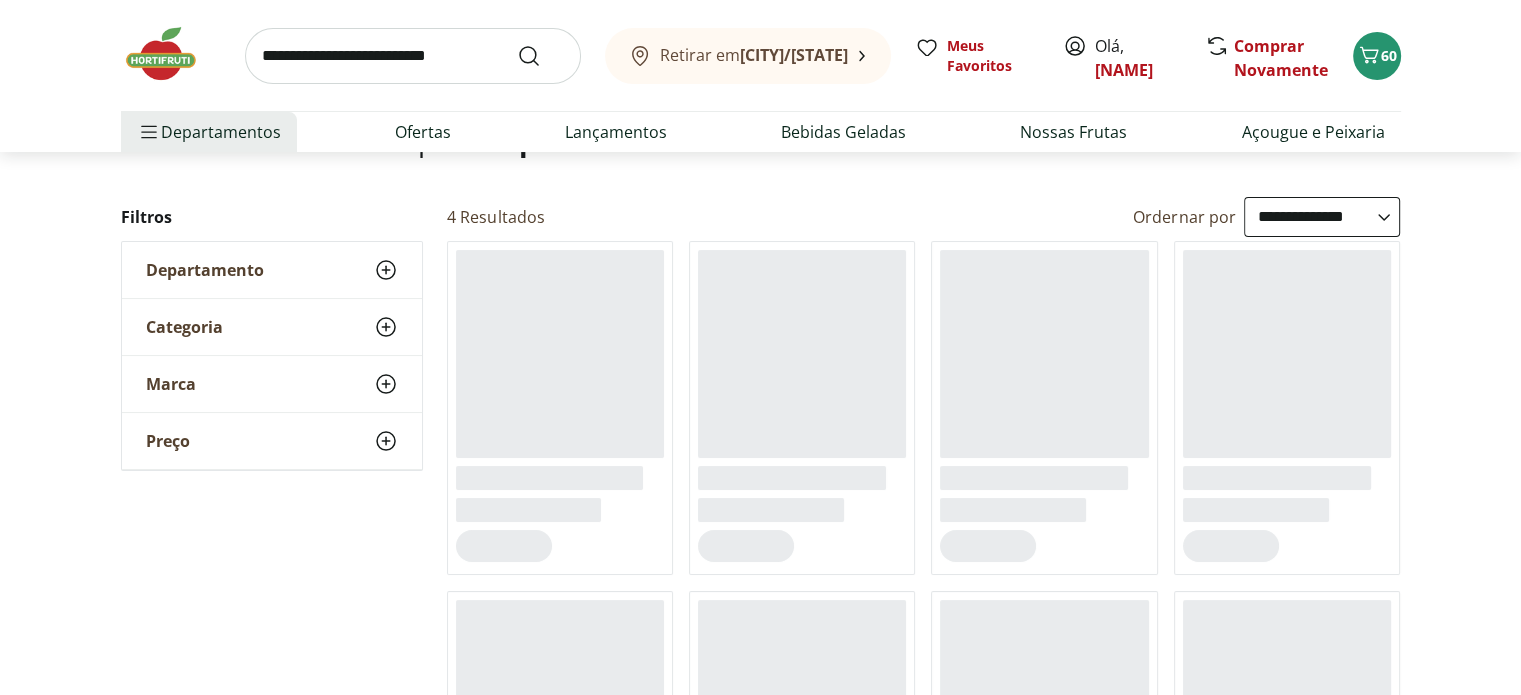 scroll, scrollTop: 200, scrollLeft: 0, axis: vertical 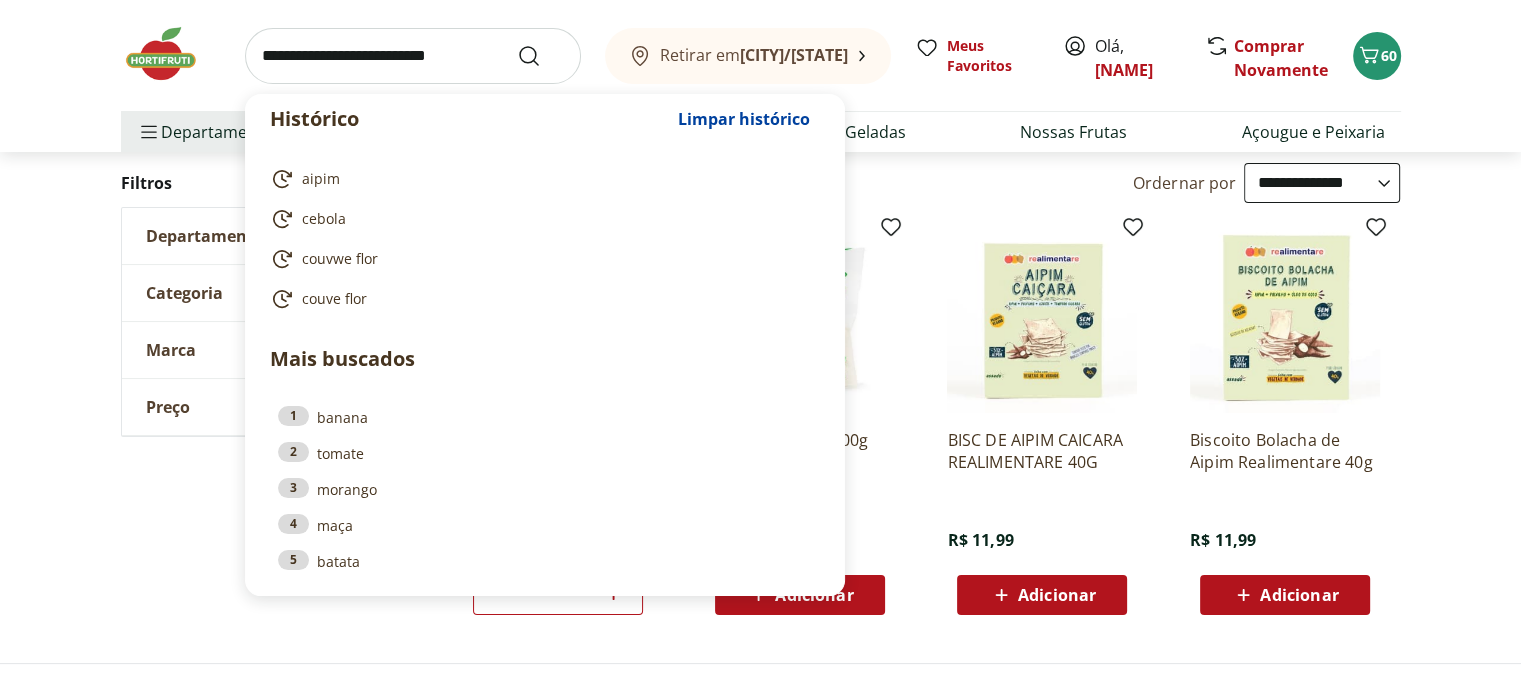 click at bounding box center [413, 56] 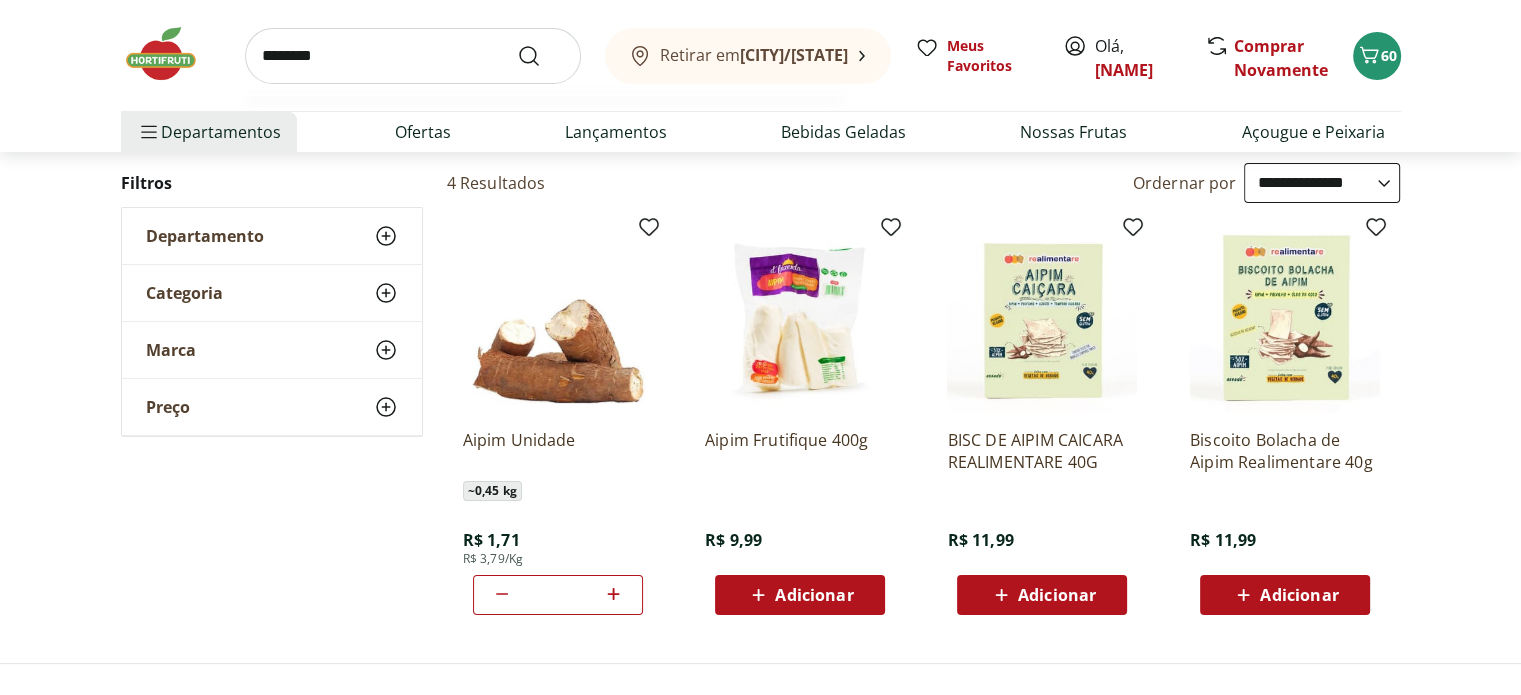 type on "*********" 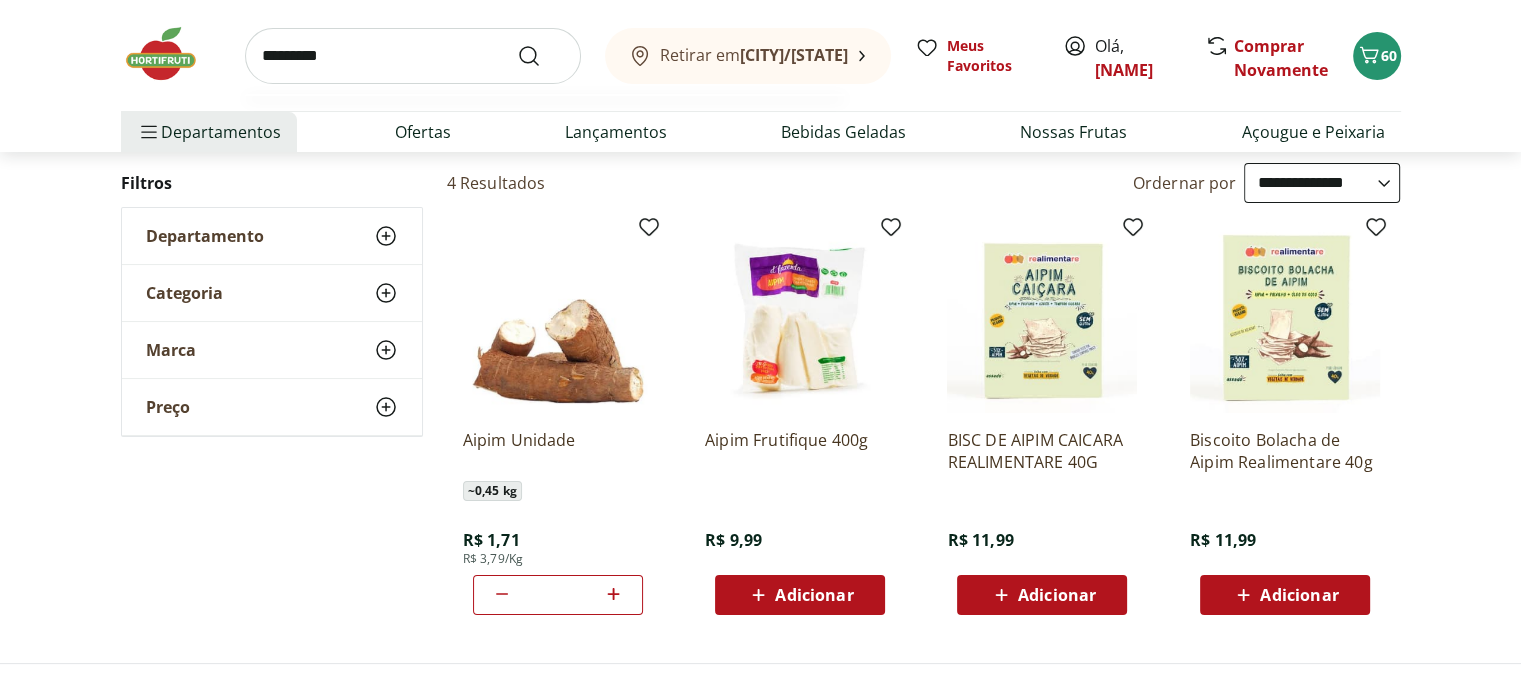 click at bounding box center (541, 56) 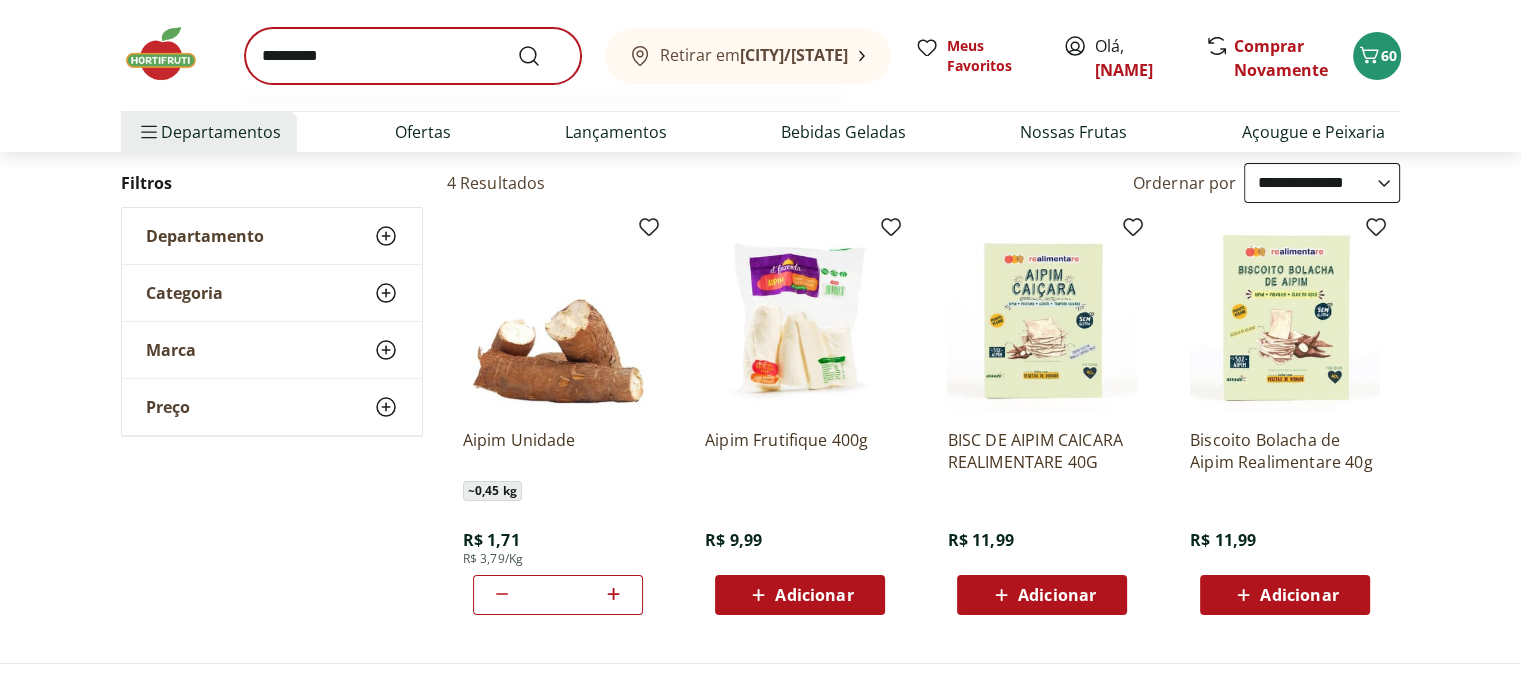 scroll, scrollTop: 0, scrollLeft: 0, axis: both 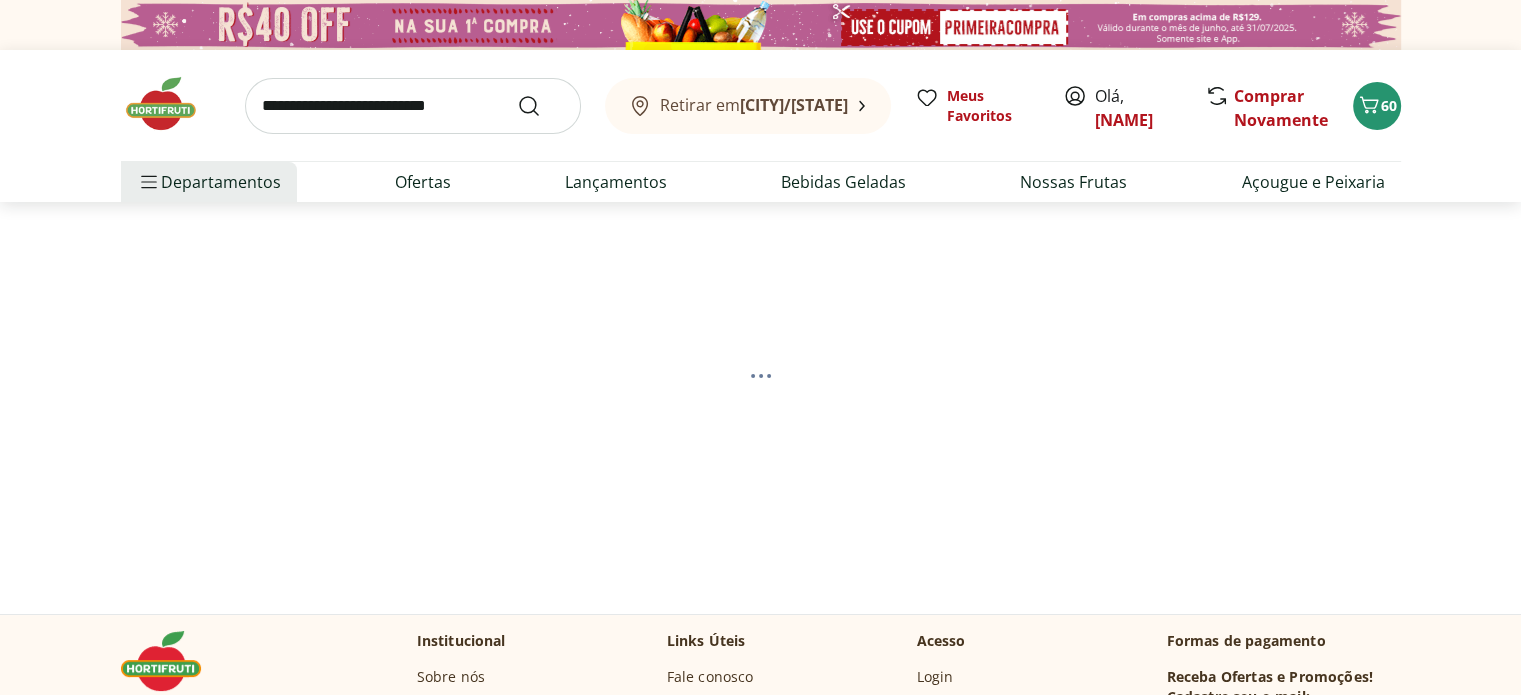 select on "**********" 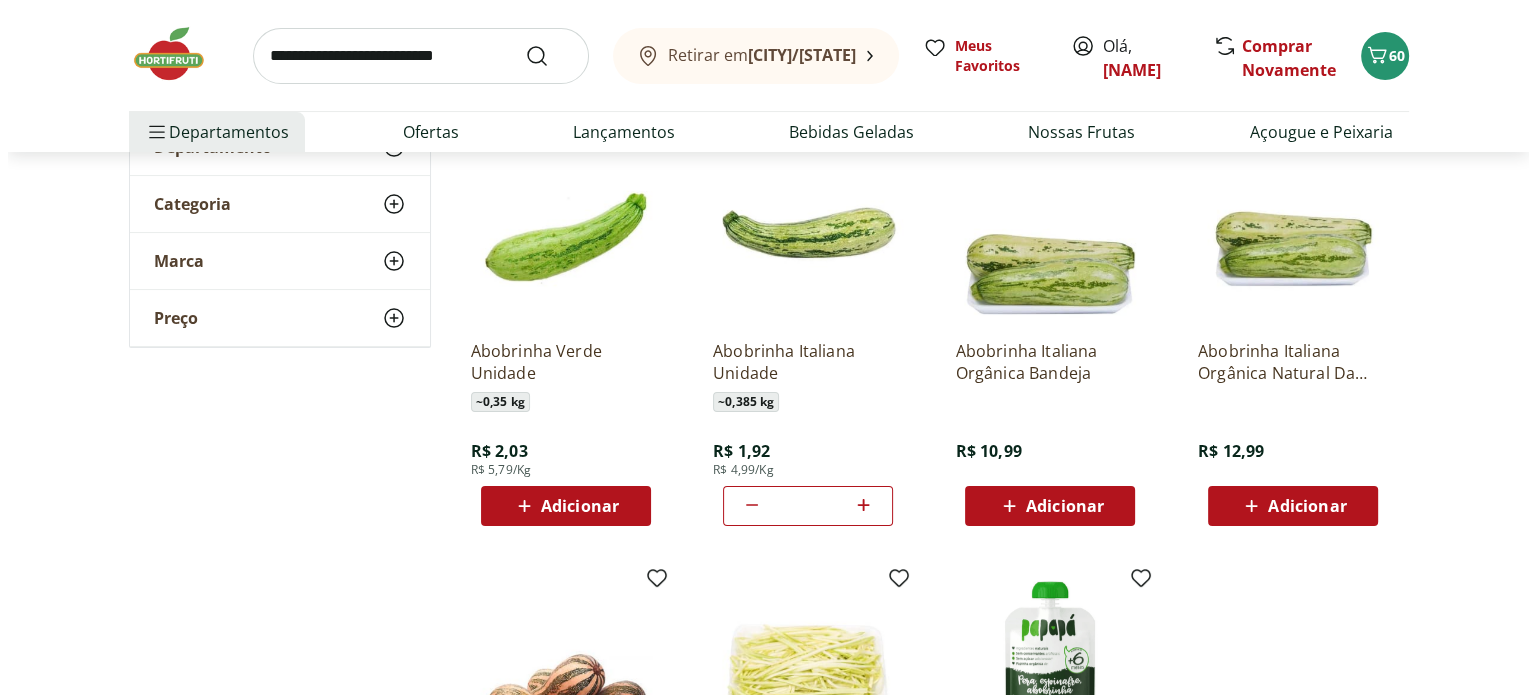 scroll, scrollTop: 300, scrollLeft: 0, axis: vertical 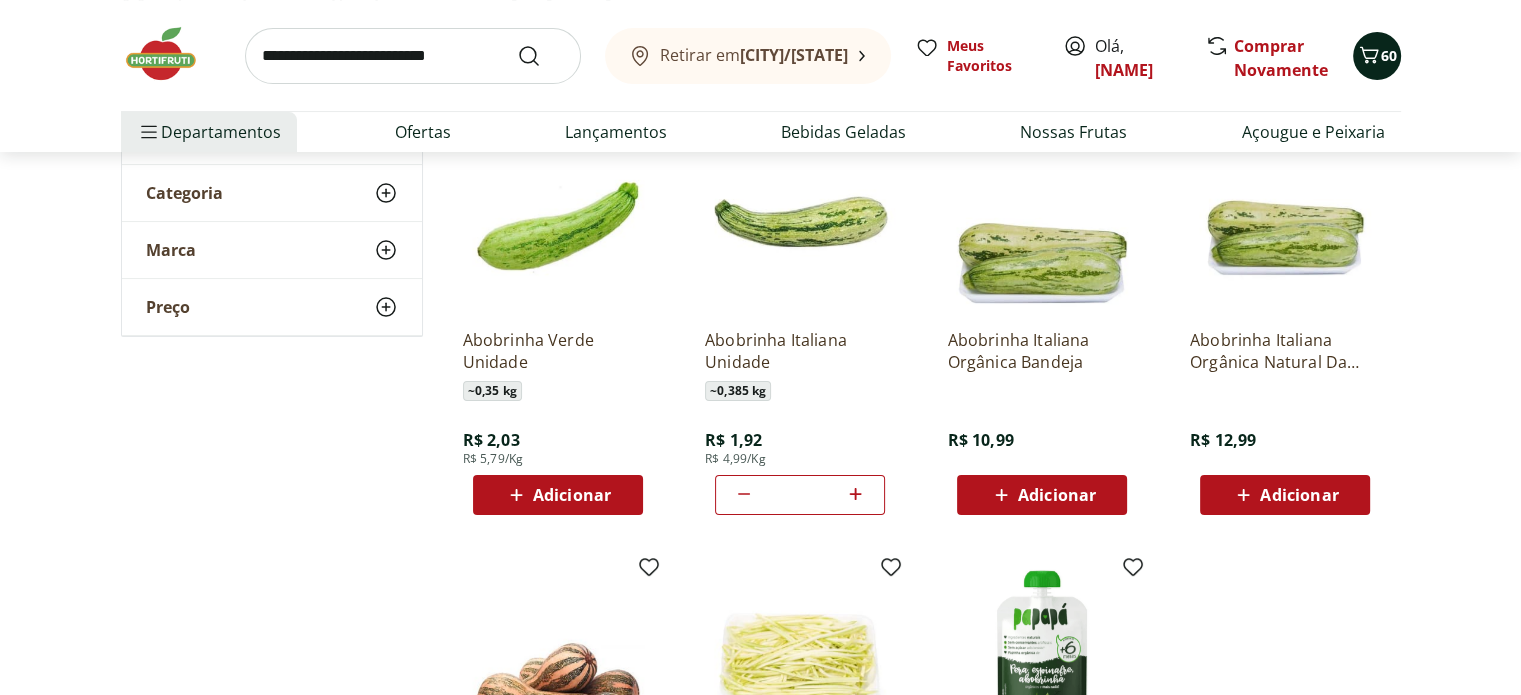click on "60" at bounding box center [1389, 55] 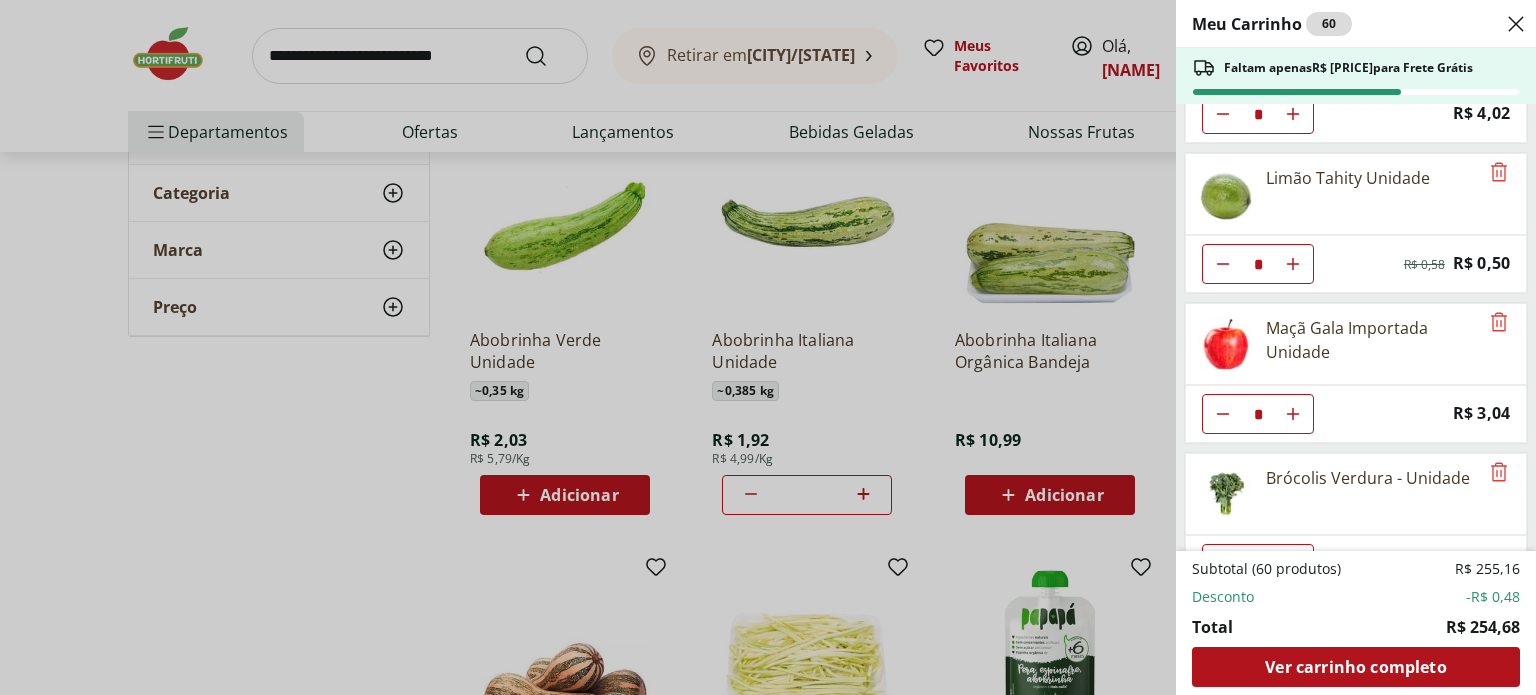 scroll, scrollTop: 2388, scrollLeft: 0, axis: vertical 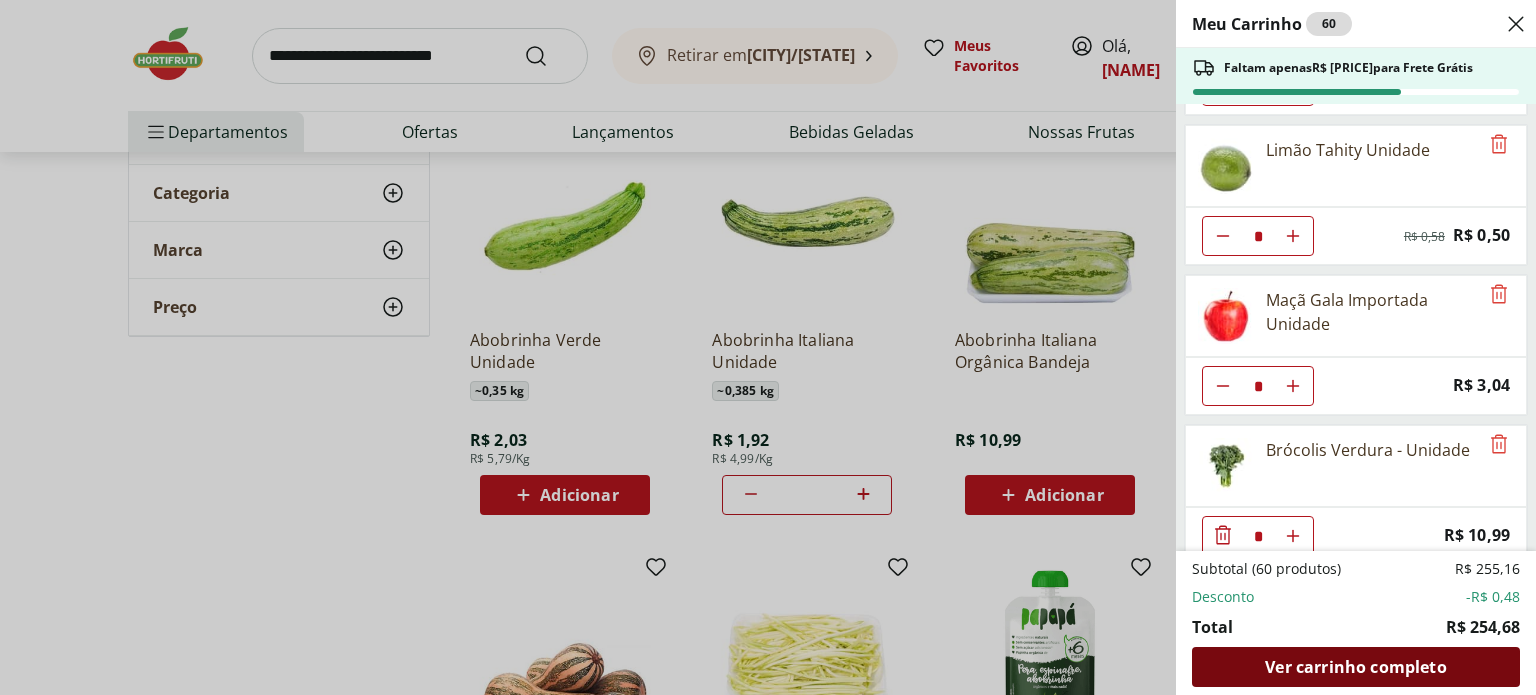 click on "Ver carrinho completo" at bounding box center (1355, 667) 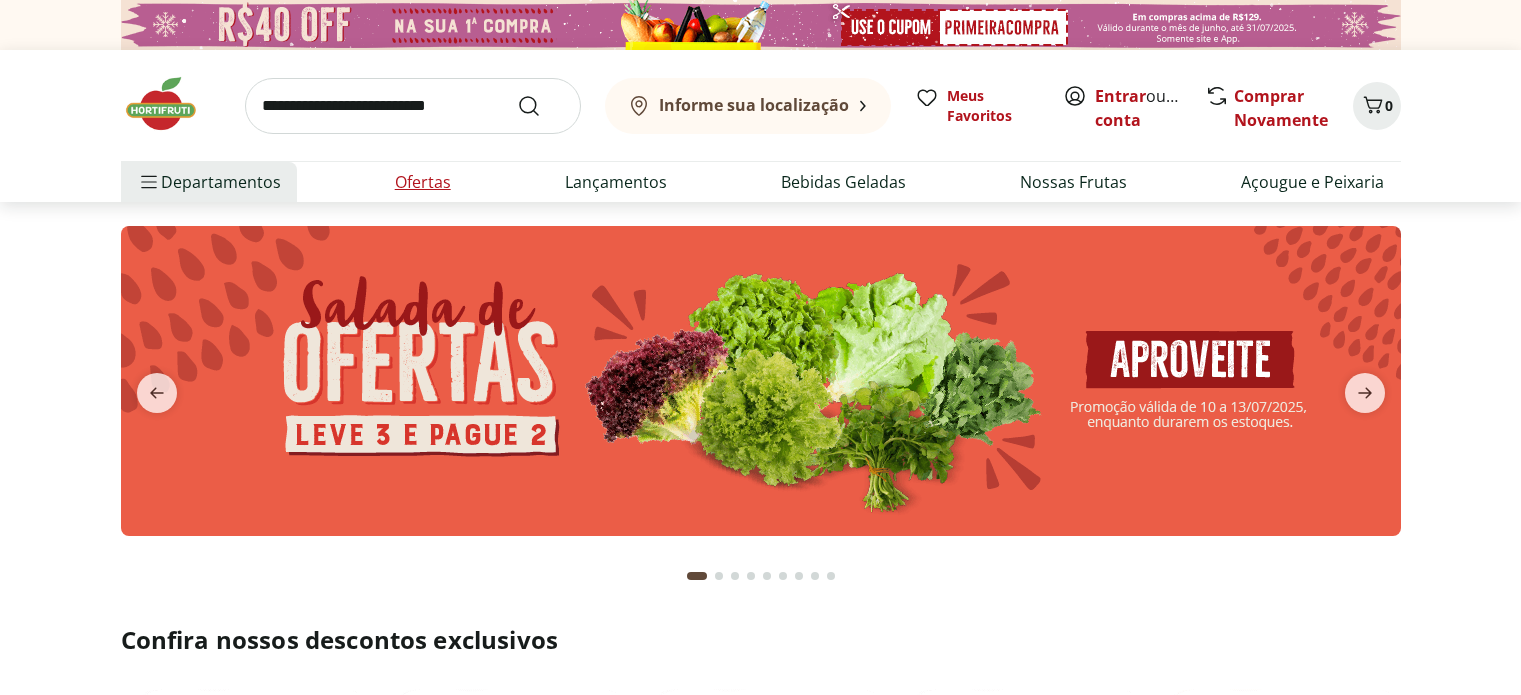 scroll, scrollTop: 0, scrollLeft: 0, axis: both 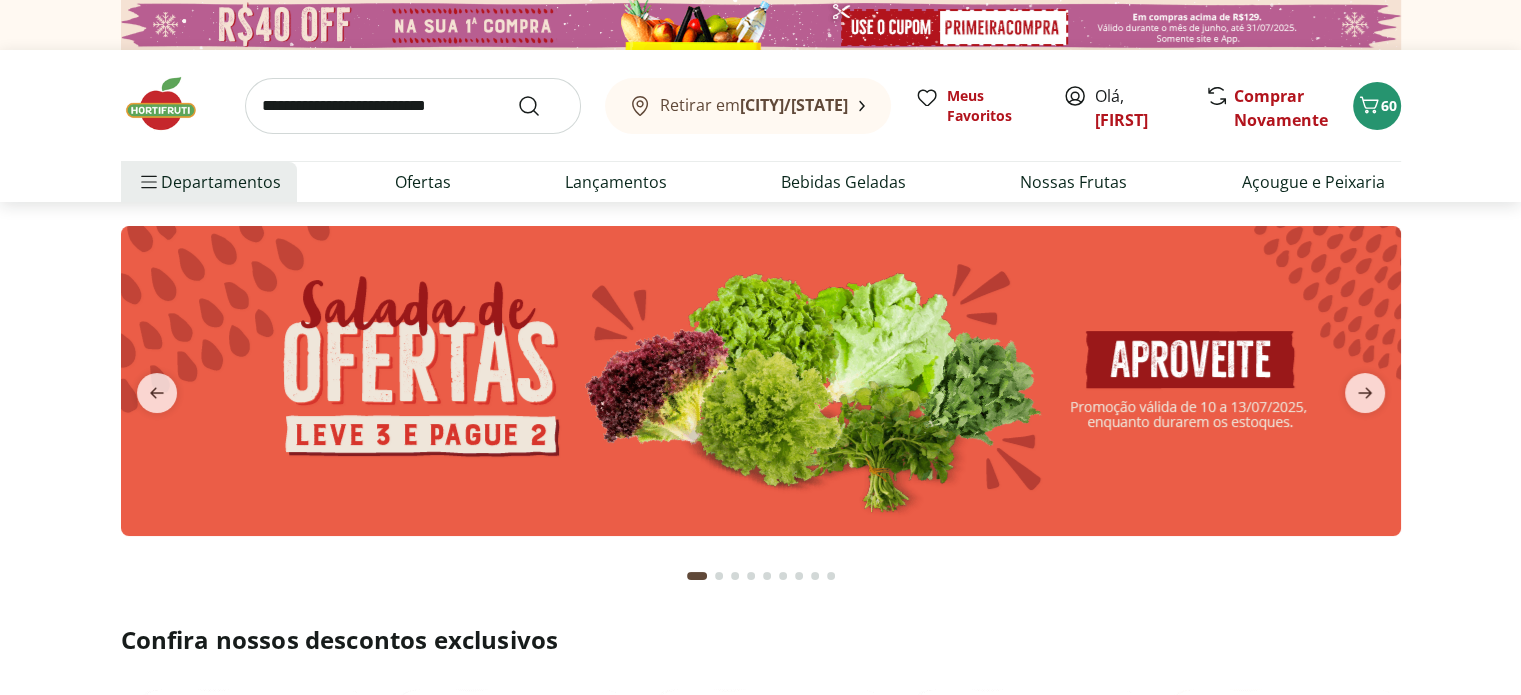 click at bounding box center [413, 106] 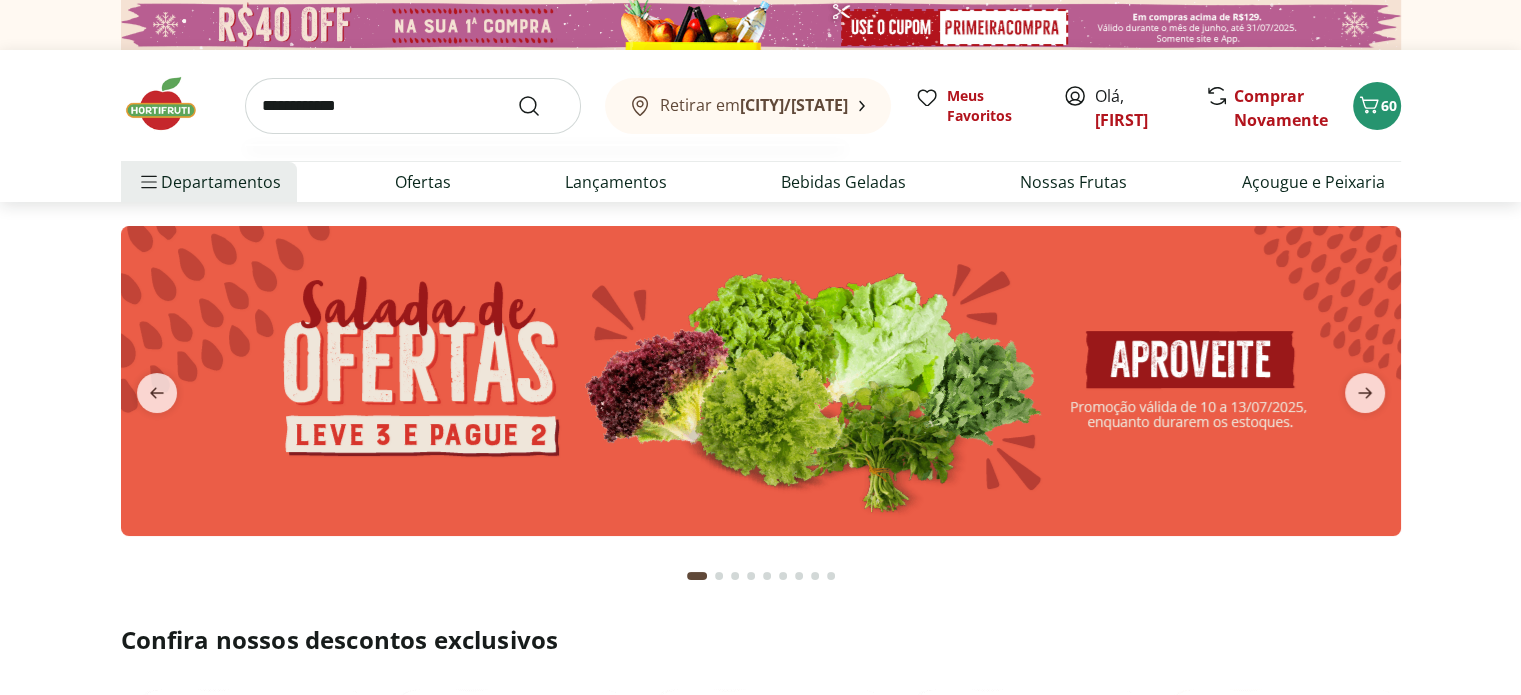 type on "**********" 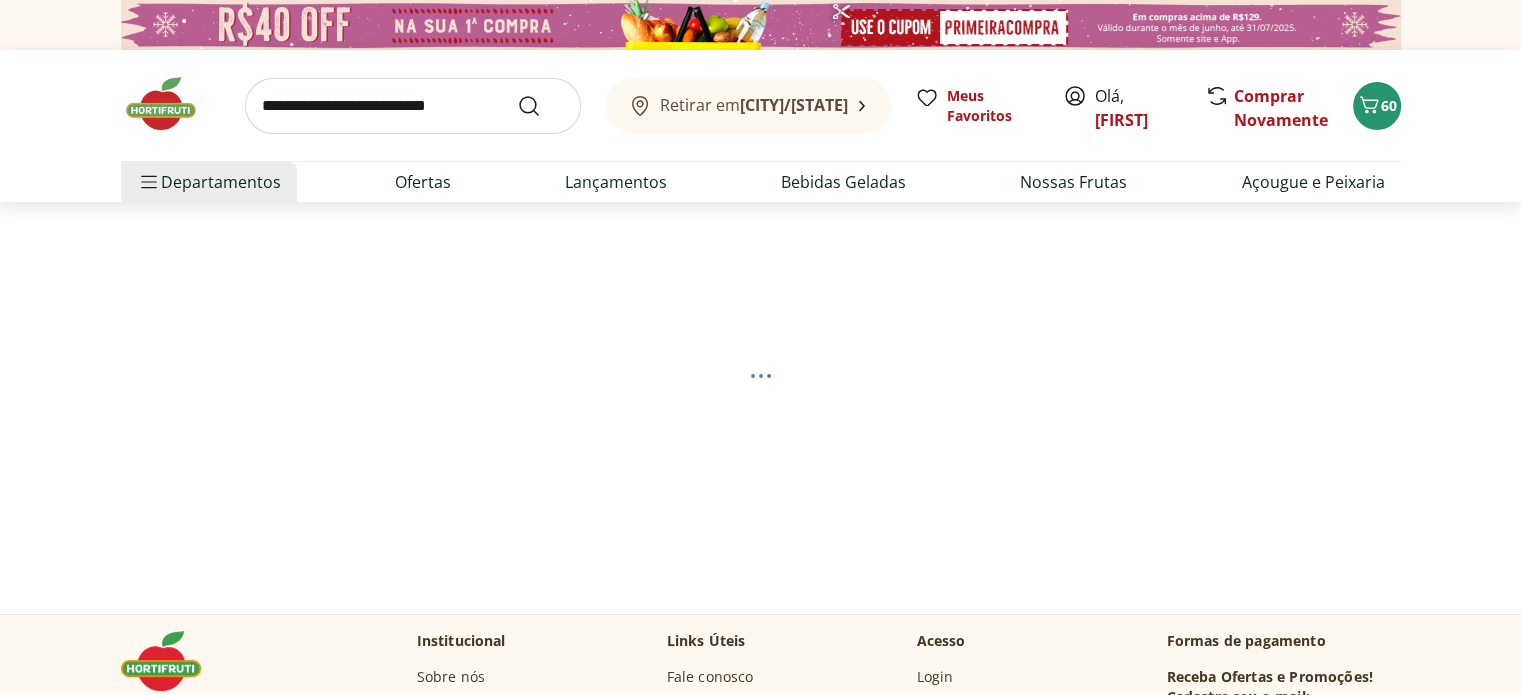 select on "**********" 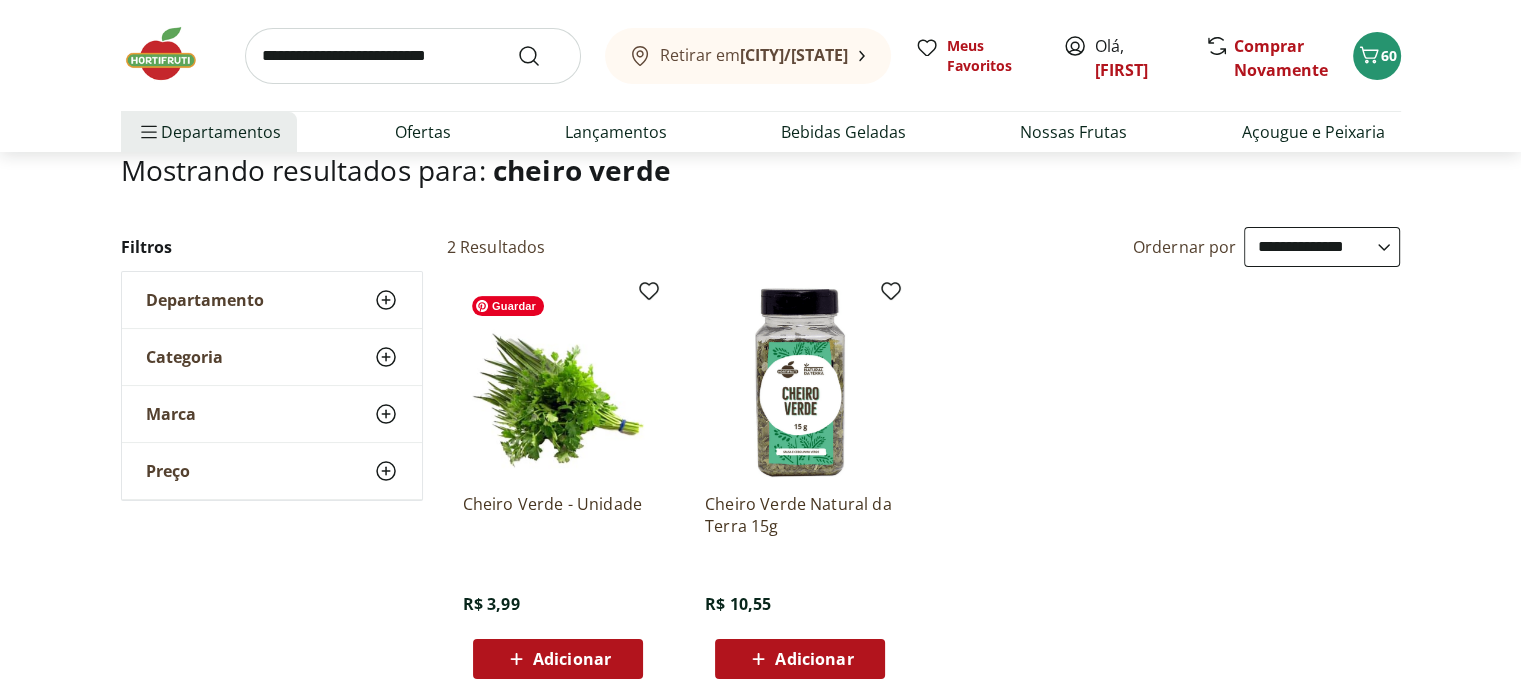 scroll, scrollTop: 300, scrollLeft: 0, axis: vertical 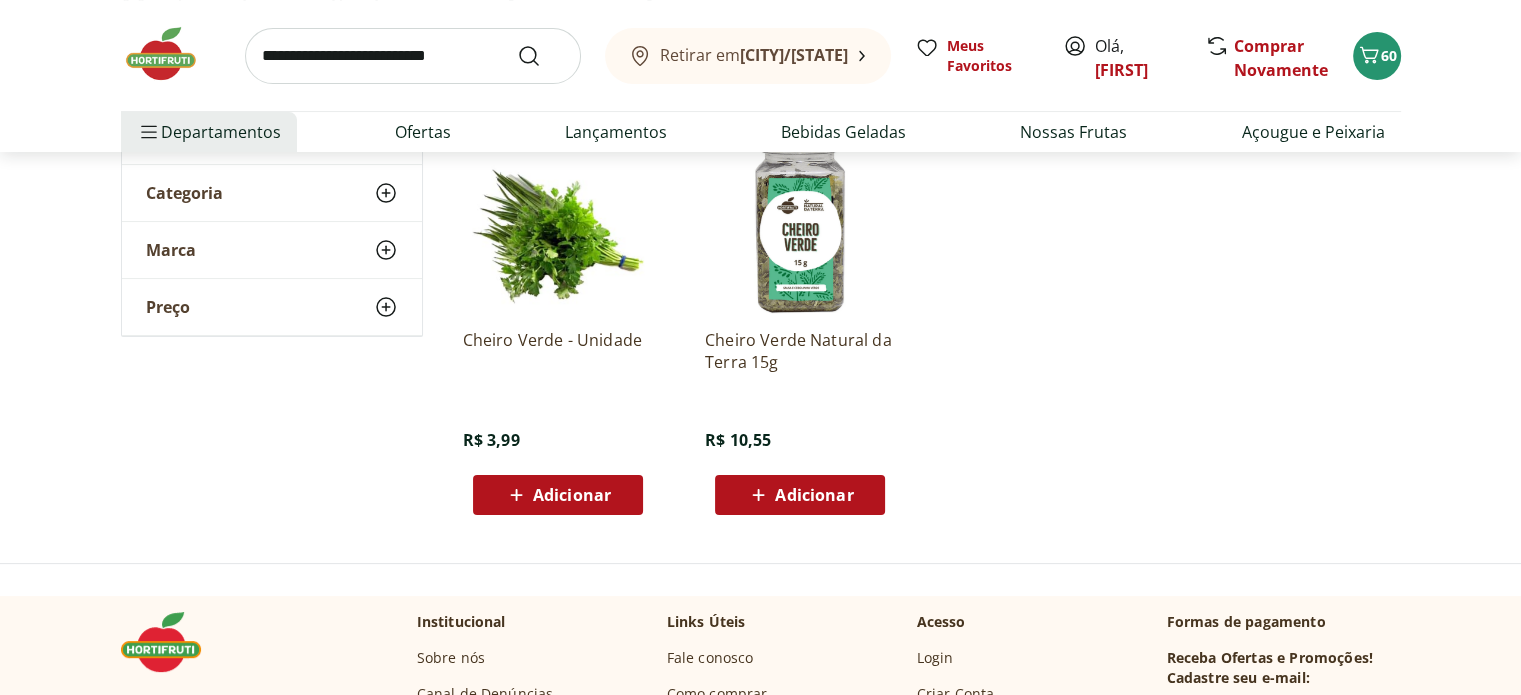 click on "Adicionar" at bounding box center [572, 495] 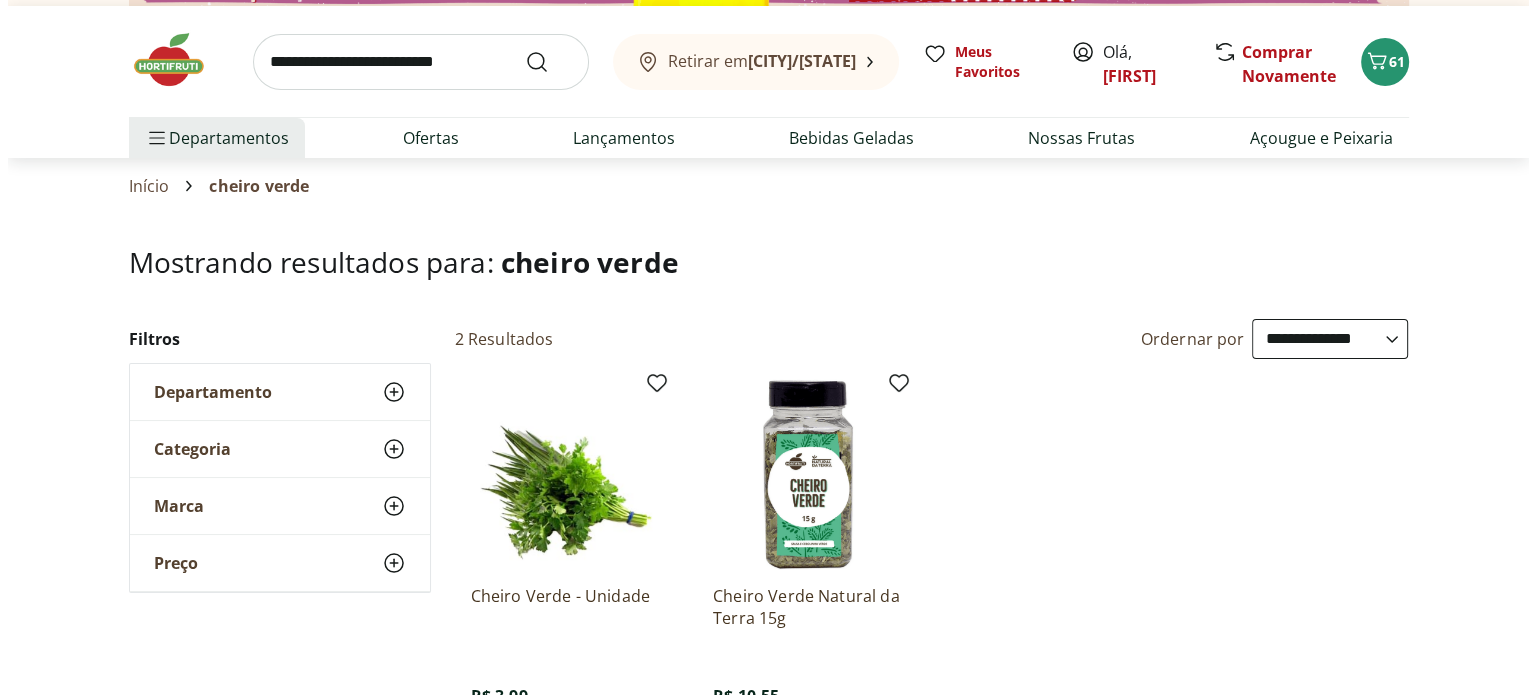 scroll, scrollTop: 0, scrollLeft: 0, axis: both 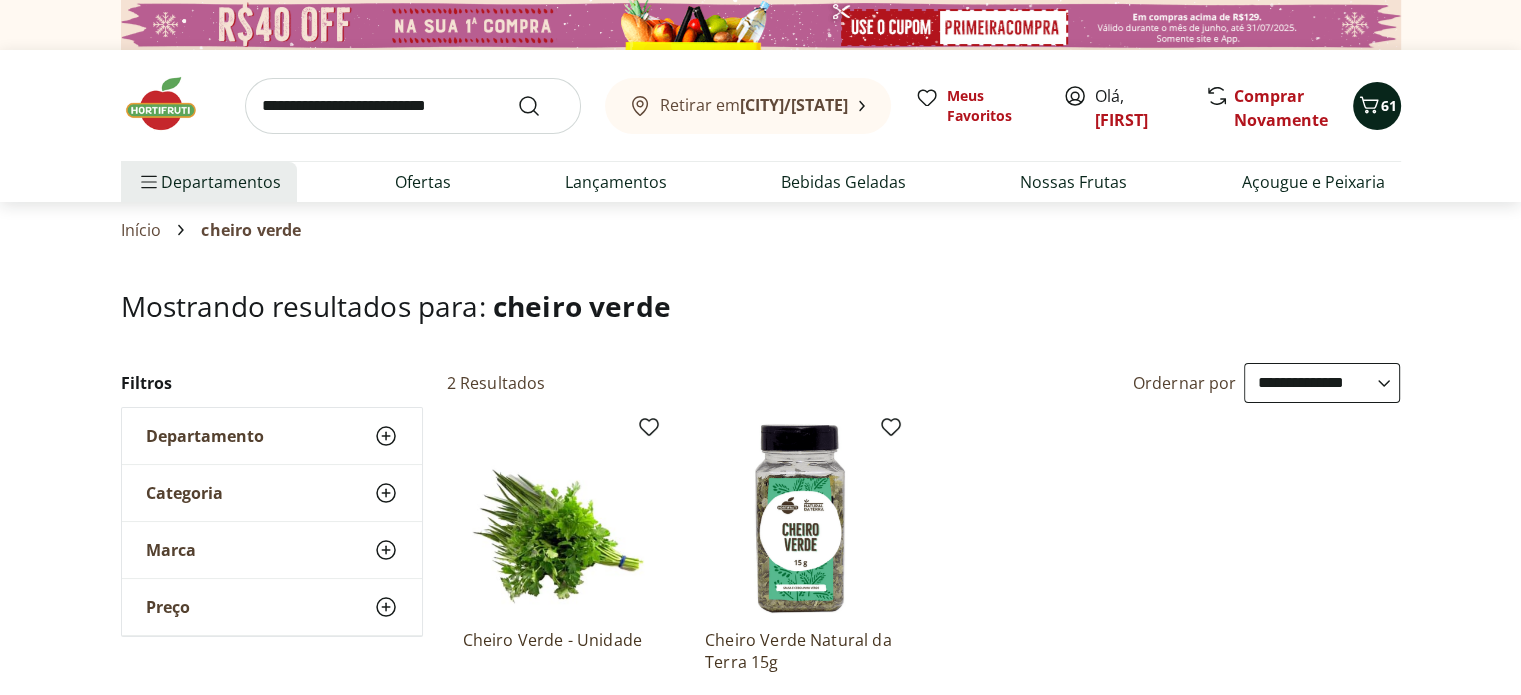 click 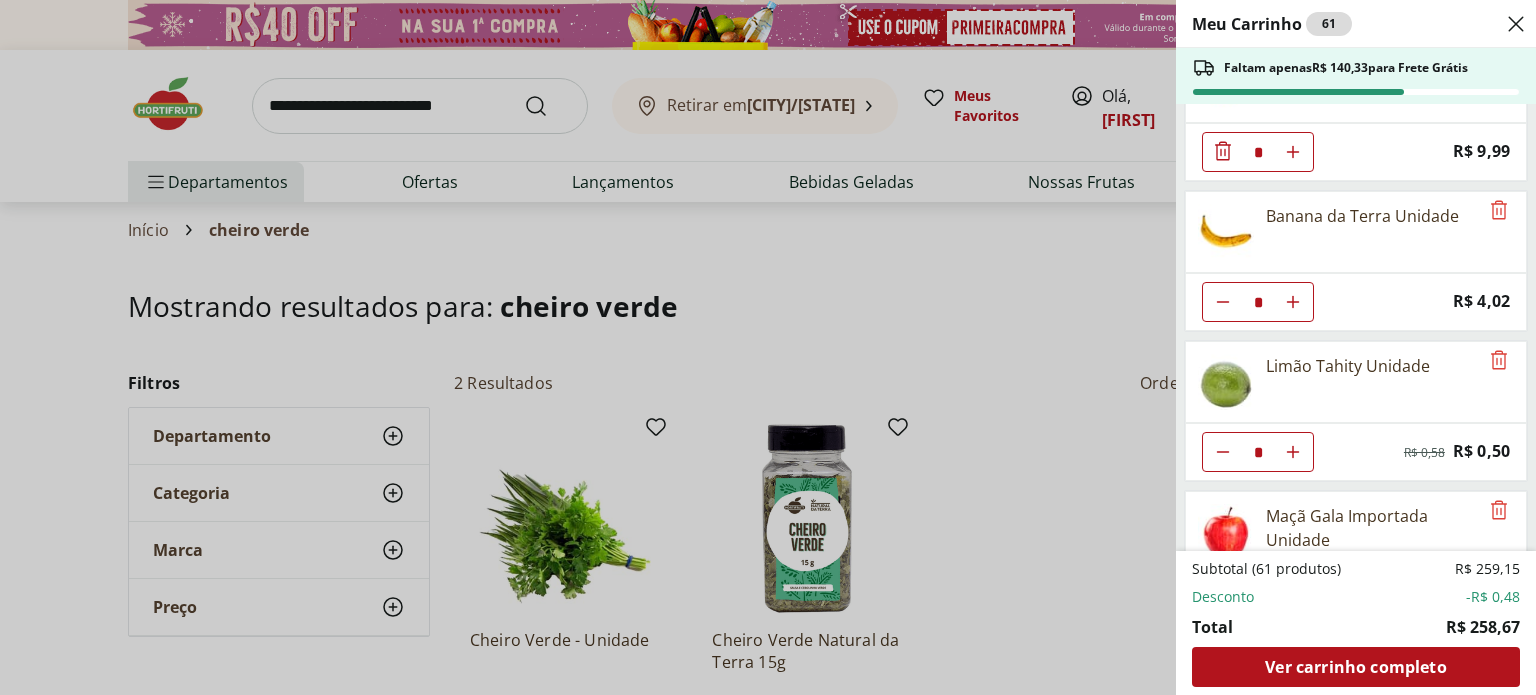 scroll, scrollTop: 2136, scrollLeft: 0, axis: vertical 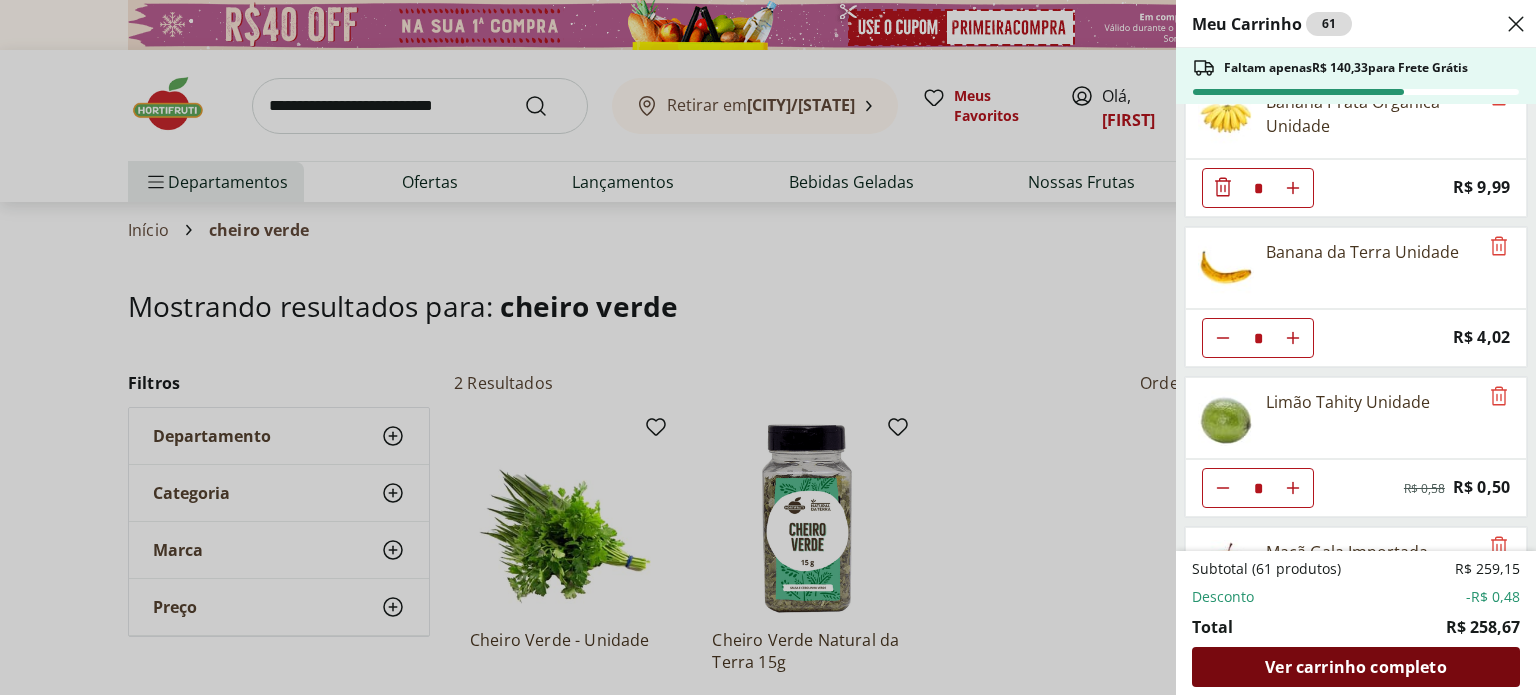 click on "Ver carrinho completo" at bounding box center (1355, 667) 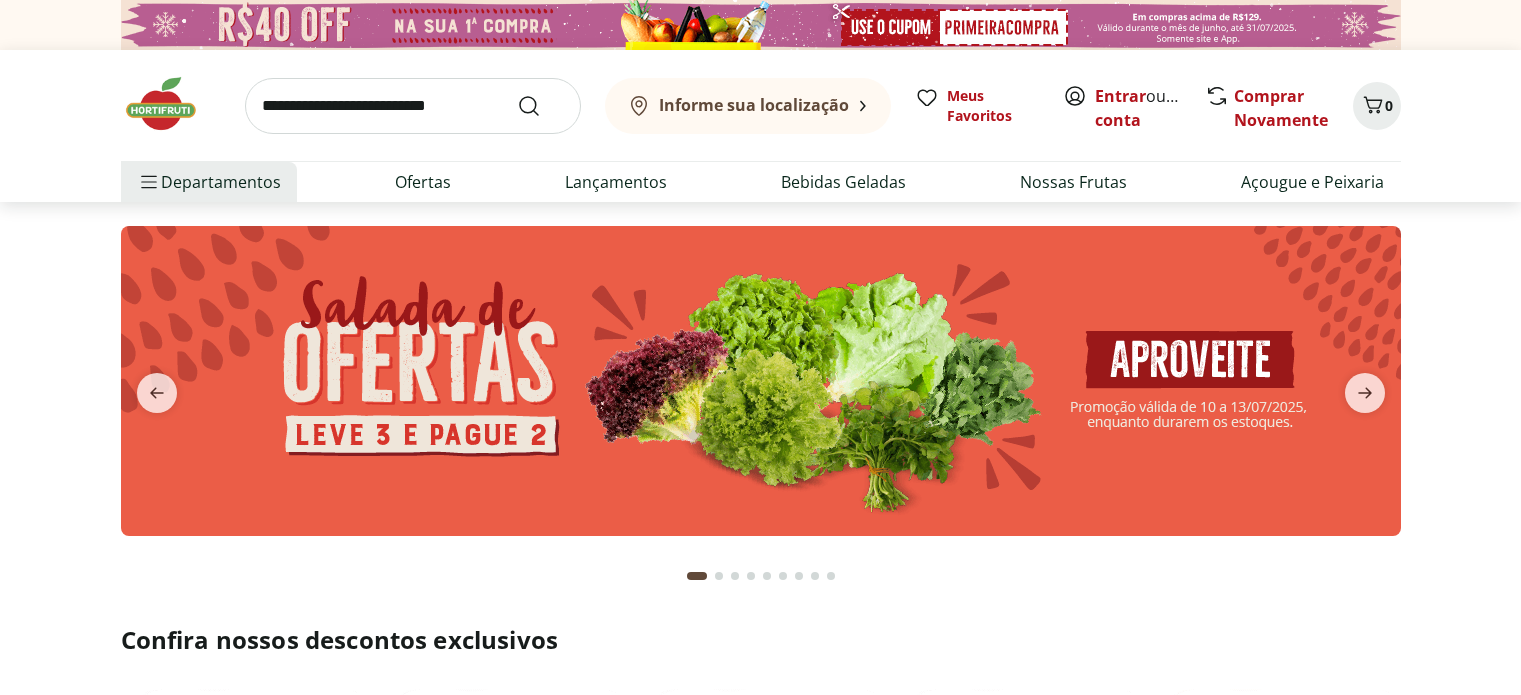 scroll, scrollTop: 0, scrollLeft: 0, axis: both 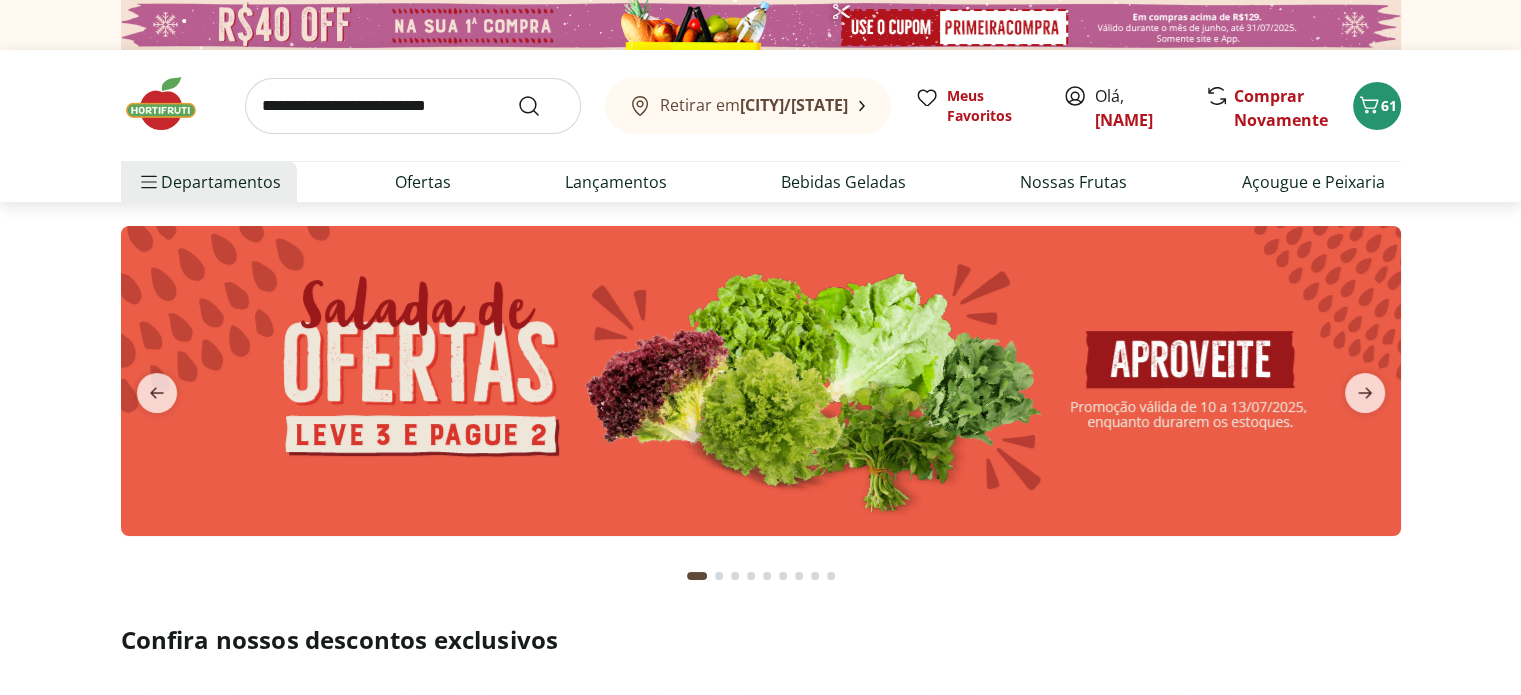 click at bounding box center [413, 106] 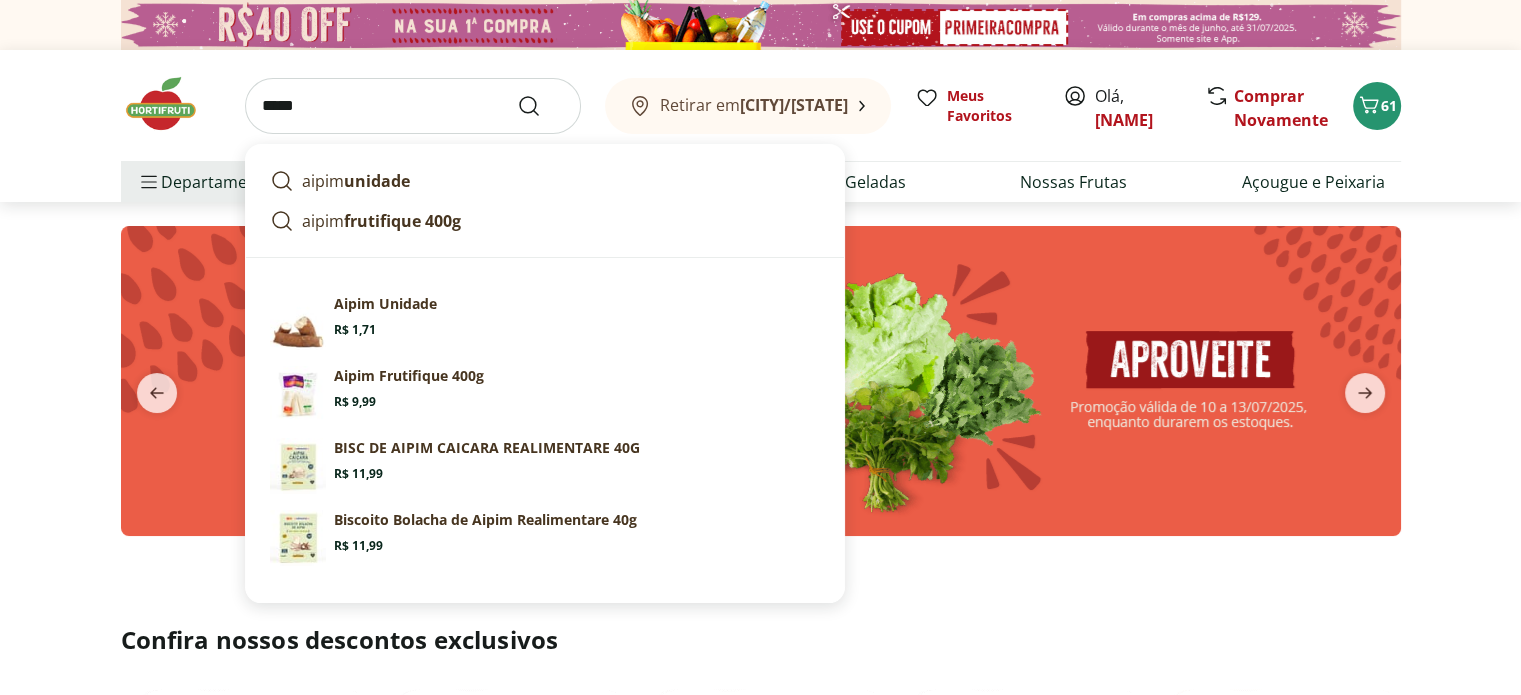 type on "*****" 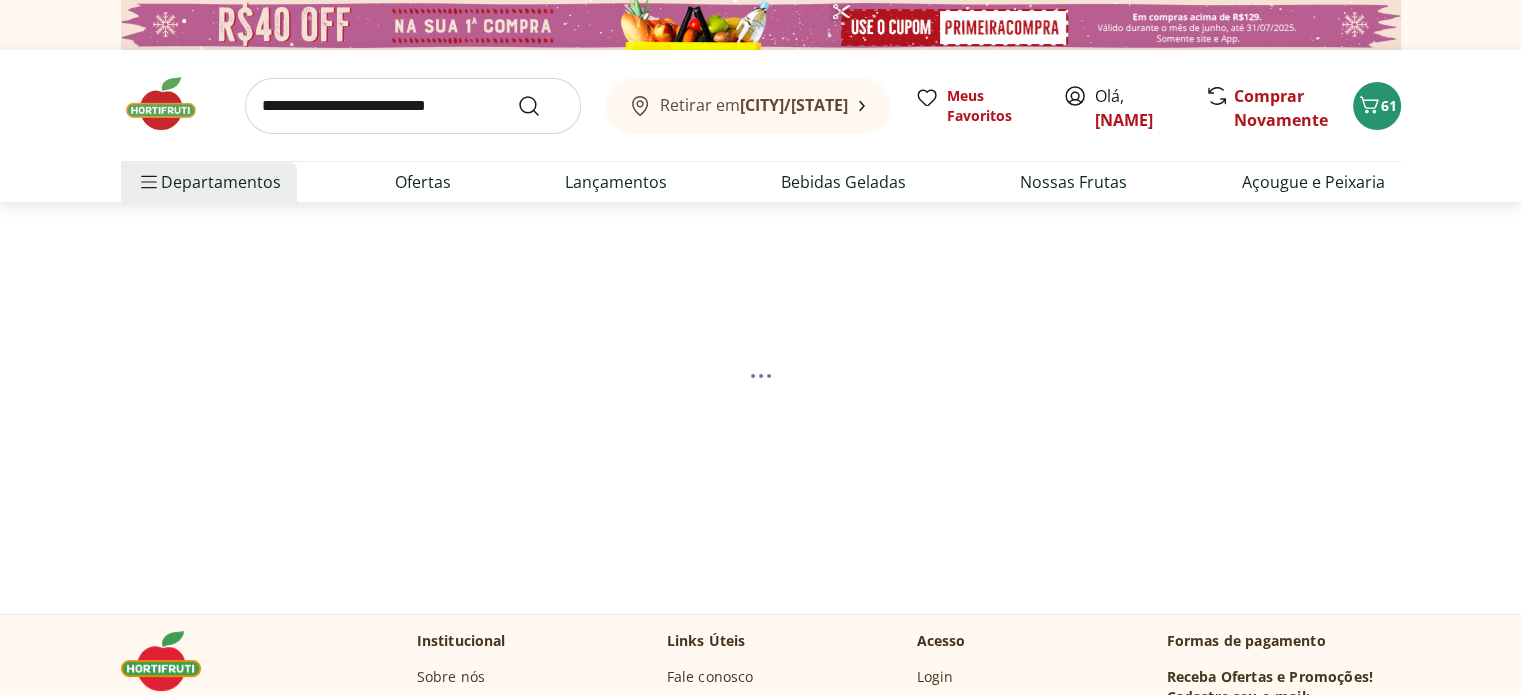 select on "**********" 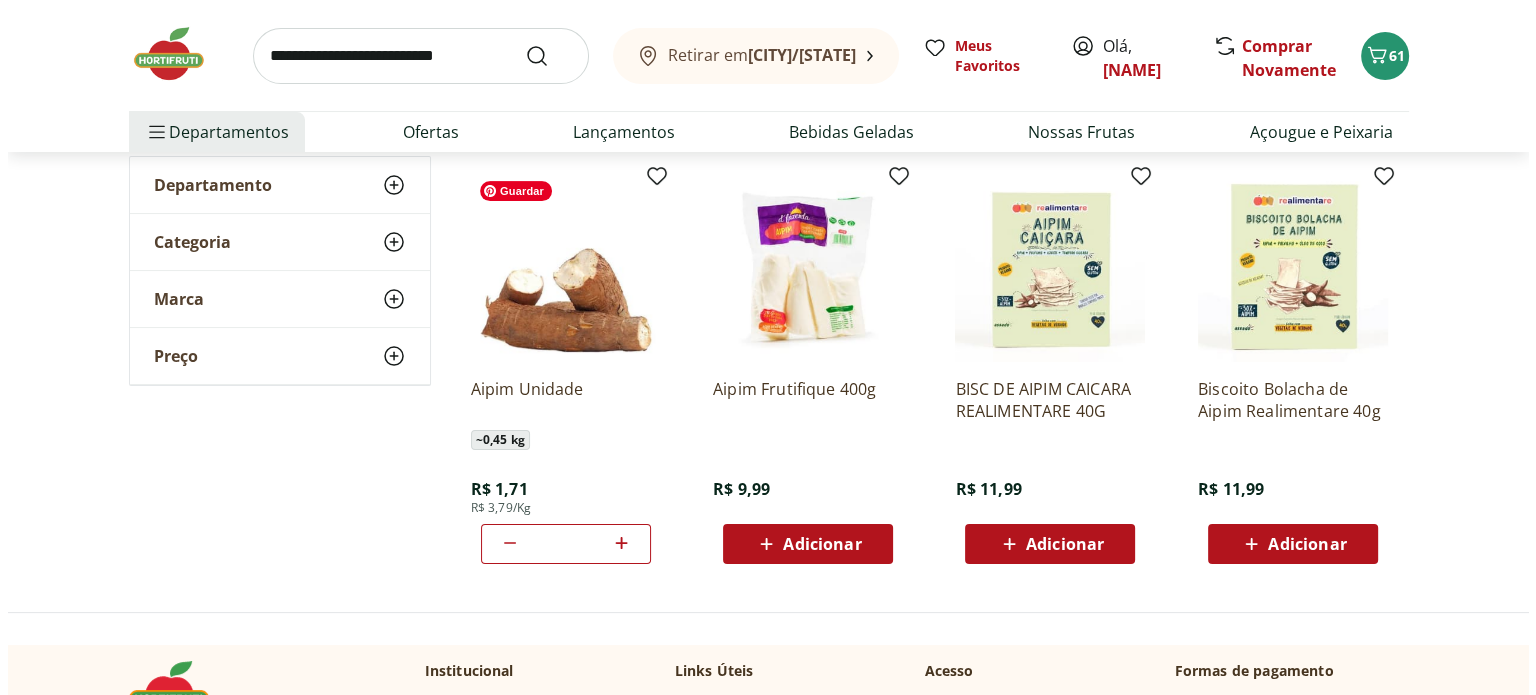 scroll, scrollTop: 300, scrollLeft: 0, axis: vertical 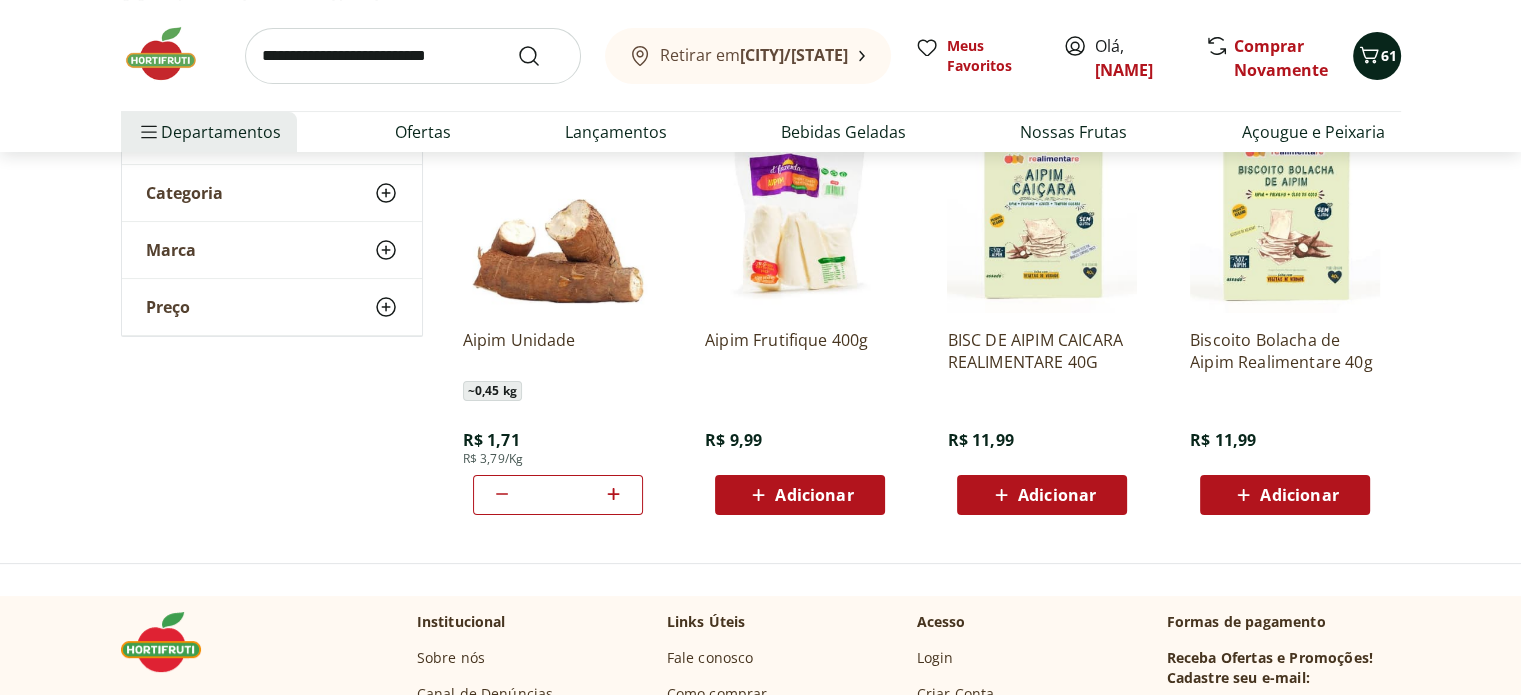 click 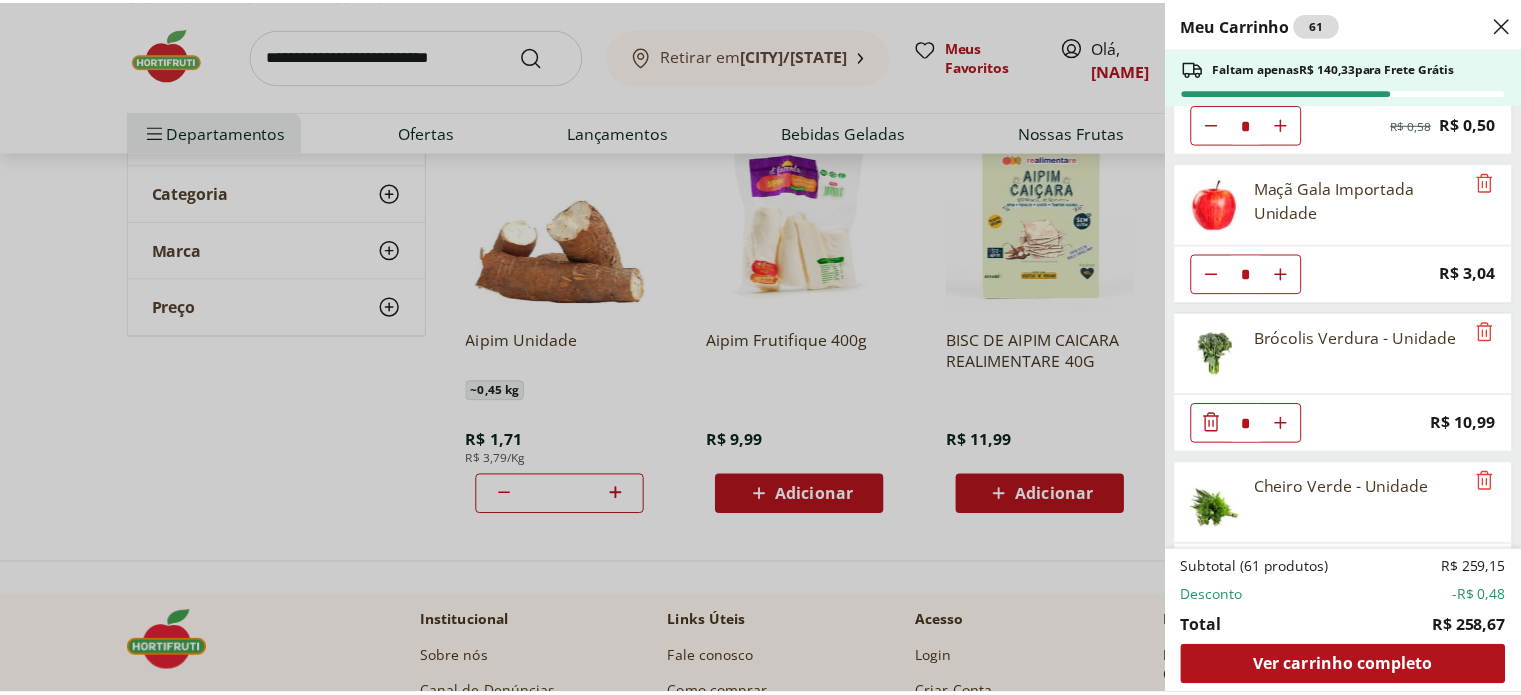 scroll, scrollTop: 2536, scrollLeft: 0, axis: vertical 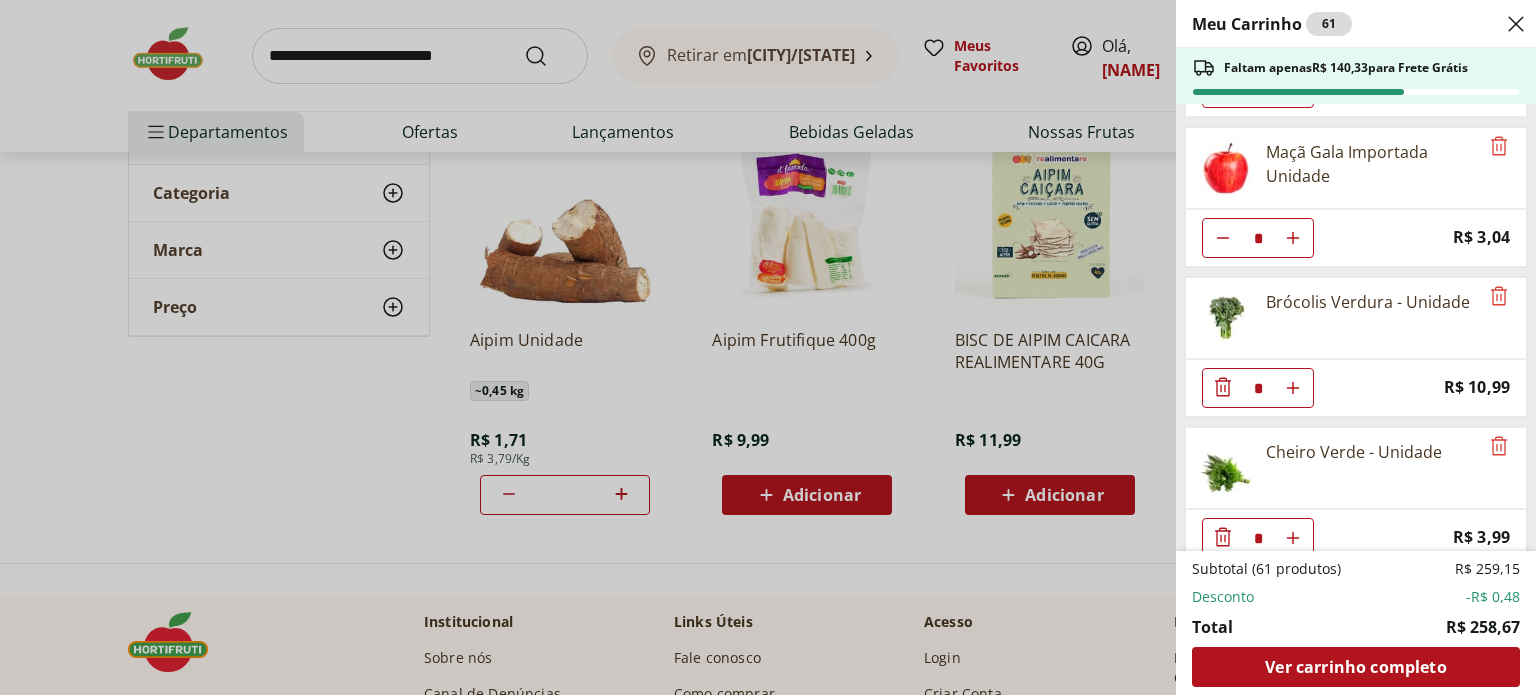 click on "Meu Carrinho 61 Faltam apenas  R$ 140,33  para Frete Grátis Batata Inglesa * Price: R$ 1,09 Inhame Orgânico 500g - Bandeja * Price: R$ 12,99 Batata Doce unidade * Price: R$ 1,53 Cenoura Unidade * Price: R$ 0,77 Cebola Roxa Unidade * Price: R$ 1,68 Aipim Unidade * Price: R$ 1,71 Abobrinha Italiana Unidade * Price: R$ 1,92 Margarina Com Sal Qualy - 500G * Price: R$ 8,49 Leite Integral Uht Barra Mansa 1L * Price: R$ 6,99 Coxa com Sobrecoxa de Frango * Price: R$ 11,99 Mamão Papaia Unidade * Price: R$ 9,74 Melancia Soet Pedaço * Price: R$ 10,79 Manga Palmer Orgânica Unidade * Price: R$ 6,50 Melão Doce Natural da Terra Pedaço * Price: R$ 17,99 Banana Prata Orgânica Unidade * Price: R$ 9,99 Banana da Terra Unidade * Price: R$ 4,02 Limão Tahity Unidade * Original price: R$ 0,58 Price: R$ 0,50 Maçã Gala Importada Unidade * Price: R$ 3,04 Brócolis Verdura - Unidade * Price: R$ 10,99 Cheiro Verde - Unidade * Price: R$ 3,99 Subtotal (61 produtos) R$ 259,15 Desconto -R$ 0,48 Total" at bounding box center [768, 347] 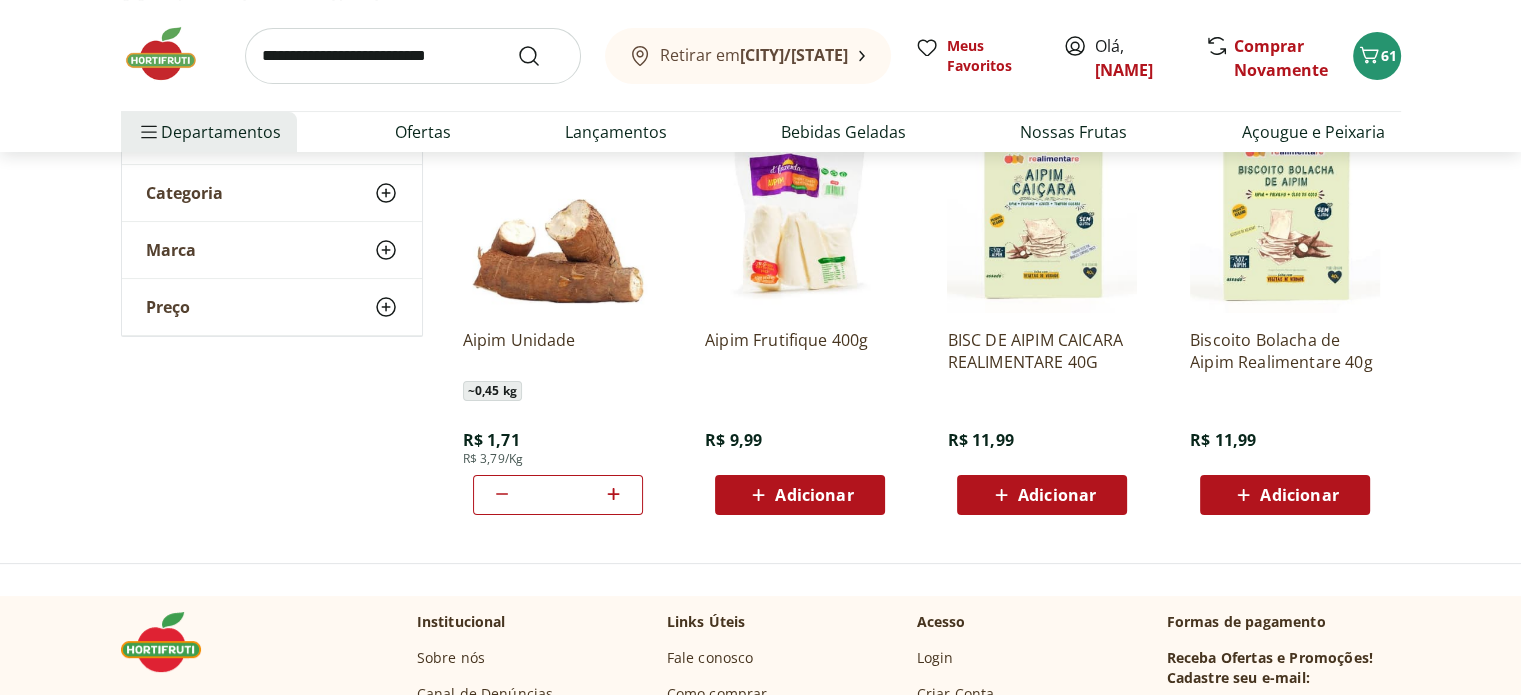 click at bounding box center [413, 56] 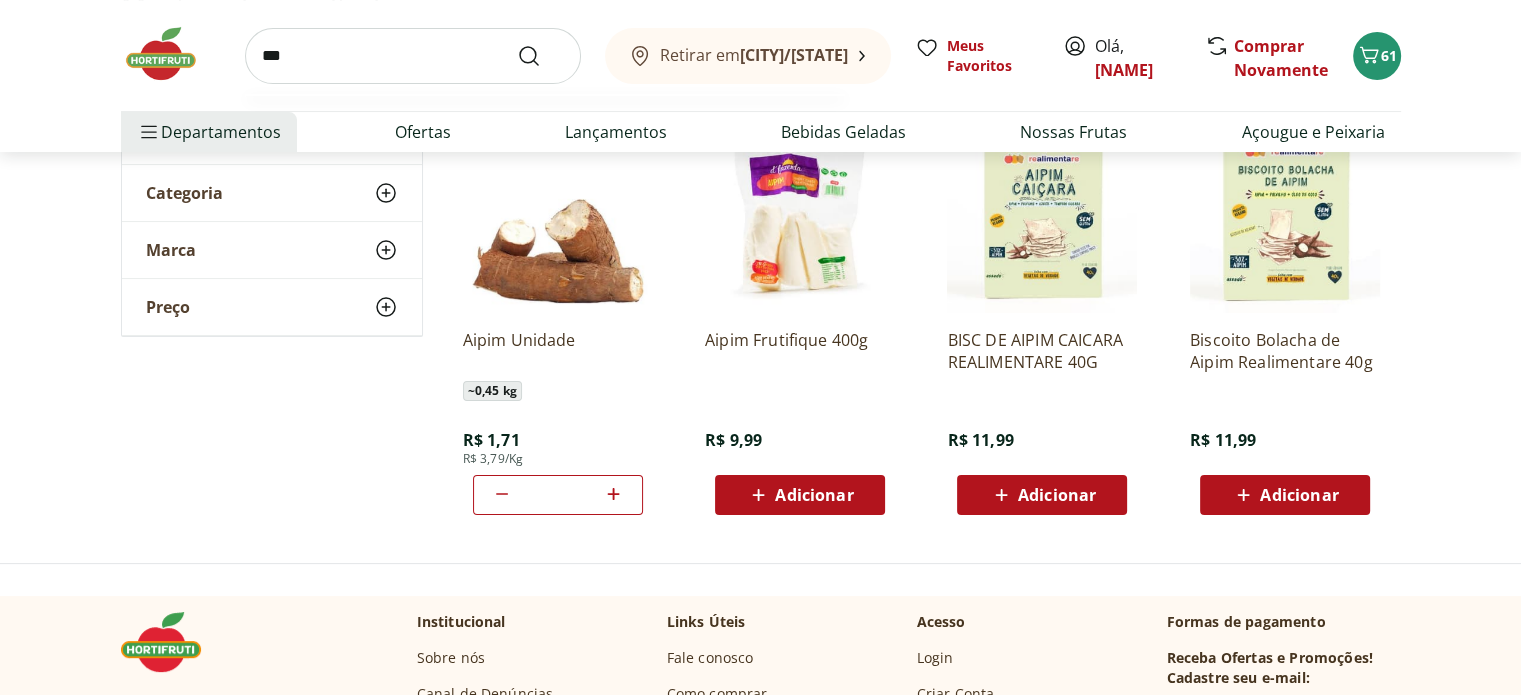 type on "****" 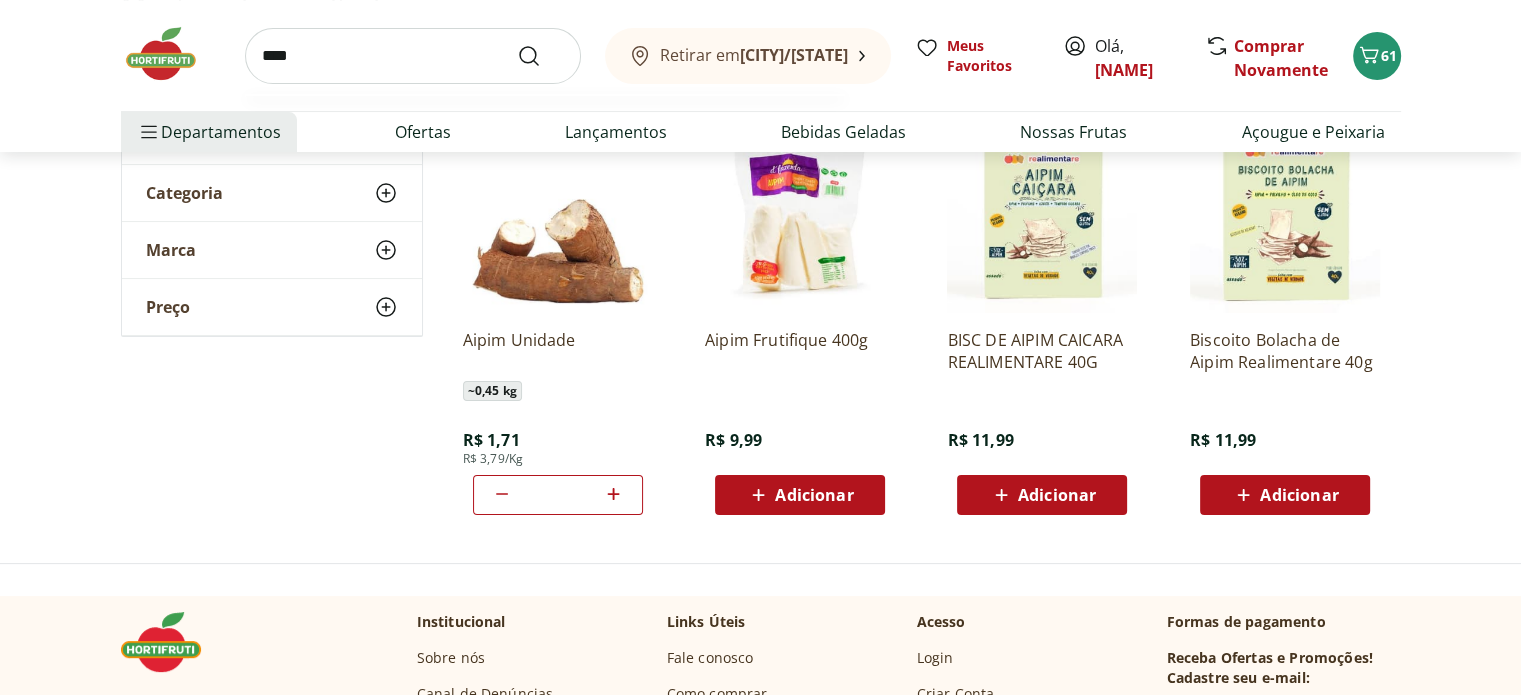 click at bounding box center (541, 56) 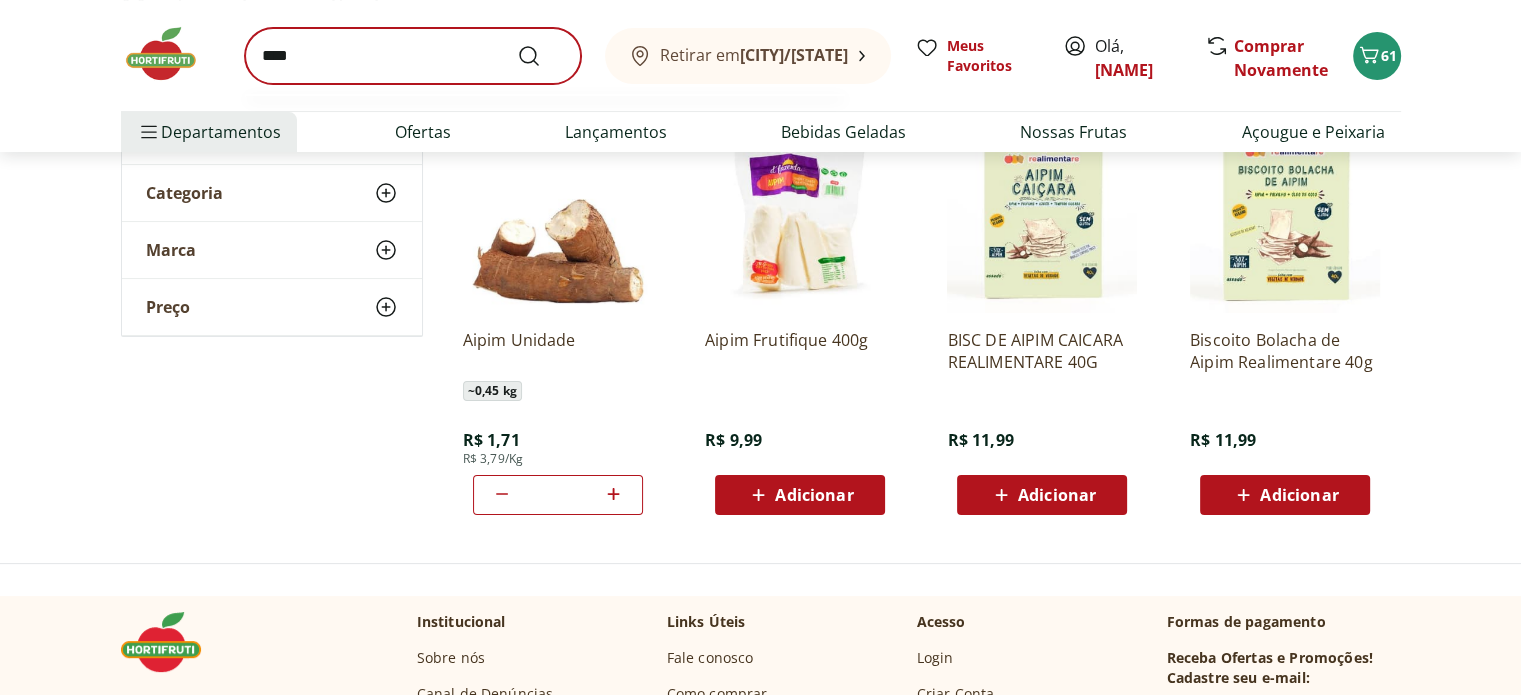 scroll, scrollTop: 0, scrollLeft: 0, axis: both 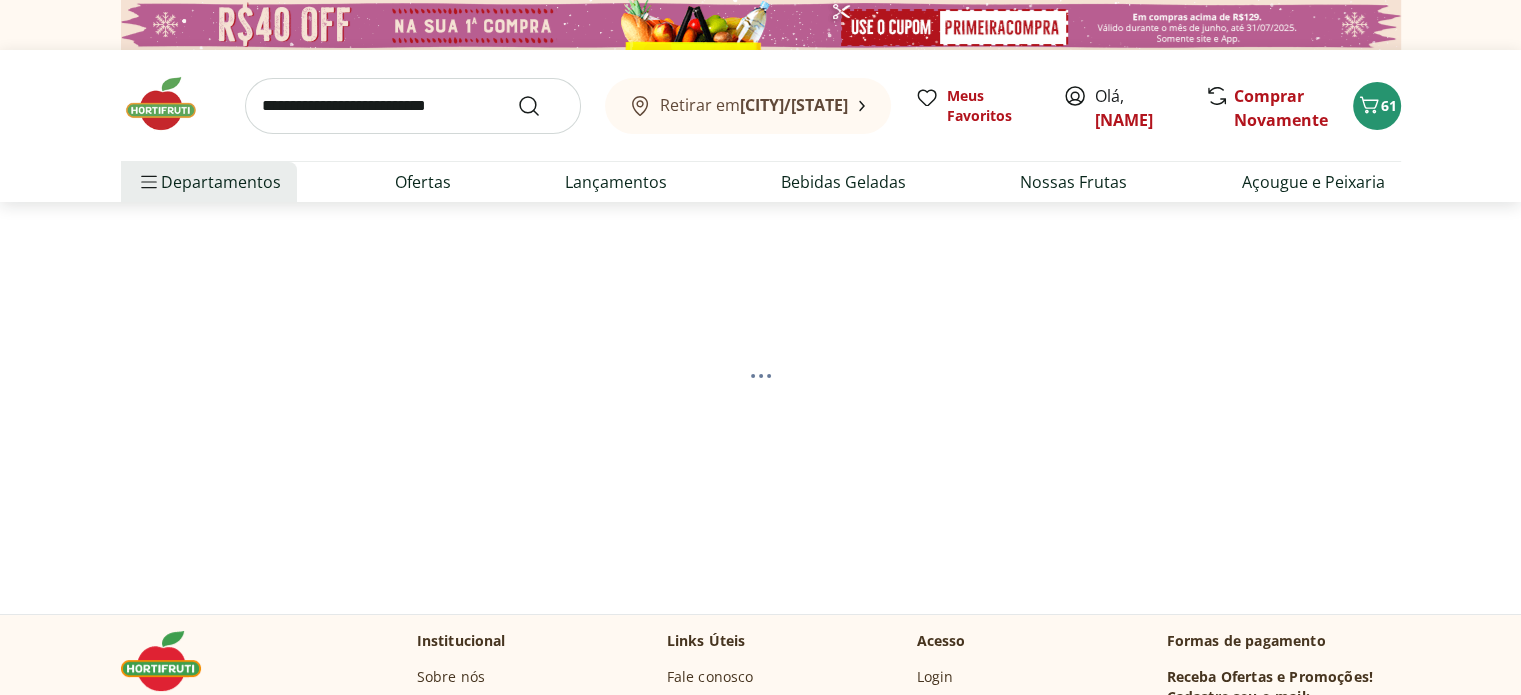 select on "**********" 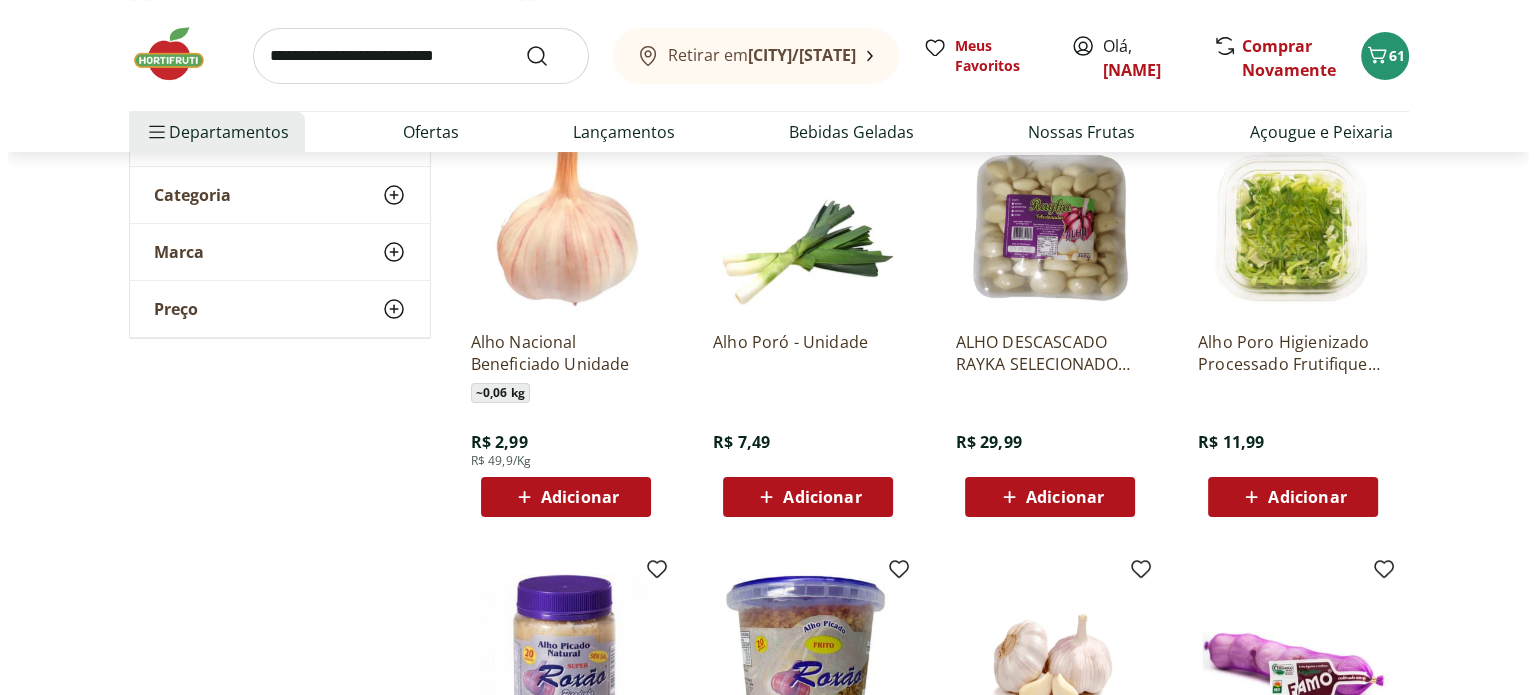 scroll, scrollTop: 300, scrollLeft: 0, axis: vertical 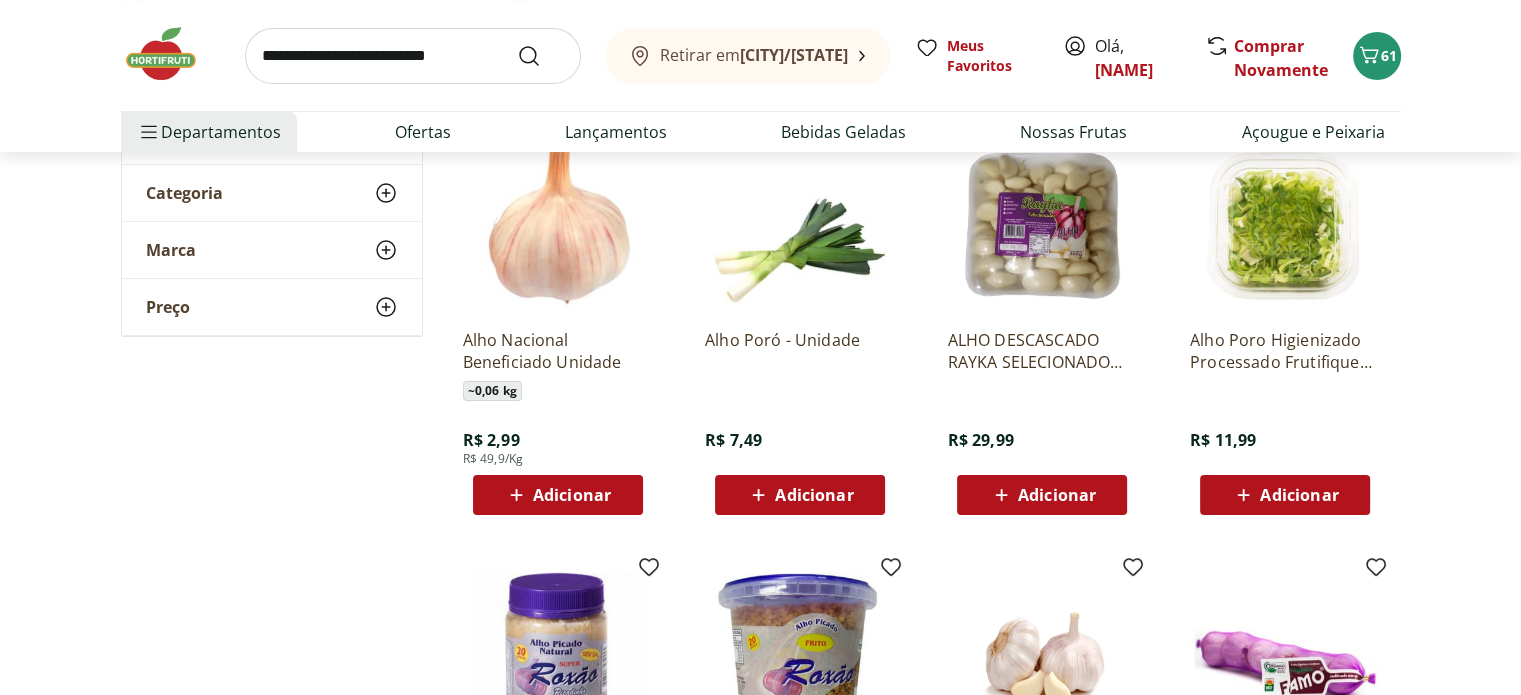 click on "Adicionar" at bounding box center (572, 495) 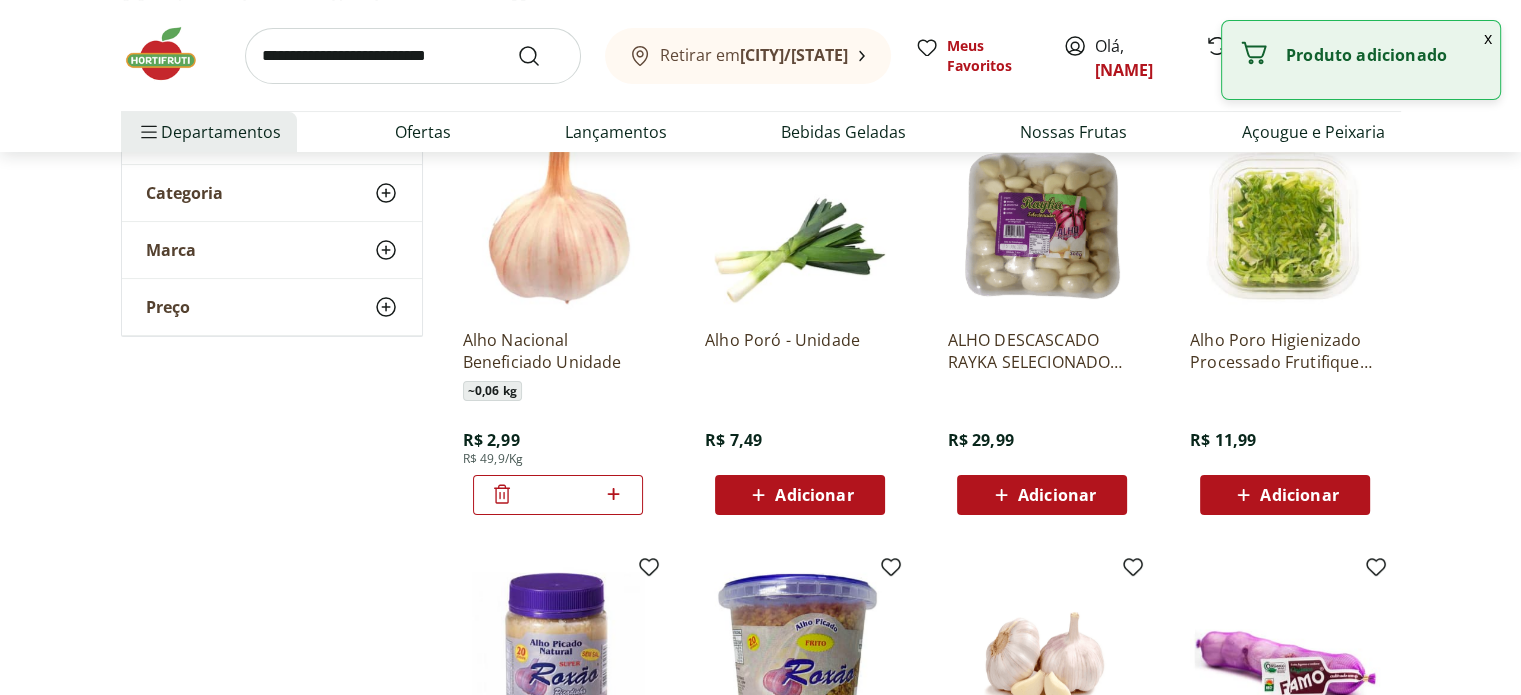 click 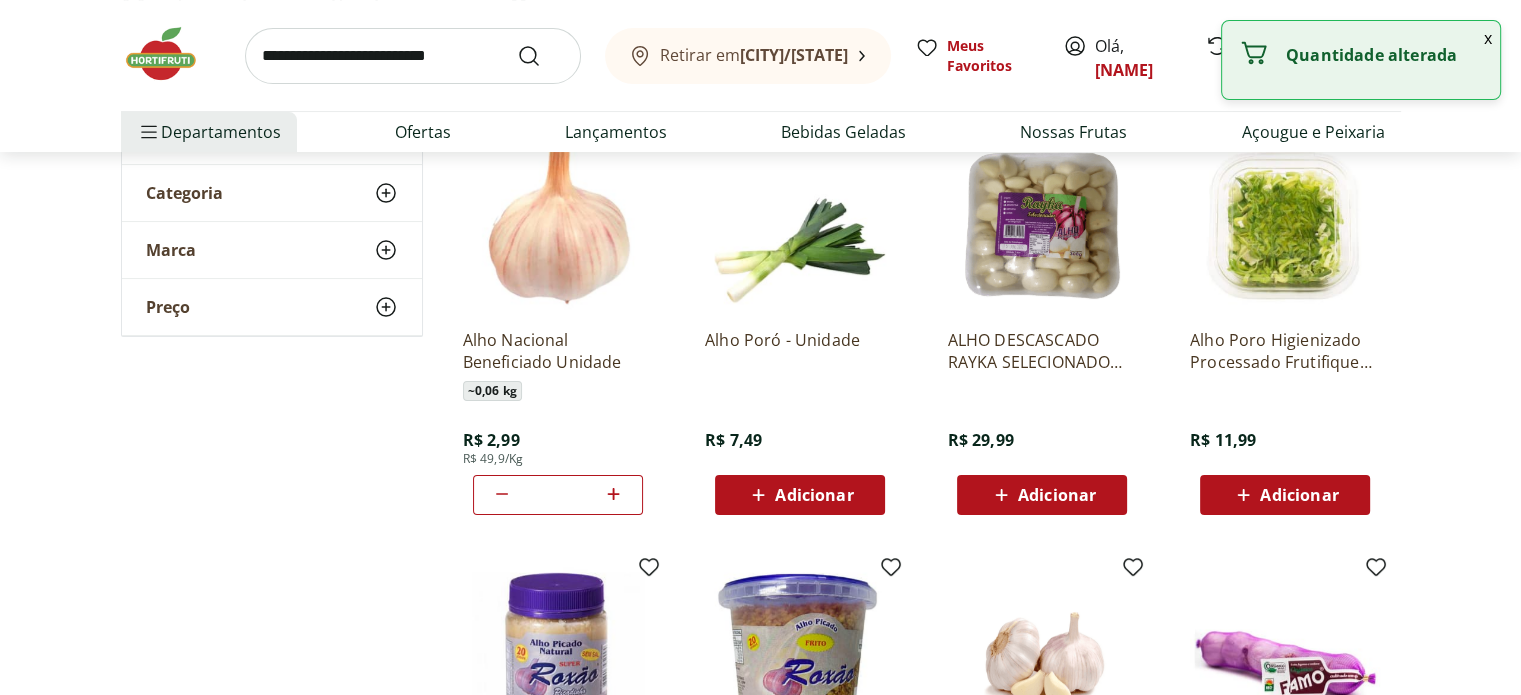 click 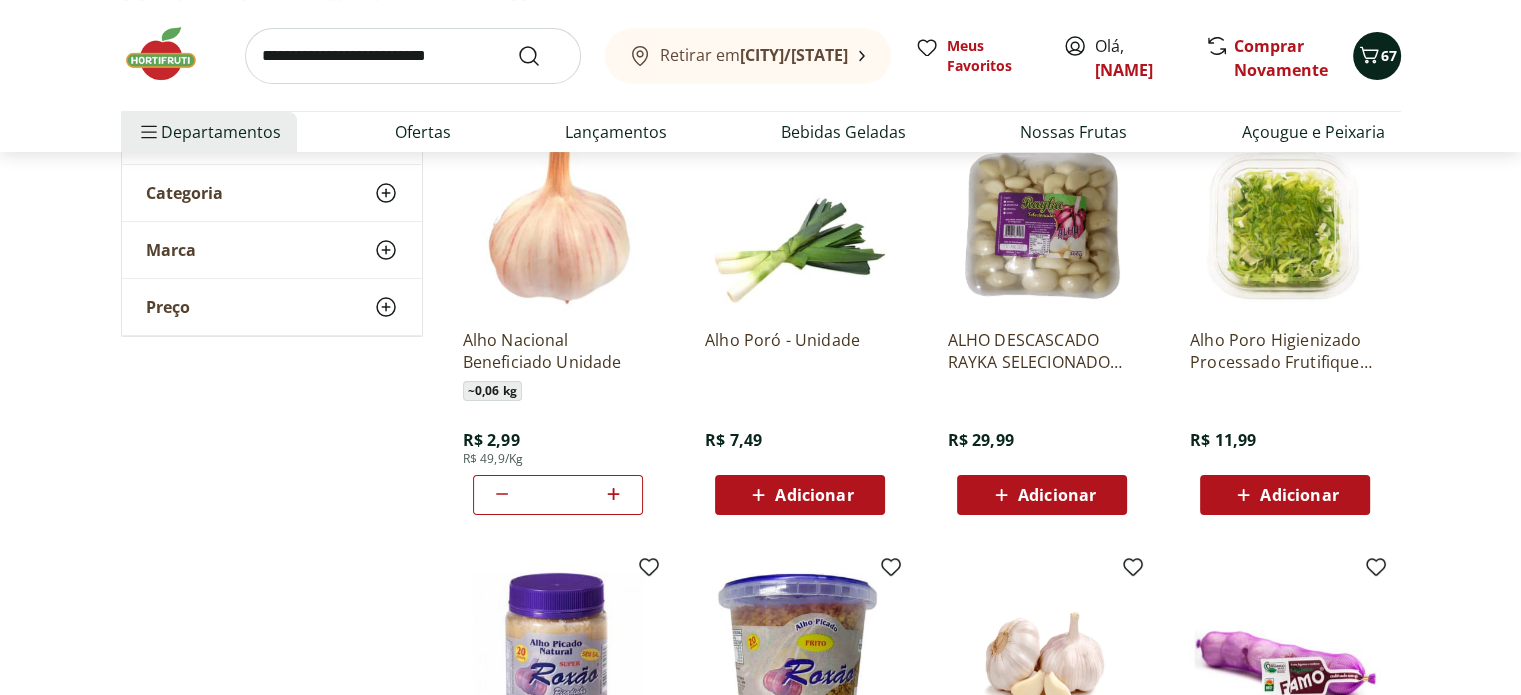 click 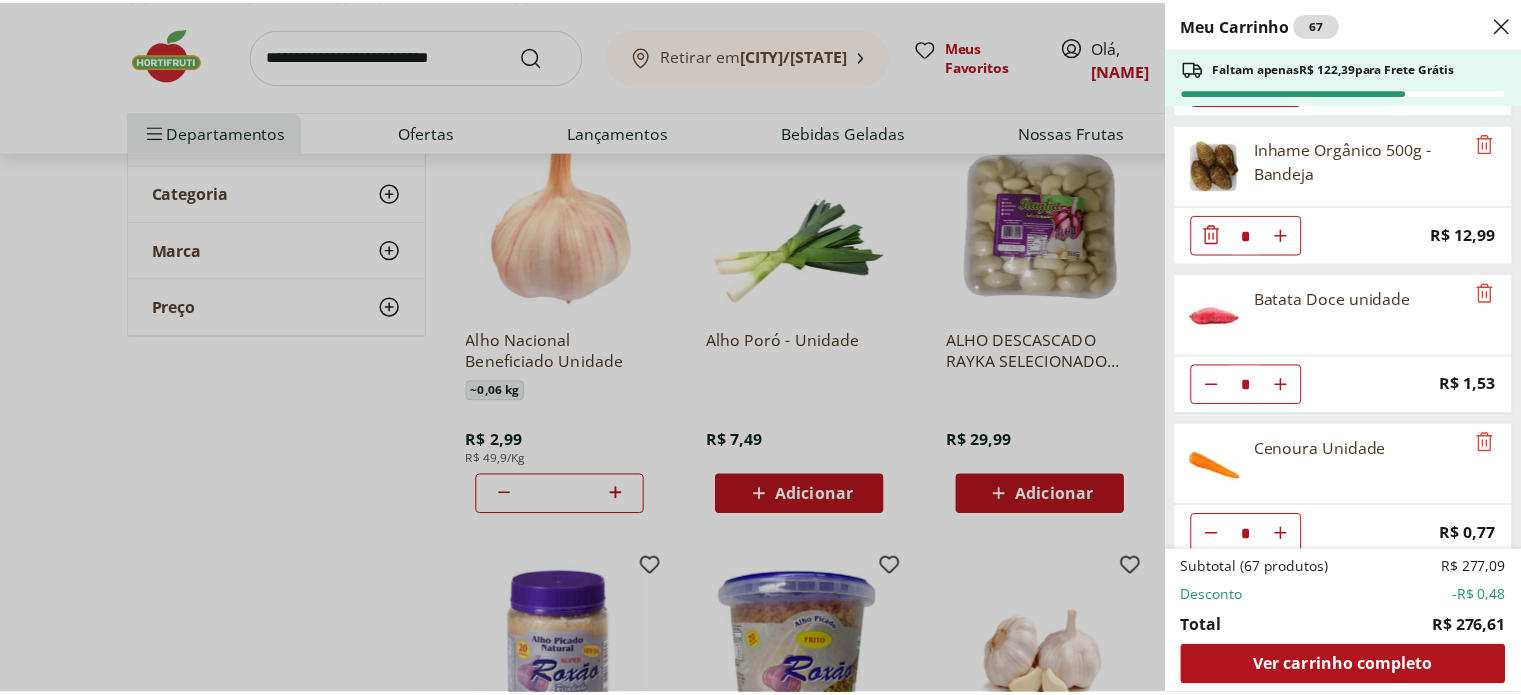 scroll, scrollTop: 0, scrollLeft: 0, axis: both 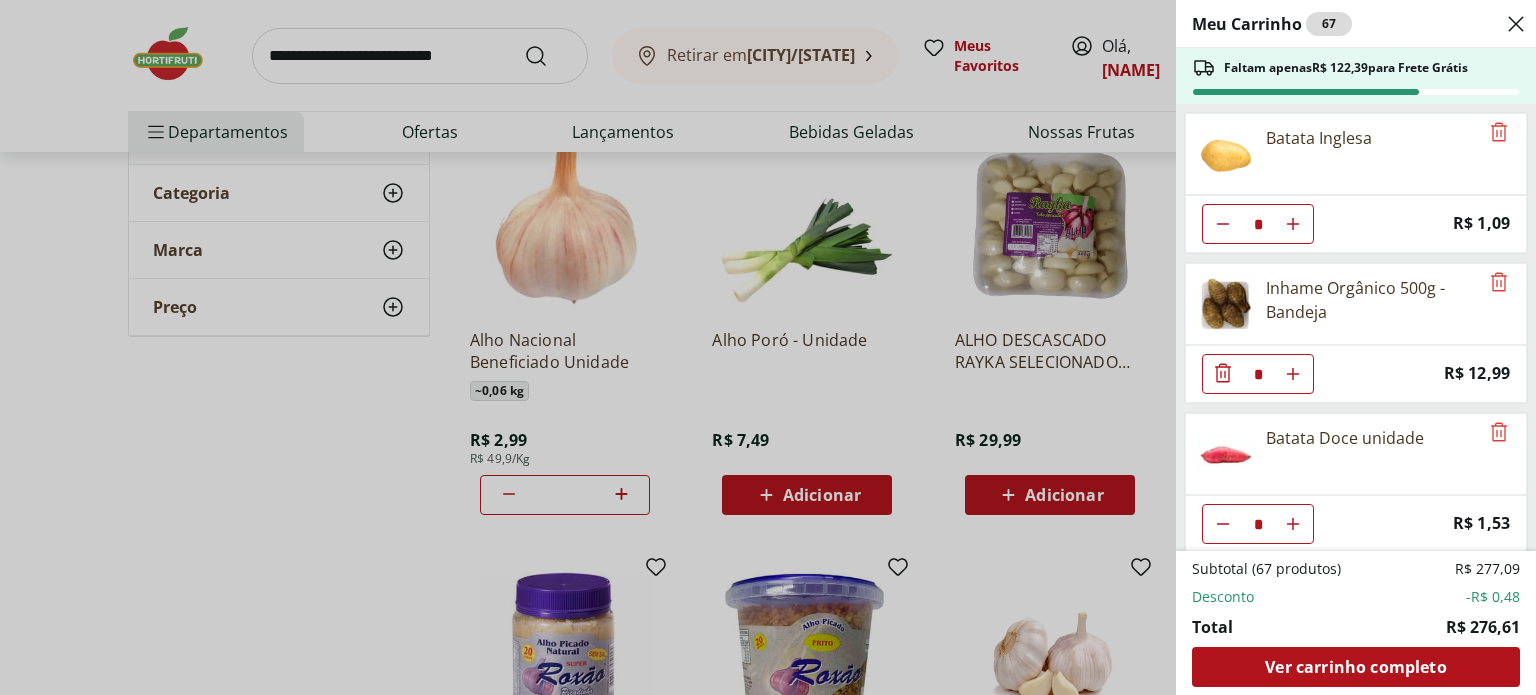 click 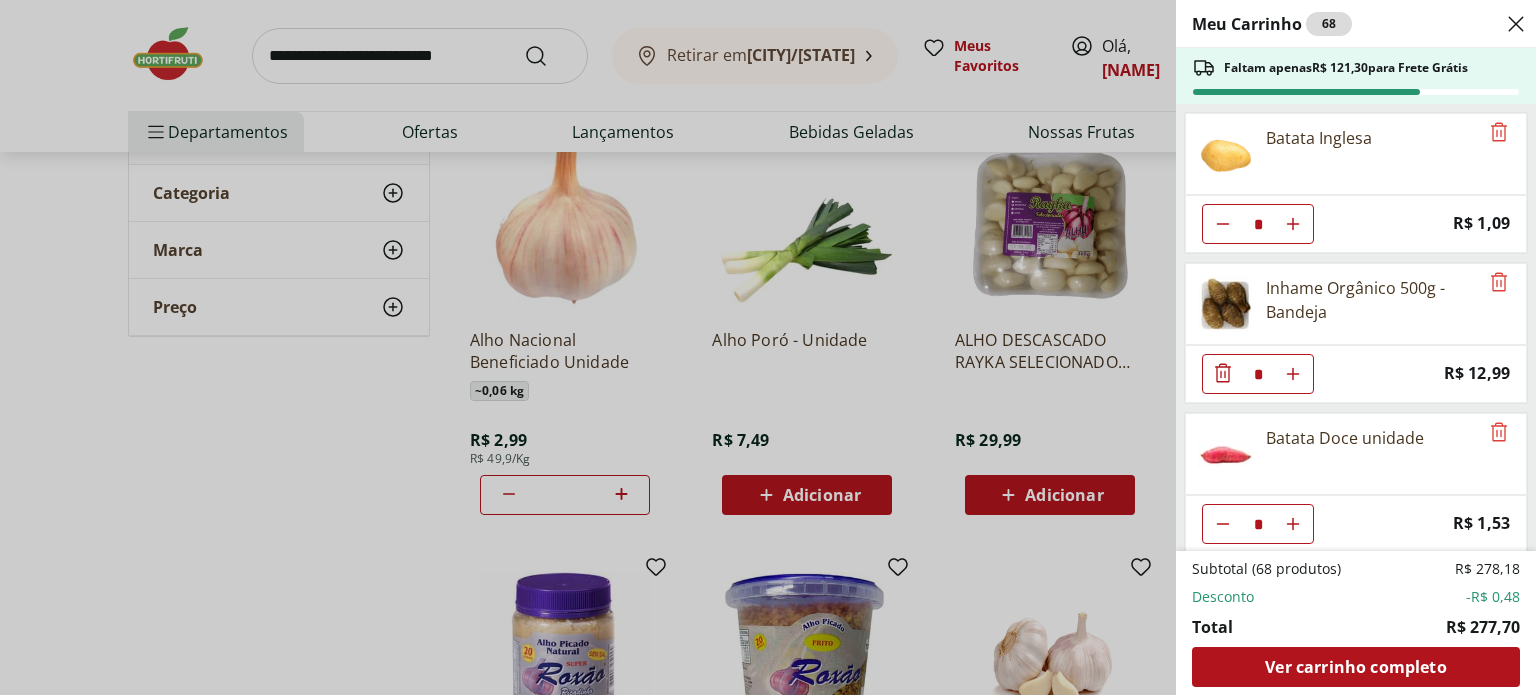 click 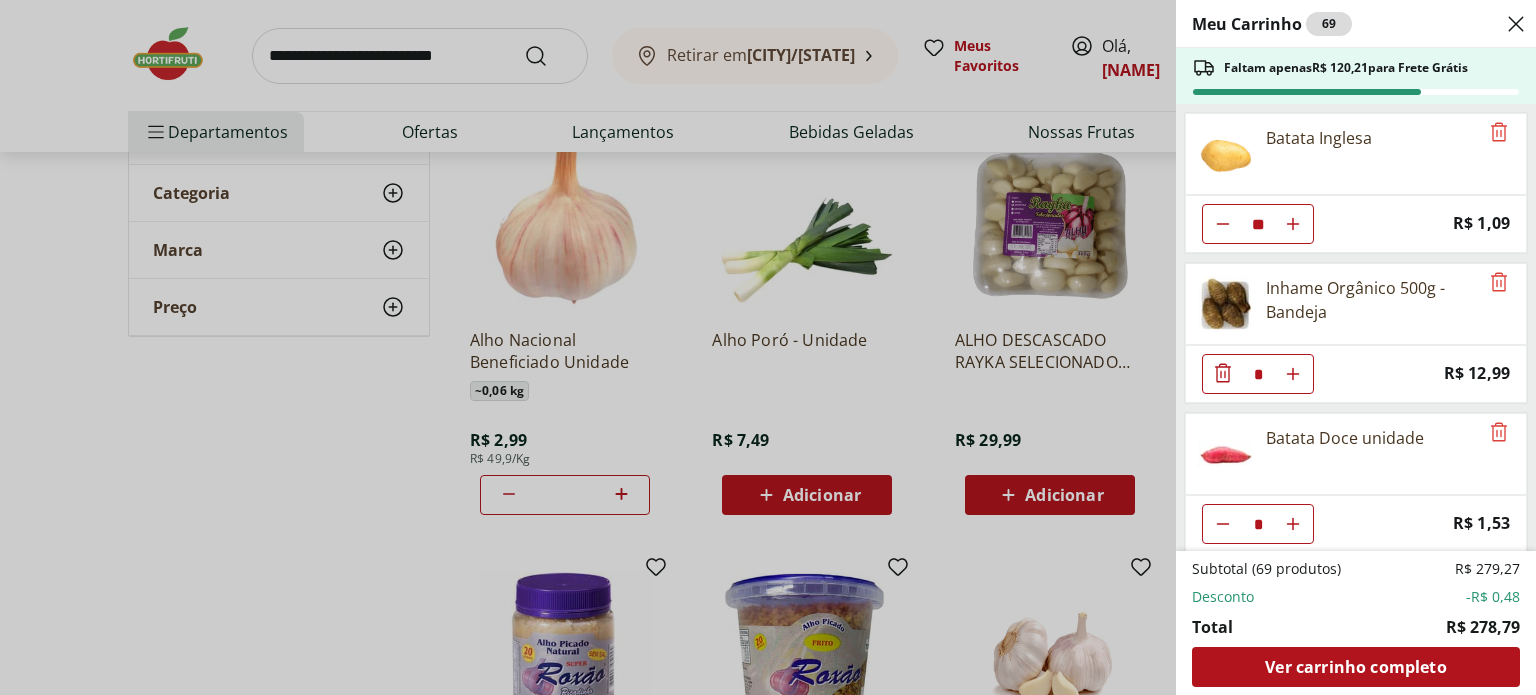 click 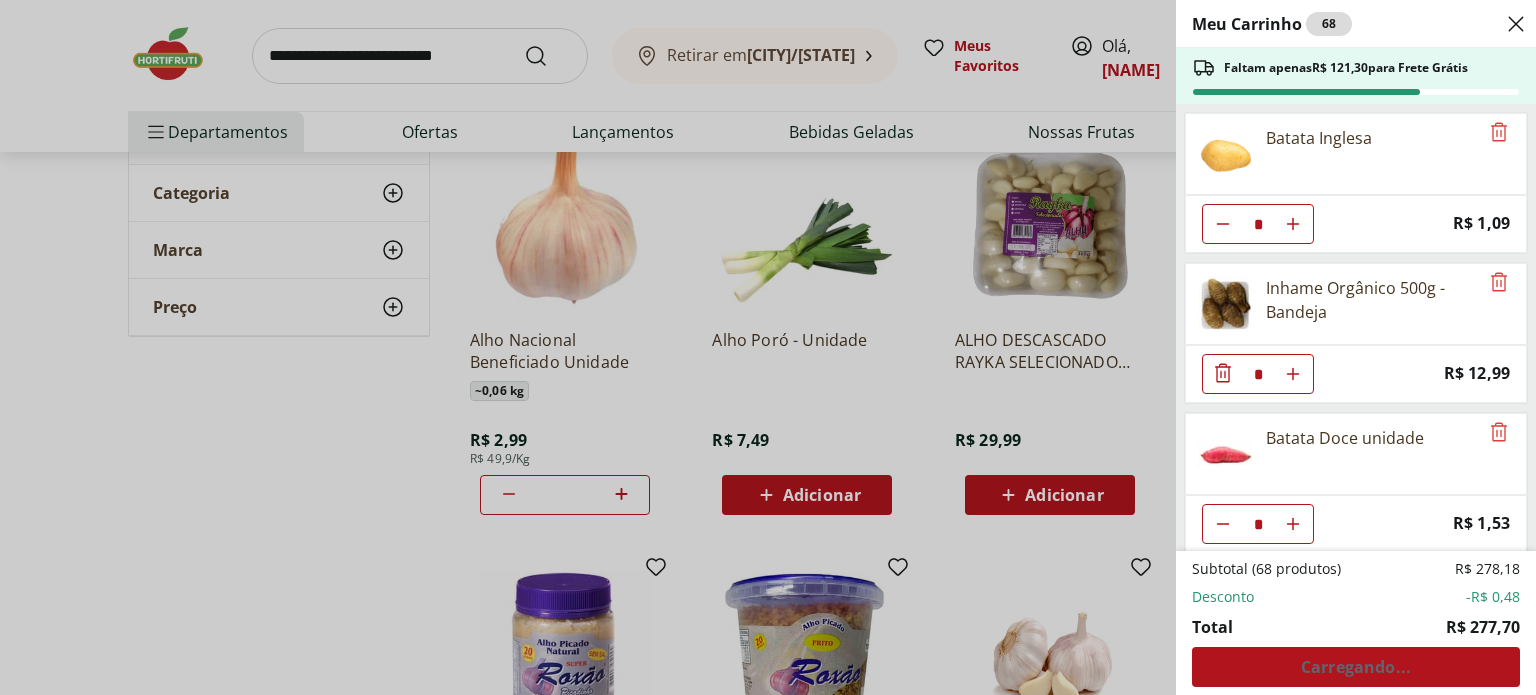 click 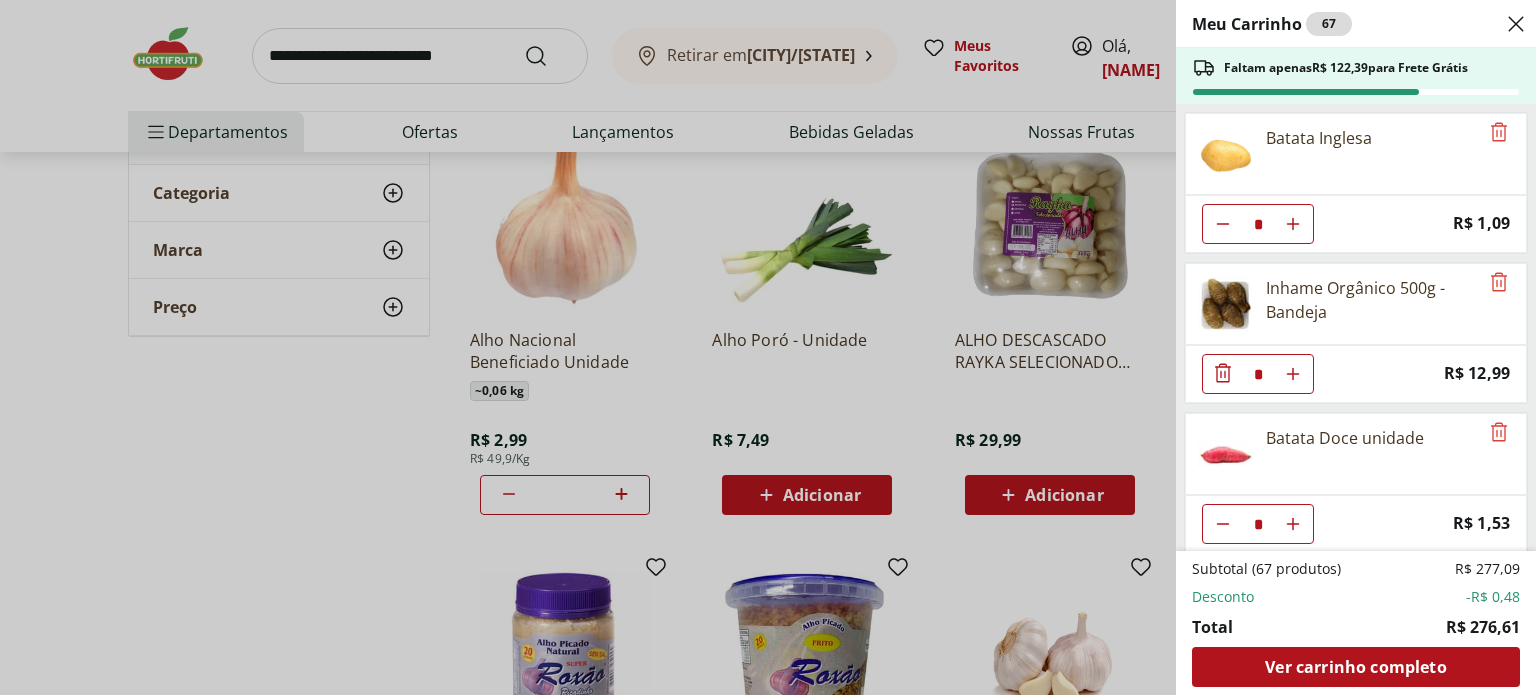 click on "Meu Carrinho 67 Faltam apenas  R$ 122,39  para Frete Grátis Batata Inglesa * Price: R$ 1,09 Inhame Orgânico 500g - Bandeja * Price: R$ 12,99 Batata Doce unidade * Price: R$ 1,53 Cenoura Unidade * Price: R$ 0,77 Cebola Roxa Unidade * Price: R$ 1,68 Aipim Unidade * Price: R$ 1,71 Abobrinha Italiana Unidade * Price: R$ 1,92 Margarina Com Sal Qualy - 500G * Price: R$ 8,49 Leite Integral Uht Barra Mansa 1L * Price: R$ 6,99 Coxa com Sobrecoxa de Frango * Price: R$ 11,99 Mamão Papaia Unidade * Price: R$ 9,74 Melancia Soet Pedaço * Price: R$ 10,79 Manga Palmer Orgânica Unidade * Price: R$ 6,50 Melão Doce Natural da Terra Pedaço * Price: R$ 17,99 Banana Prata Orgânica Unidade * Price: R$ 9,99 Banana da Terra Unidade * Price: R$ 4,02 Limão Tahity Unidade * Original price: R$ 0,58 Price: R$ 0,50 Maçã Gala Importada Unidade * Price: R$ 3,04 Brócolis Verdura - Unidade * Price: R$ 10,99 Cheiro Verde - Unidade * Price: R$ 3,99 Alho Nacional Beneficiado Unidade * Price: R$ 2,99 R$ 277,09" at bounding box center (768, 347) 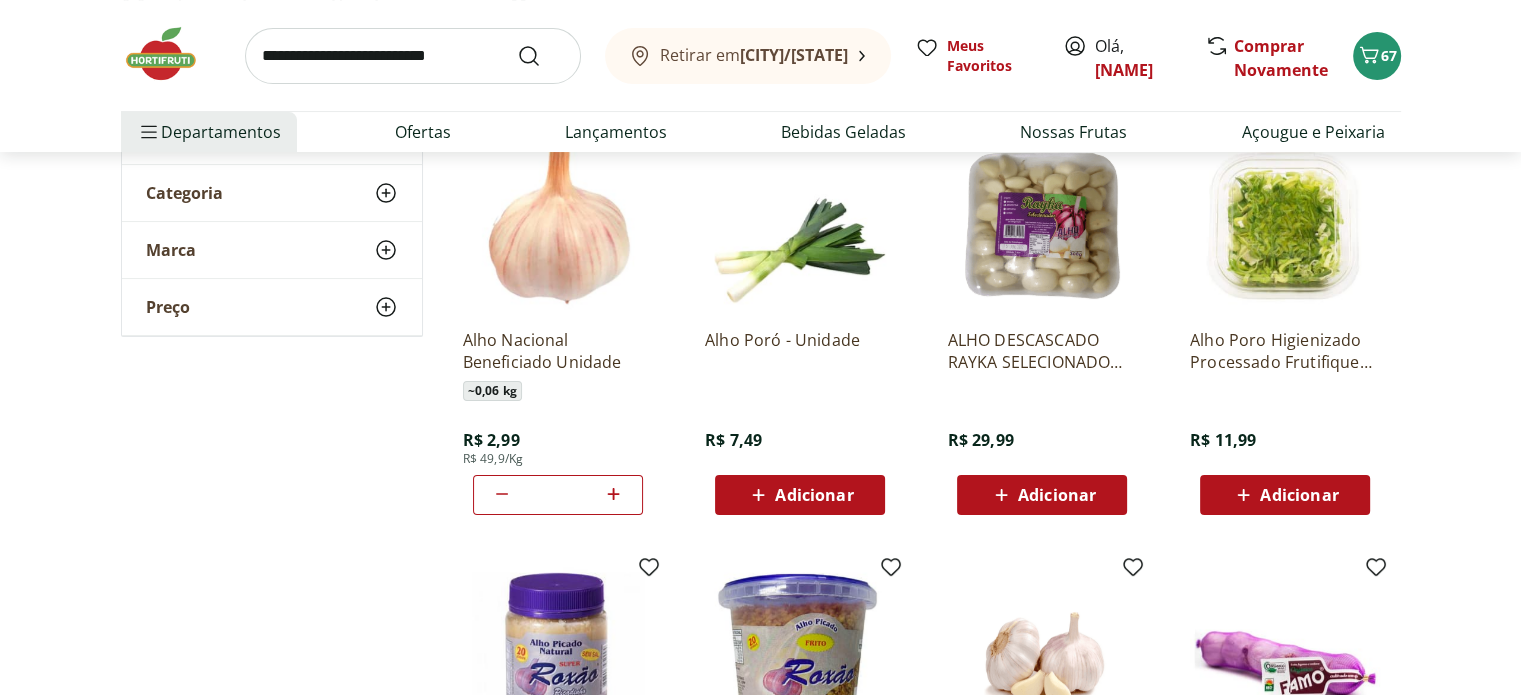 click at bounding box center (413, 56) 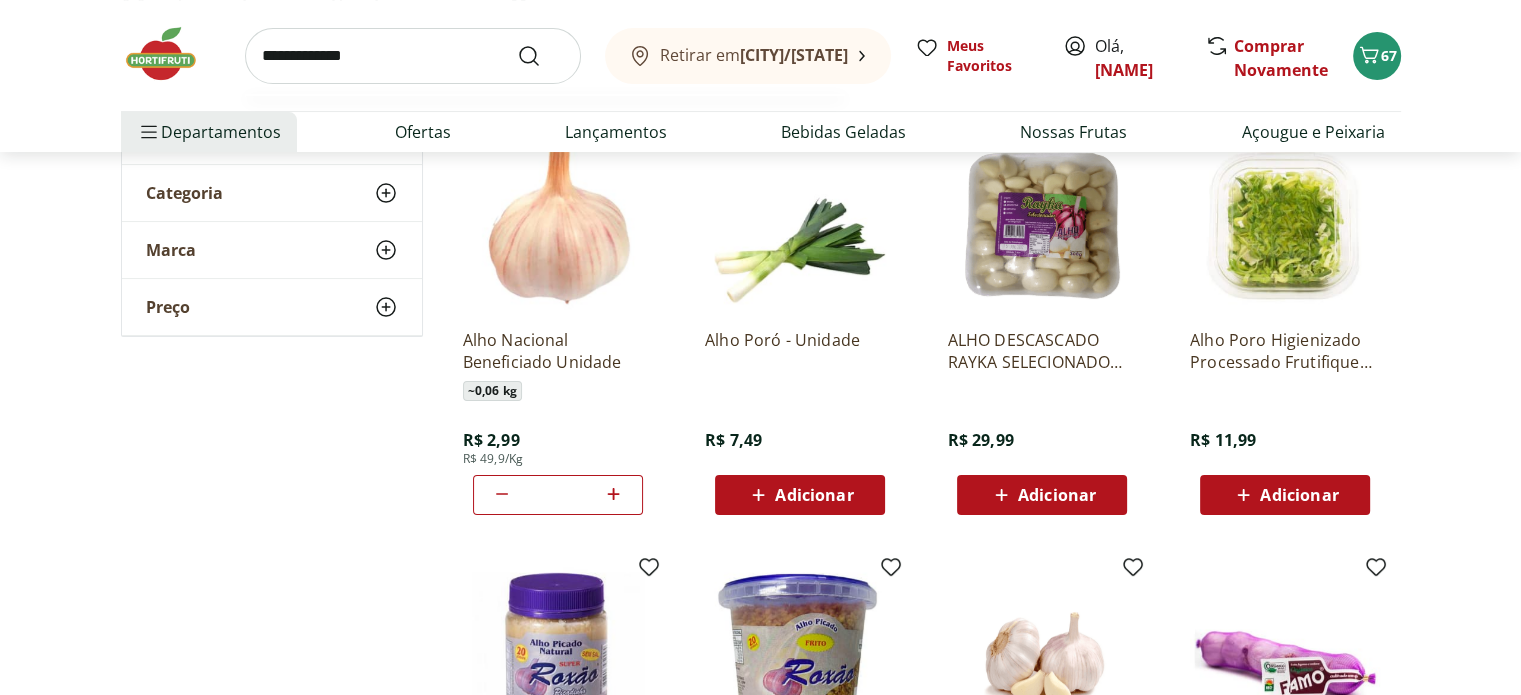 type on "**********" 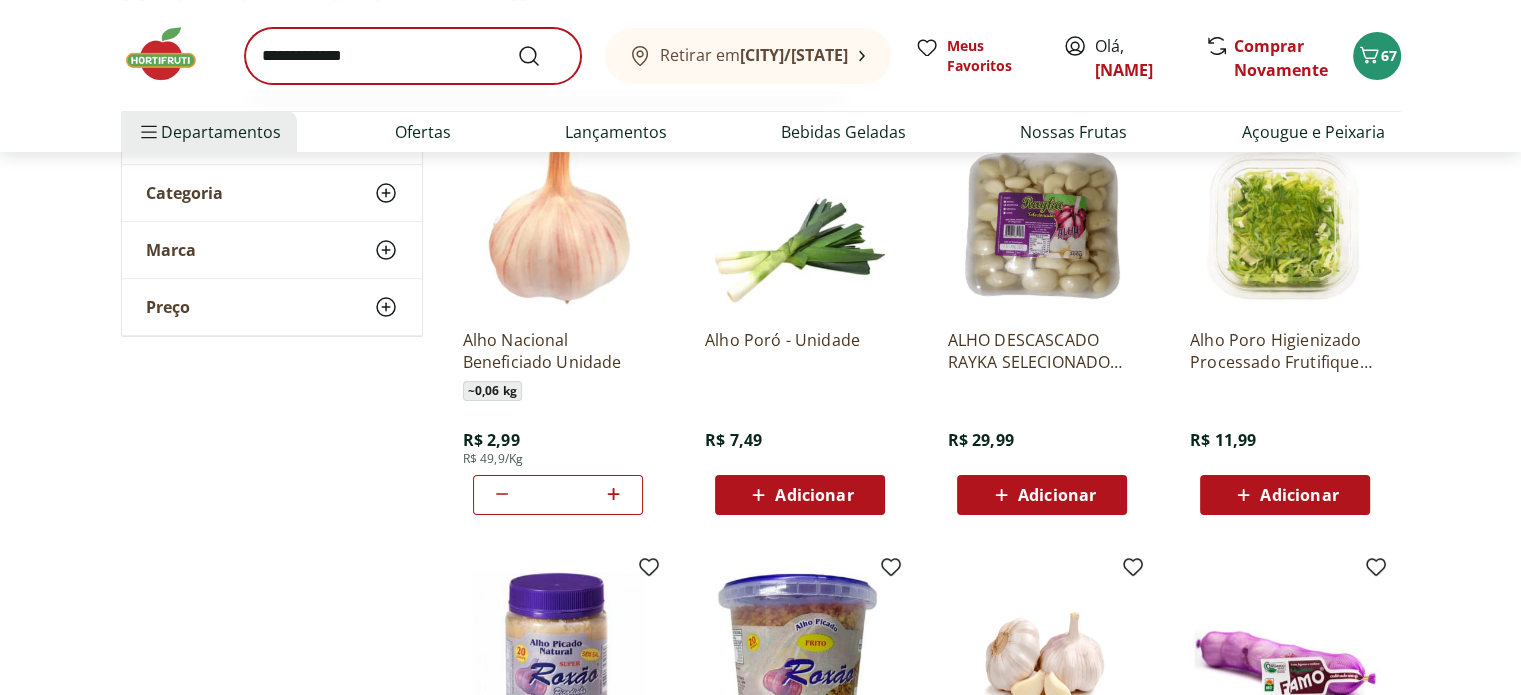 scroll, scrollTop: 0, scrollLeft: 0, axis: both 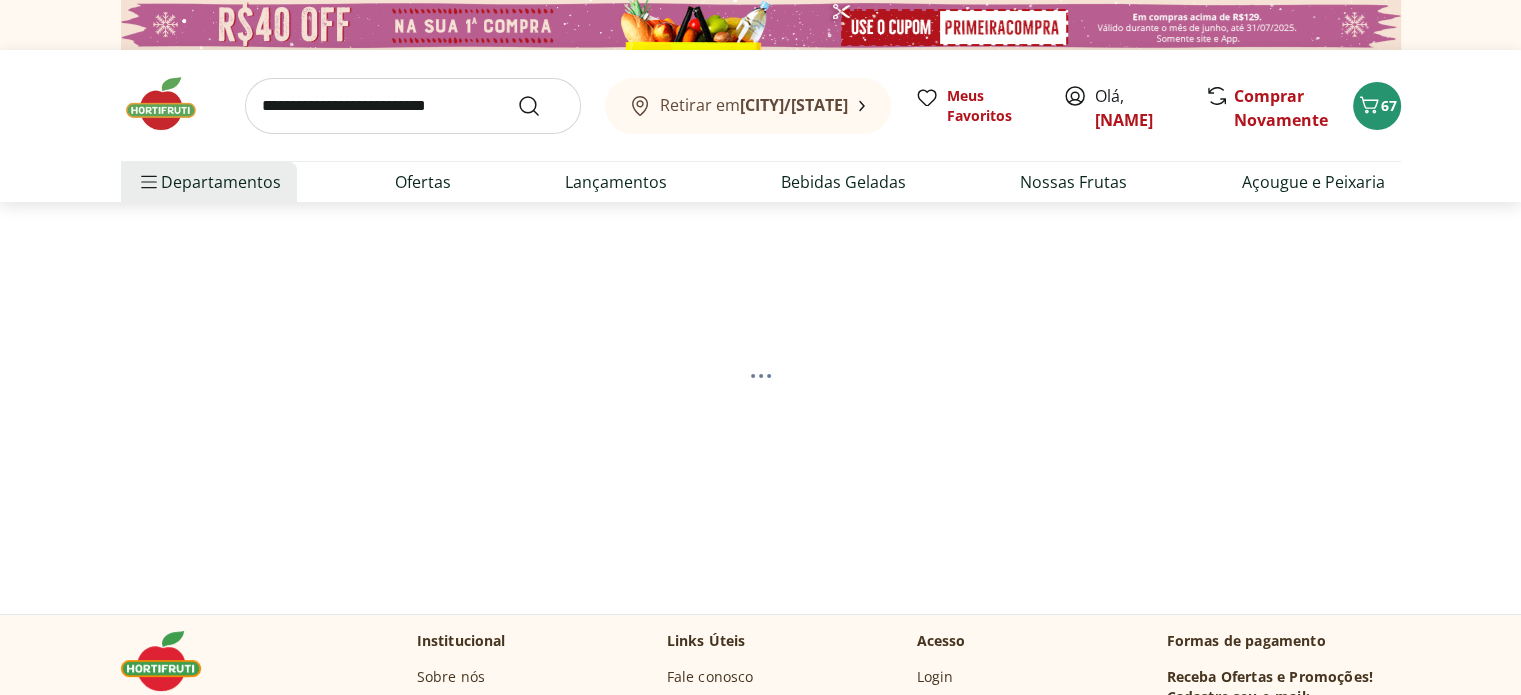 select on "**********" 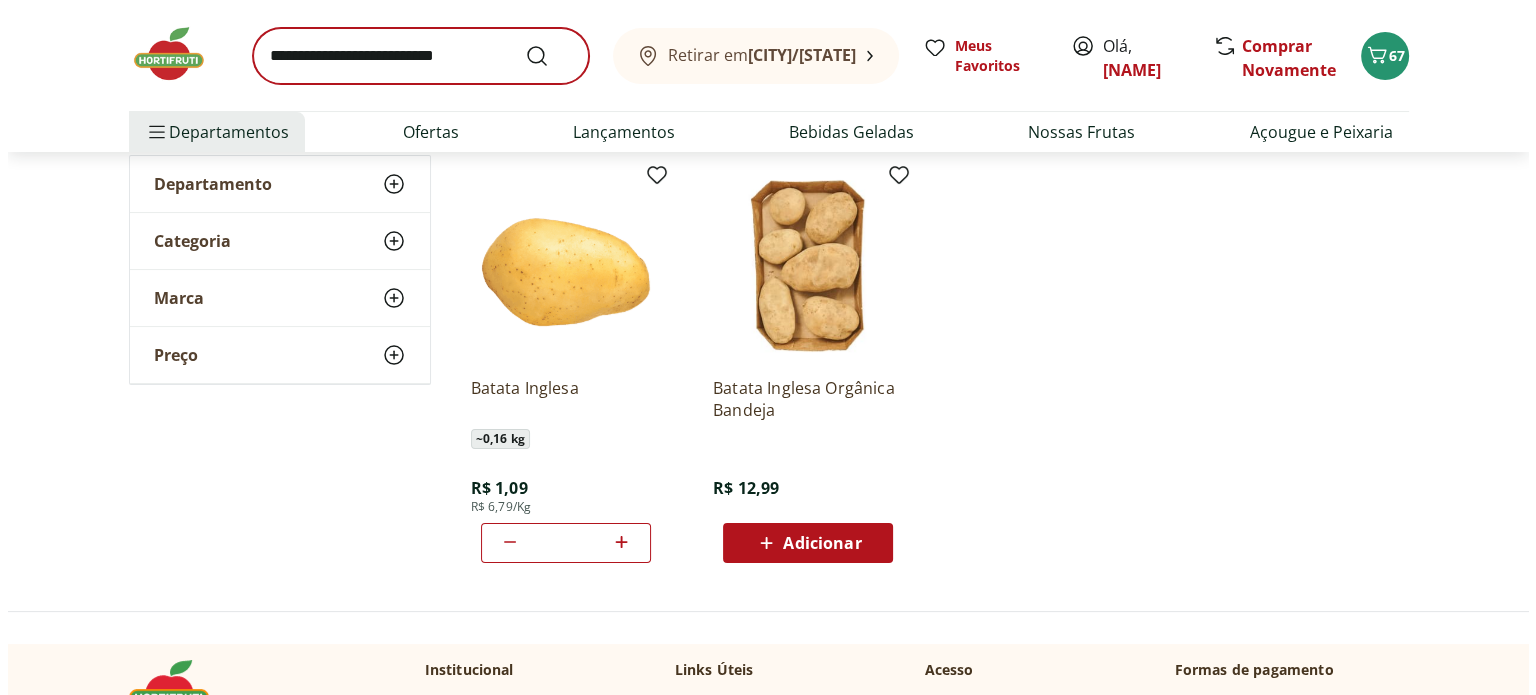 scroll, scrollTop: 400, scrollLeft: 0, axis: vertical 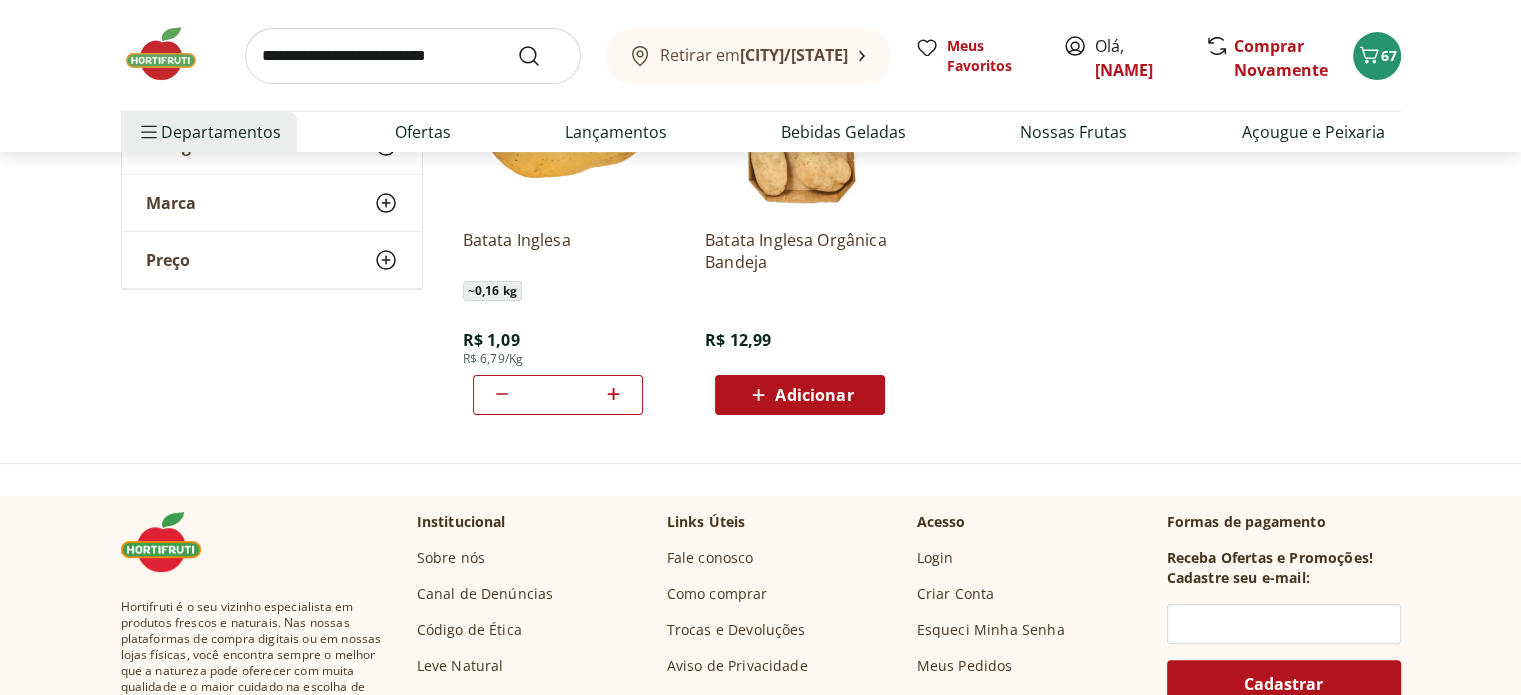 click on "*" at bounding box center [558, 395] 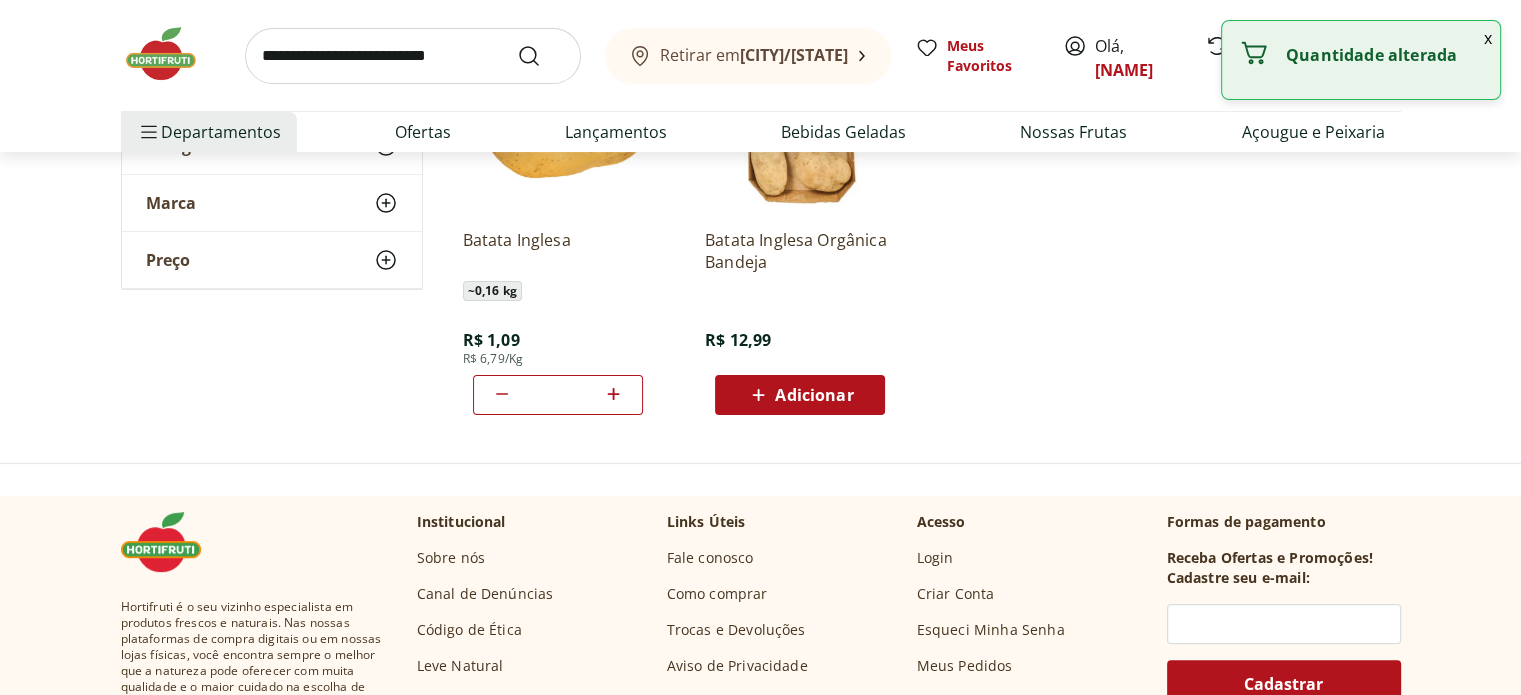 click 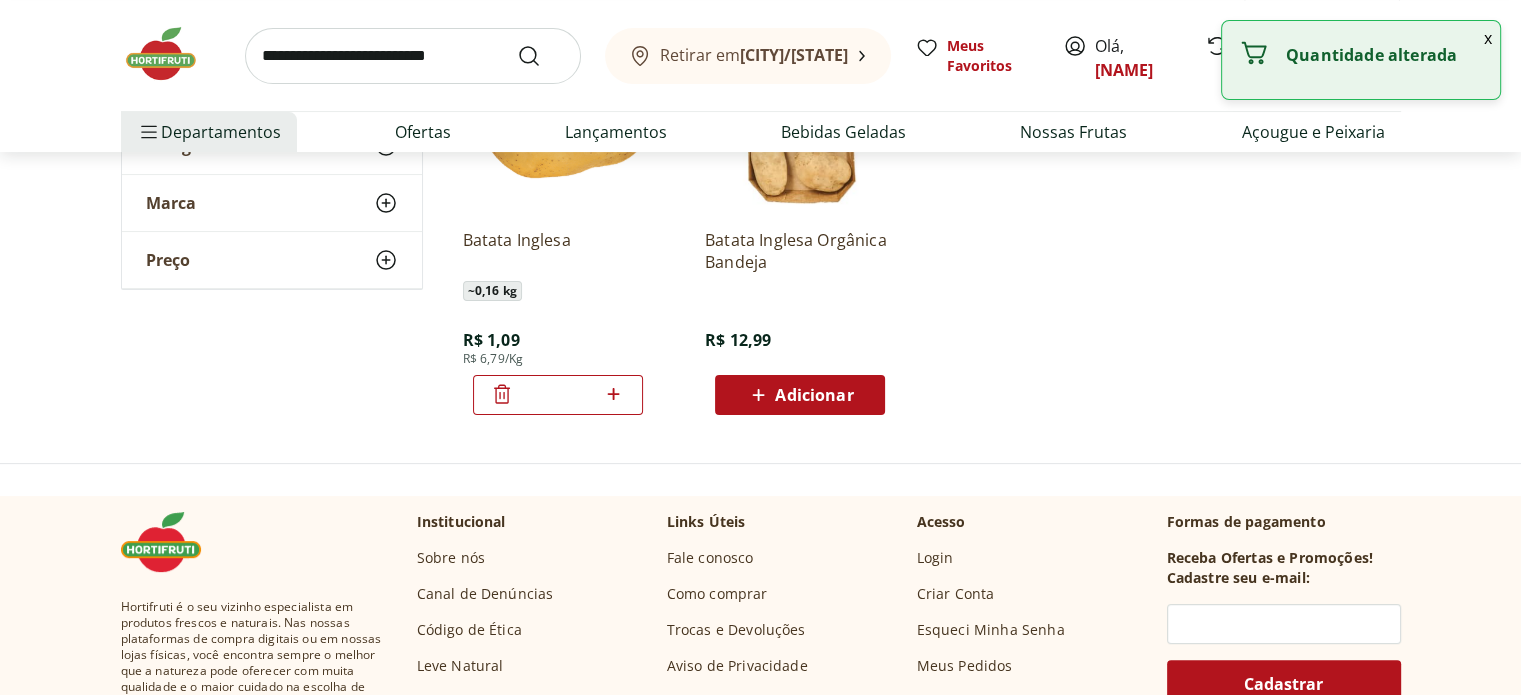 click 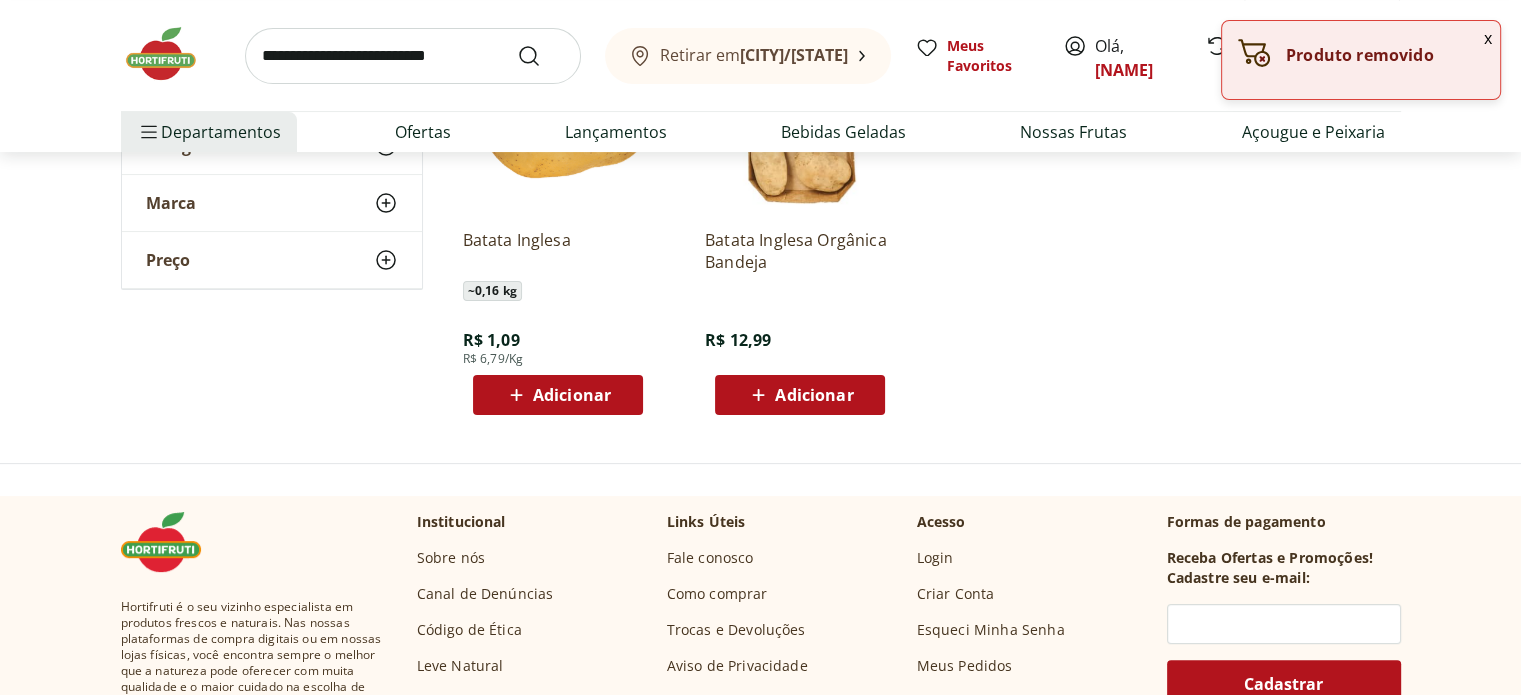 click on "Adicionar" at bounding box center (572, 395) 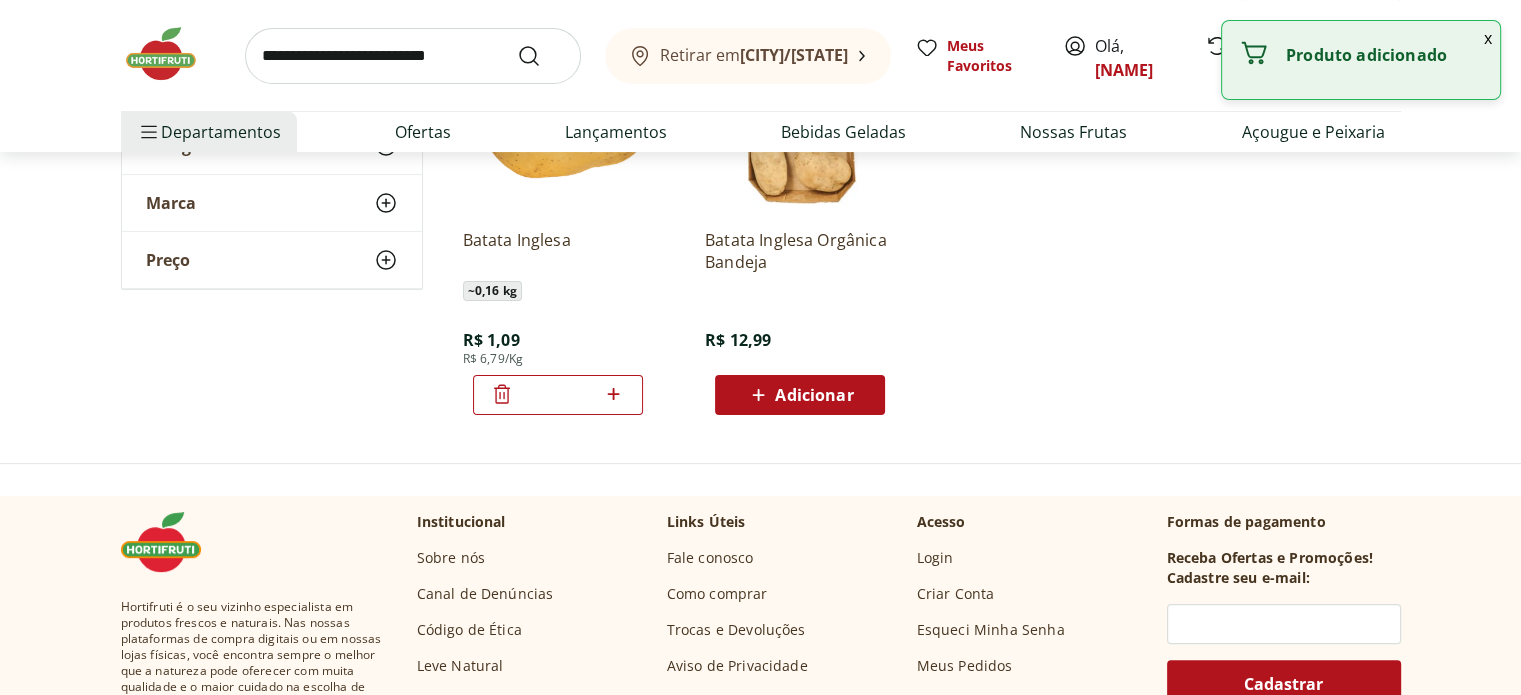 click 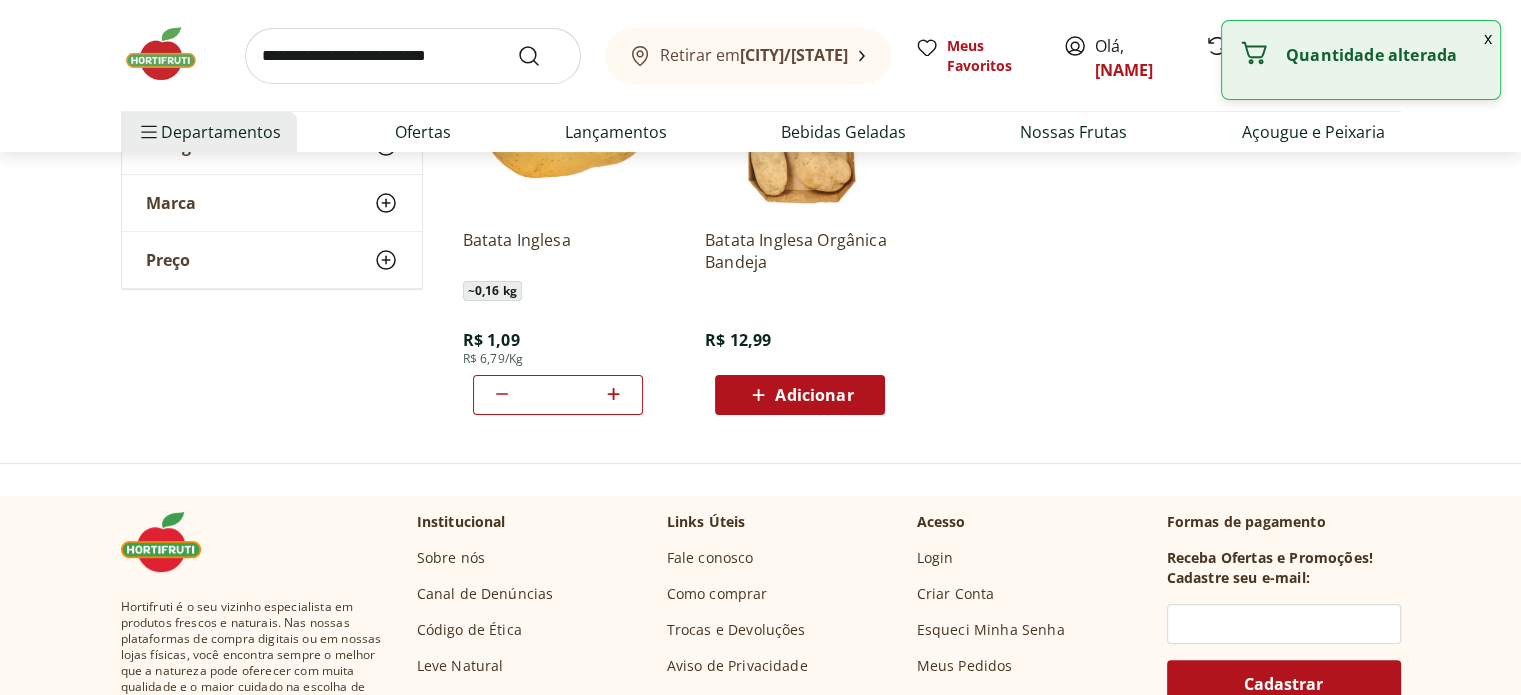 click 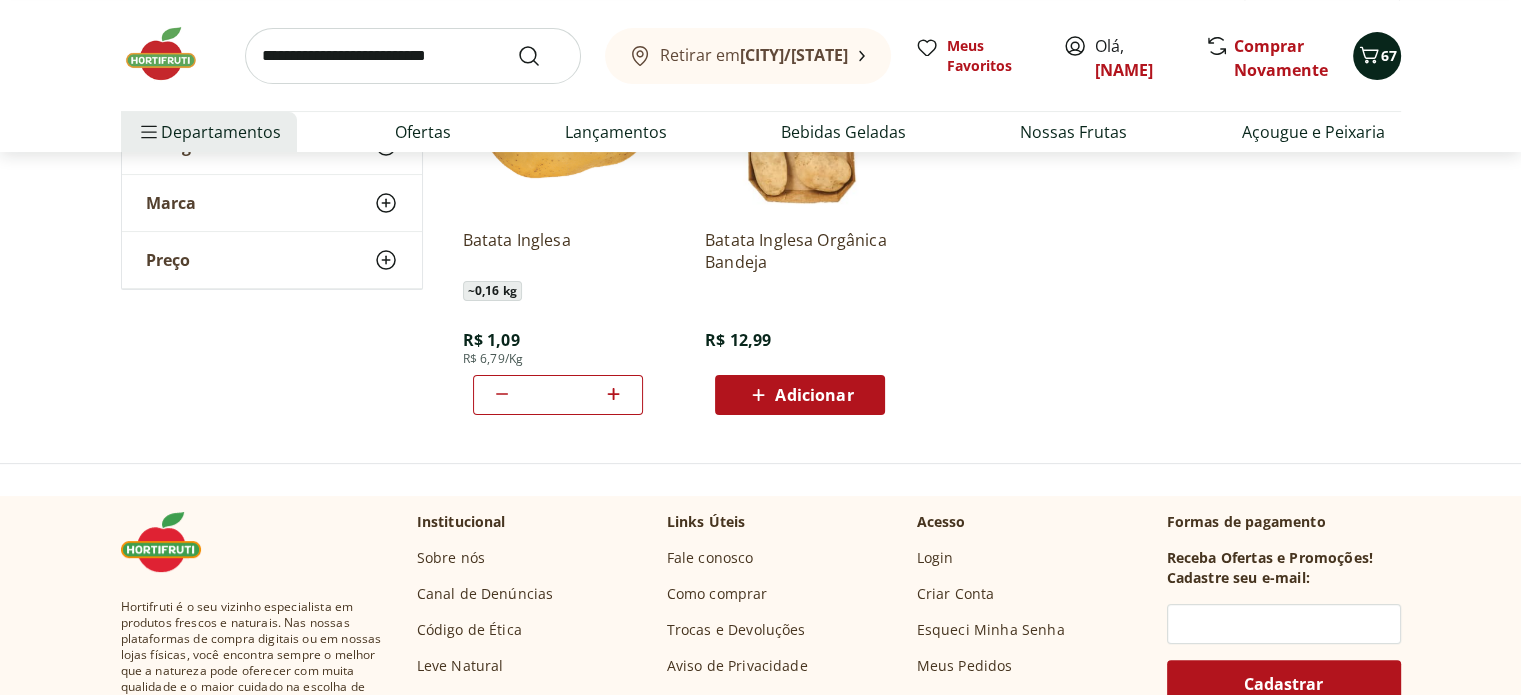 click on "67" at bounding box center [1389, 56] 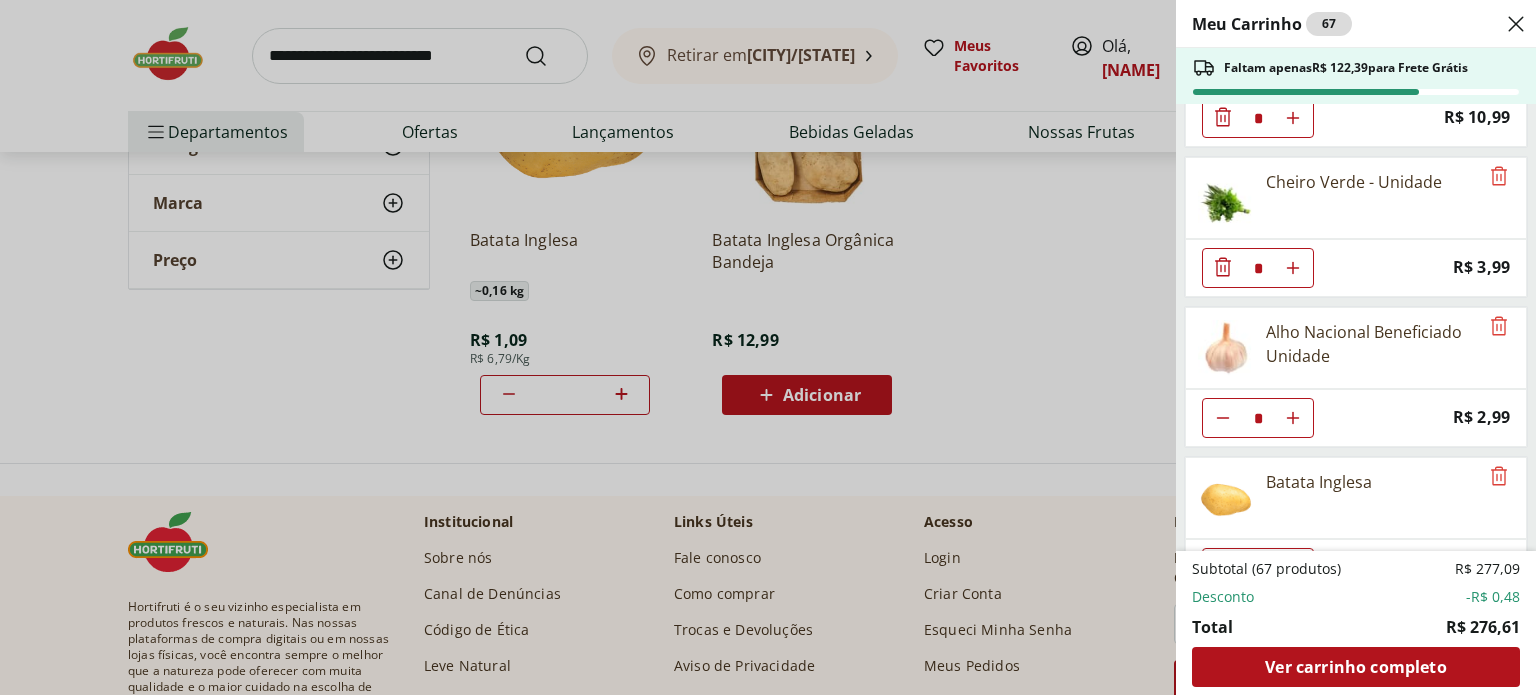 scroll, scrollTop: 2685, scrollLeft: 0, axis: vertical 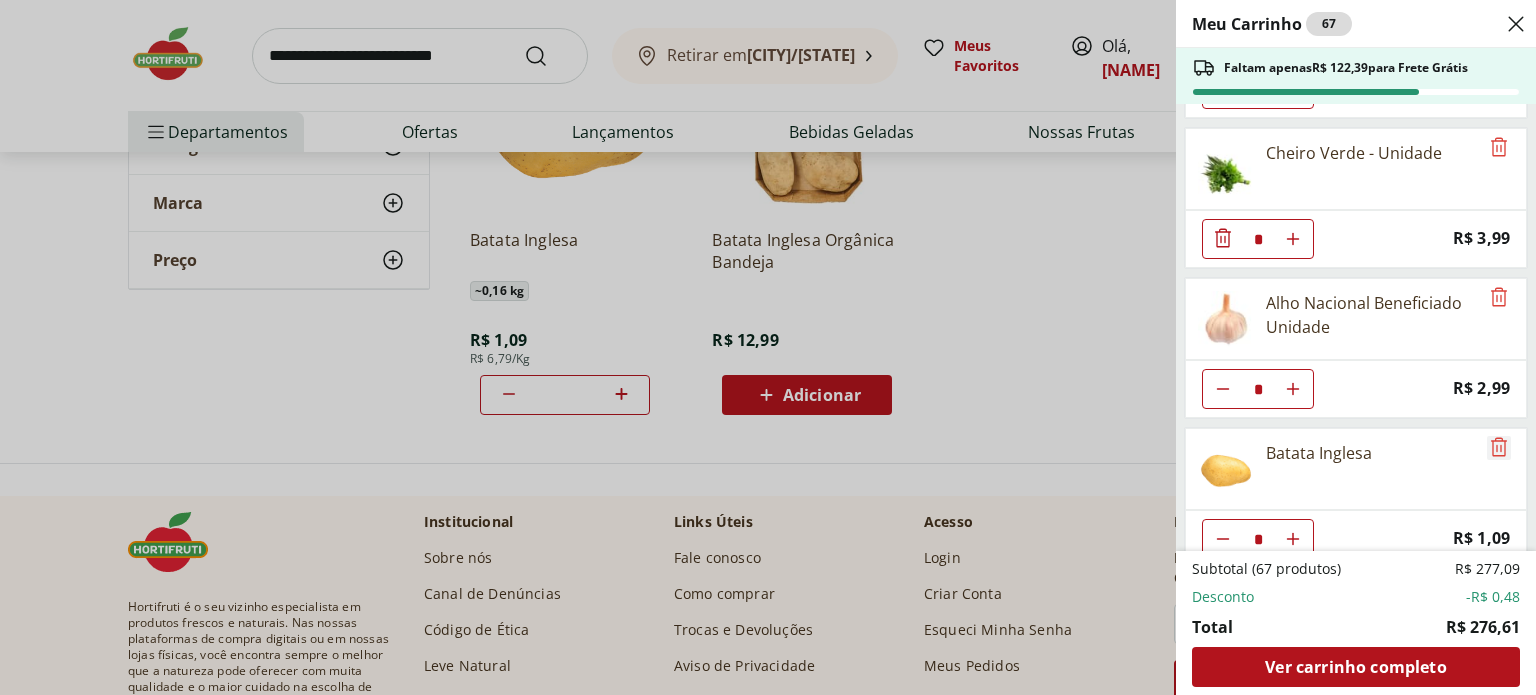 click 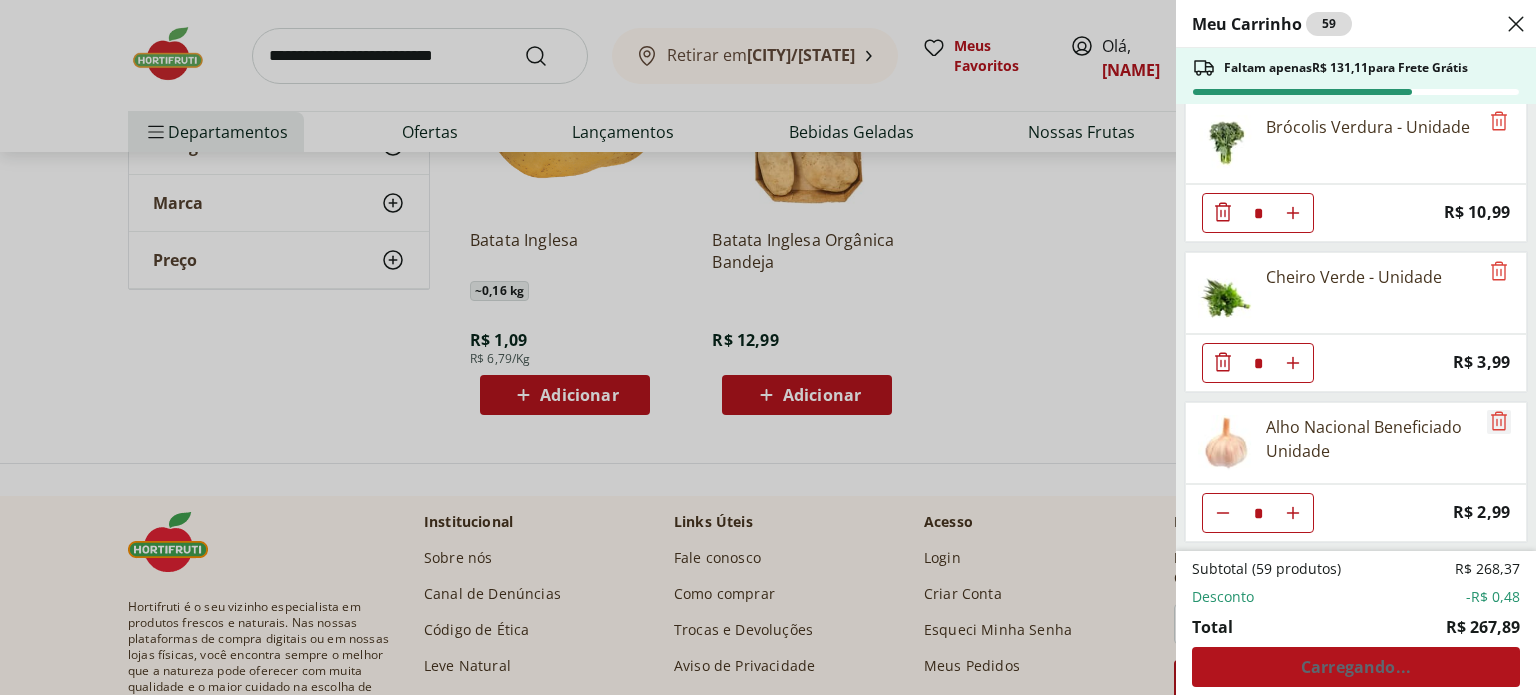 scroll, scrollTop: 2536, scrollLeft: 0, axis: vertical 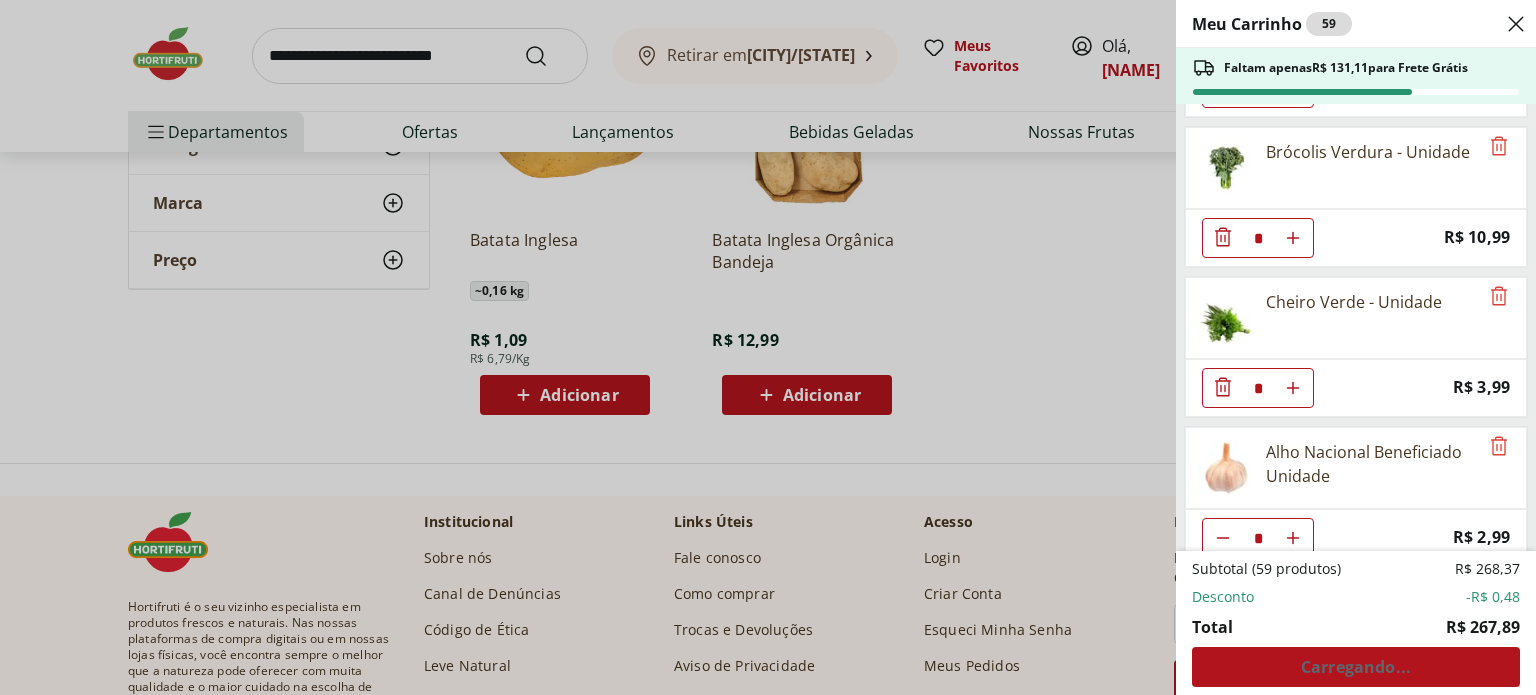 click on "Meu Carrinho 59 Faltam apenas  R$ 131,11  para Frete Grátis Inhame Orgânico 500g - Bandeja * Price: R$ 12,99 Batata Doce unidade * Price: R$ 1,53 Cenoura Unidade * Price: R$ 0,77 Cebola Roxa Unidade * Price: R$ 1,68 Aipim Unidade * Price: R$ 1,71 Abobrinha Italiana Unidade * Price: R$ 1,92 Margarina Com Sal Qualy - 500G * Price: R$ 8,49 Leite Integral Uht Barra Mansa 1L * Price: R$ 6,99 Coxa com Sobrecoxa de Frango * Price: R$ 11,99 Mamão Papaia Unidade * Price: R$ 9,74 Melancia Soet Pedaço * Price: R$ 10,79 Manga Palmer Orgânica Unidade * Price: R$ 6,50 Melão Doce Natural da Terra Pedaço * Price: R$ 17,99 Banana Prata Orgânica Unidade * Price: R$ 9,99 Banana da Terra Unidade * Price: R$ 4,02 Limão Tahity Unidade * Original price: R$ 0,58 Price: R$ 0,50 Maçã Gala Importada Unidade * Price: R$ 3,04 Brócolis Verdura - Unidade * Price: R$ 10,99 Cheiro Verde - Unidade * Price: R$ 3,99 Alho Nacional Beneficiado Unidade * Price: R$ 2,99 Subtotal (59 produtos) R$ 268,37 Desconto" at bounding box center [768, 347] 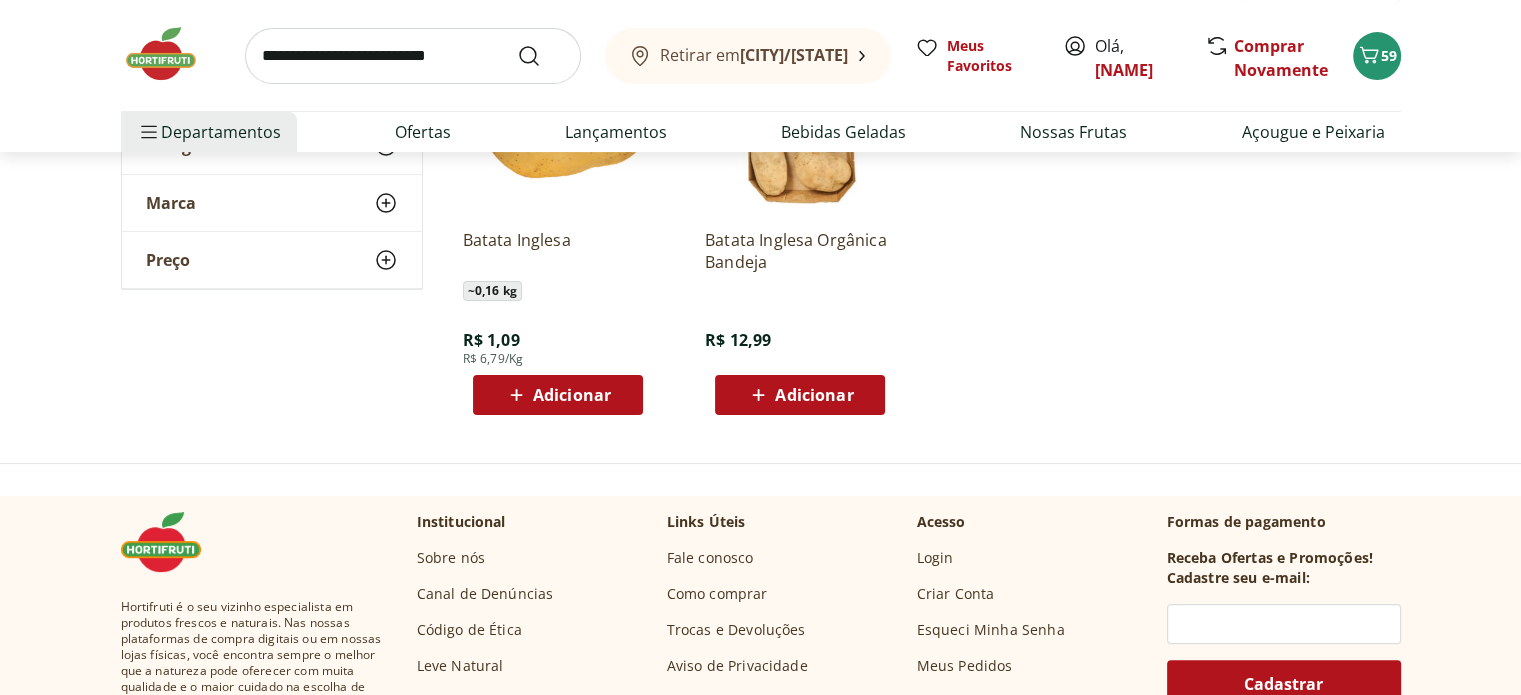 click on "Adicionar" at bounding box center [572, 395] 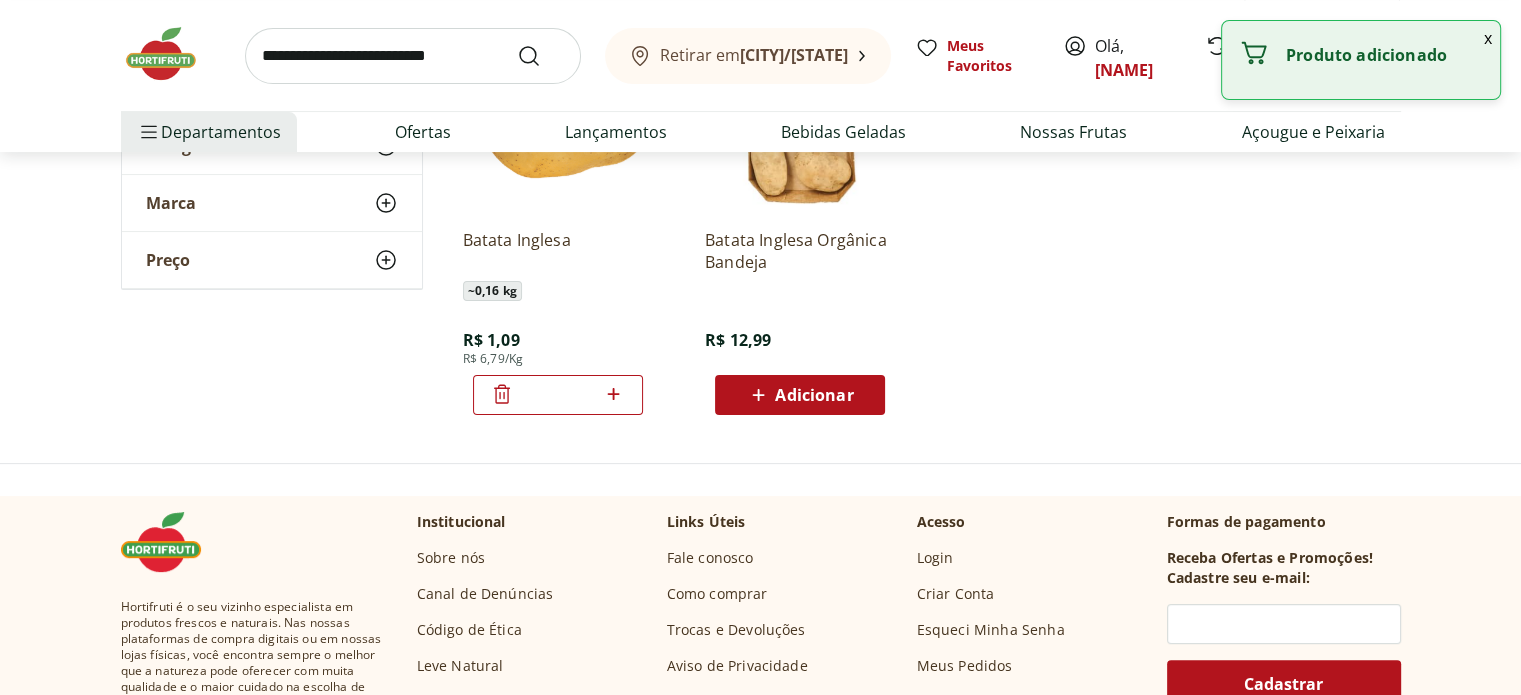 click 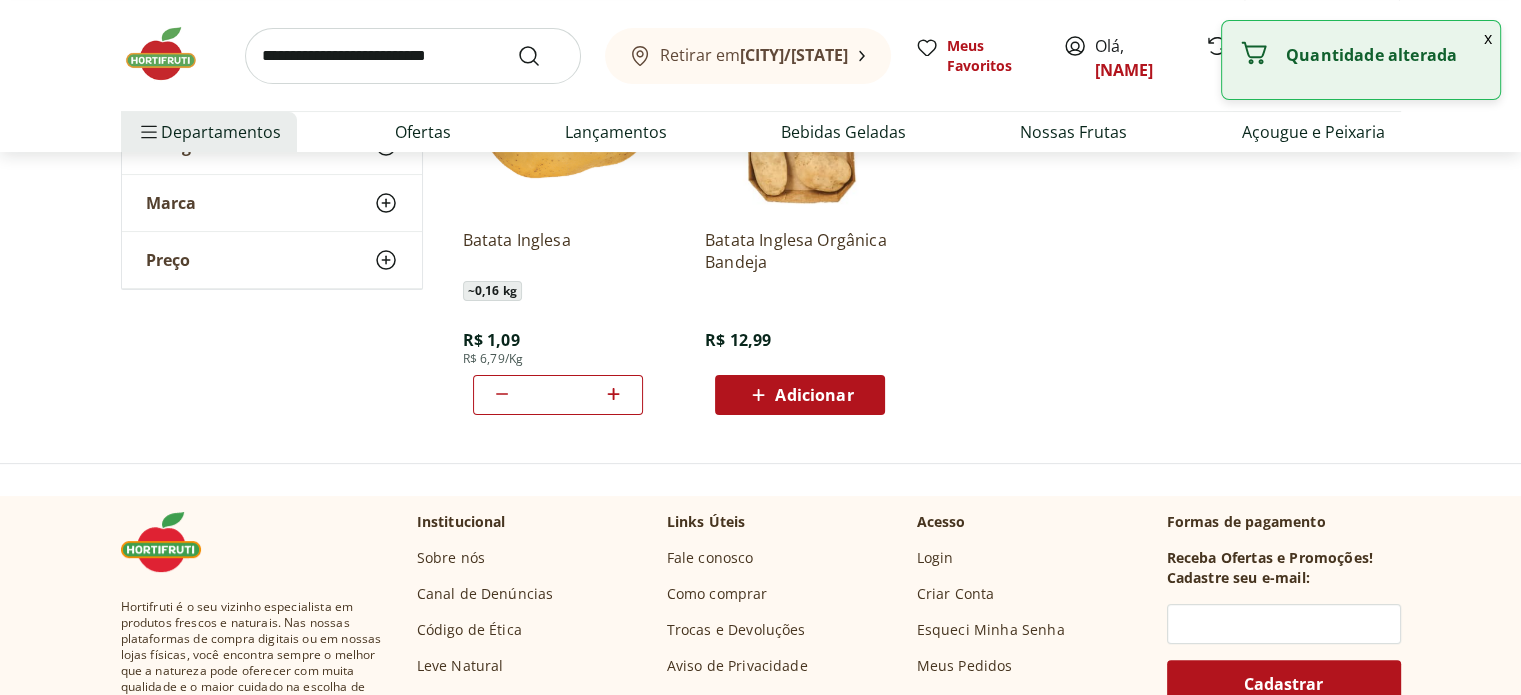 click 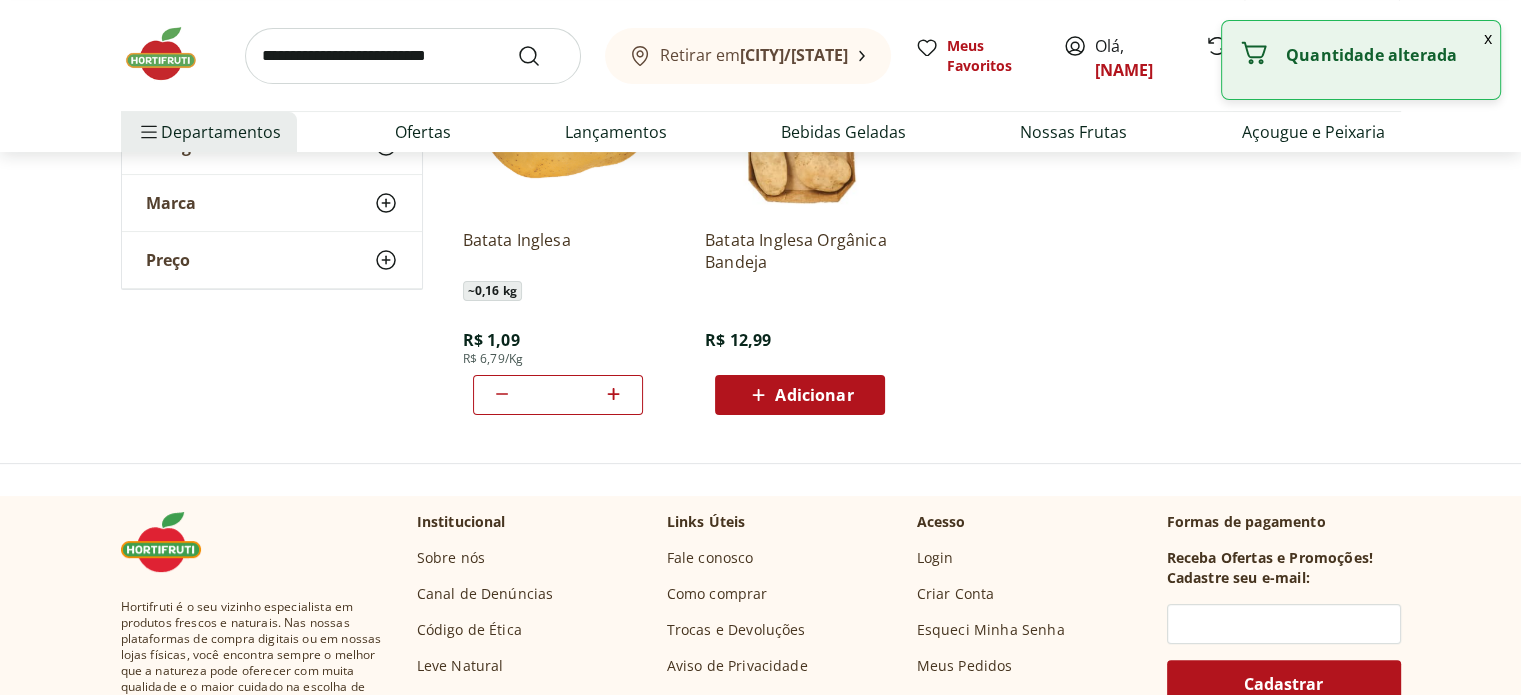 click 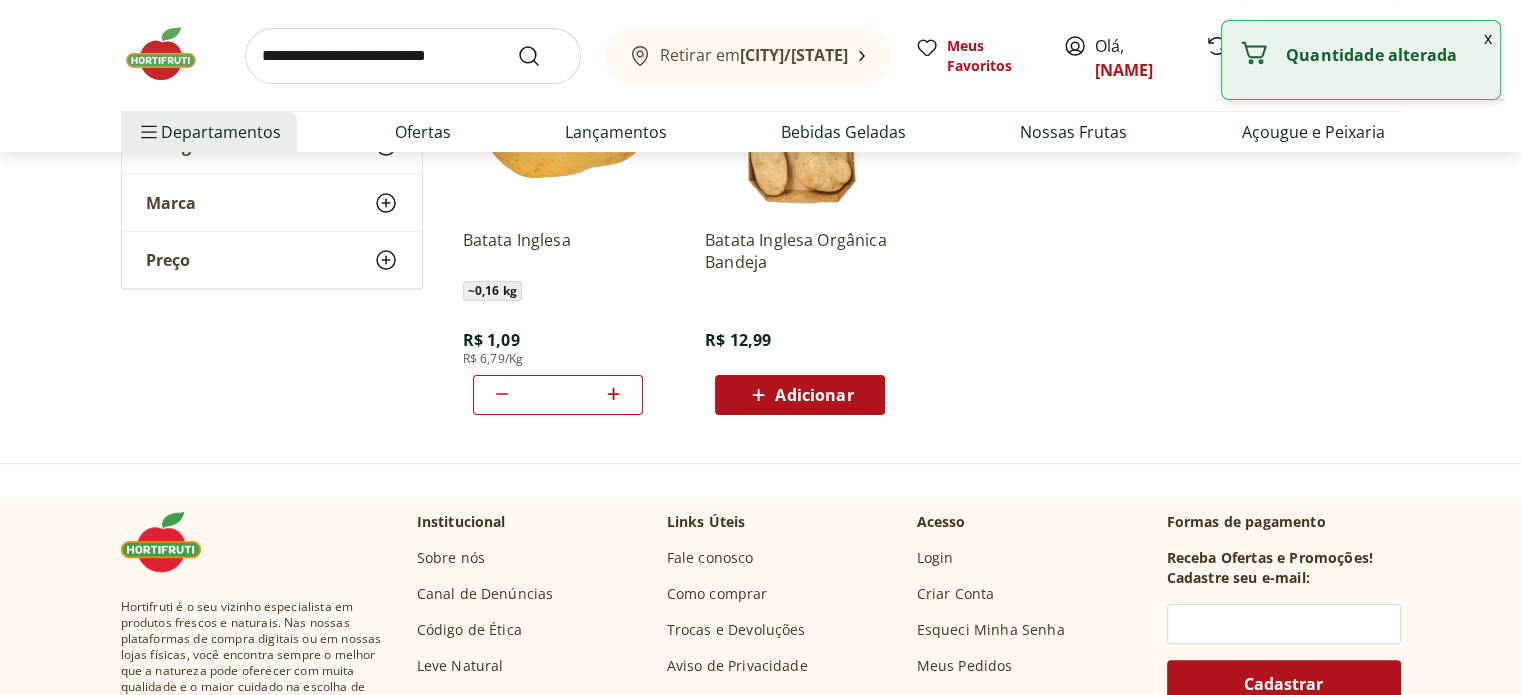 click 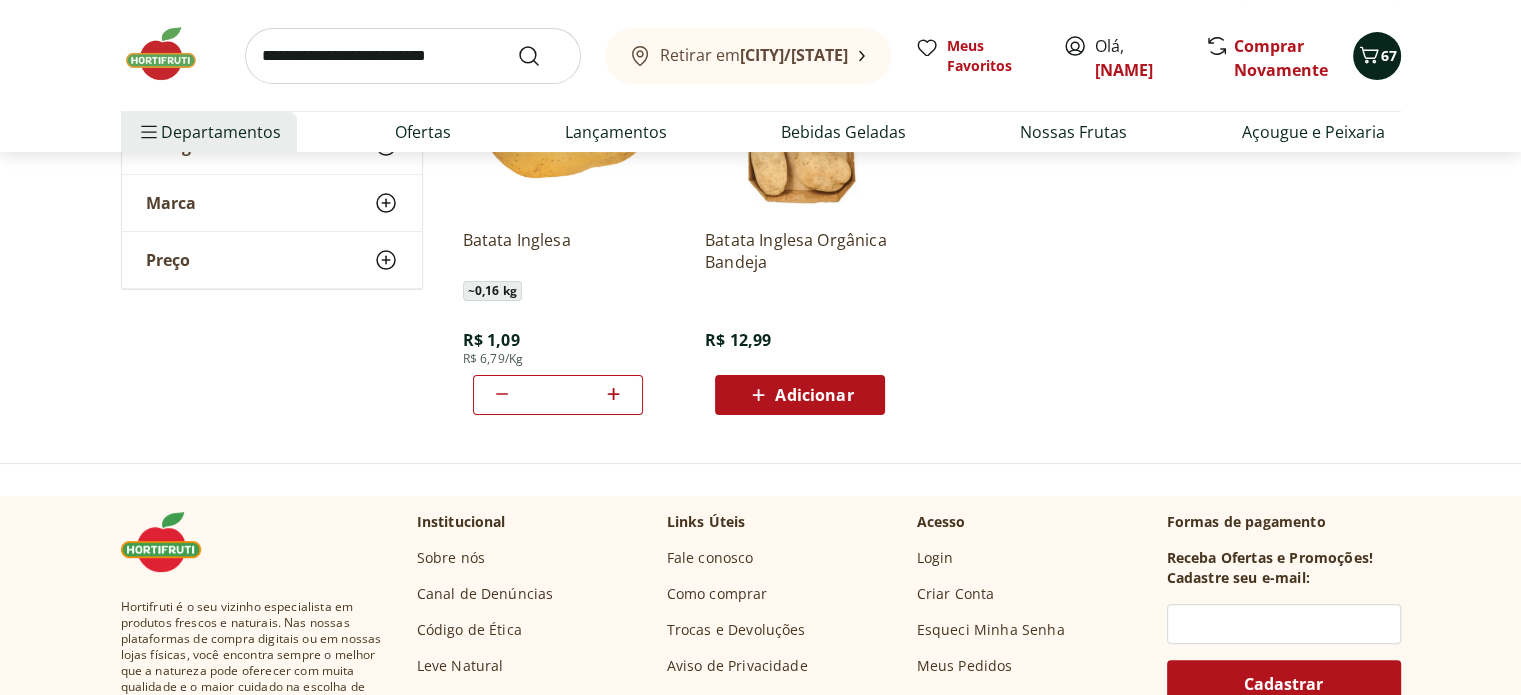 click on "67" at bounding box center (1389, 55) 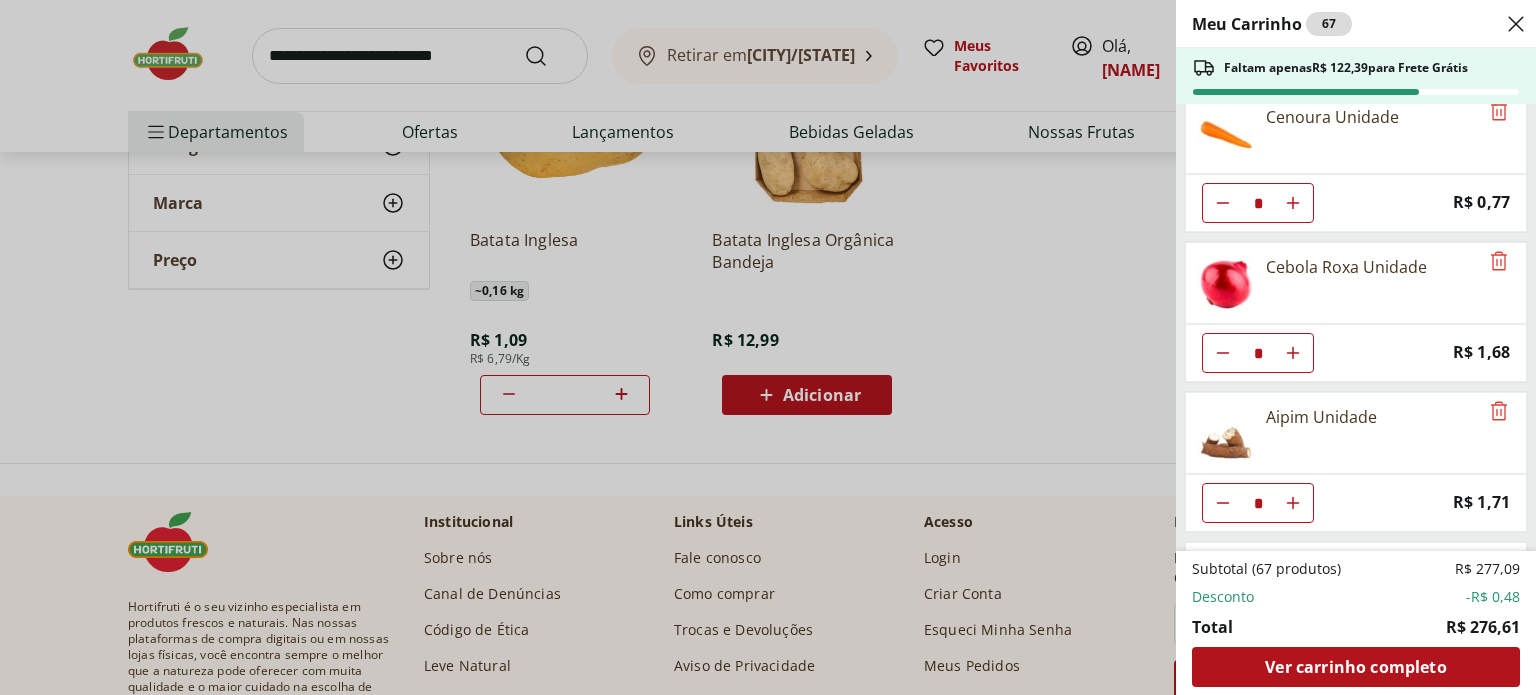 scroll, scrollTop: 285, scrollLeft: 0, axis: vertical 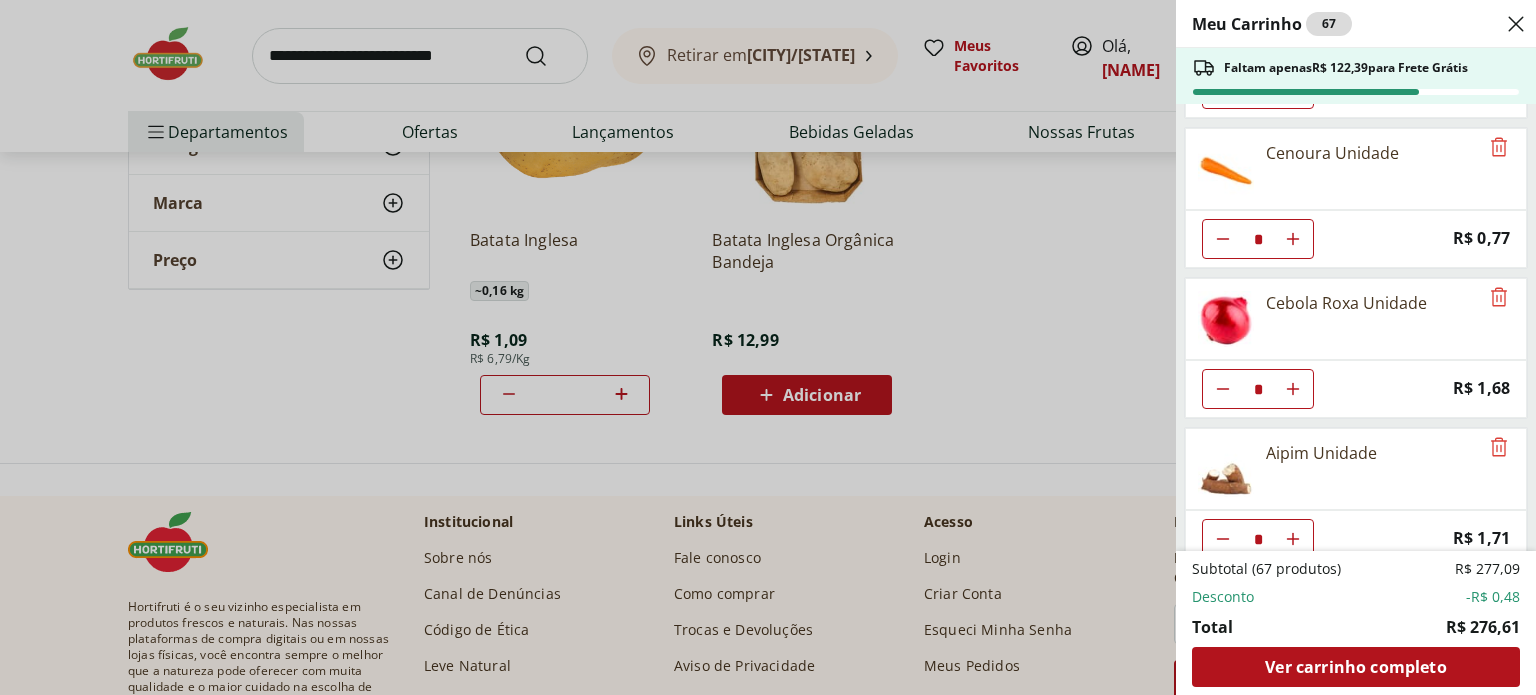 click 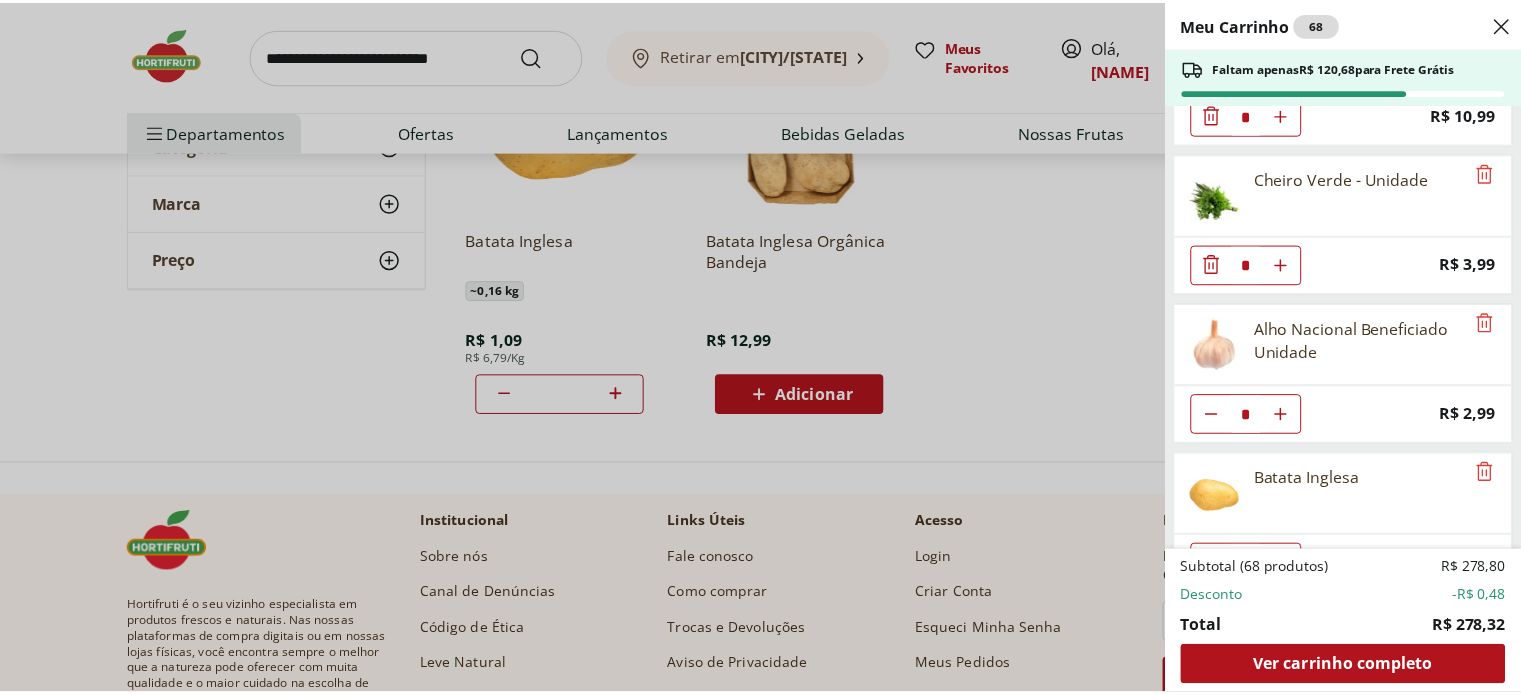 scroll, scrollTop: 2685, scrollLeft: 0, axis: vertical 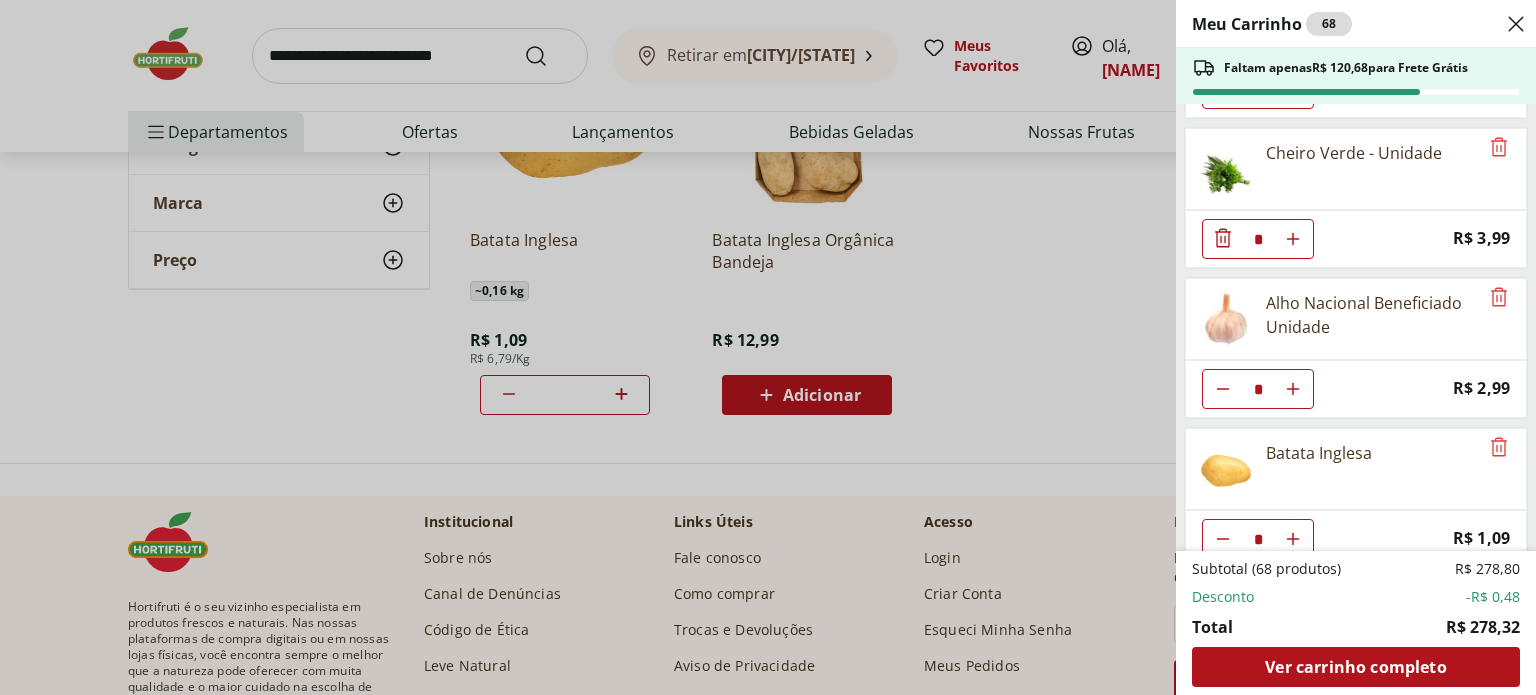 click on "Meu Carrinho 68 Faltam apenas  R$ 120,68  para Frete Grátis Inhame Orgânico 500g - Bandeja * Price: R$ 12,99 Batata Doce unidade * Price: R$ 1,53 Cenoura Unidade * Price: R$ 0,77 Cebola Roxa Unidade * Price: R$ 1,68 Aipim Unidade * Price: R$ 1,71 Abobrinha Italiana Unidade * Price: R$ 1,92 Margarina Com Sal Qualy - 500G * Price: R$ 8,49 Leite Integral Uht Barra Mansa 1L * Price: R$ 6,99 Coxa com Sobrecoxa de Frango * Price: R$ 11,99 Mamão Papaia Unidade * Price: R$ 9,74 Melancia Soet Pedaço * Price: R$ 10,79 Manga Palmer Orgânica Unidade * Price: R$ 6,50 Melão Doce Natural da Terra Pedaço * Price: R$ 17,99 Banana Prata Orgânica Unidade * Price: R$ 9,99 Banana da Terra Unidade * Price: R$ 4,02 Limão Tahity Unidade * Original price: R$ 0,58 Price: R$ 0,50 Maçã Gala Importada Unidade * Price: R$ 3,04 Brócolis Verdura - Unidade * Price: R$ 10,99 Cheiro Verde - Unidade * Price: R$ 3,99 Alho Nacional Beneficiado Unidade * Price: R$ 2,99 Batata Inglesa * Price: R$ 1,09 R$ 278,80" at bounding box center (768, 347) 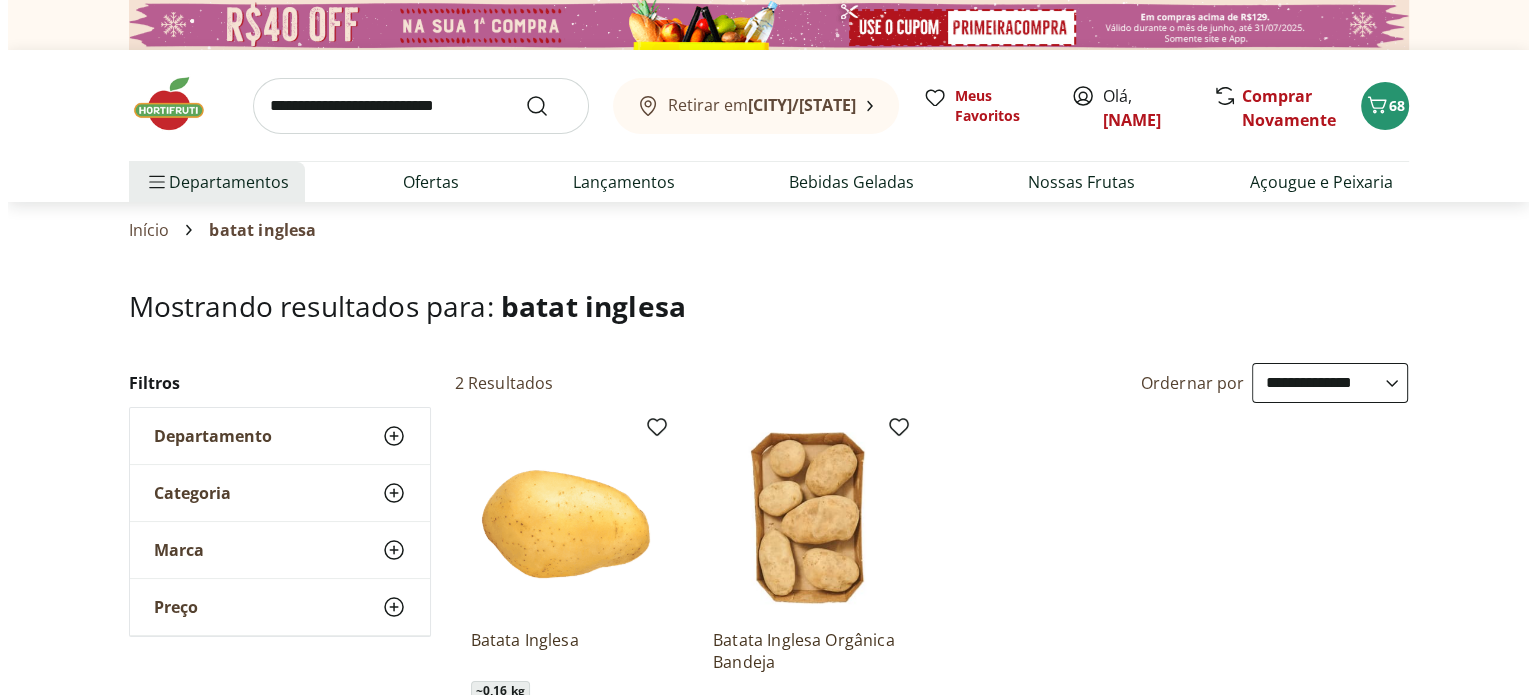 scroll, scrollTop: 0, scrollLeft: 0, axis: both 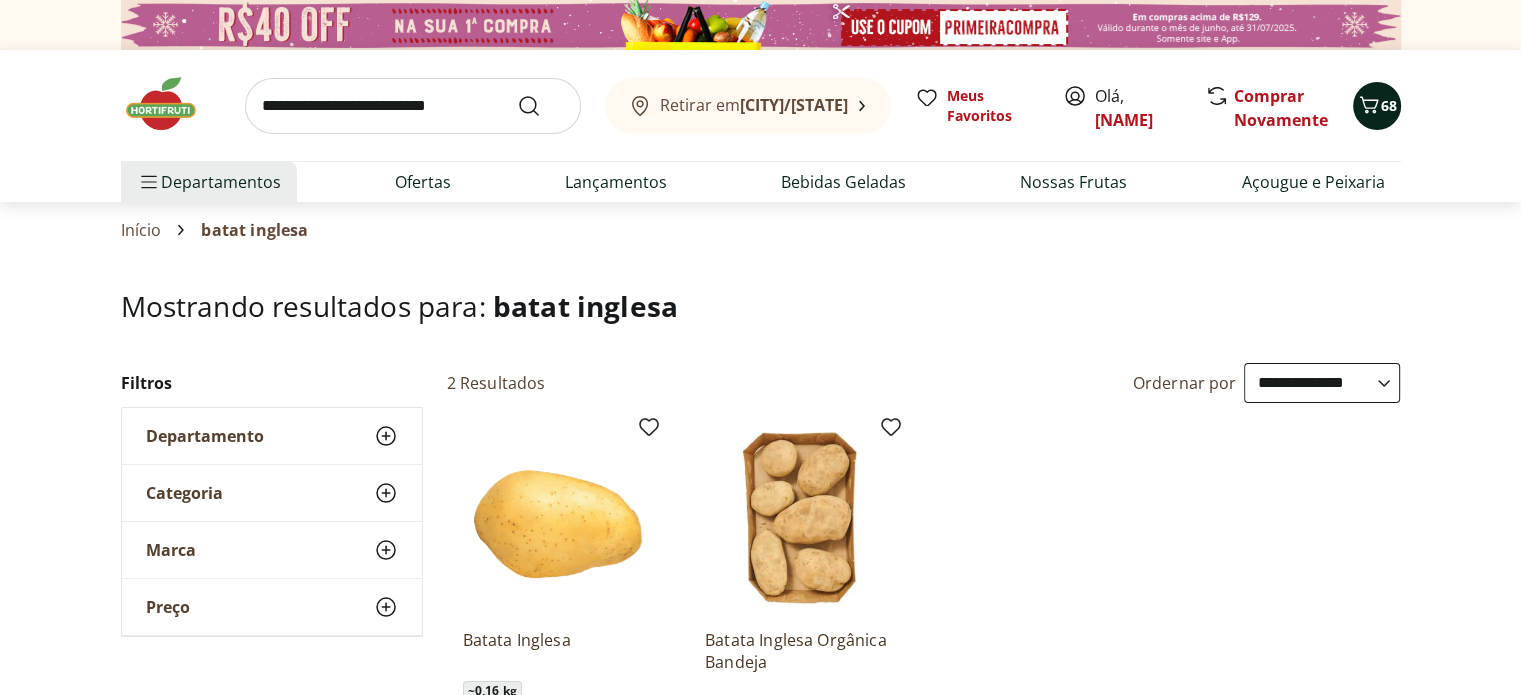 click at bounding box center [1369, 106] 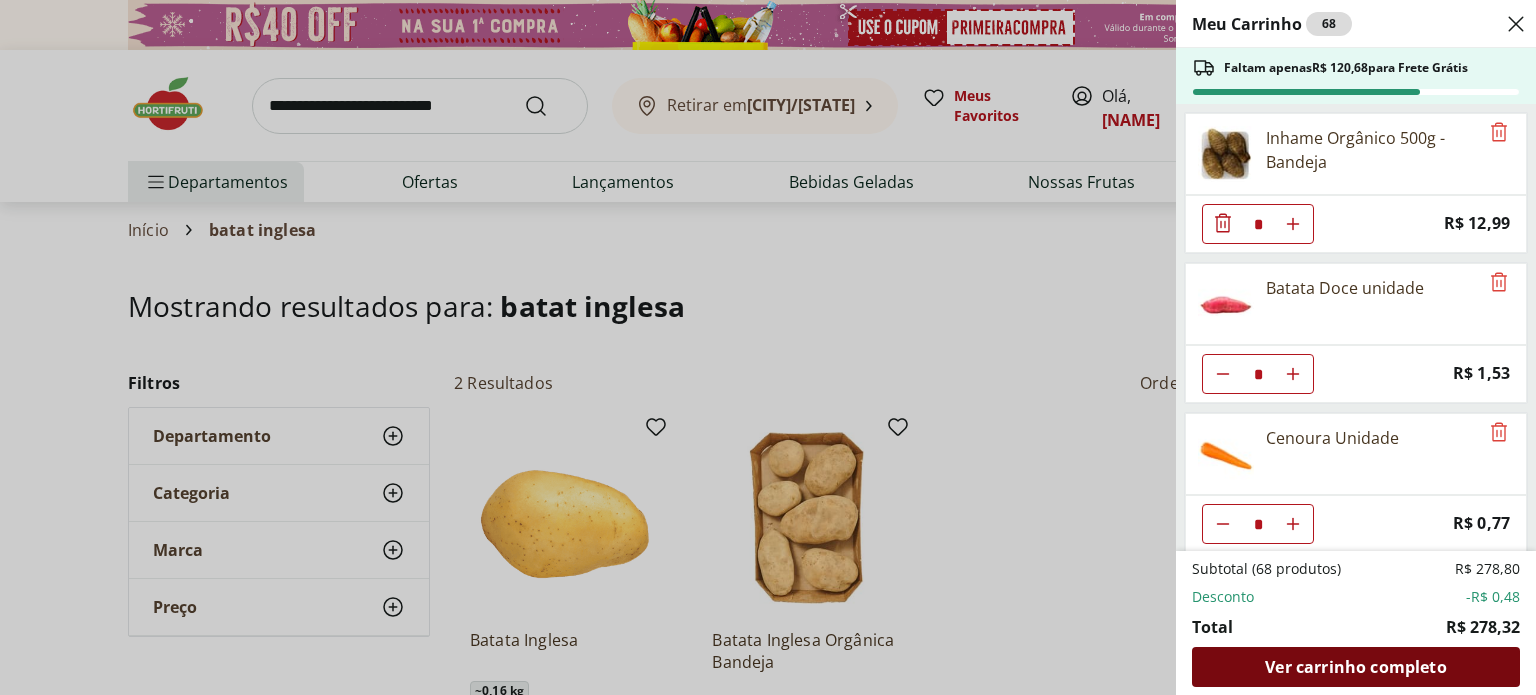 click on "Ver carrinho completo" at bounding box center [1355, 667] 